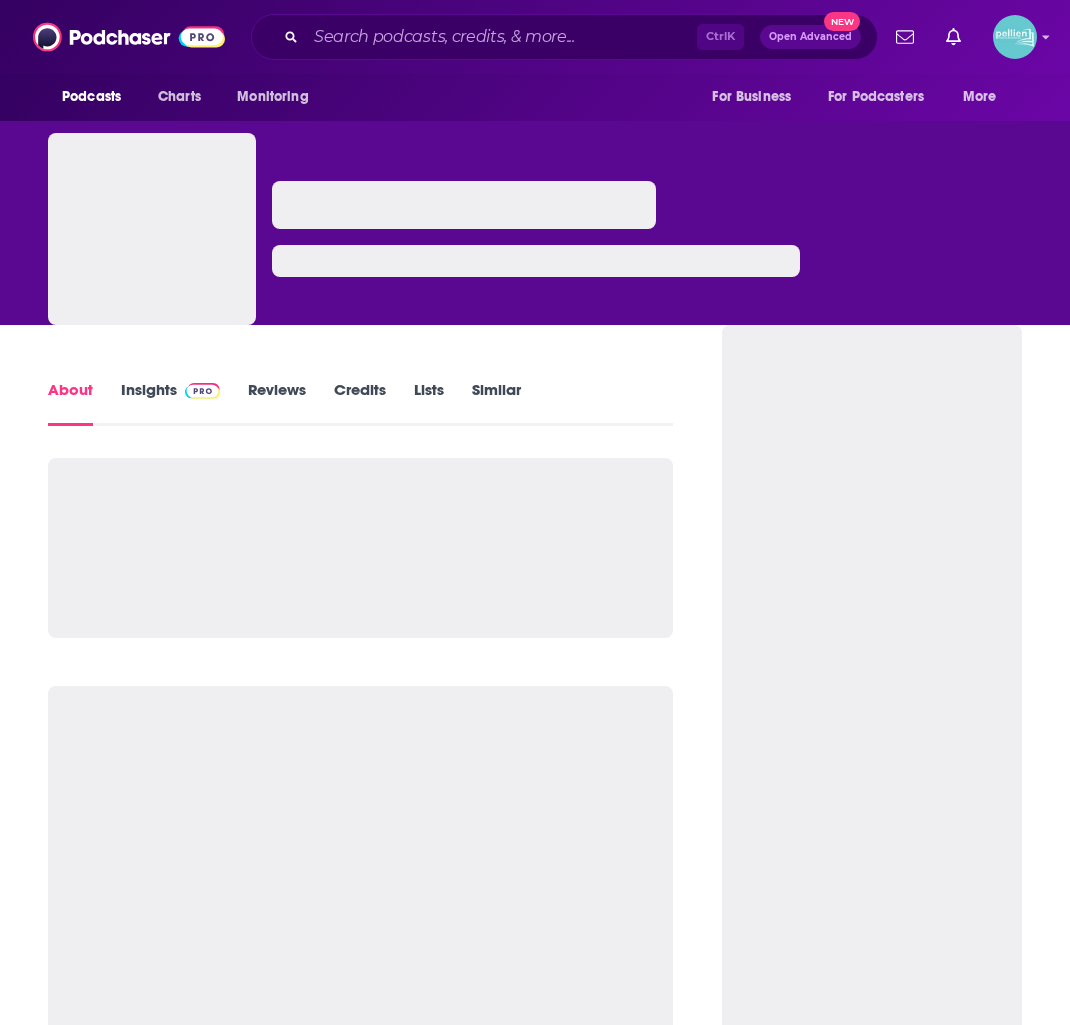 scroll, scrollTop: 0, scrollLeft: 0, axis: both 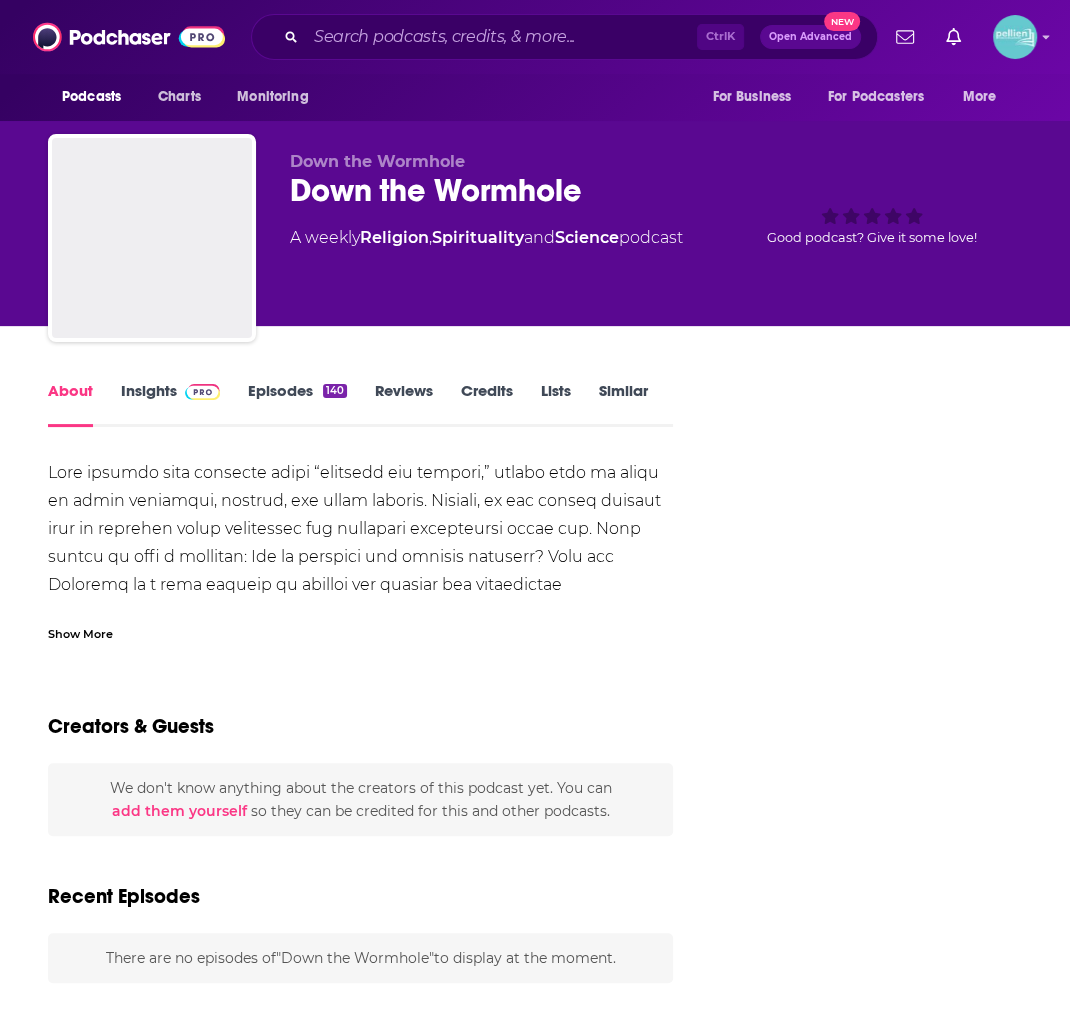 click on "Insights" at bounding box center (170, 404) 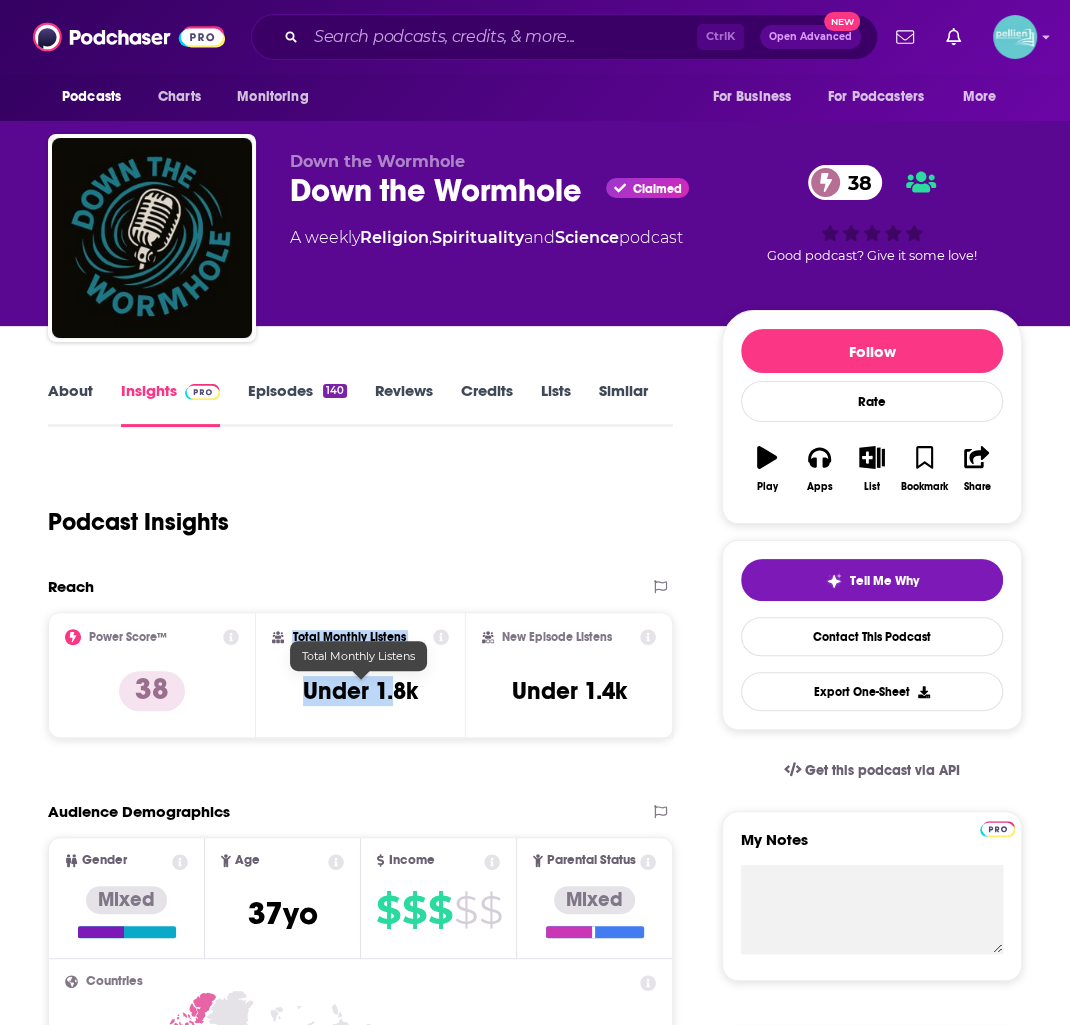 drag, startPoint x: 401, startPoint y: 692, endPoint x: 393, endPoint y: 678, distance: 16.124516 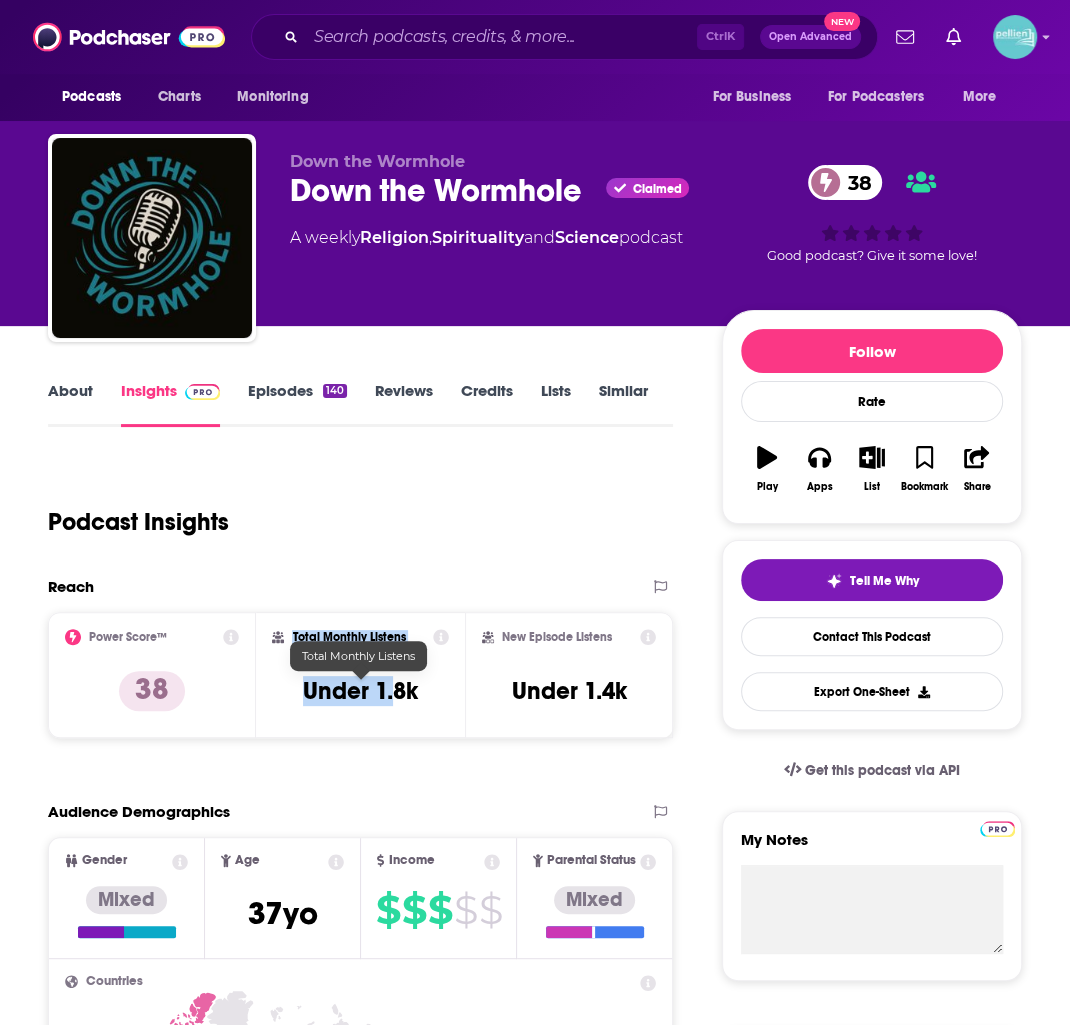 click on "Total Monthly Listens Under 1.8k" at bounding box center [360, 675] 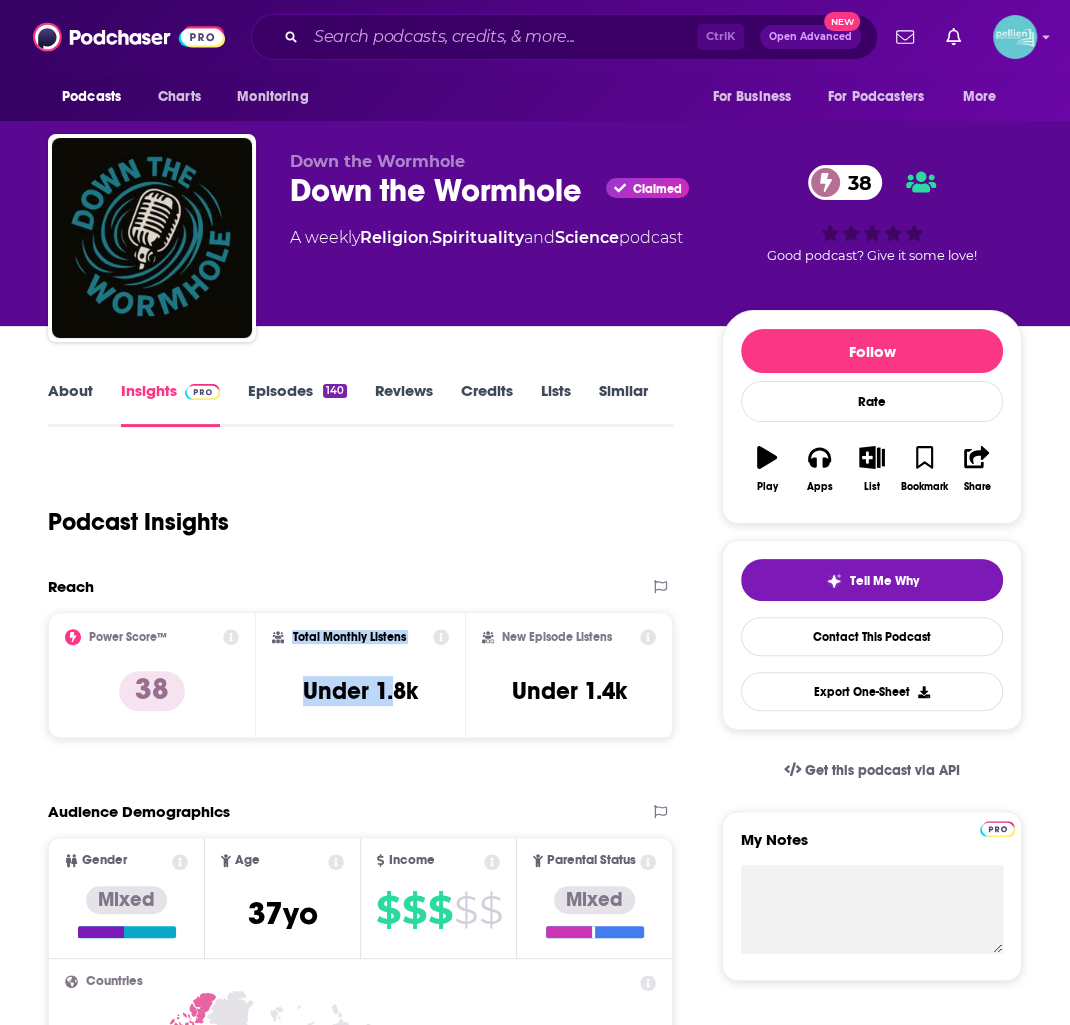 click on "About" at bounding box center [70, 404] 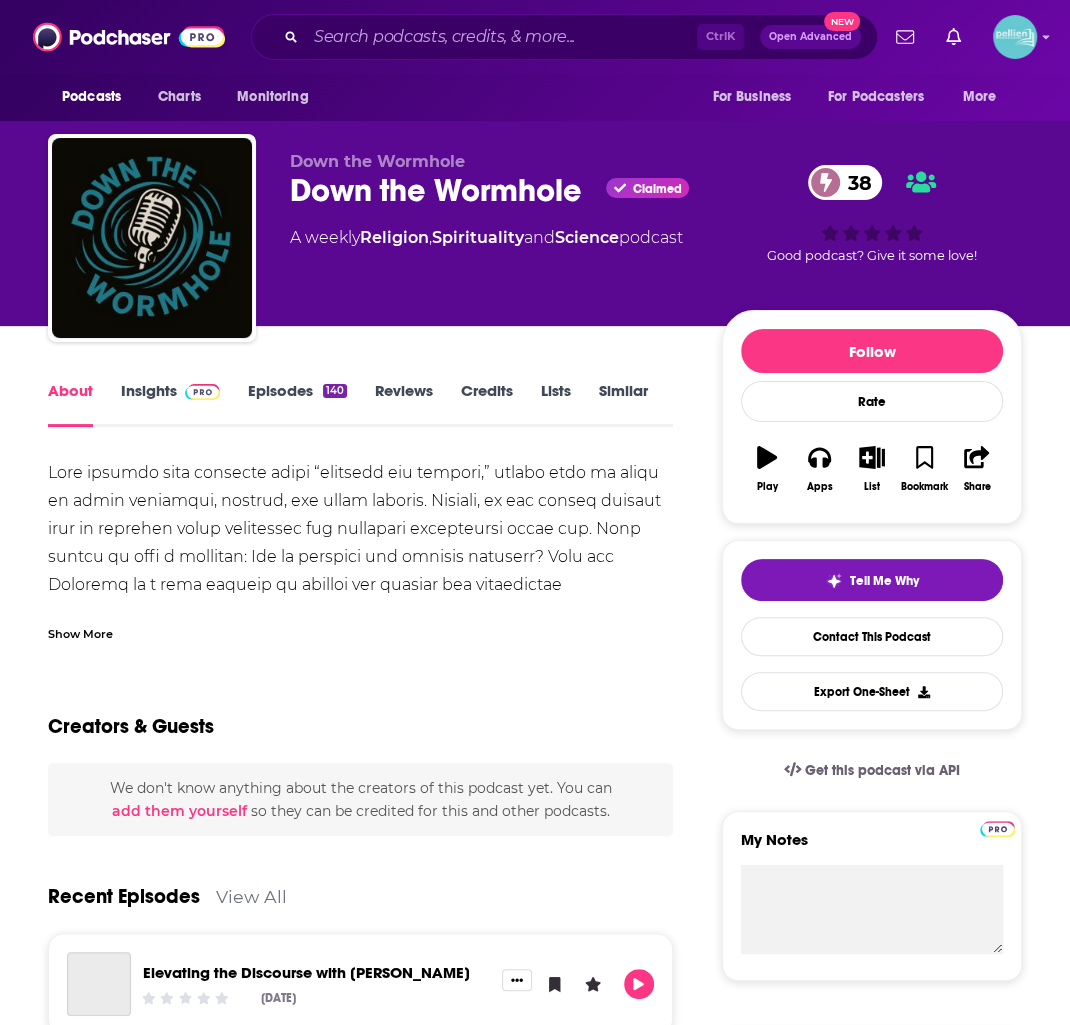 click at bounding box center (360, 683) 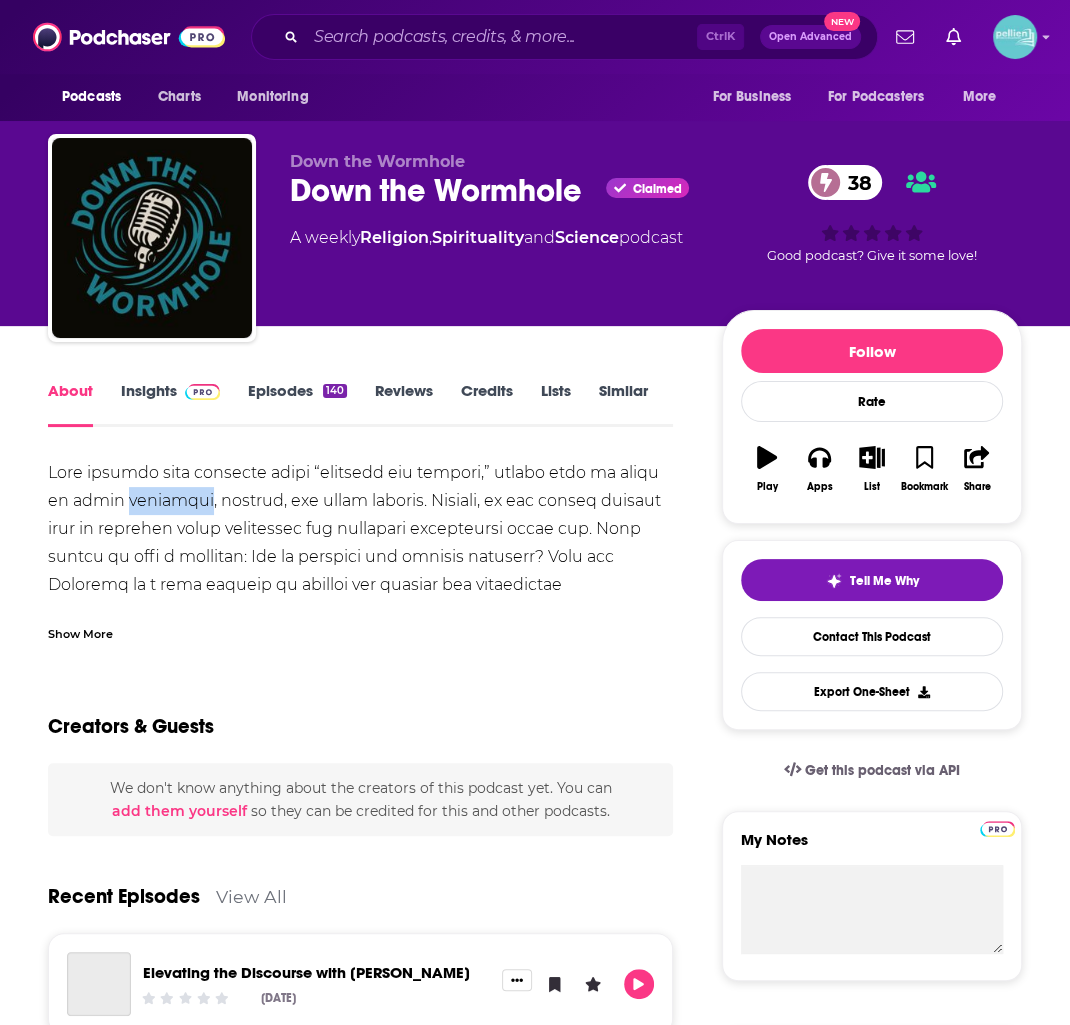 click at bounding box center (360, 683) 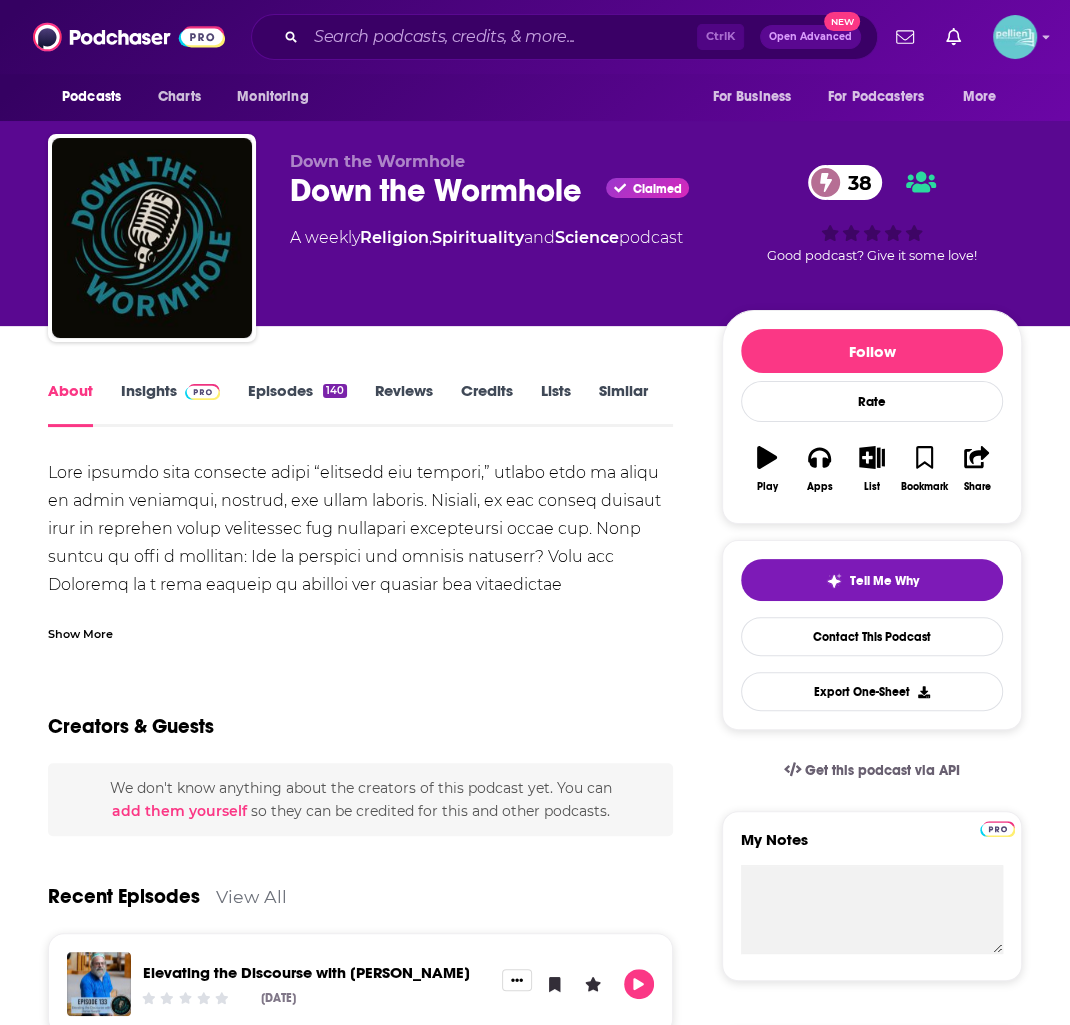 click on "Show More" at bounding box center [80, 632] 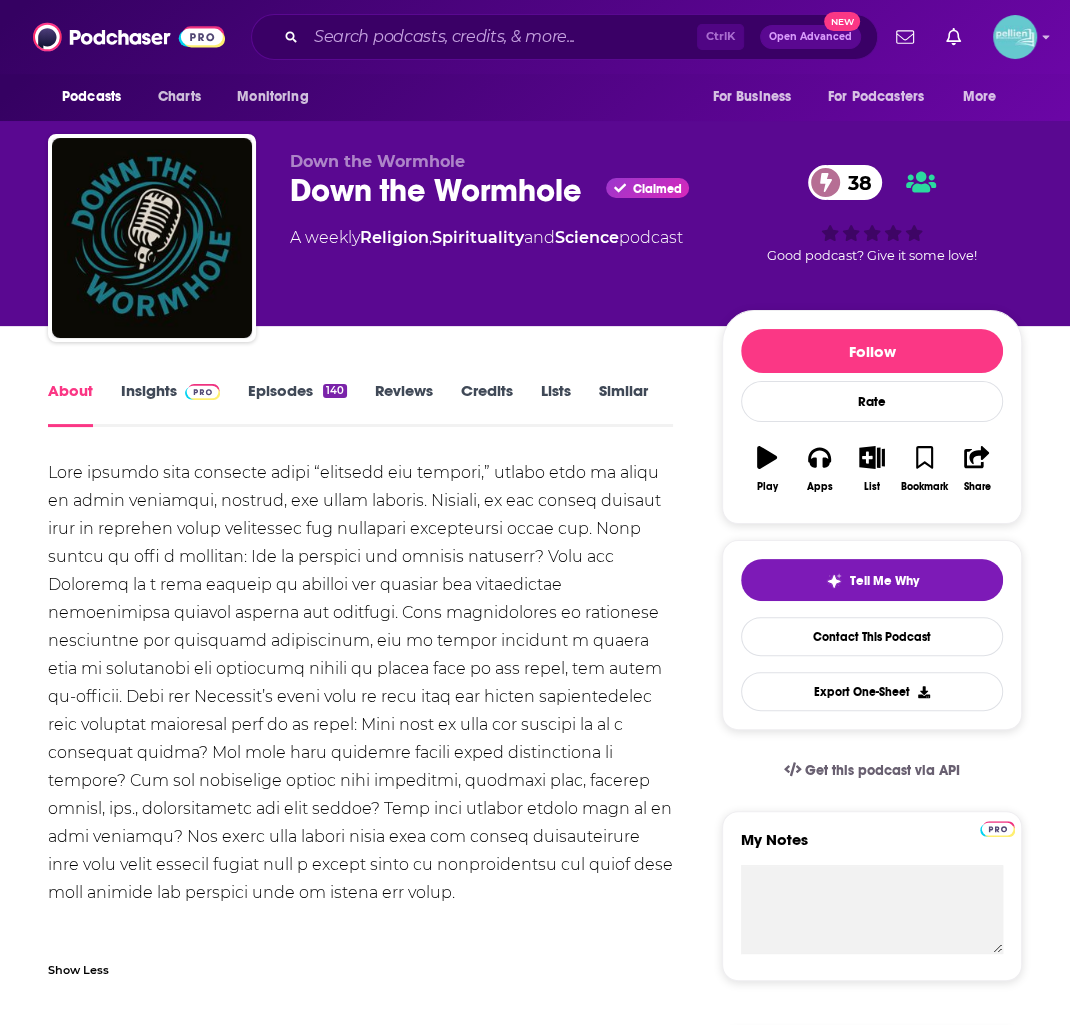 click at bounding box center (360, 683) 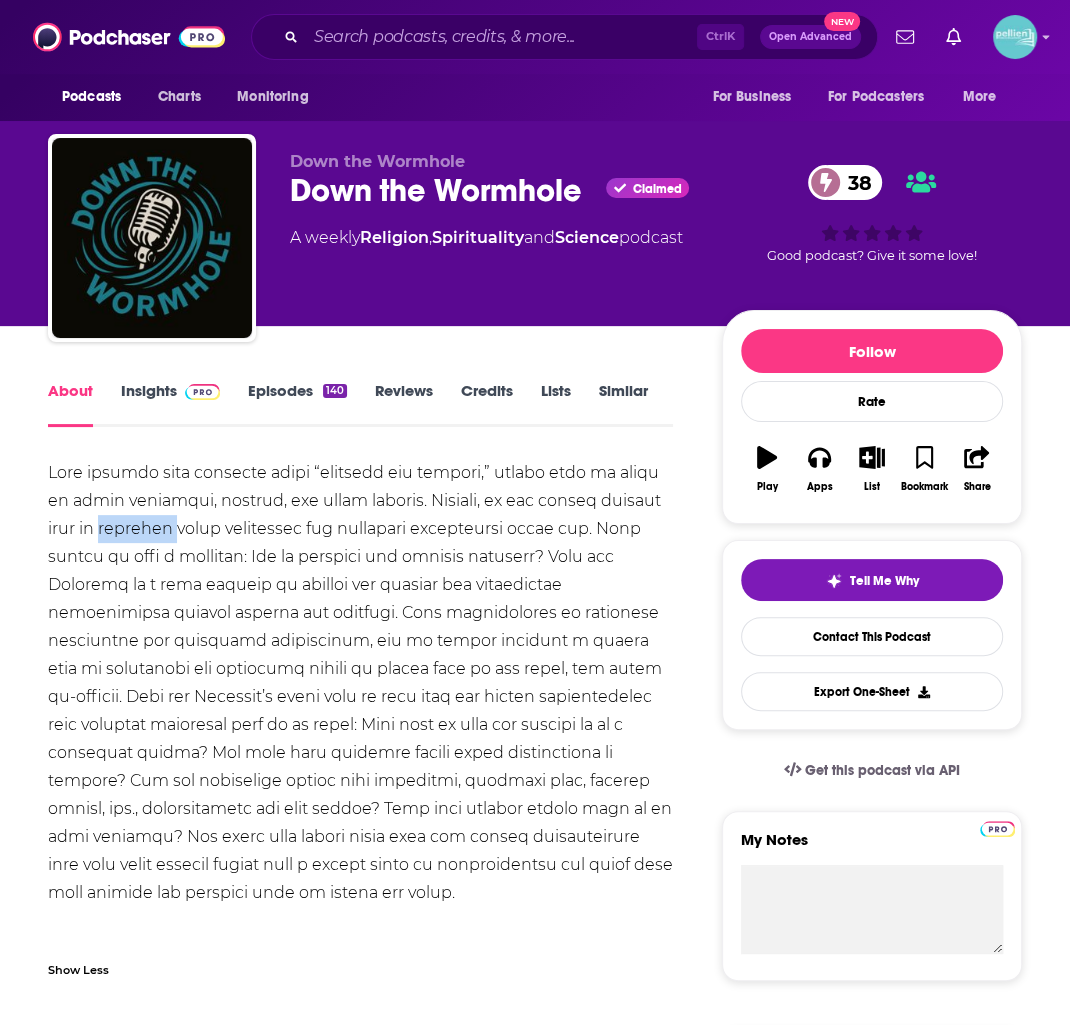 click at bounding box center [360, 683] 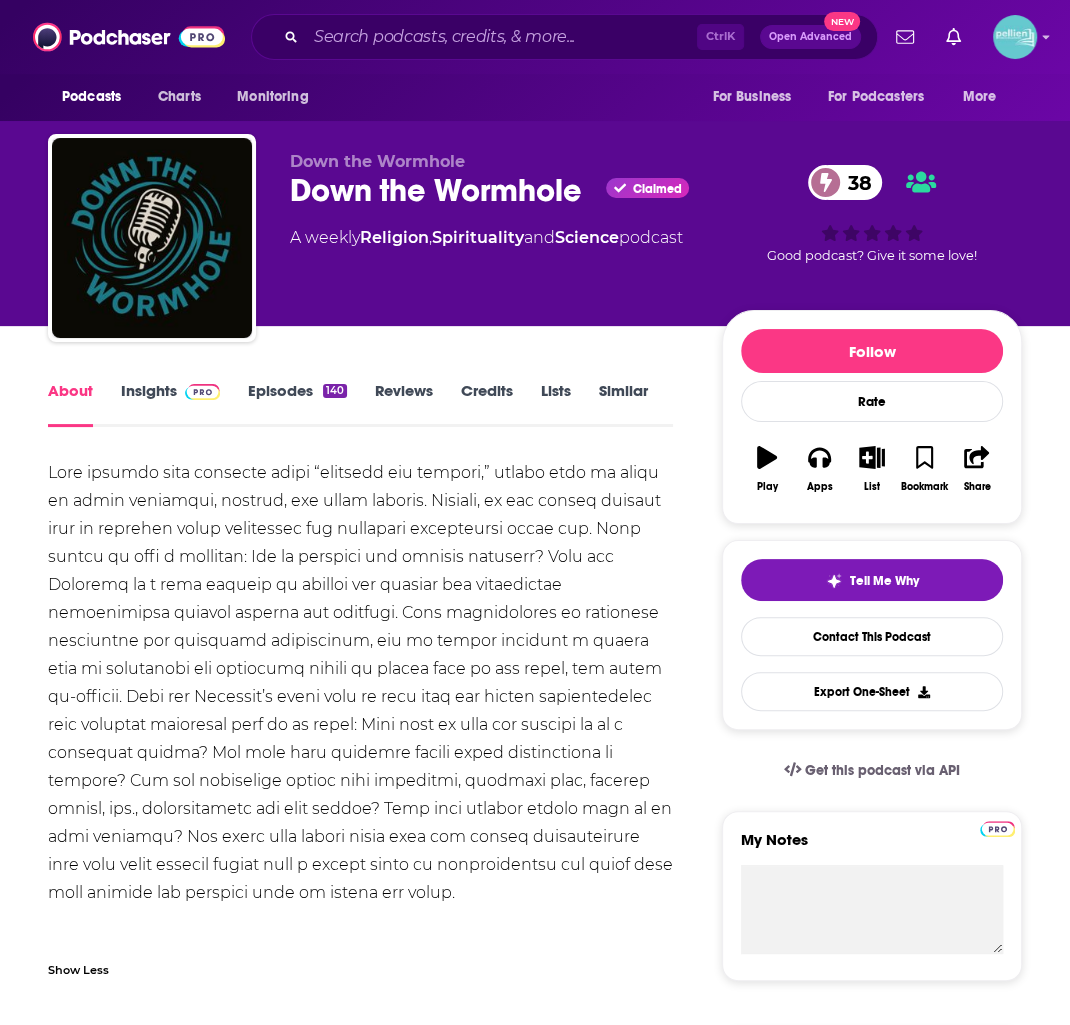 click at bounding box center [360, 683] 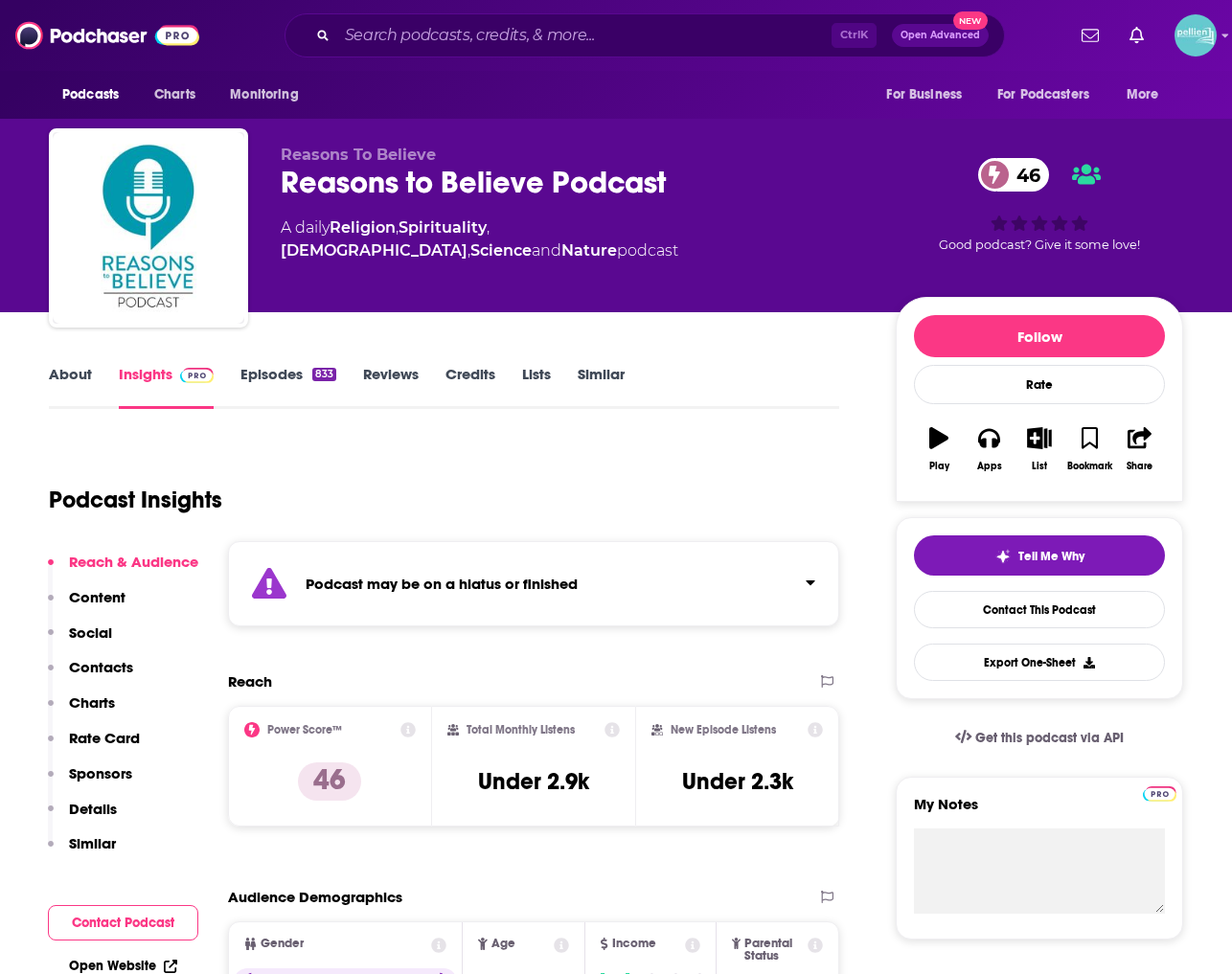 scroll, scrollTop: 0, scrollLeft: 0, axis: both 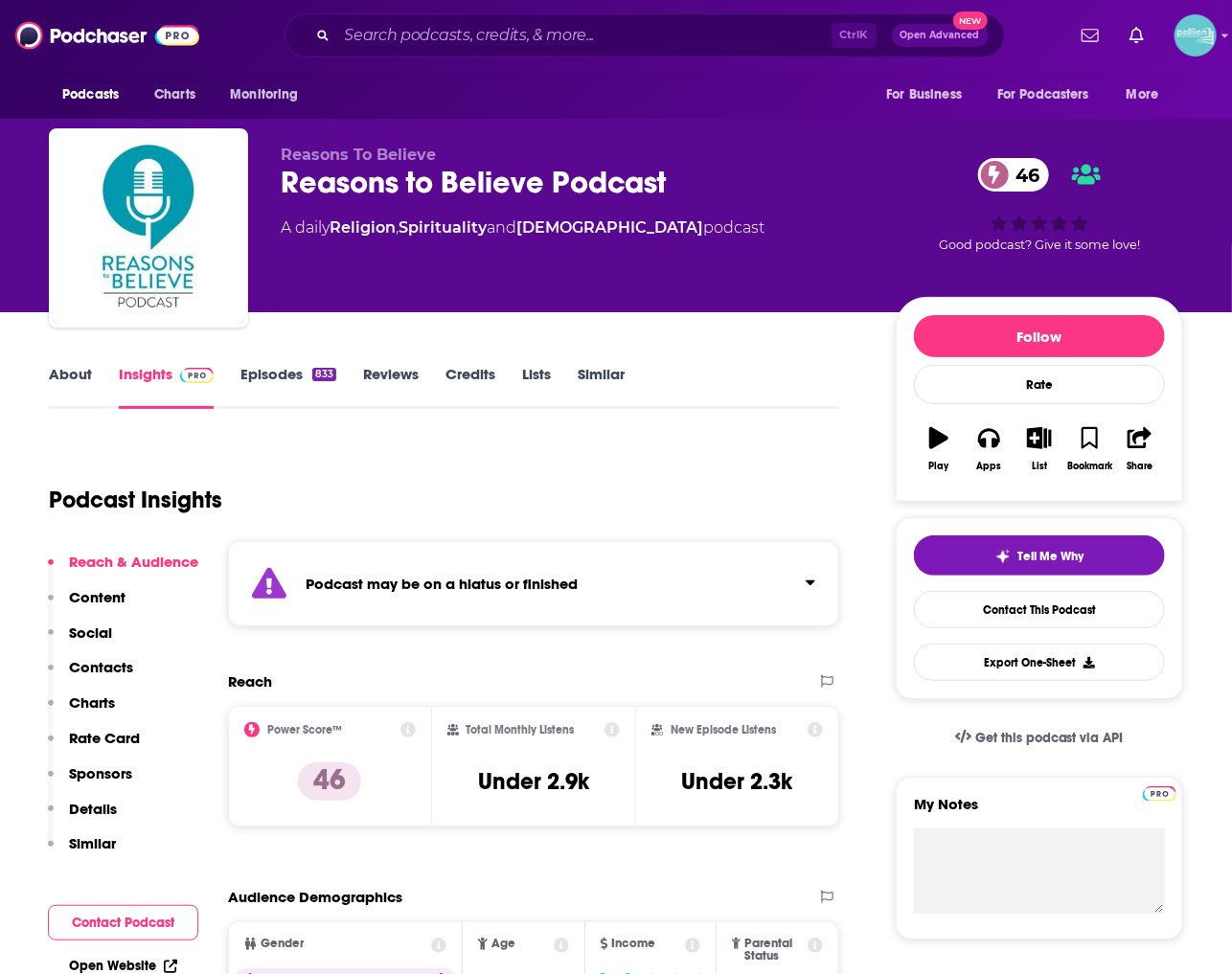 click on "About Insights Episodes 833 Reviews Credits Lists Similar Podcast Insights Reach & Audience Content Social Contacts Charts Rate Card Sponsors Details Similar Contact Podcast Open Website  Podcast may be on a hiatus or finished Reach Power Score™ 46 Total Monthly Listens Under 2.9k New Episode Listens Under 2.3k Export One-Sheet Audience Demographics Gender Male Age 32 yo Income $ $ $ $ $ Parental Status Mixed Countries 1 United States 2 United Kingdom 3 India 4 Canada 5 Australia Top Cities Los Angeles, CA , London , Nashville, TN , Fort Collins, CO , São Paulo , Washington, DC Interests Religion , Spirituality , Charity , Christian & gospel , Society - Work , Children's books Jobs Pastors/Ministers , Directors , Authors/Writers , Lecturers , Marketing Coordinators , Principals/Owners Ethnicities White / Caucasian , Hispanic , African American , Asian Show More Content Political Skew Medium Right Socials Youtube @RTB_official 52k X/Twitter @RTB_official 26k Instagram @rtb_official/ Link Facebook 26k" at bounding box center (616, 5358) 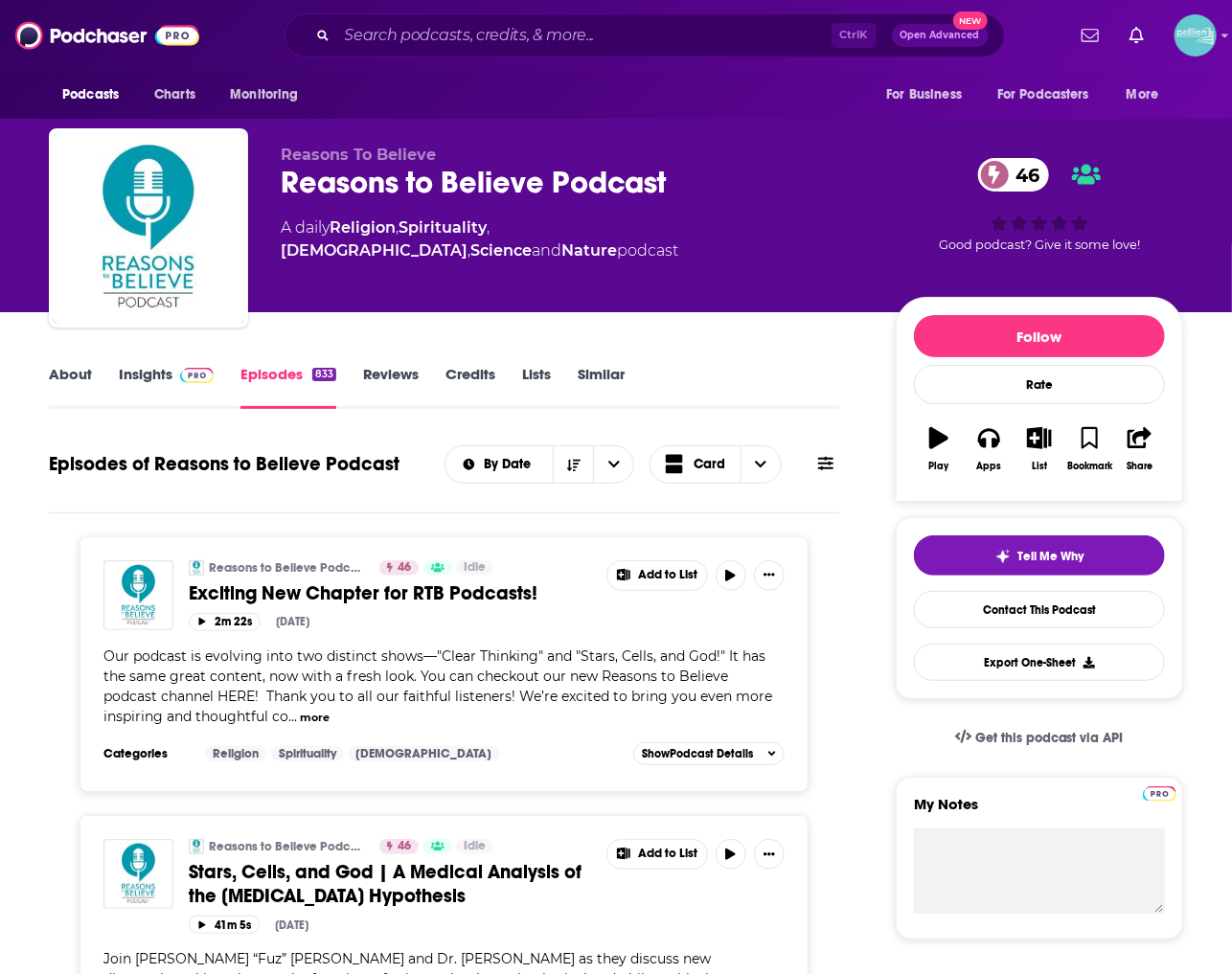 click on "Insights" at bounding box center (166, 387) 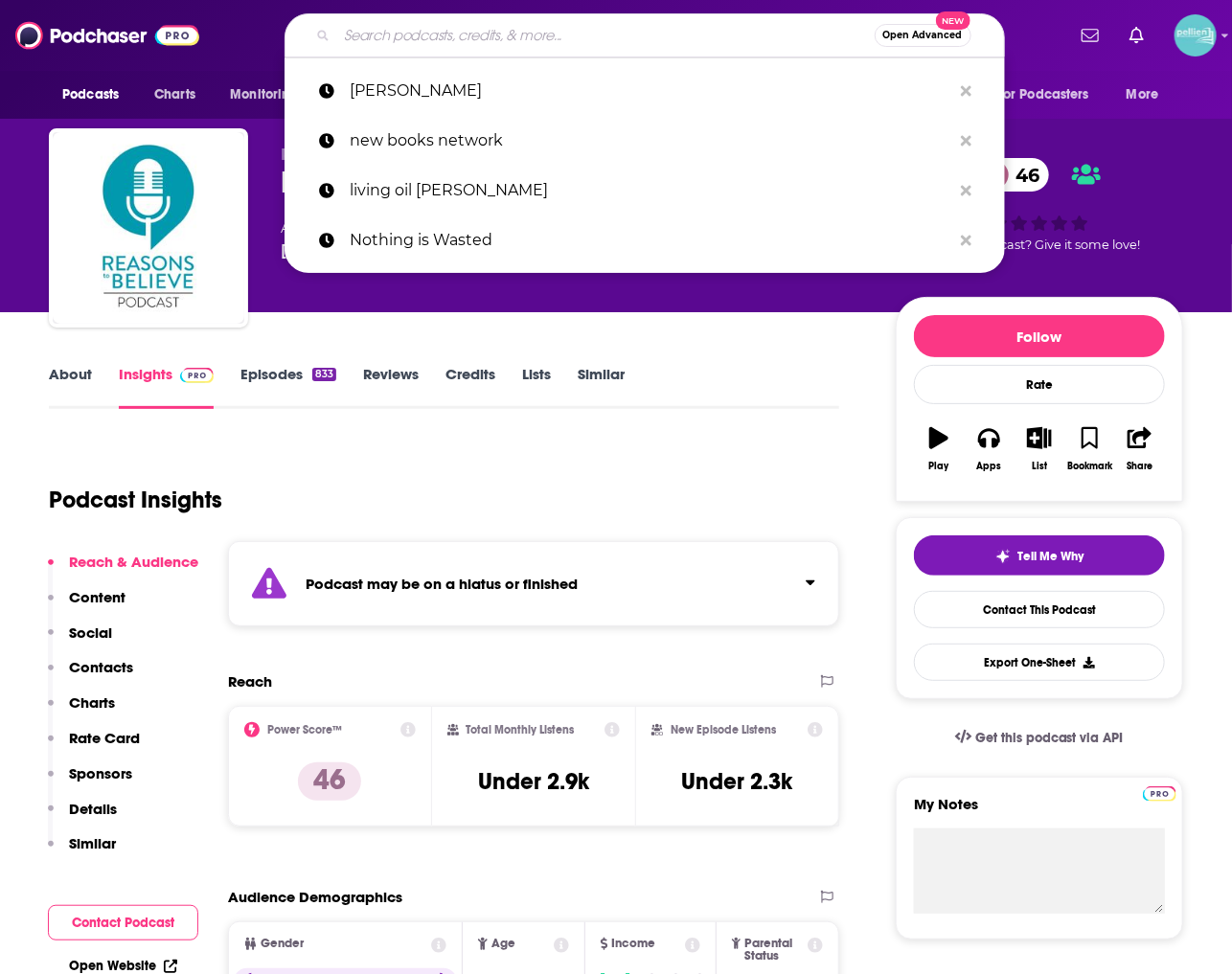 click at bounding box center [605, 35] 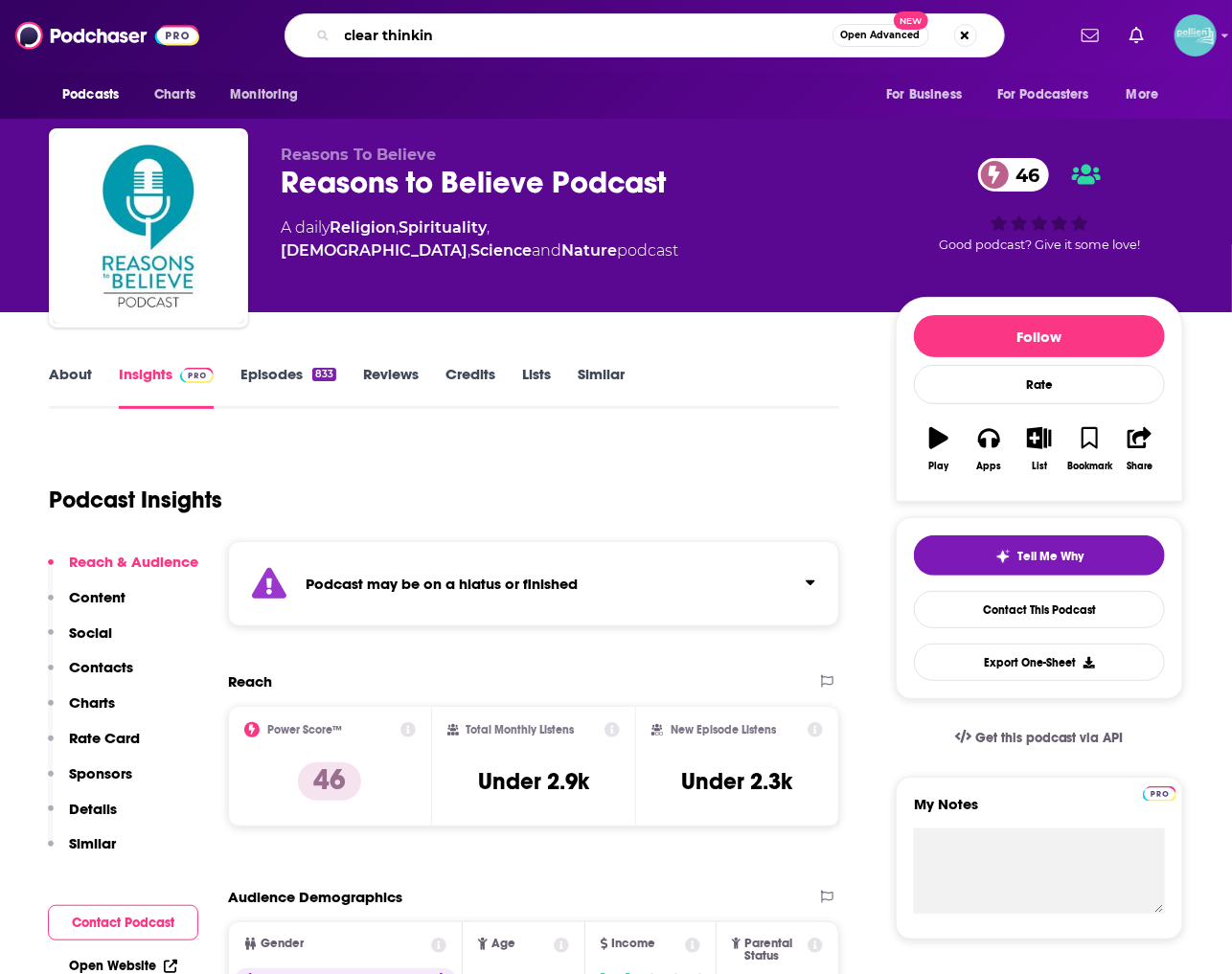 type on "clear thinking" 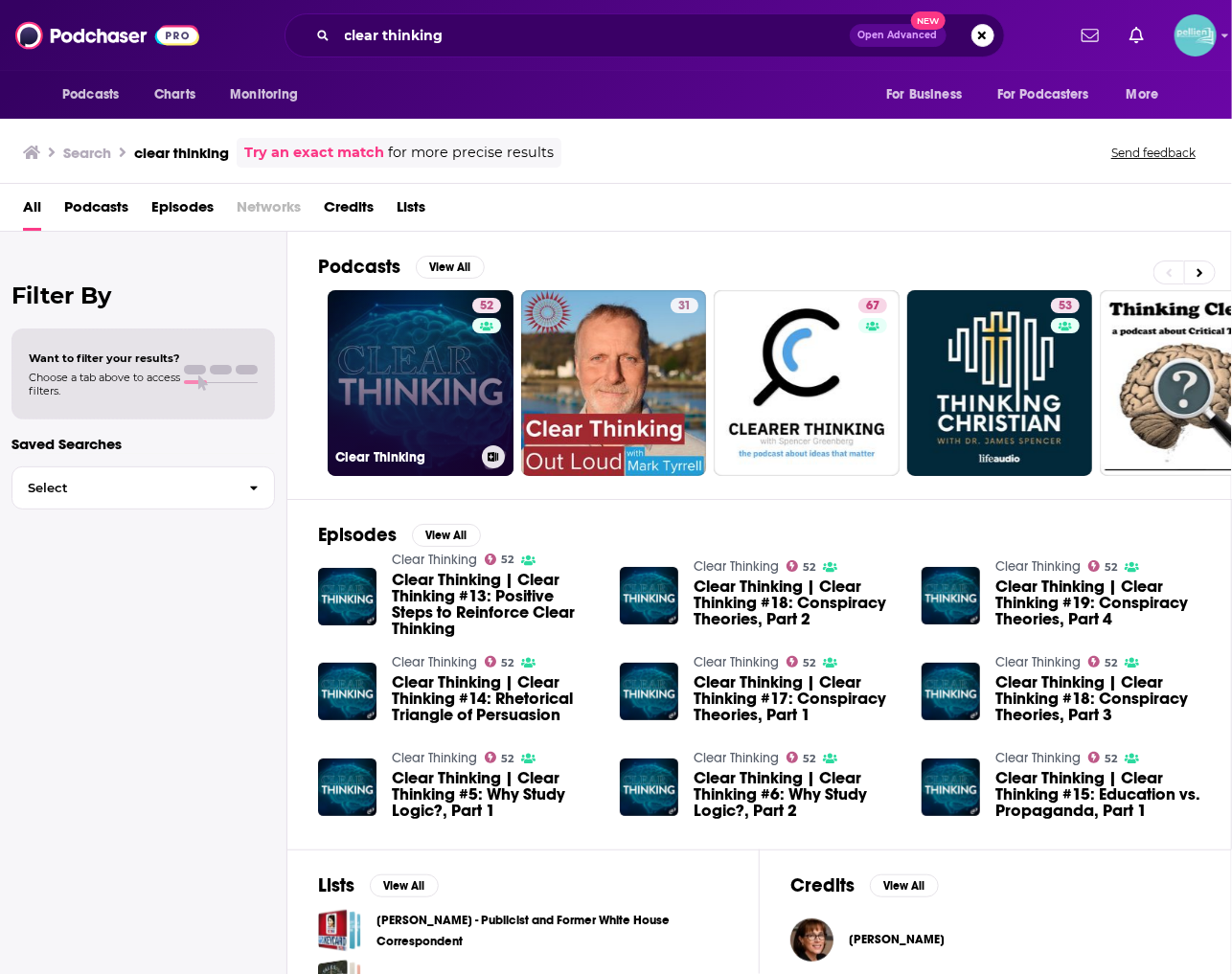 click on "52 Clear Thinking" at bounding box center (421, 383) 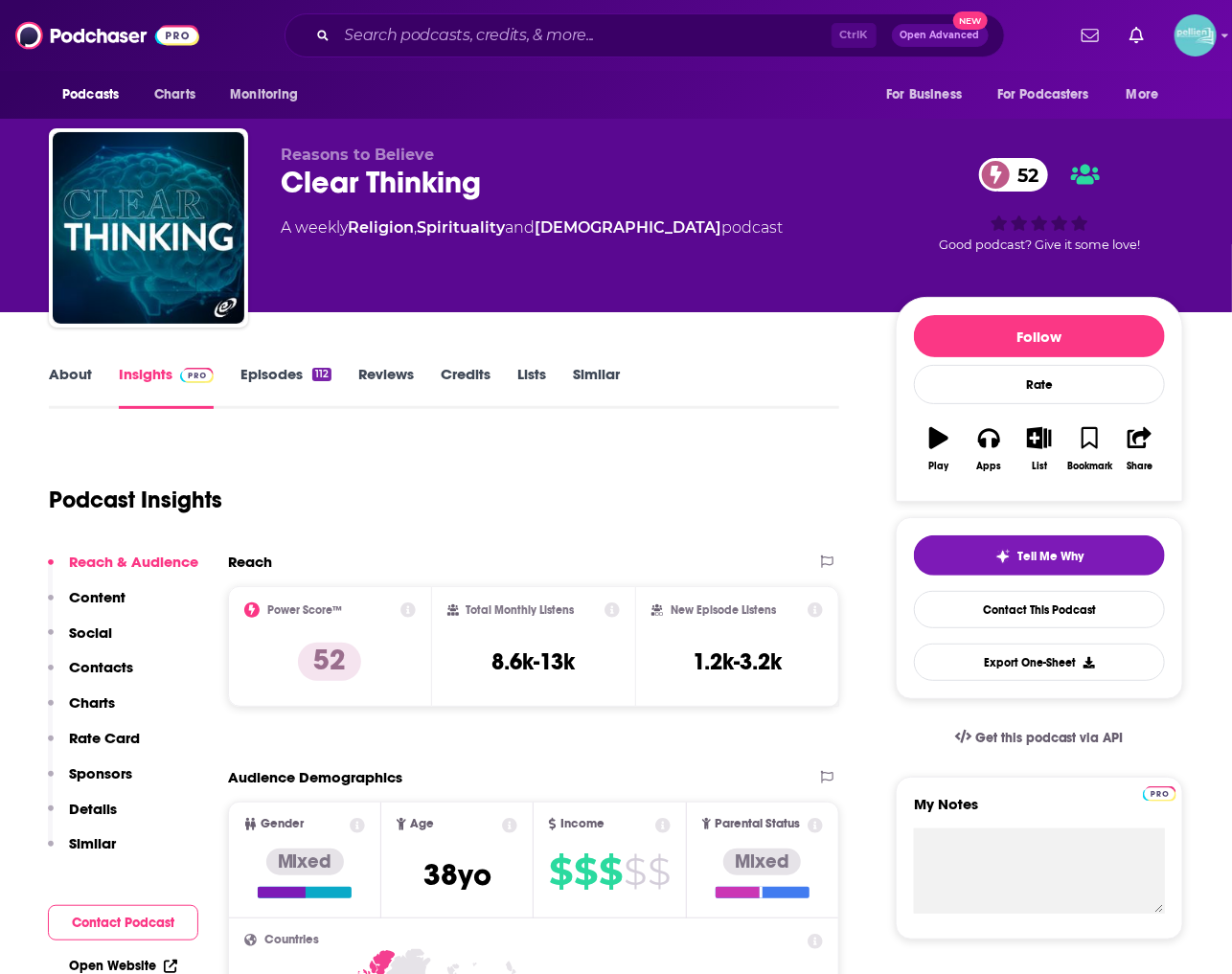 click on "About Insights Episodes 112 Reviews Credits Lists Similar" at bounding box center (444, 385) 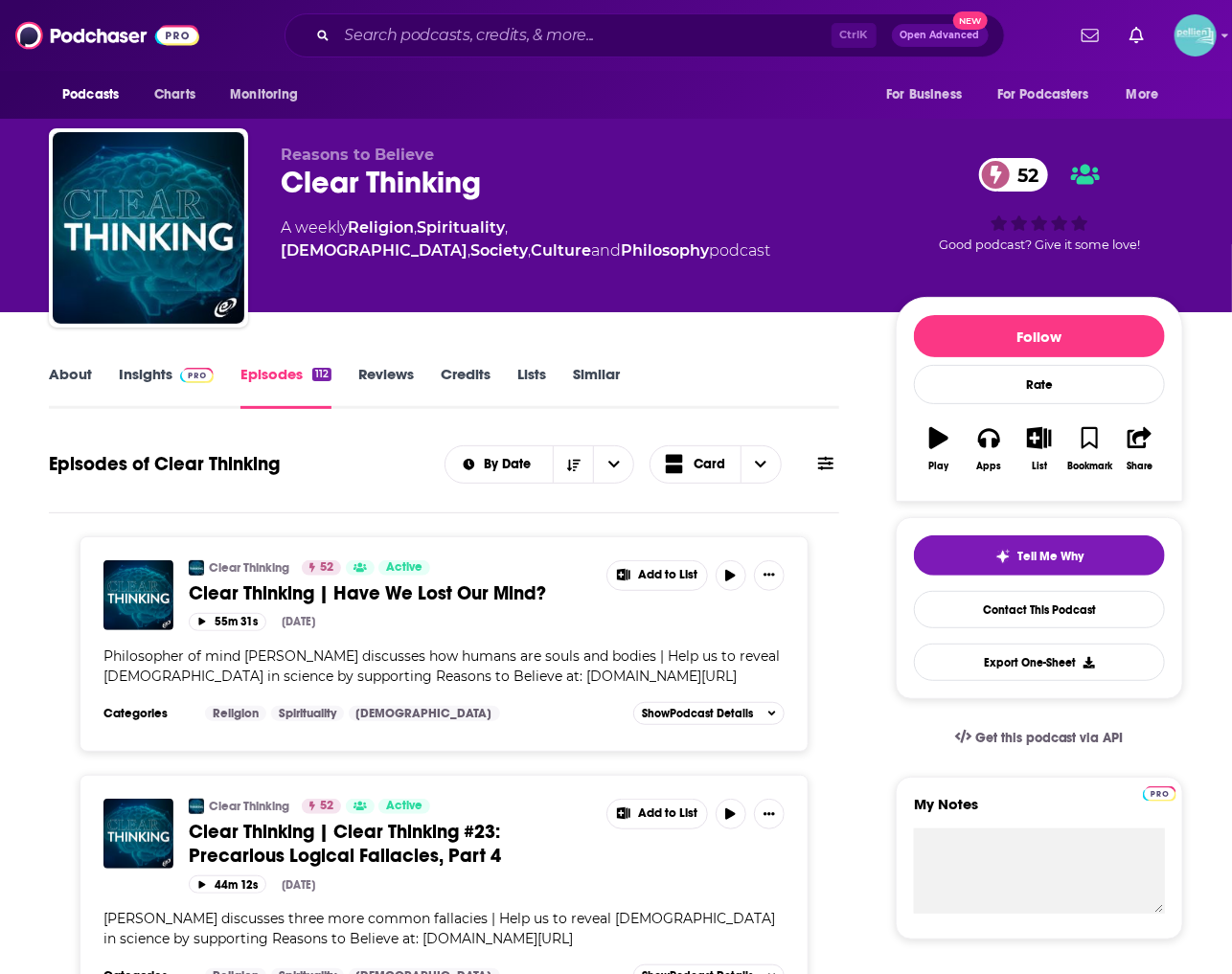click on "About Insights Episodes 112 Reviews Credits Lists Similar Episodes of Clear Thinking By Date Card Clear Thinking 52 Active Clear Thinking | Have We Lost Our Mind? Add to List 55m 31s  Jun 30th, 2025 Philosopher of mind Stan Wallace discusses how humans are souls and bodies | Help us to reveal God in science by supporting Reasons to Believe at: support.reasons.org?source=OLPDCSTAP
Categories Religion Spirituality Christianity Add to List Show  Podcast Details Clear Thinking 52 Active Clear Thinking | Clear Thinking #23: Precarious Logical Fallacies, Part 4 Add to List 44m 12s  Jun 23rd, 2025 Ken discusses three more common fallacies | Help us to reveal God in science by supporting Reasons to Believe at: support.reasons.org?source=OLPDCSTAP
Categories Religion Spirituality Christianity Add to List Show  Podcast Details Clear Thinking 52 Active Clear Thinking | Clear Thinking #22: Precarious Logical Fallacies, Part 3 Add to List 50m 17s  Jun 16th, 2025 Categories Religion Spirituality Christianity Add to List" at bounding box center [444, 3810] 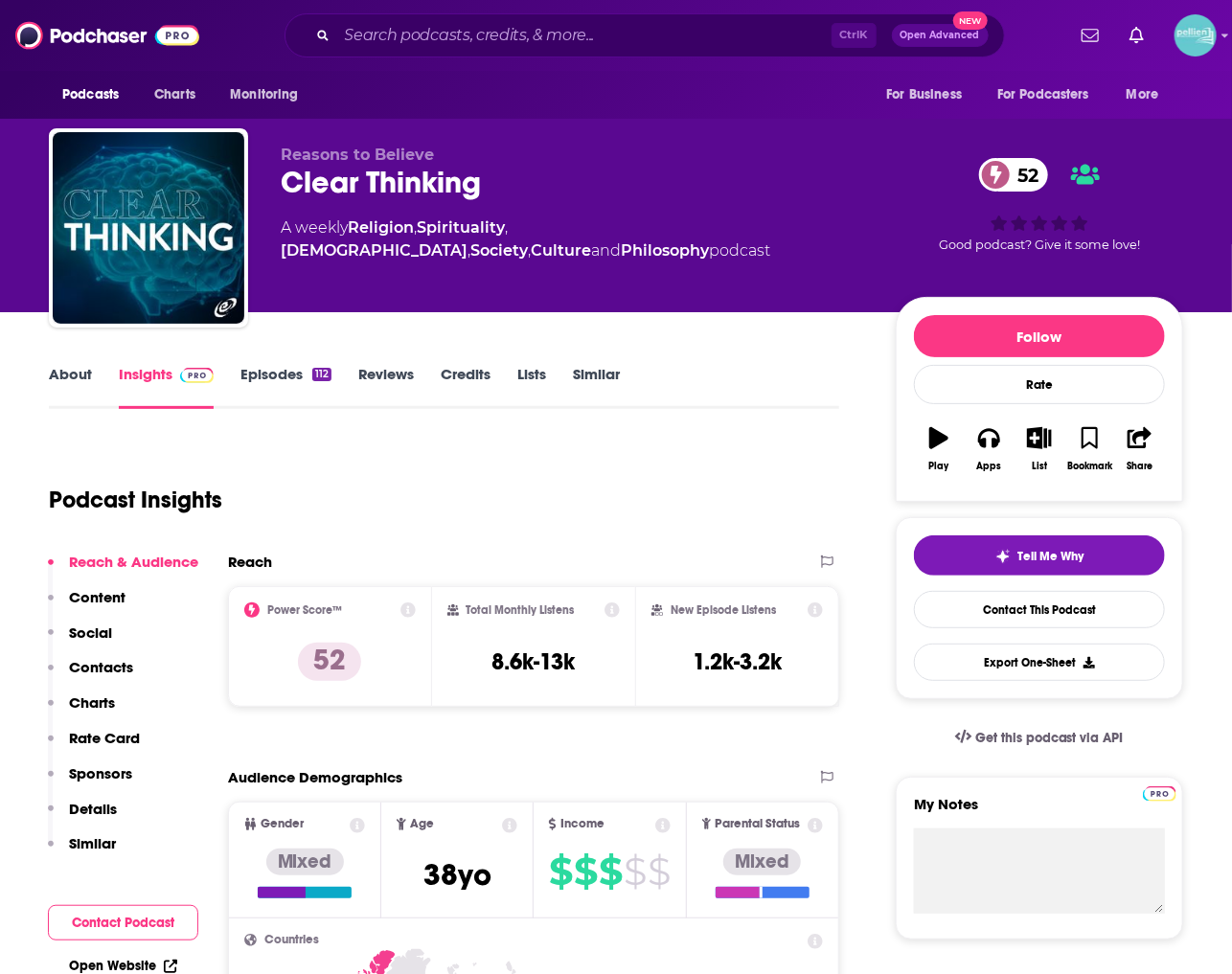 click on "Podcasts Charts Monitoring For Business For Podcasters More" at bounding box center (616, 95) 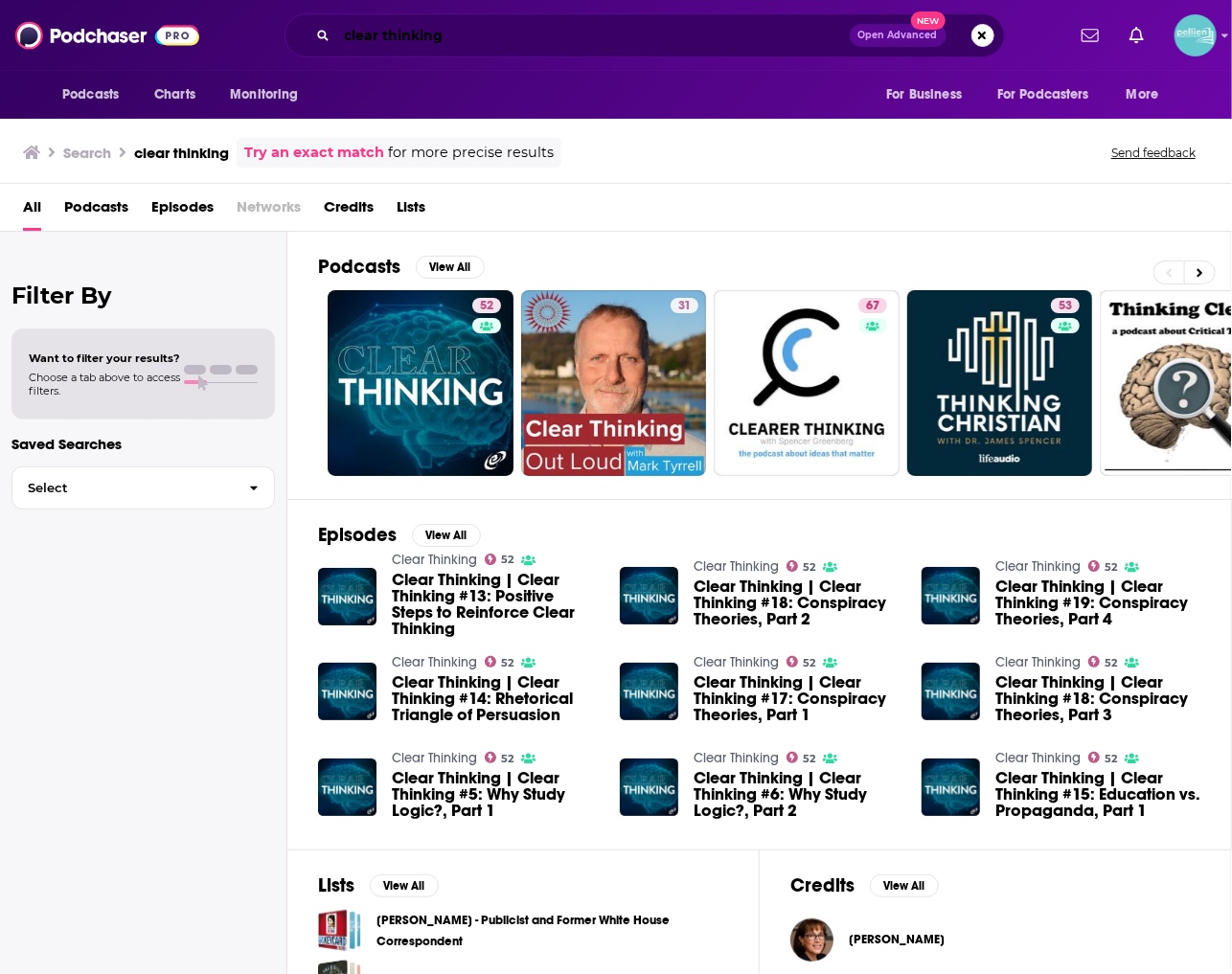 click on "clear thinking" at bounding box center [593, 35] 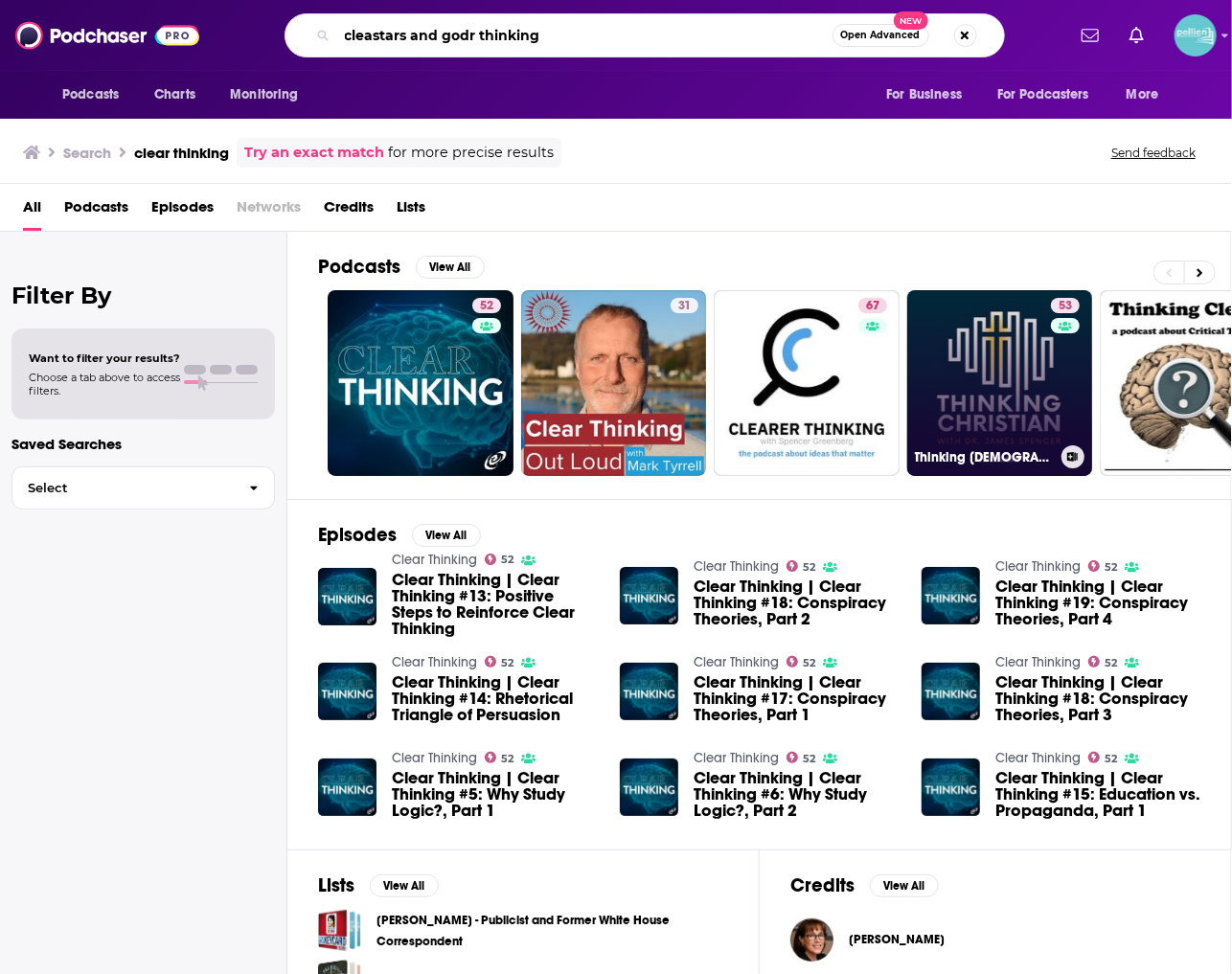 type on "cleastars and godr thinking" 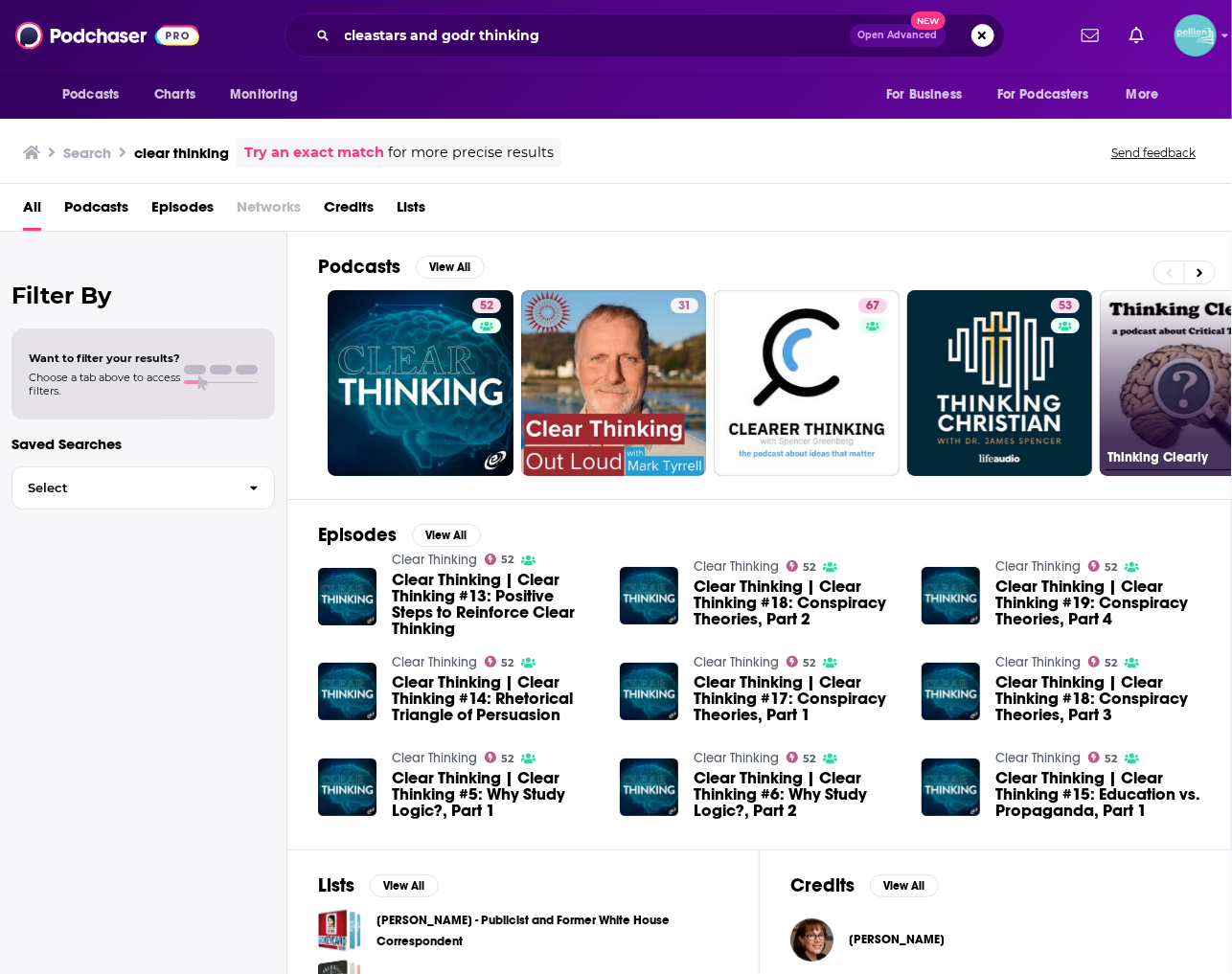 click on "48 Thinking Clearly" at bounding box center (1193, 383) 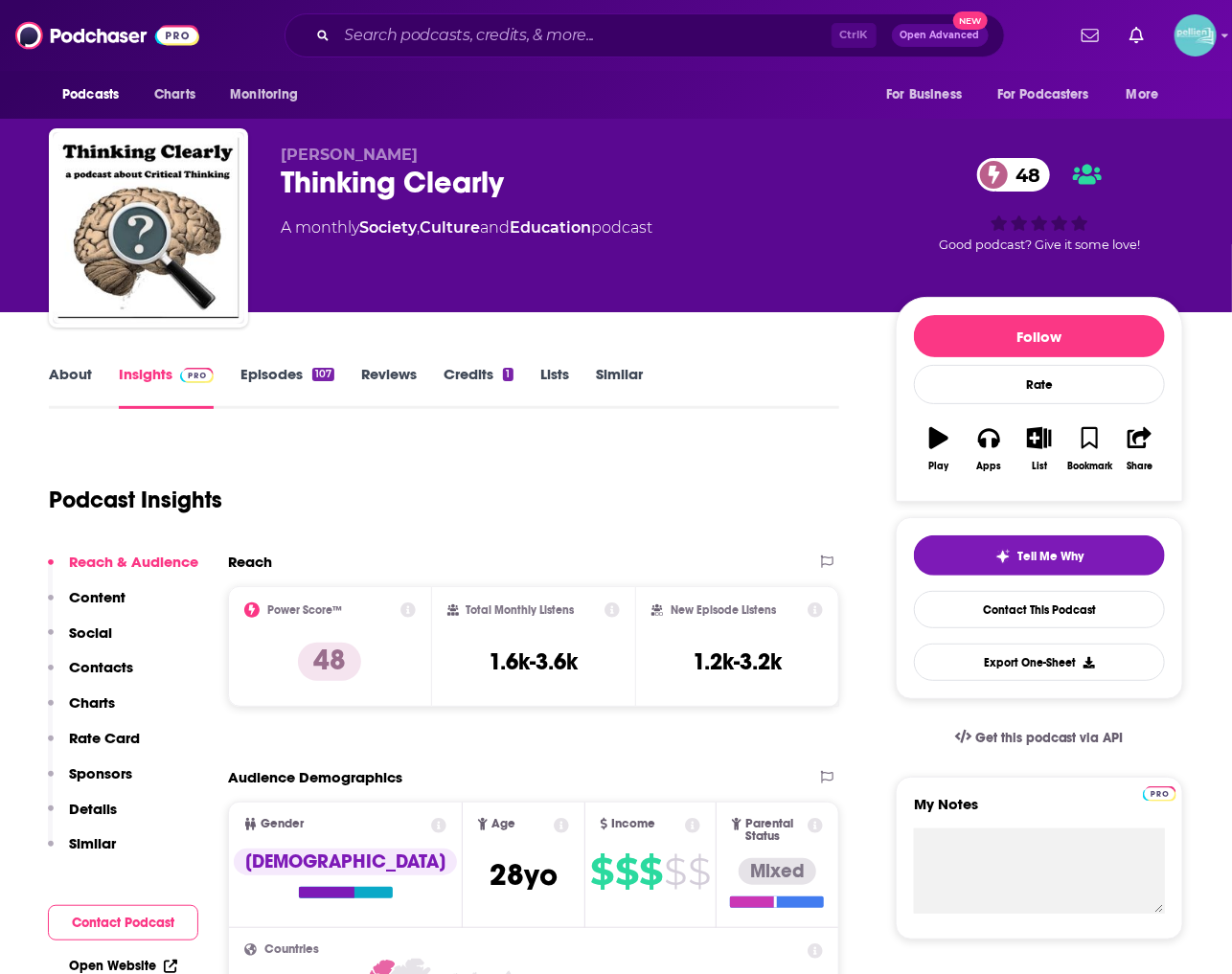click on "Episodes 107" at bounding box center (287, 387) 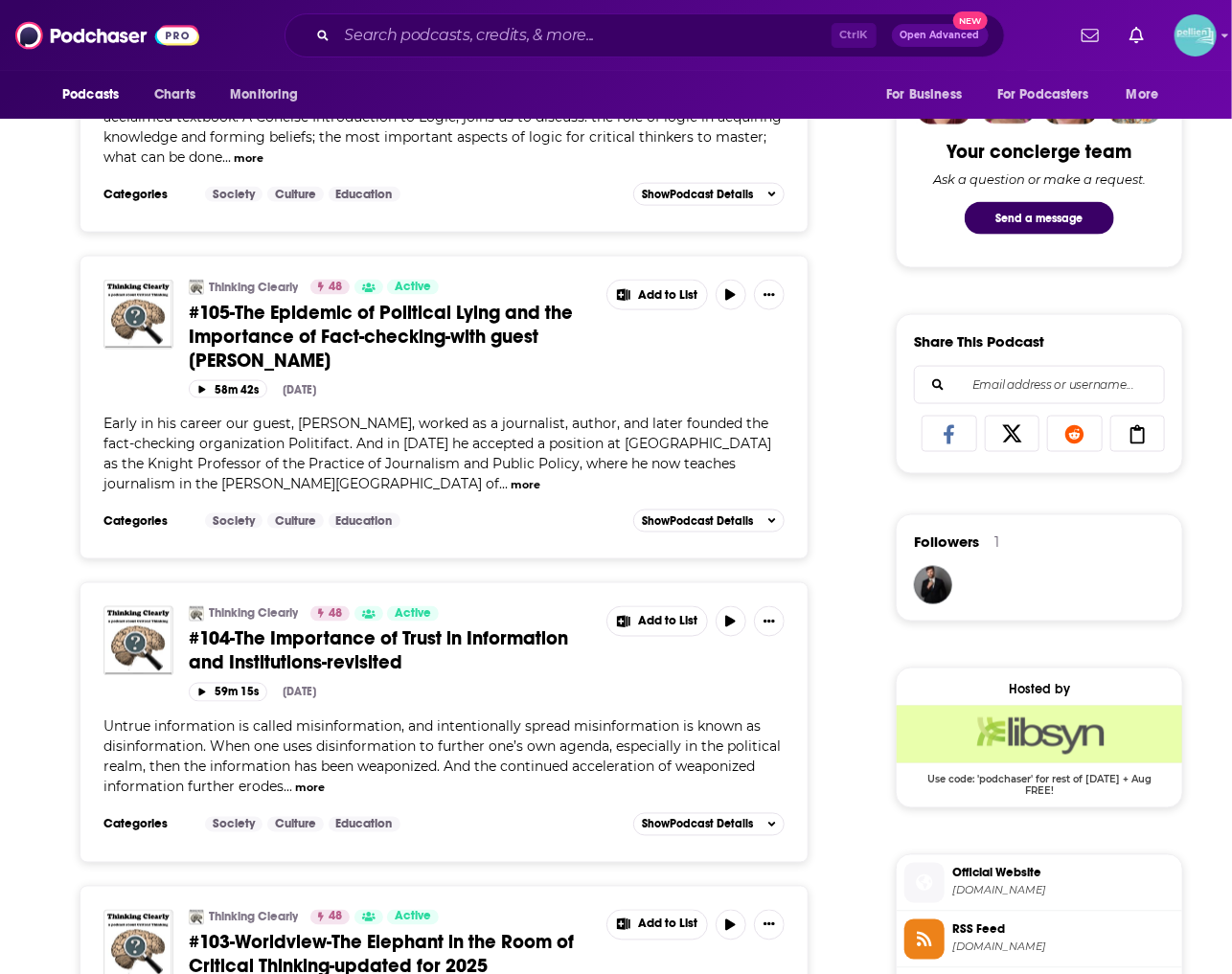 scroll, scrollTop: 0, scrollLeft: 0, axis: both 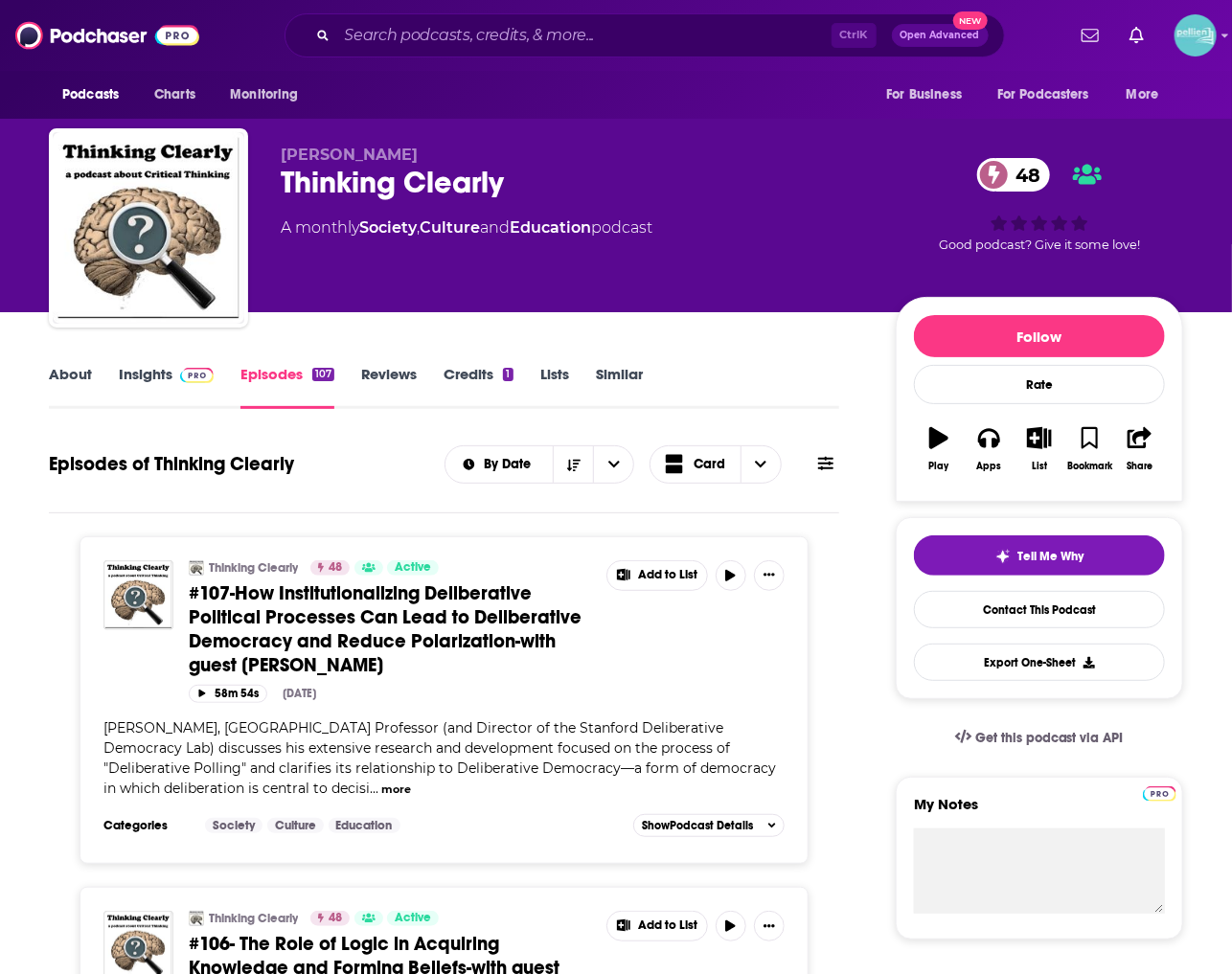 click on "Insights" at bounding box center [166, 387] 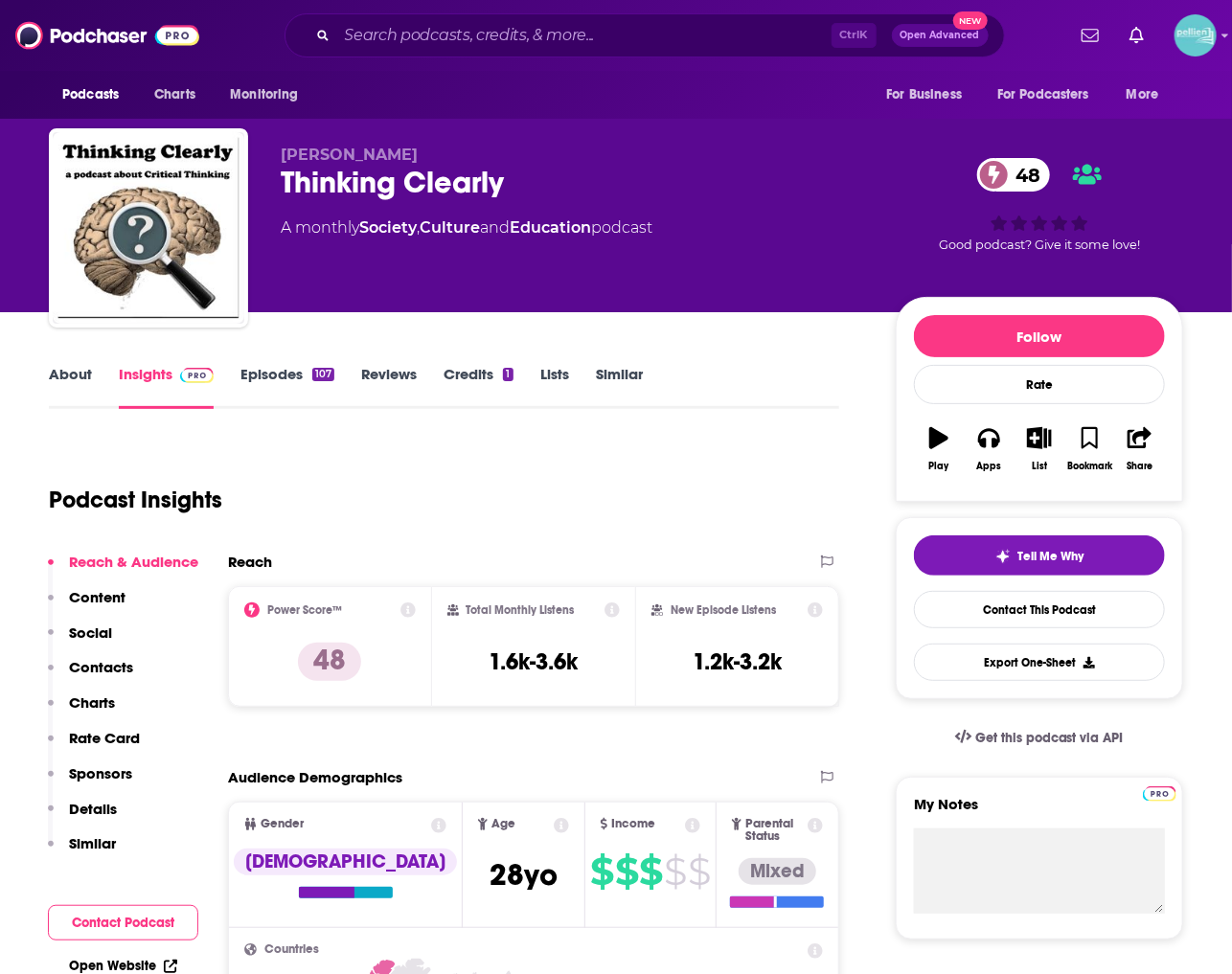 click on "Similar" at bounding box center (619, 387) 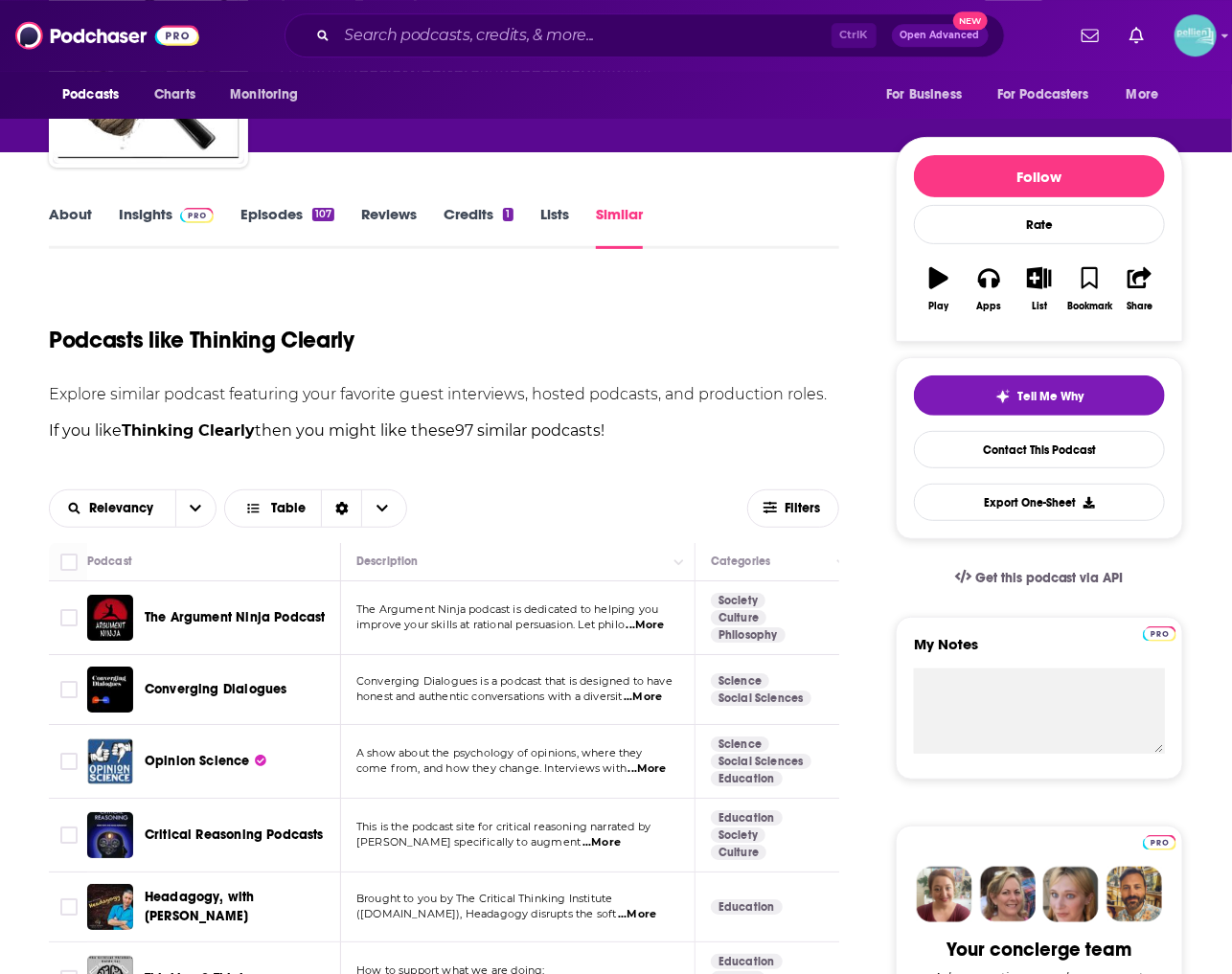scroll, scrollTop: 239, scrollLeft: 0, axis: vertical 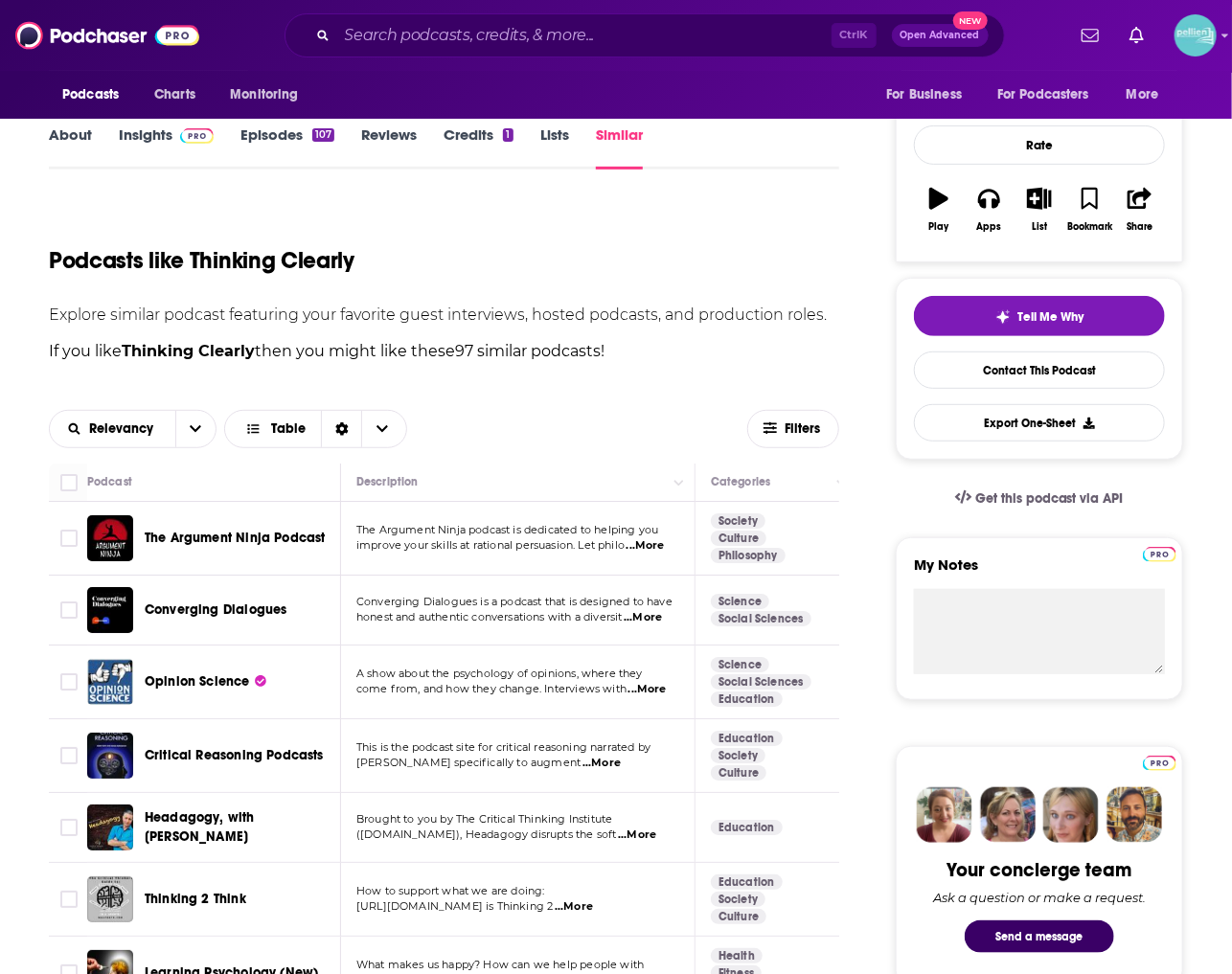click on "...More" at bounding box center (643, 618) 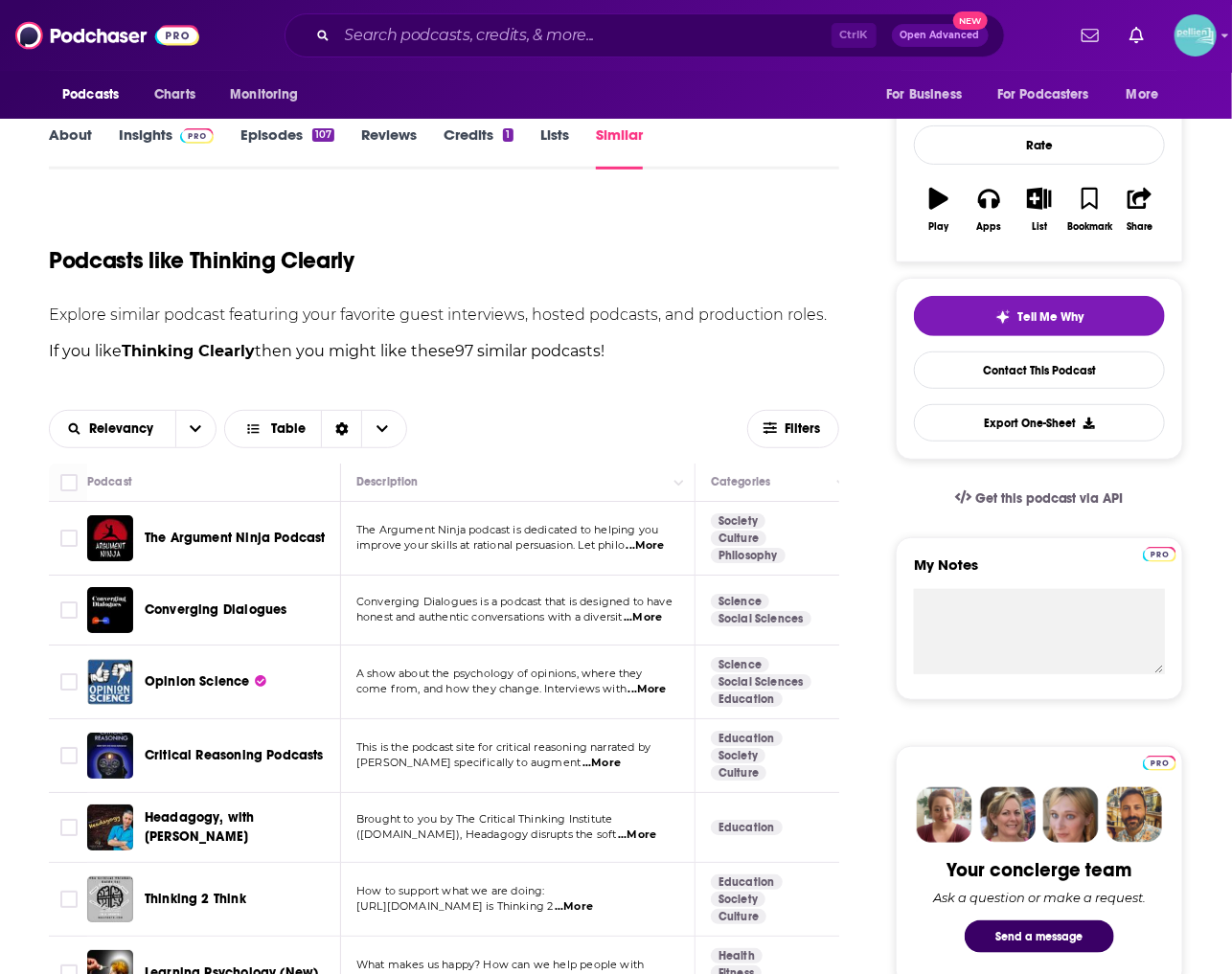 scroll, scrollTop: 718, scrollLeft: 0, axis: vertical 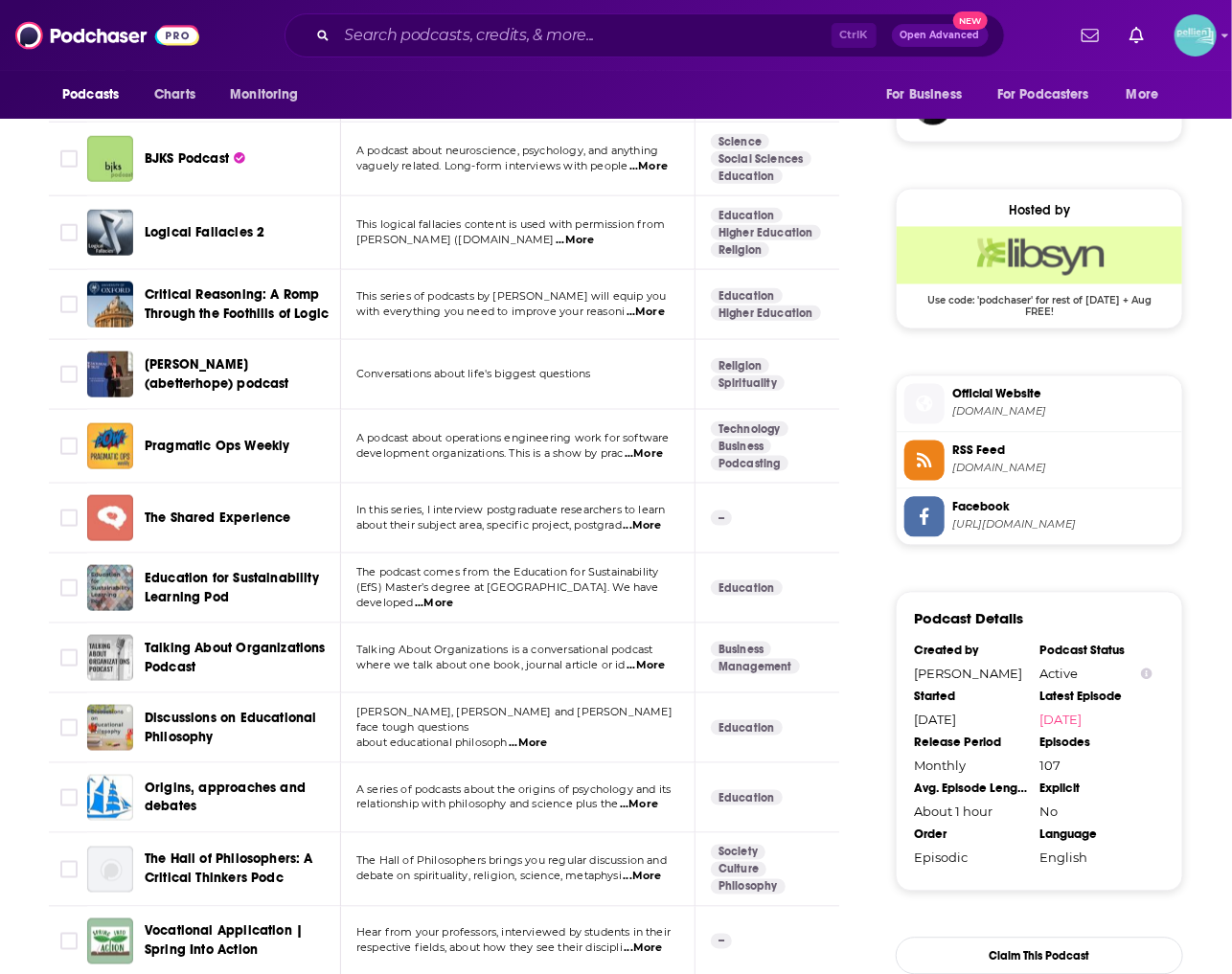 click on "About Insights Episodes 107 Reviews Credits 1 Lists Similar Podcasts like  Thinking Clearly Explore similar podcast featuring your favorite guest interviews, hosted podcasts, and production roles. If you like  Thinking Clearly  then you might like these  97 similar podcasts ! Relevancy Table Filters Podcast Description Categories Reach (Monthly) Reach (Episode) Top Country The Argument Ninja Podcast The Argument Ninja podcast is dedicated to helping you improve your skills at rational persuasion. Let philo  ...More Society Culture Philosophy 44 Under 1.9k __   US Converging Dialogues Converging Dialogues is a podcast that is designed to have honest and authentic conversations with a diversit  ...More Science Social Sciences 53 3.8k-5.8k Under 1.4k   US Opinion Science A show about the psychology of opinions, where they come from, and how they change. Interviews with  ...More Science Social Sciences Education 58 5.7k-8.5k 4.6k-6.8k   US Critical Reasoning Podcasts  ...More Education Society Culture 42 __   US" at bounding box center (457, 2619) 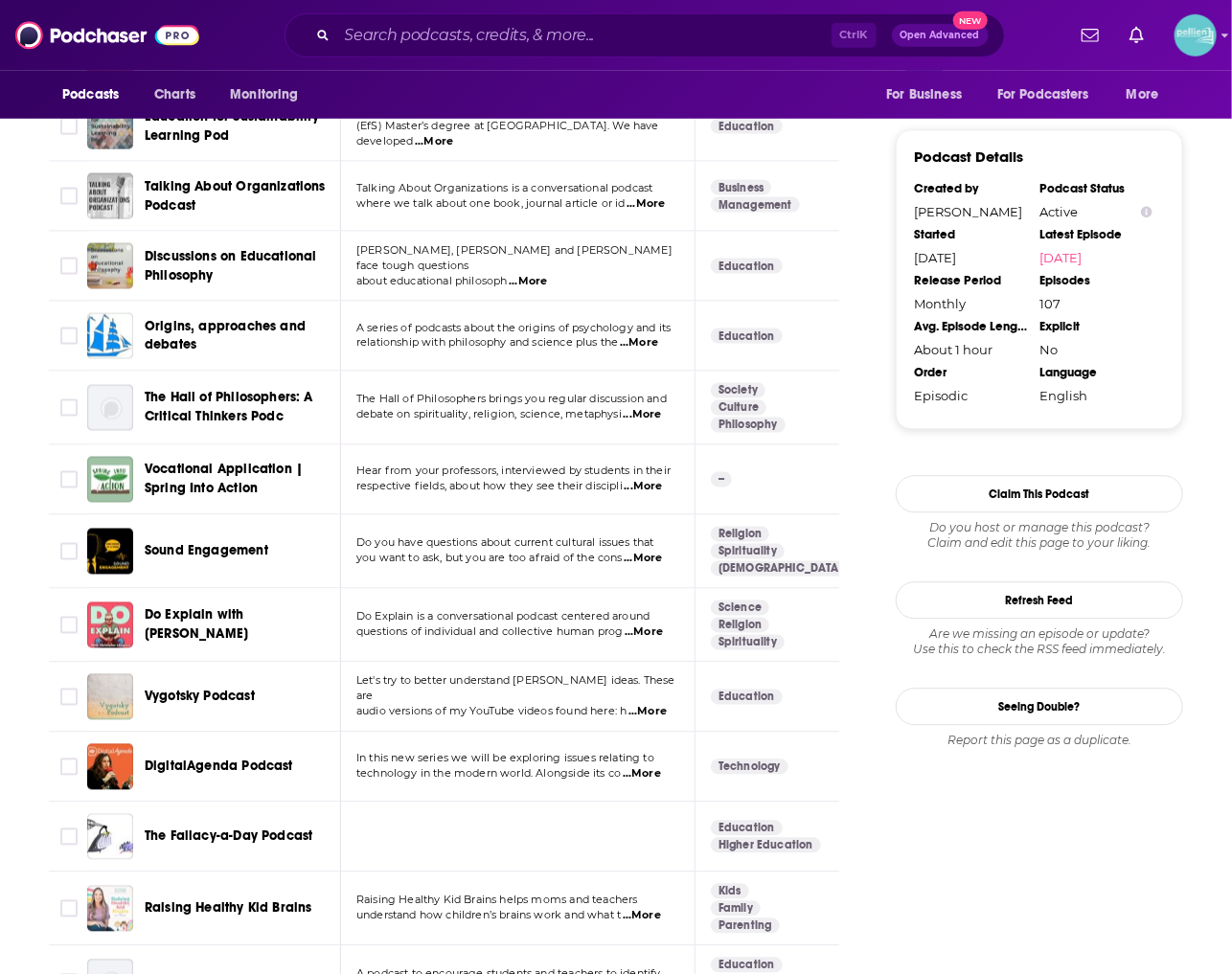 scroll, scrollTop: 1916, scrollLeft: 0, axis: vertical 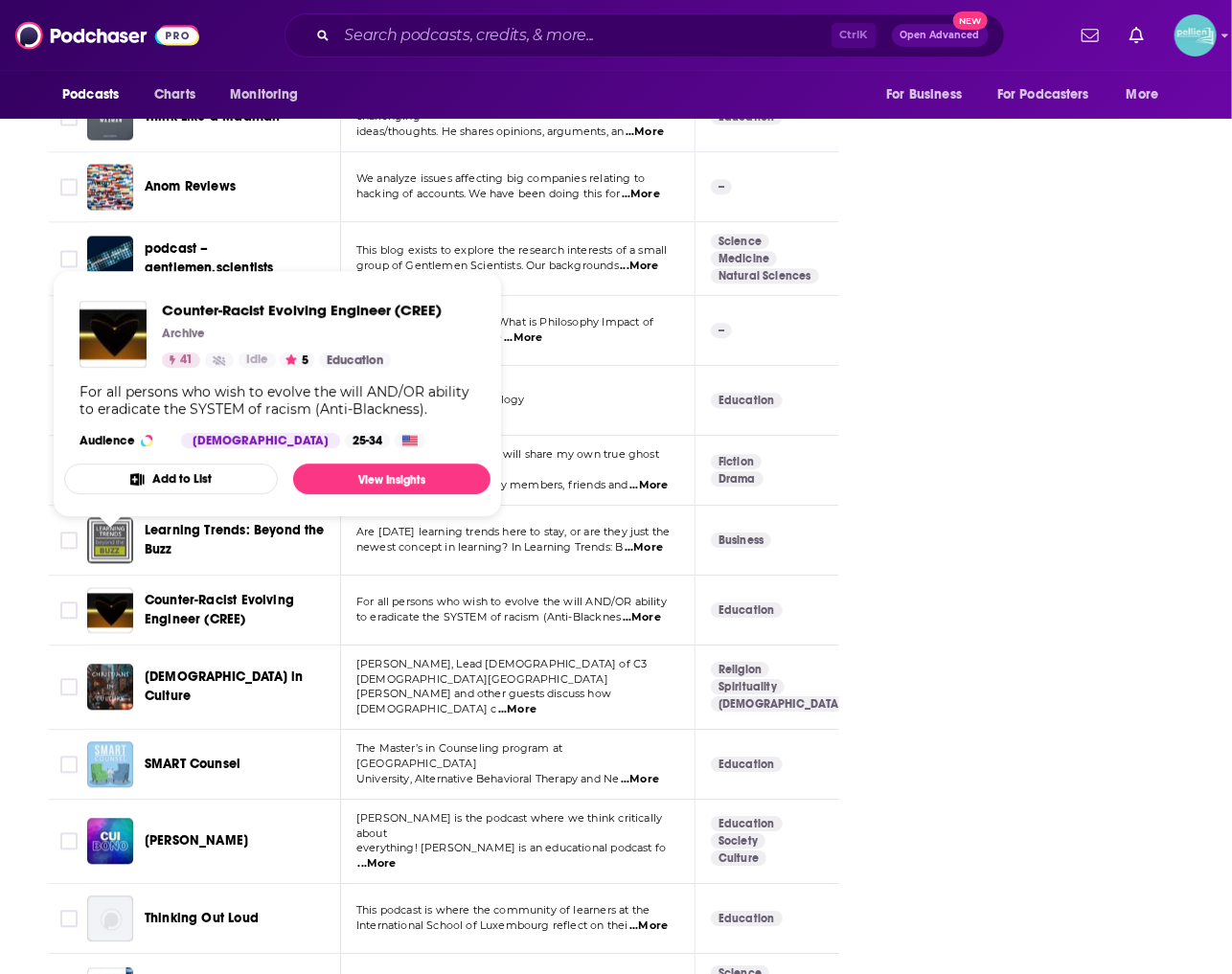 click on "About Insights Episodes 107 Reviews Credits 1 Lists Similar Podcasts like  Thinking Clearly Explore similar podcast featuring your favorite guest interviews, hosted podcasts, and production roles. If you like  Thinking Clearly  then you might like these  97 similar podcasts ! Relevancy Table Filters Podcast Description Categories Reach (Monthly) Reach (Episode) Top Country The Argument Ninja Podcast The Argument Ninja podcast is dedicated to helping you improve your skills at rational persuasion. Let philo  ...More Society Culture Philosophy 44 Under 1.9k __   US Converging Dialogues Converging Dialogues is a podcast that is designed to have honest and authentic conversations with a diversit  ...More Science Social Sciences 53 3.8k-5.8k Under 1.4k   US Opinion Science A show about the psychology of opinions, where they come from, and how they change. Interviews with  ...More Science Social Sciences Education 58 5.7k-8.5k 4.6k-6.8k   US Critical Reasoning Podcasts  ...More Education Society Culture 42 __   US" at bounding box center (616, -1238) 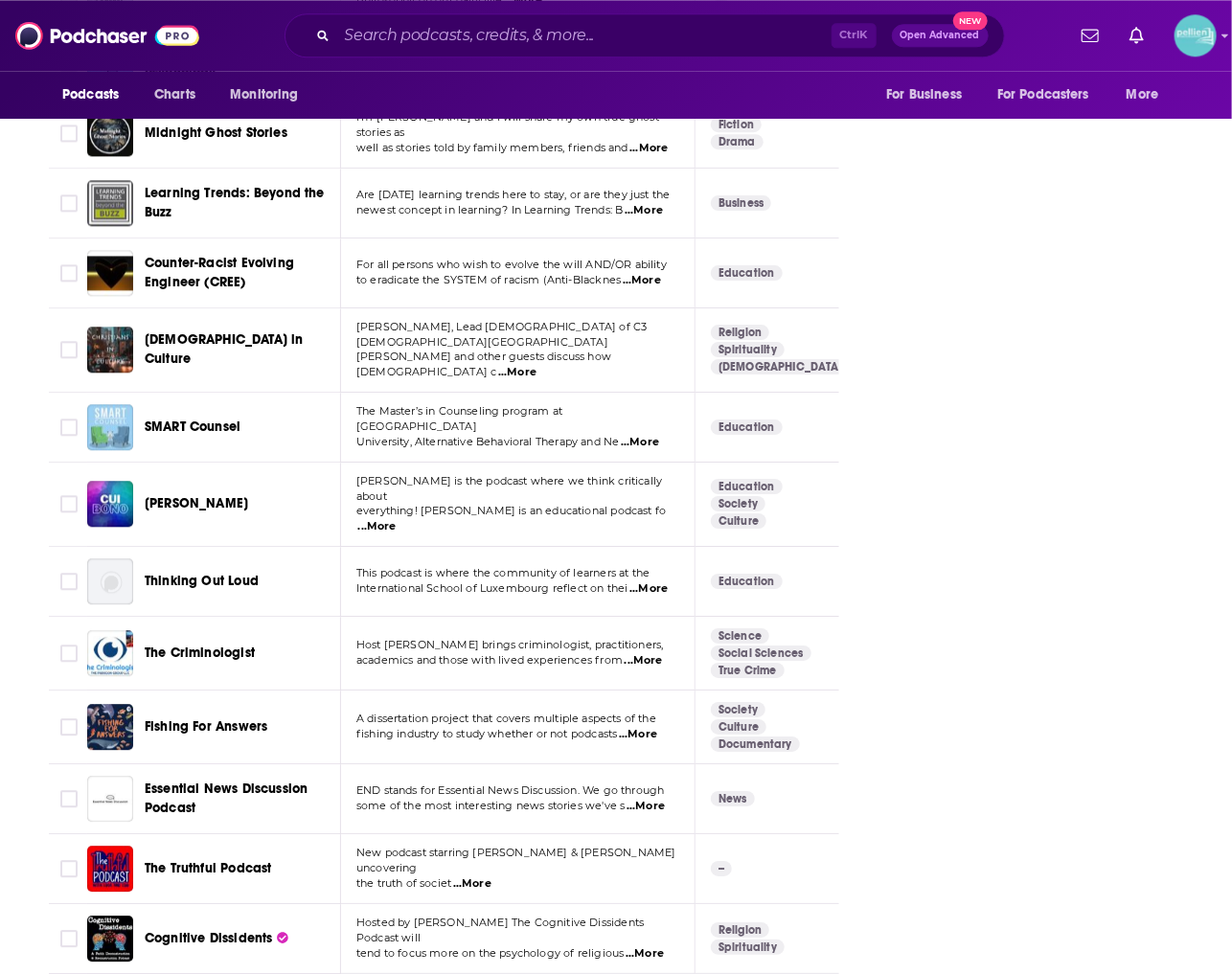 scroll, scrollTop: 5749, scrollLeft: 0, axis: vertical 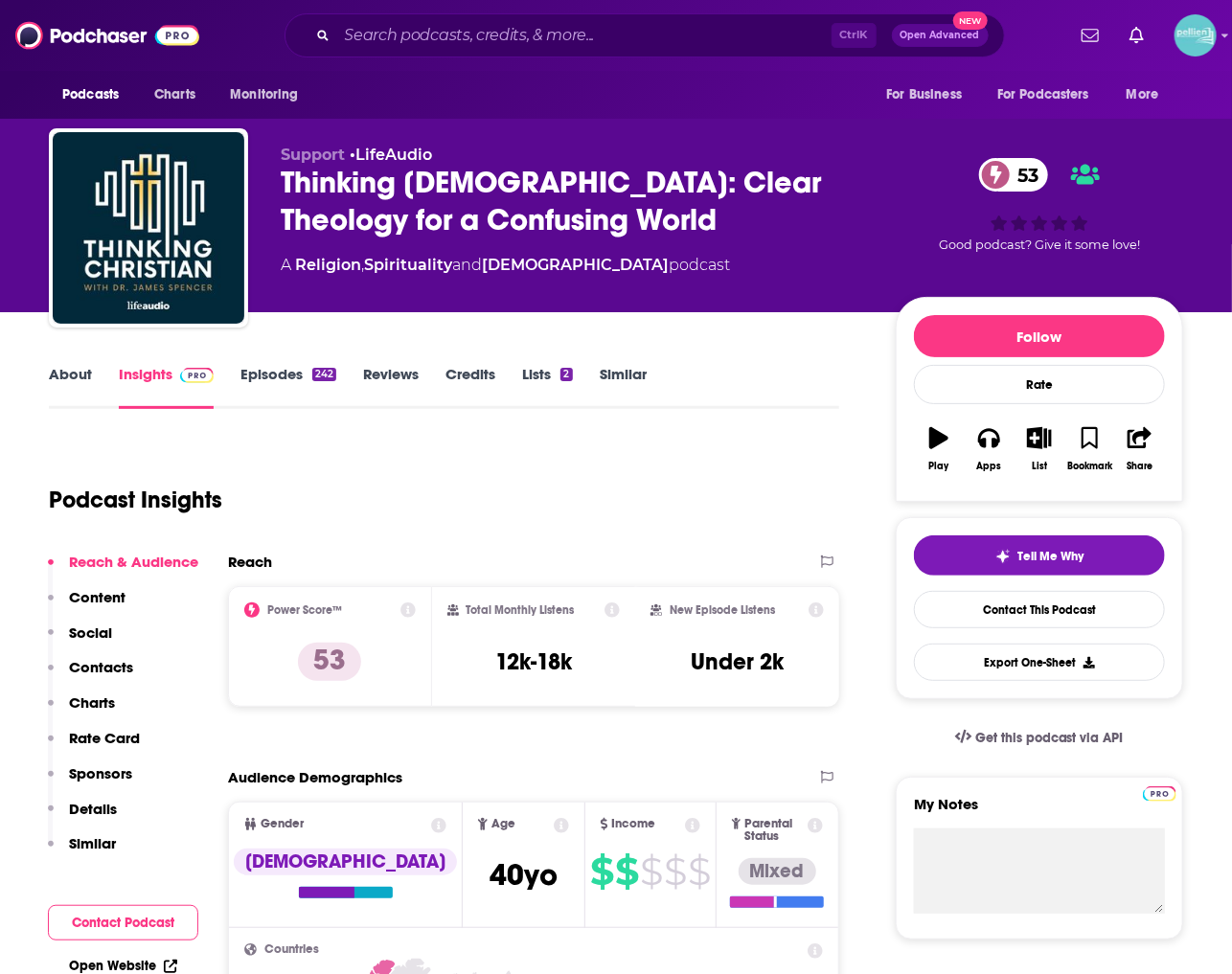 click on "Podcast Insights" at bounding box center [436, 488] 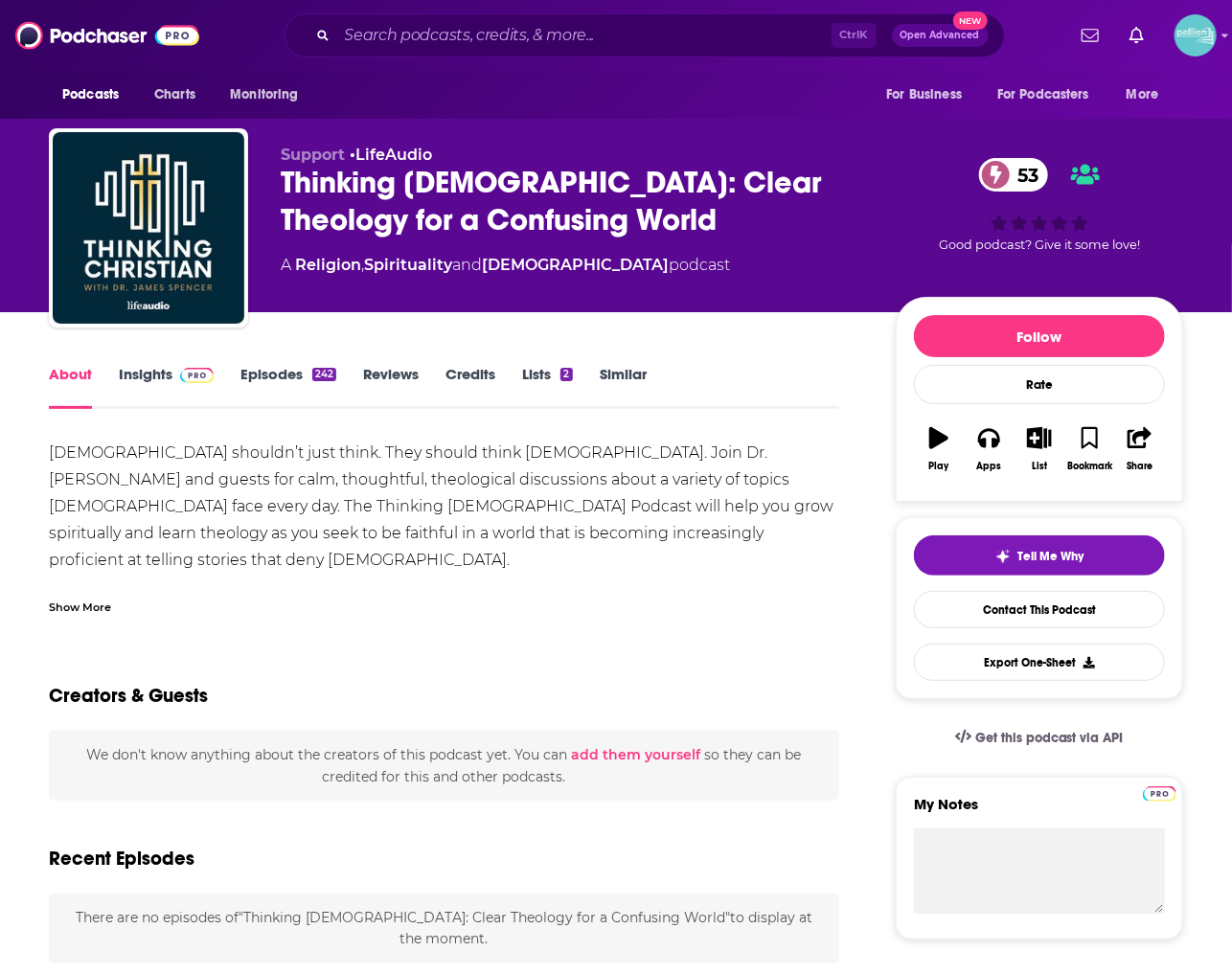 click on "Christians shouldn’t just think. They should think Christian. Join Dr. James Spencer and guests for calm, thoughtful, theological discussions about a variety of topics Christians face every day. The Thinking Christian Podcast will help you grow spiritually and learn theology as you seek to be faithful in a world that is becoming increasingly proficient at telling stories that deny Christ.
Find more from James at  https://usefultogod.com/ ." at bounding box center [444, 533] 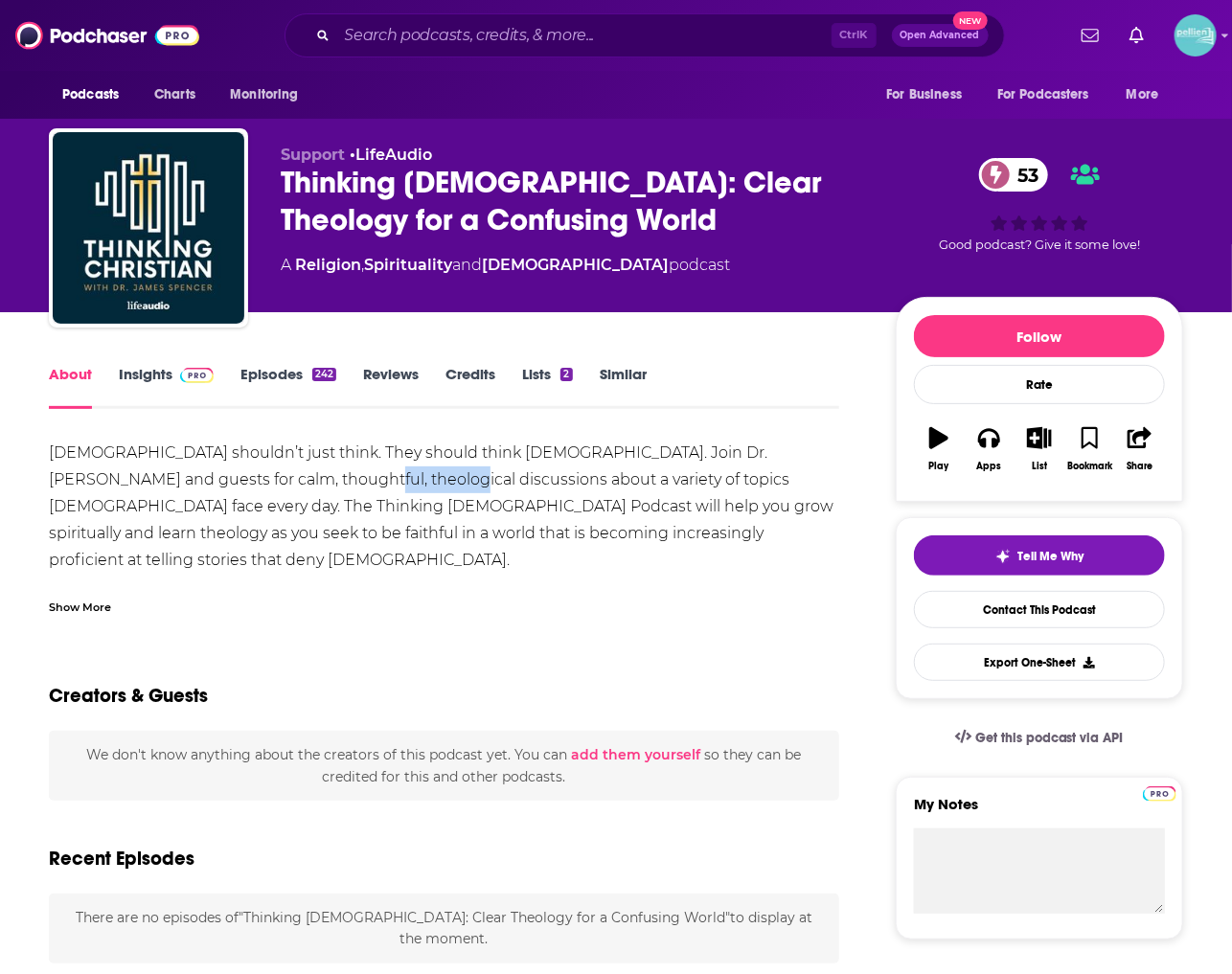 click on "Christians shouldn’t just think. They should think Christian. Join Dr. James Spencer and guests for calm, thoughtful, theological discussions about a variety of topics Christians face every day. The Thinking Christian Podcast will help you grow spiritually and learn theology as you seek to be faithful in a world that is becoming increasingly proficient at telling stories that deny Christ.
Find more from James at  https://usefultogod.com/ ." at bounding box center [444, 533] 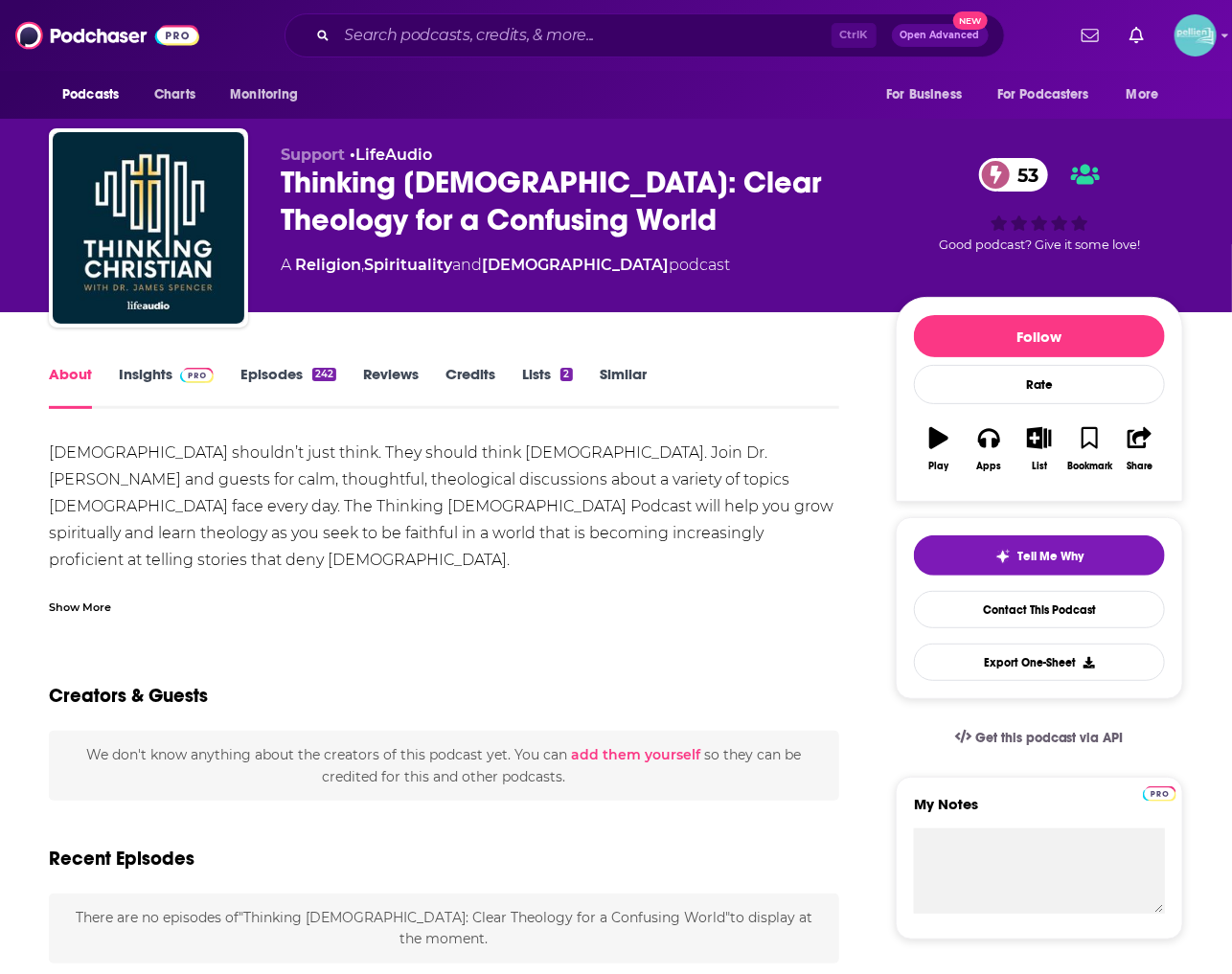 click on "Christians shouldn’t just think. They should think Christian. Join Dr. James Spencer and guests for calm, thoughtful, theological discussions about a variety of topics Christians face every day. The Thinking Christian Podcast will help you grow spiritually and learn theology as you seek to be faithful in a world that is becoming increasingly proficient at telling stories that deny Christ.
Find more from James at  https://usefultogod.com/ ." at bounding box center [444, 533] 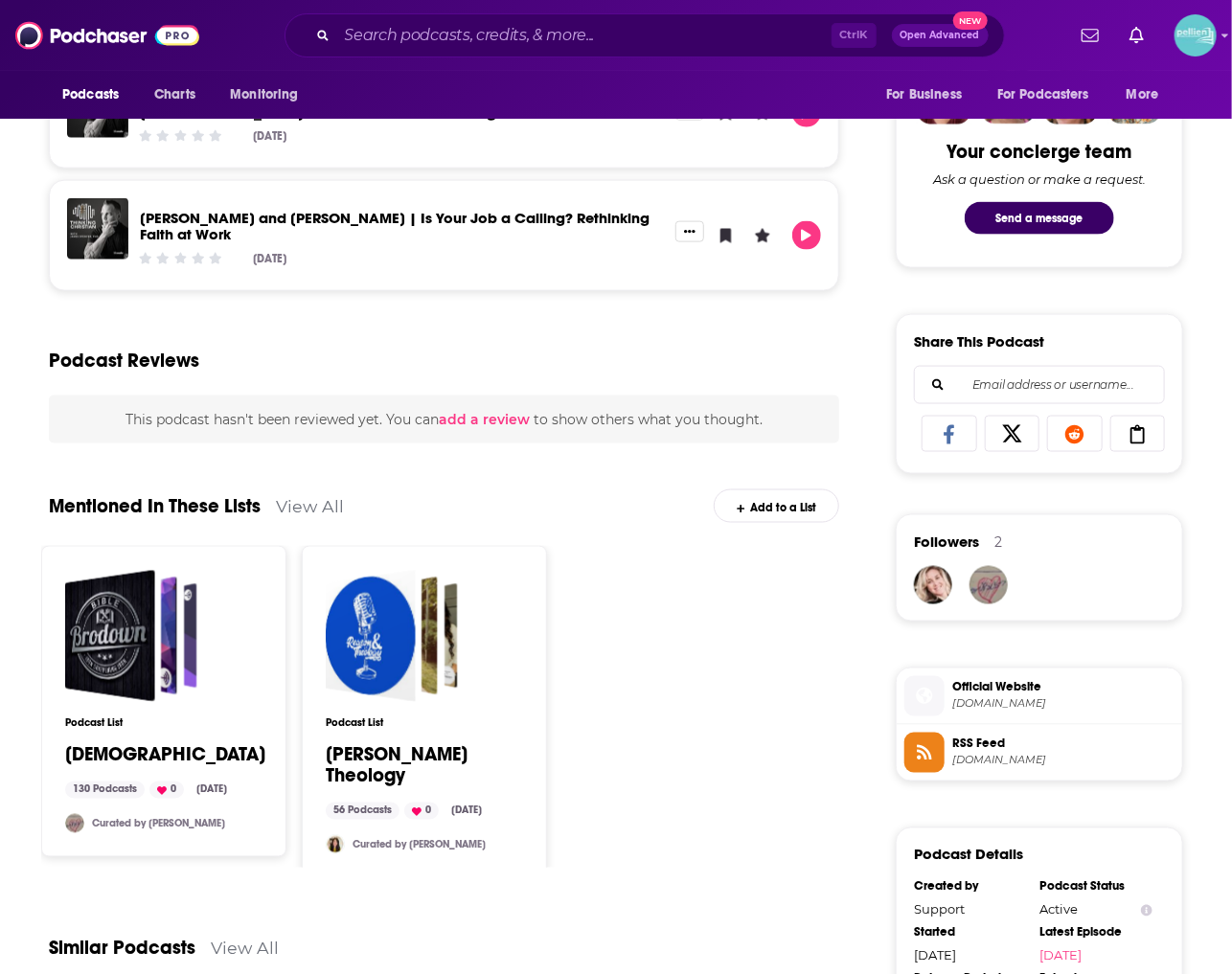 scroll, scrollTop: 1197, scrollLeft: 0, axis: vertical 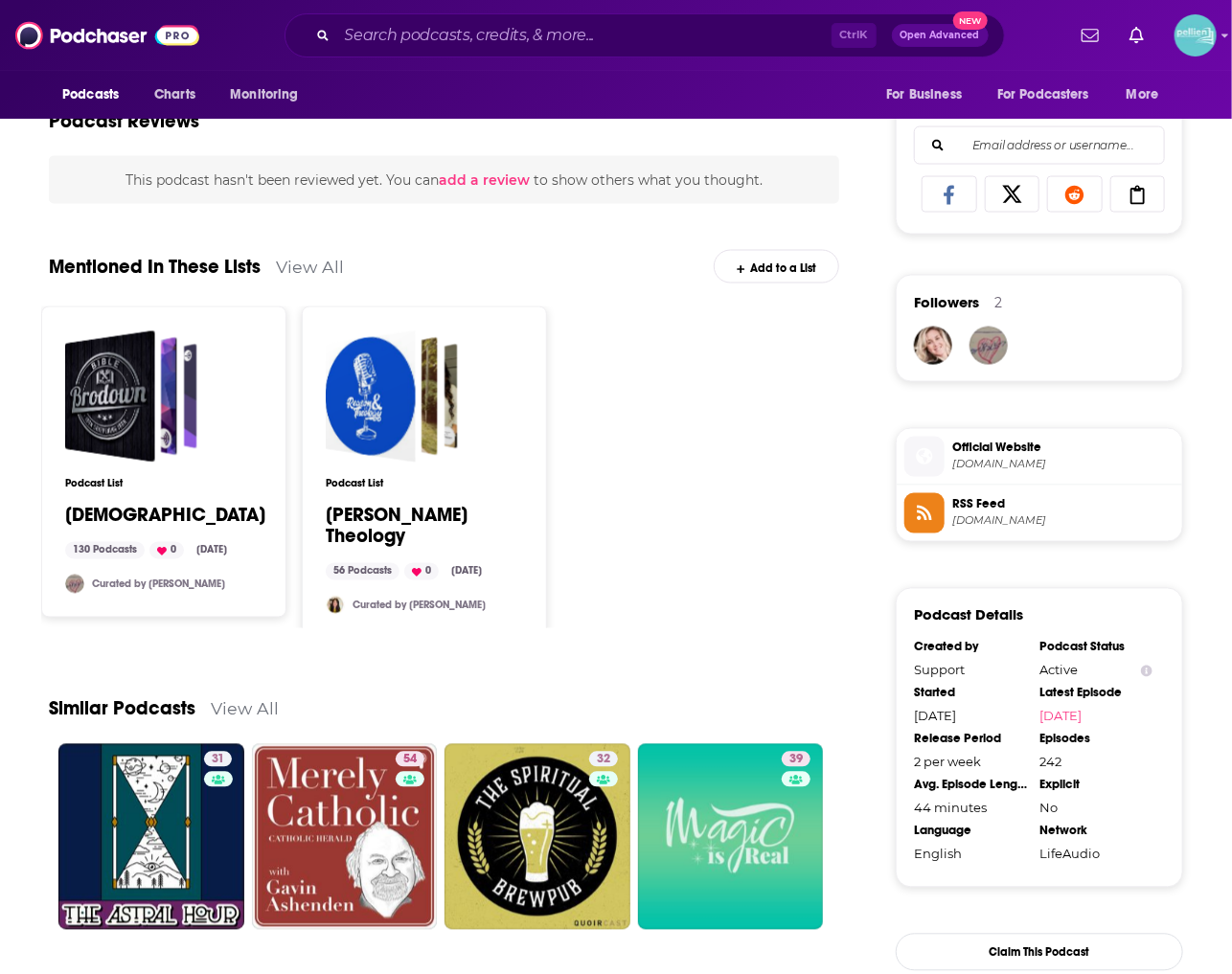 click on "lifeaudio.com" at bounding box center [1063, 464] 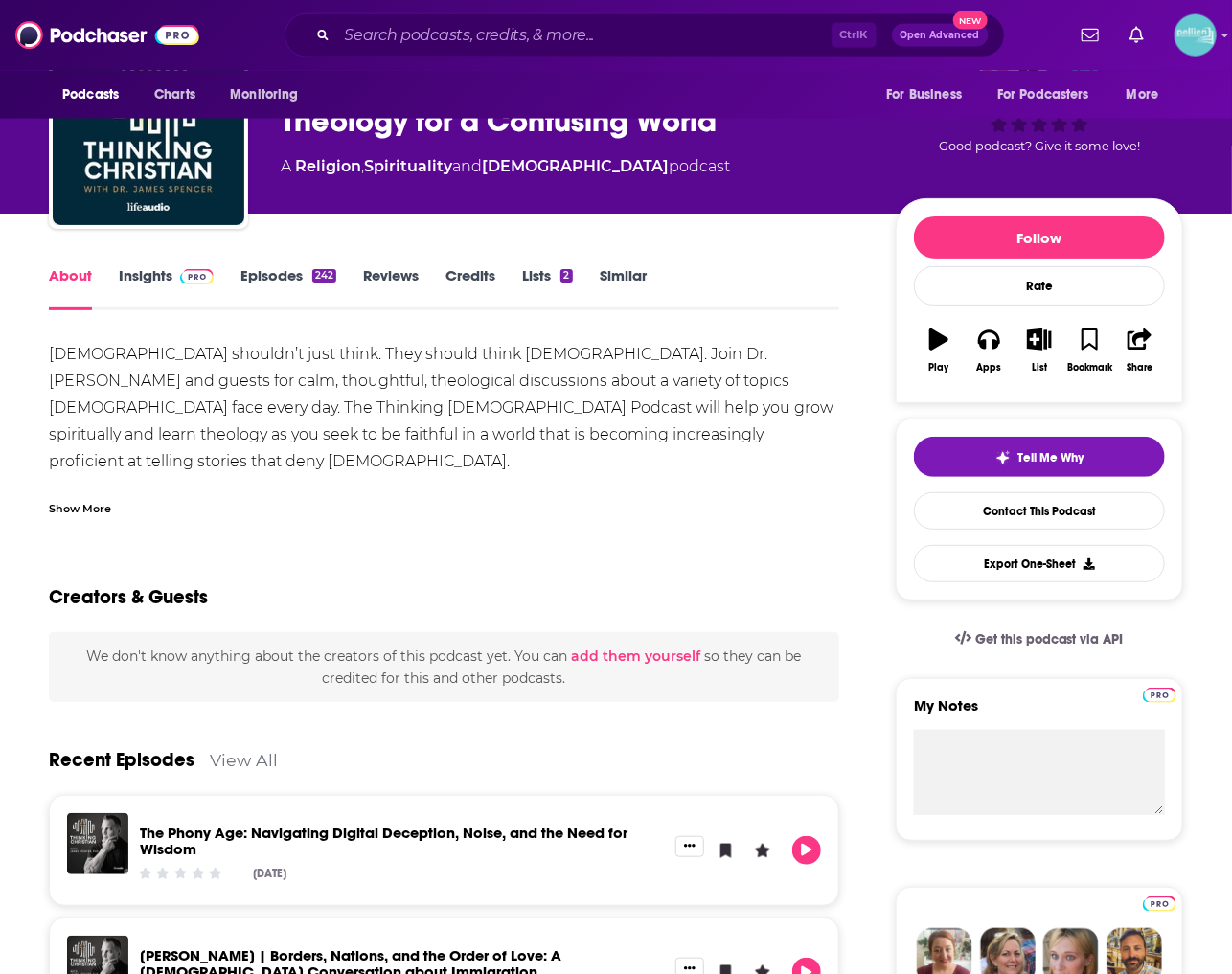scroll, scrollTop: 0, scrollLeft: 0, axis: both 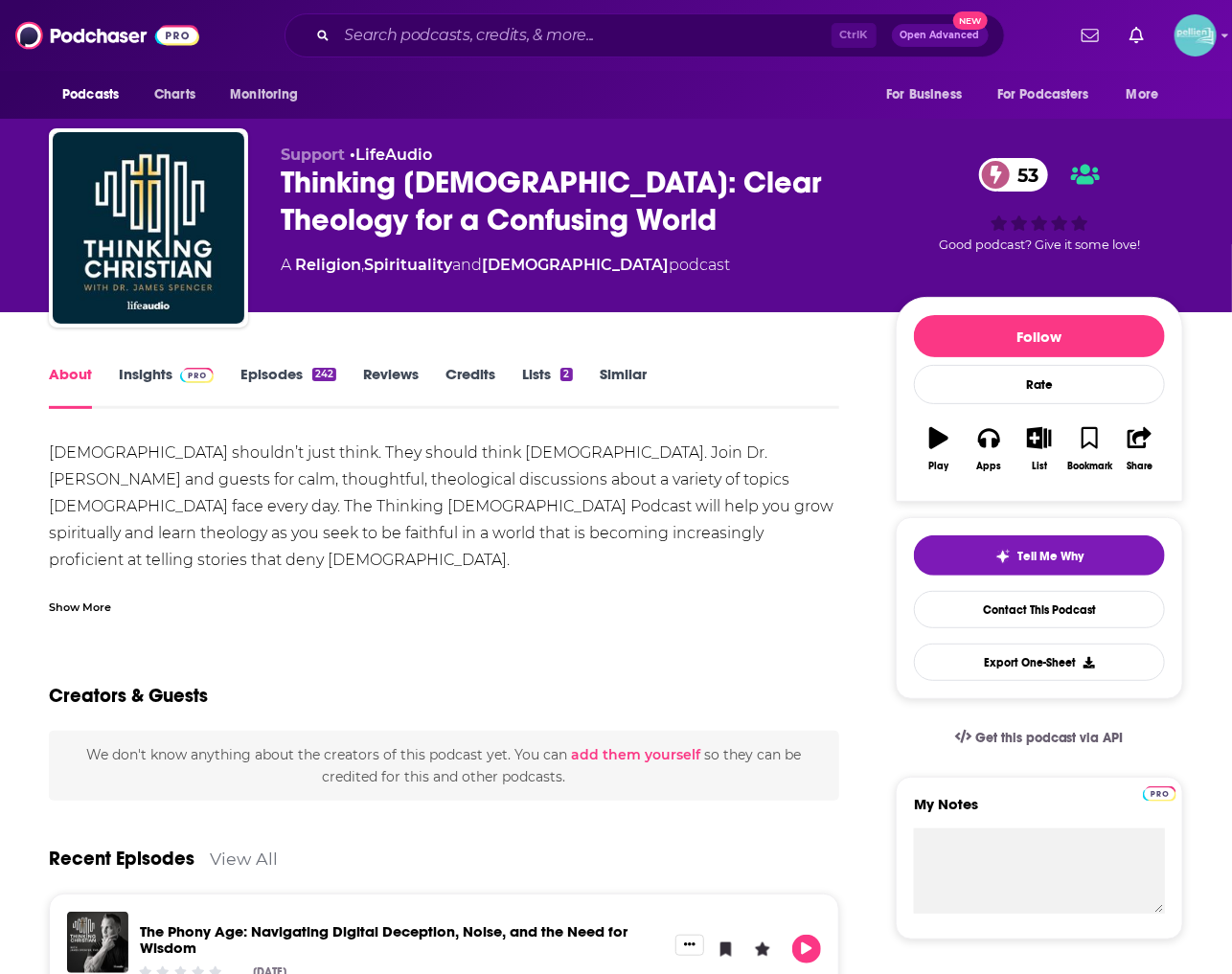click on "About Insights Episodes 242 Reviews Credits Lists 2 Similar Christians shouldn’t just think. They should think Christian. Join Dr. James Spencer and guests for calm, thoughtful, theological discussions about a variety of topics Christians face every day. The Thinking Christian Podcast will help you grow spiritually and learn theology as you seek to be faithful in a world that is becoming increasingly proficient at telling stories that deny Christ.
Find more from James at  https://usefultogod.com/ . Show More Creators & Guests We don't know anything about the creators of this podcast yet . You can   add them yourself   so they can be credited for this and other podcasts. Recent Episodes View All The Phony Age: Navigating Digital Deception, Noise, and the Need for Wisdom Jul 3rd, 2025 Alex Kocman | Borders, Nations, and the Order of Love: A Christian Conversation about Immigration Jun 30th, 2025 Denise Daniels and Elaine Howard Ecklund | Is Your Job a Calling? Rethinking Faith at Work Jun 26th, 2025   130" at bounding box center (616, 1366) 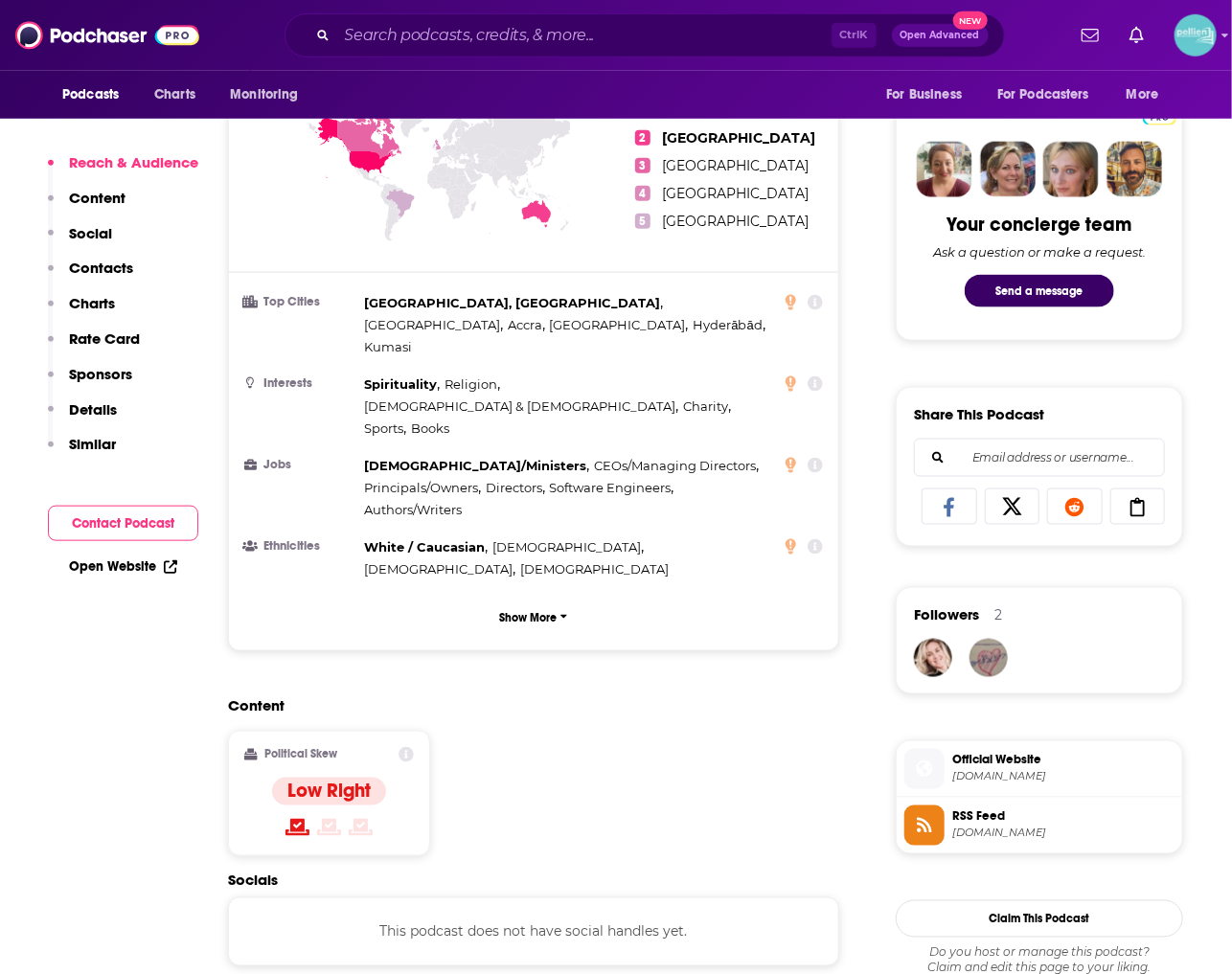scroll, scrollTop: 958, scrollLeft: 0, axis: vertical 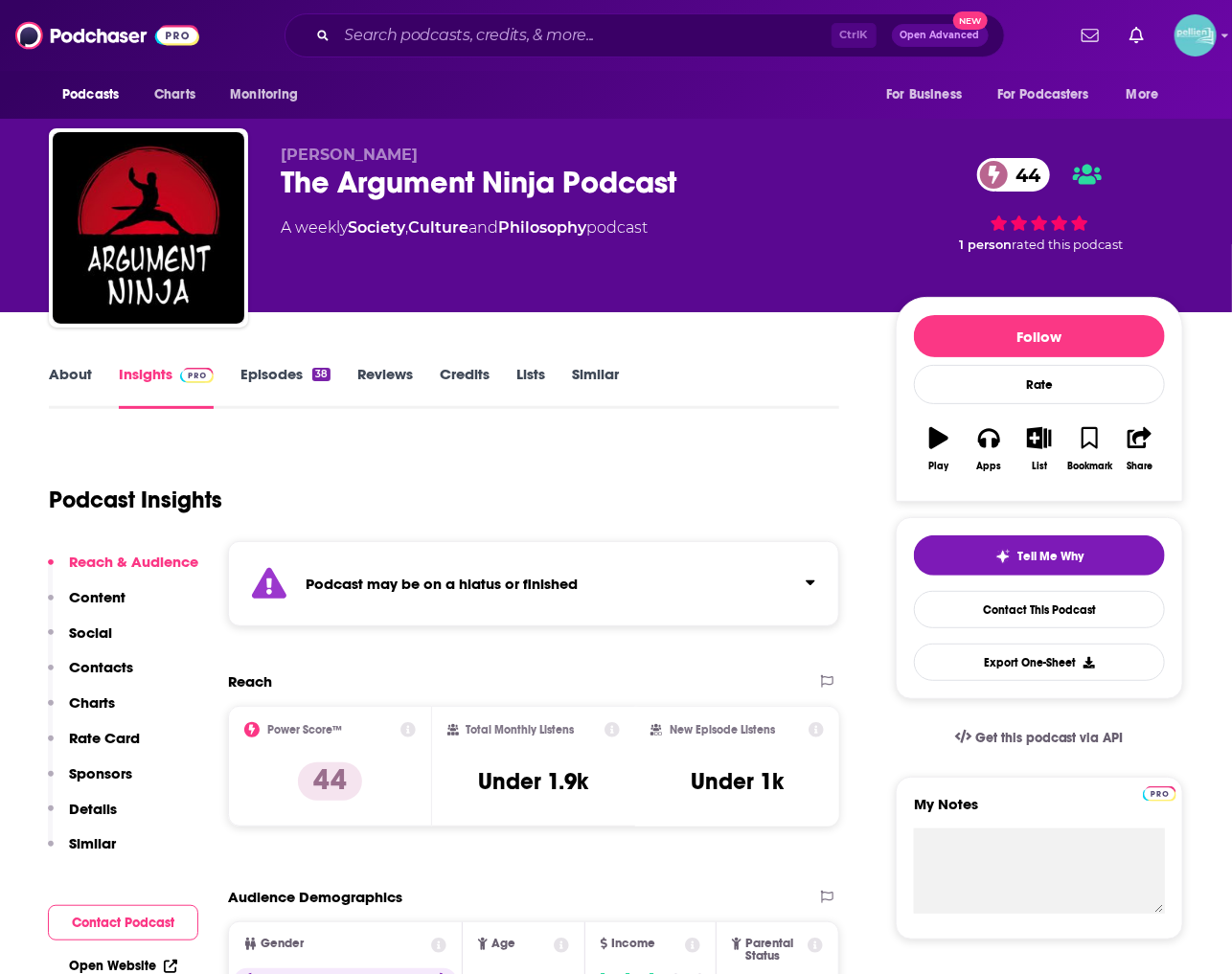 click on "Episodes 38" at bounding box center (285, 387) 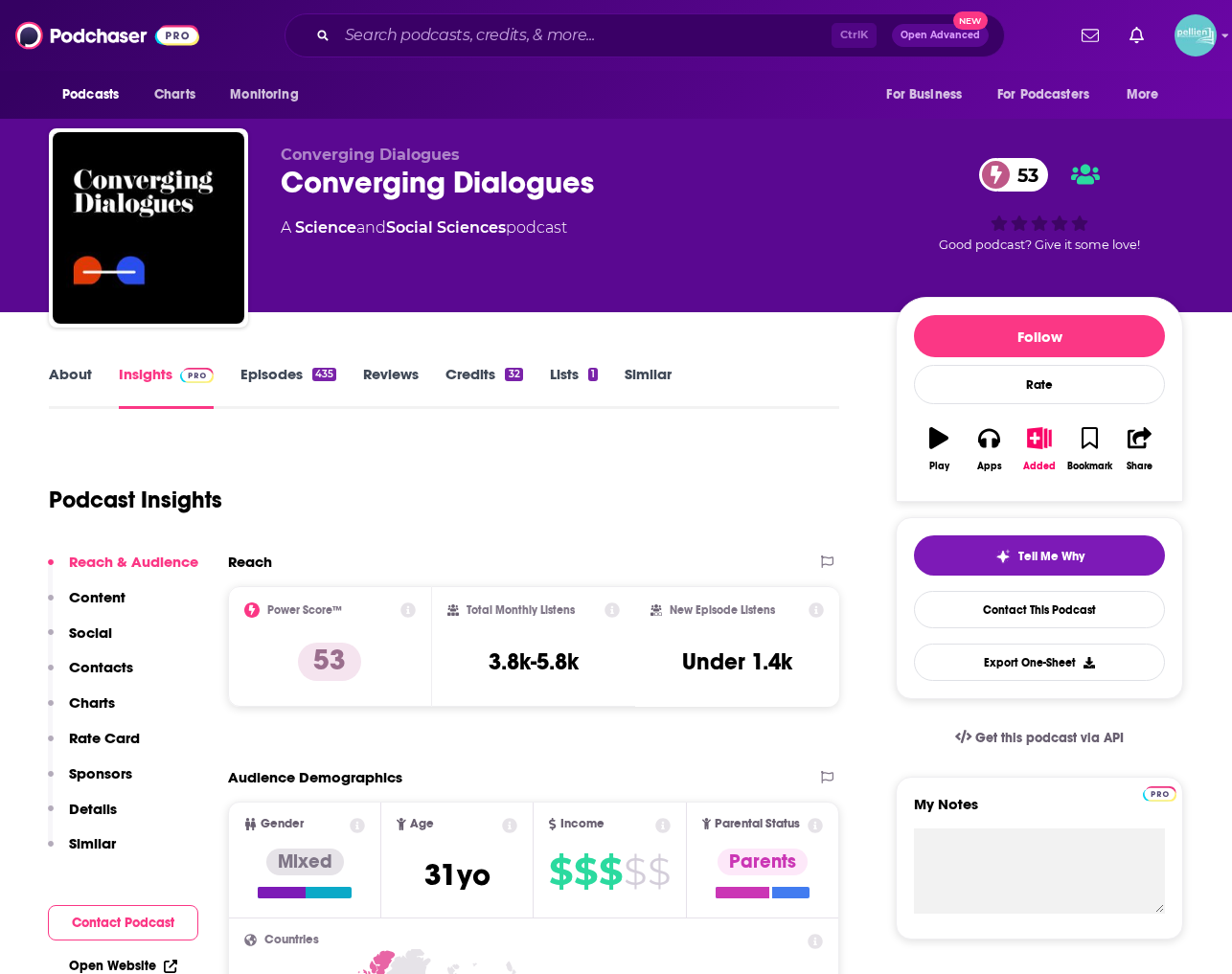 scroll, scrollTop: 0, scrollLeft: 0, axis: both 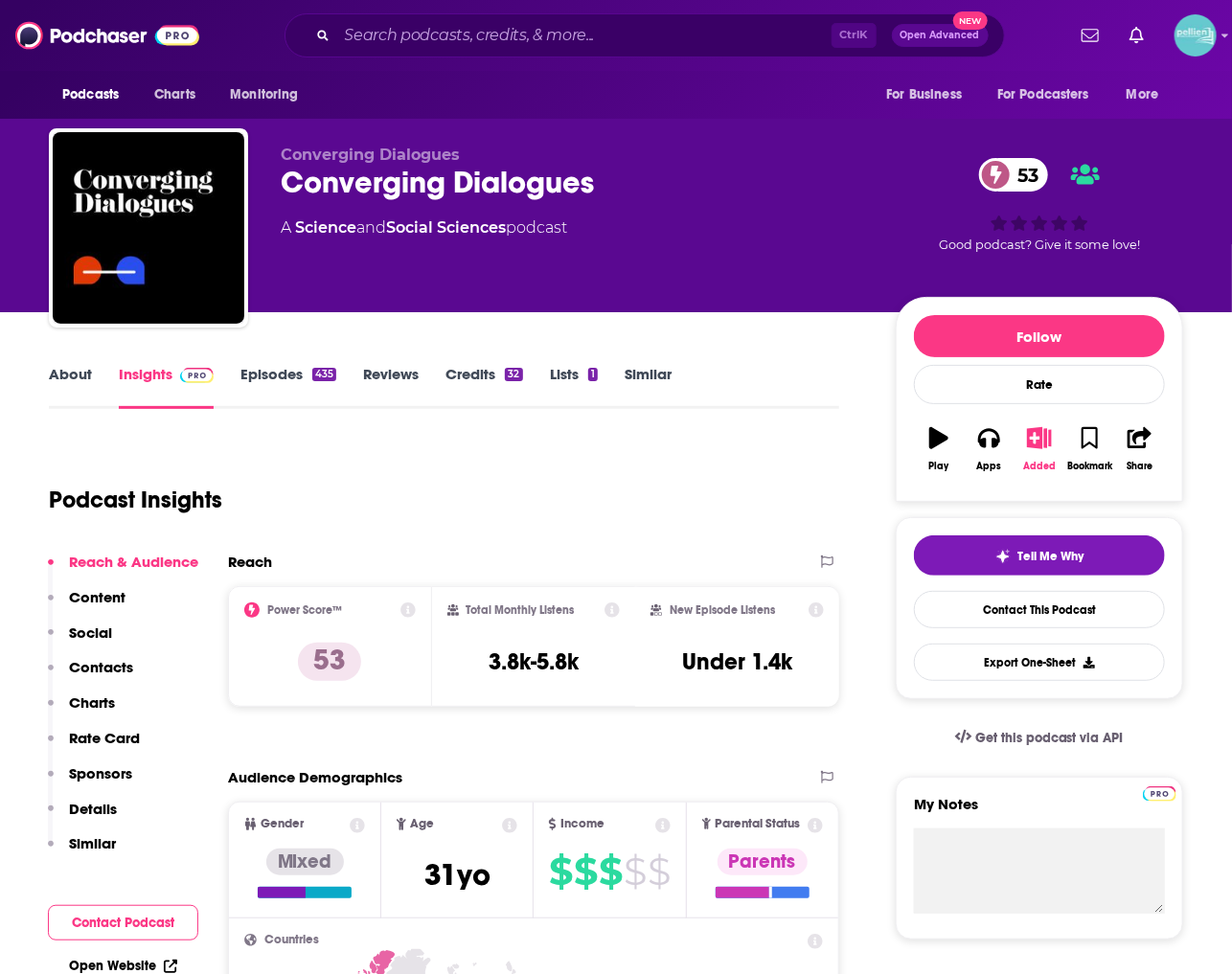 click on "Added" at bounding box center [1039, 449] 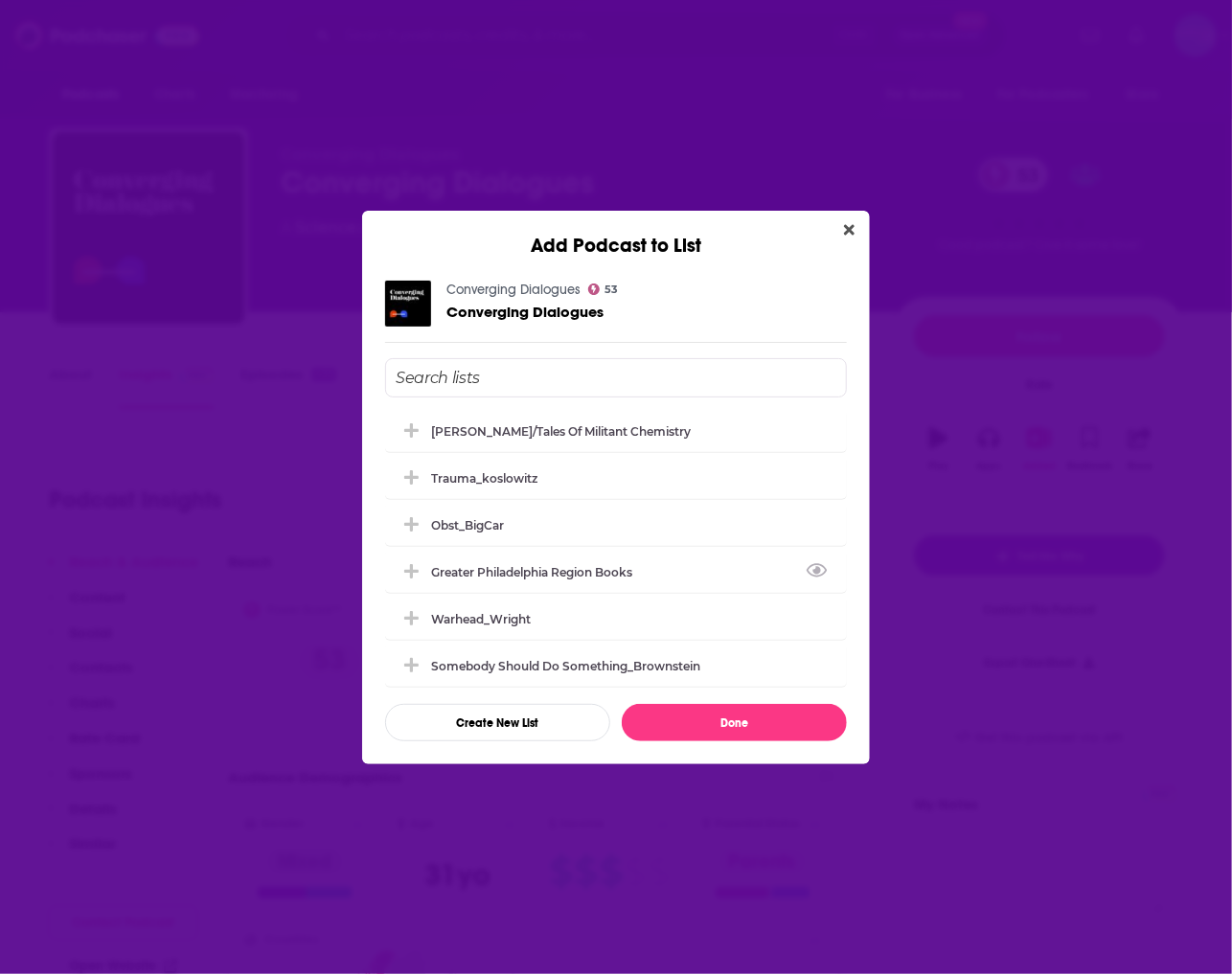 scroll, scrollTop: 0, scrollLeft: 0, axis: both 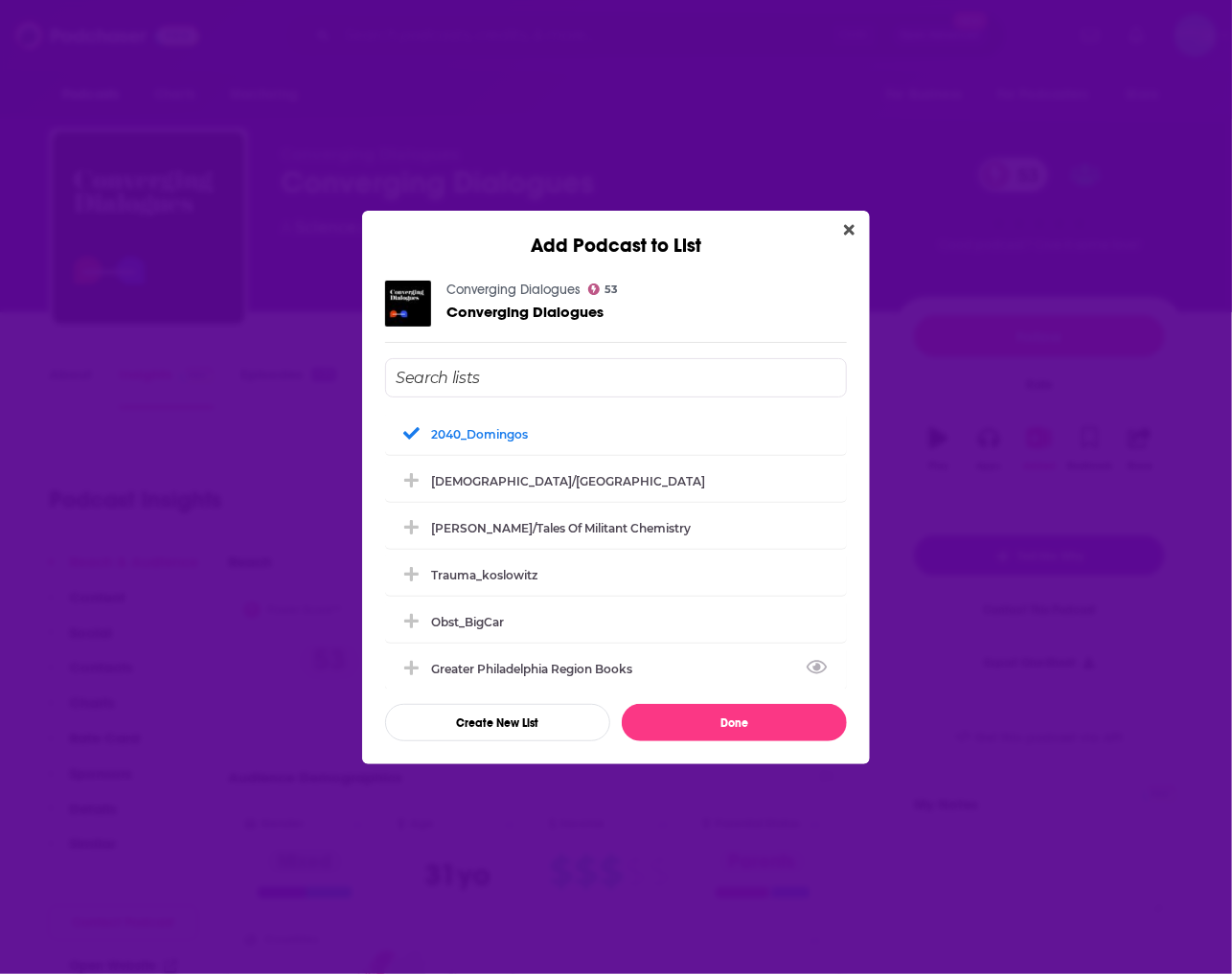 click at bounding box center [616, 377] 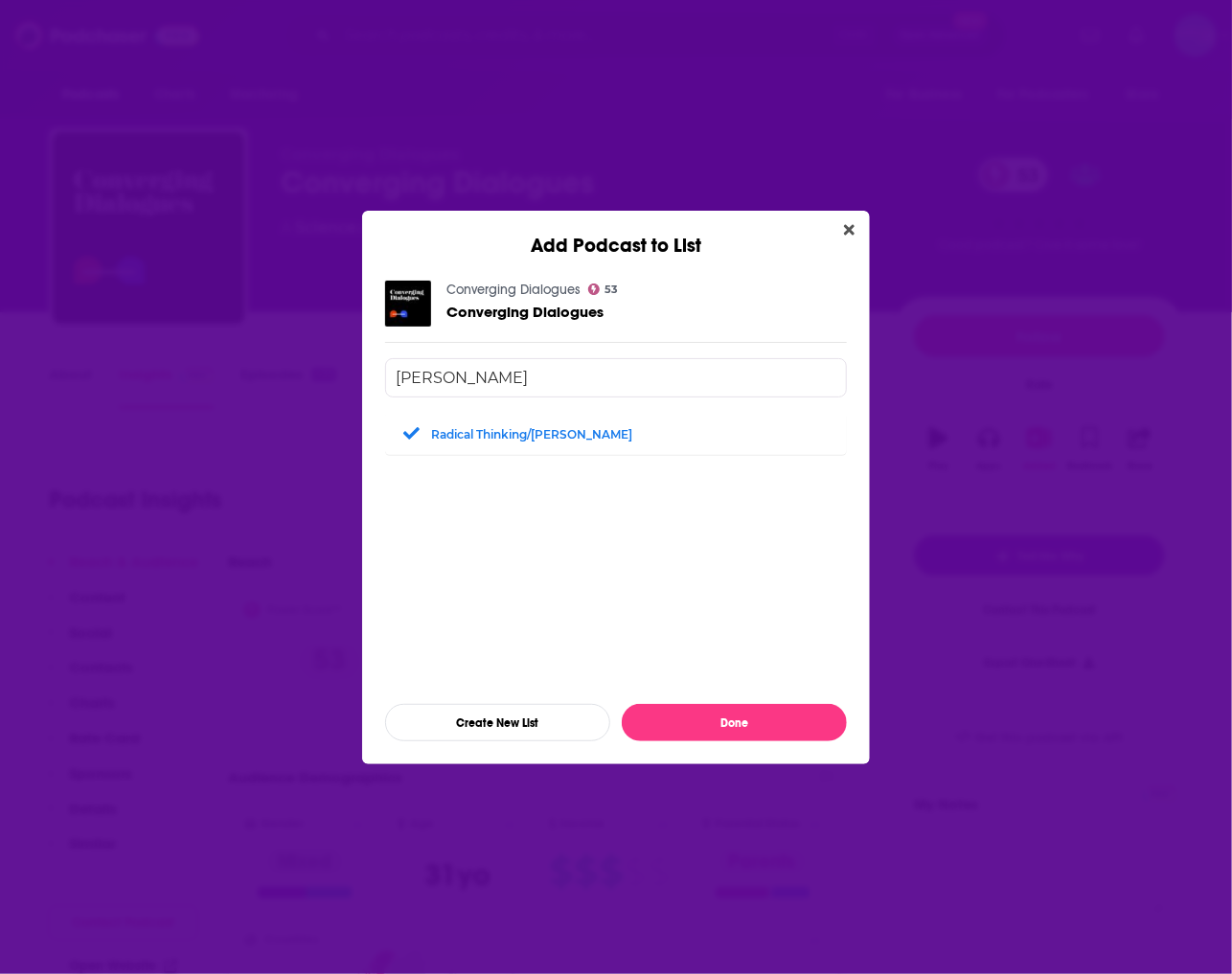 type on "lamo" 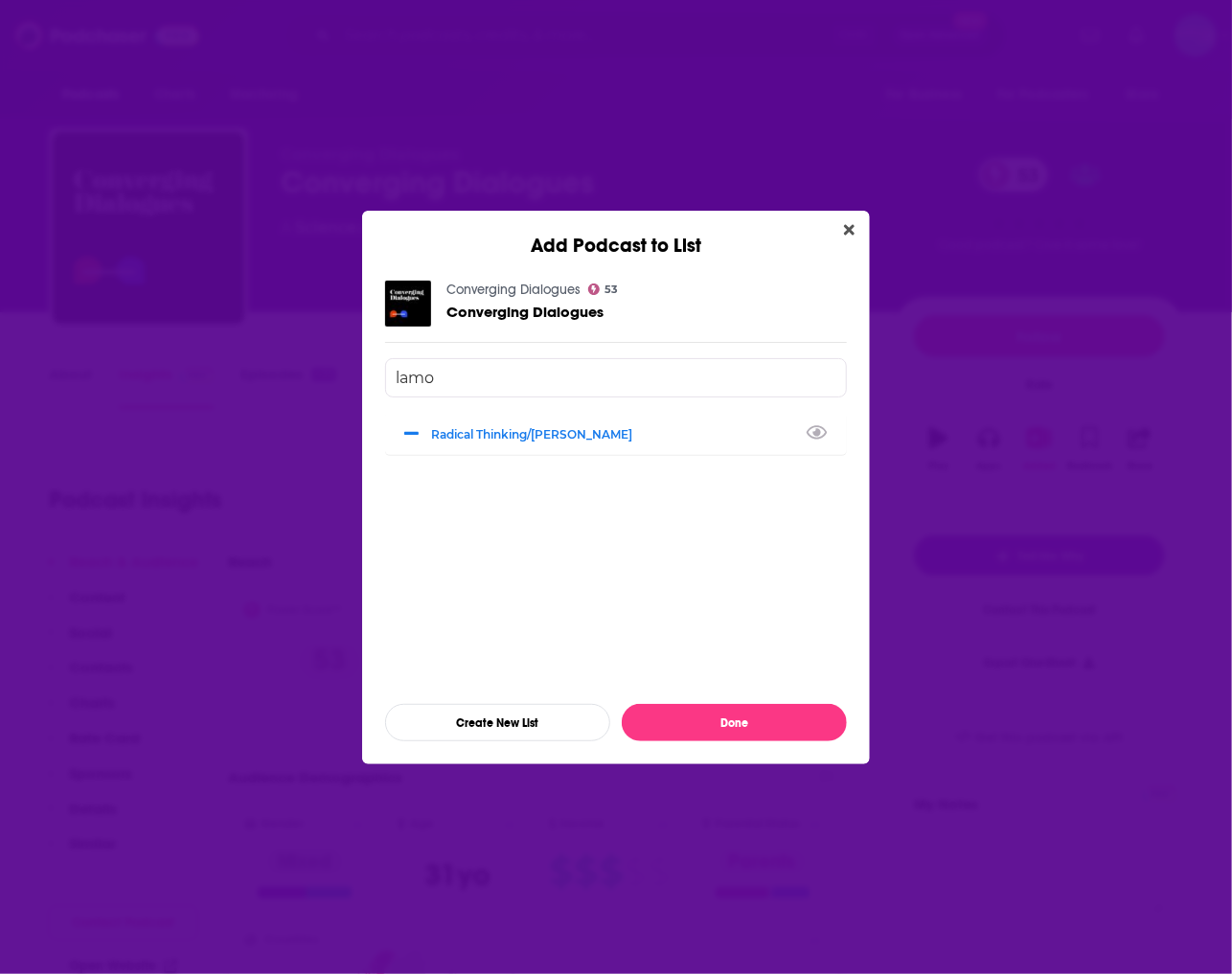 drag, startPoint x: 459, startPoint y: 375, endPoint x: 259, endPoint y: 353, distance: 201.20636 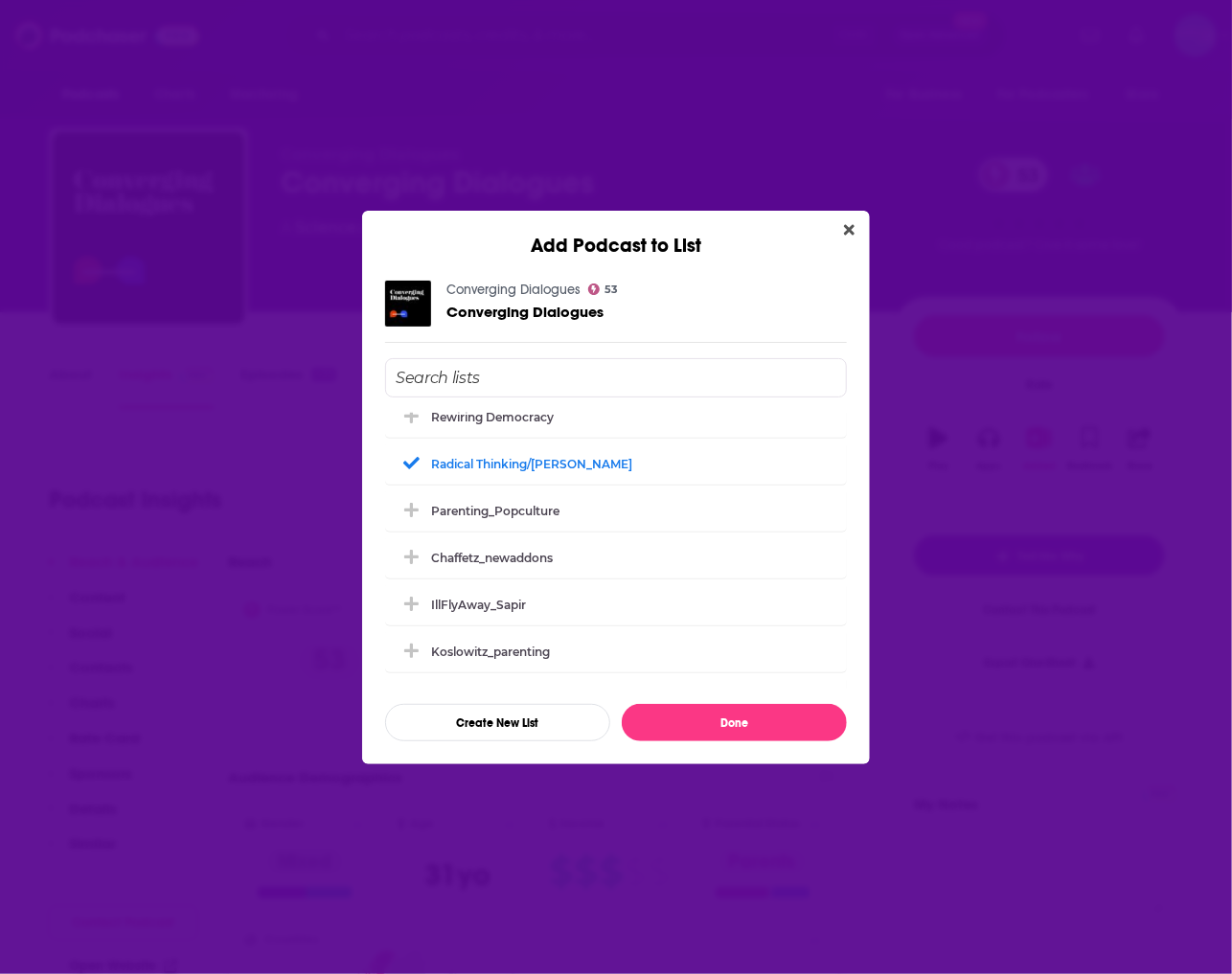 scroll, scrollTop: 496, scrollLeft: 0, axis: vertical 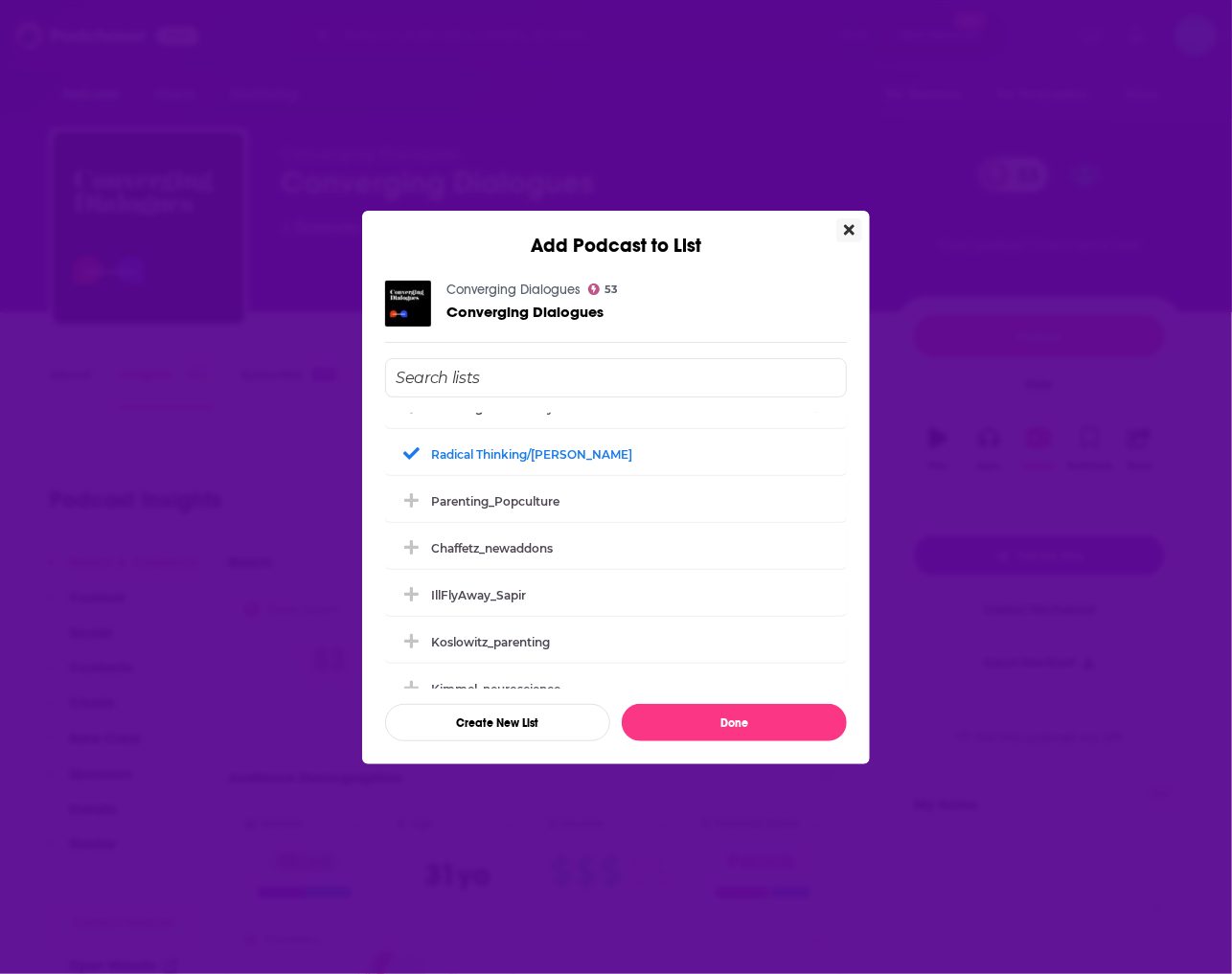click at bounding box center (849, 230) 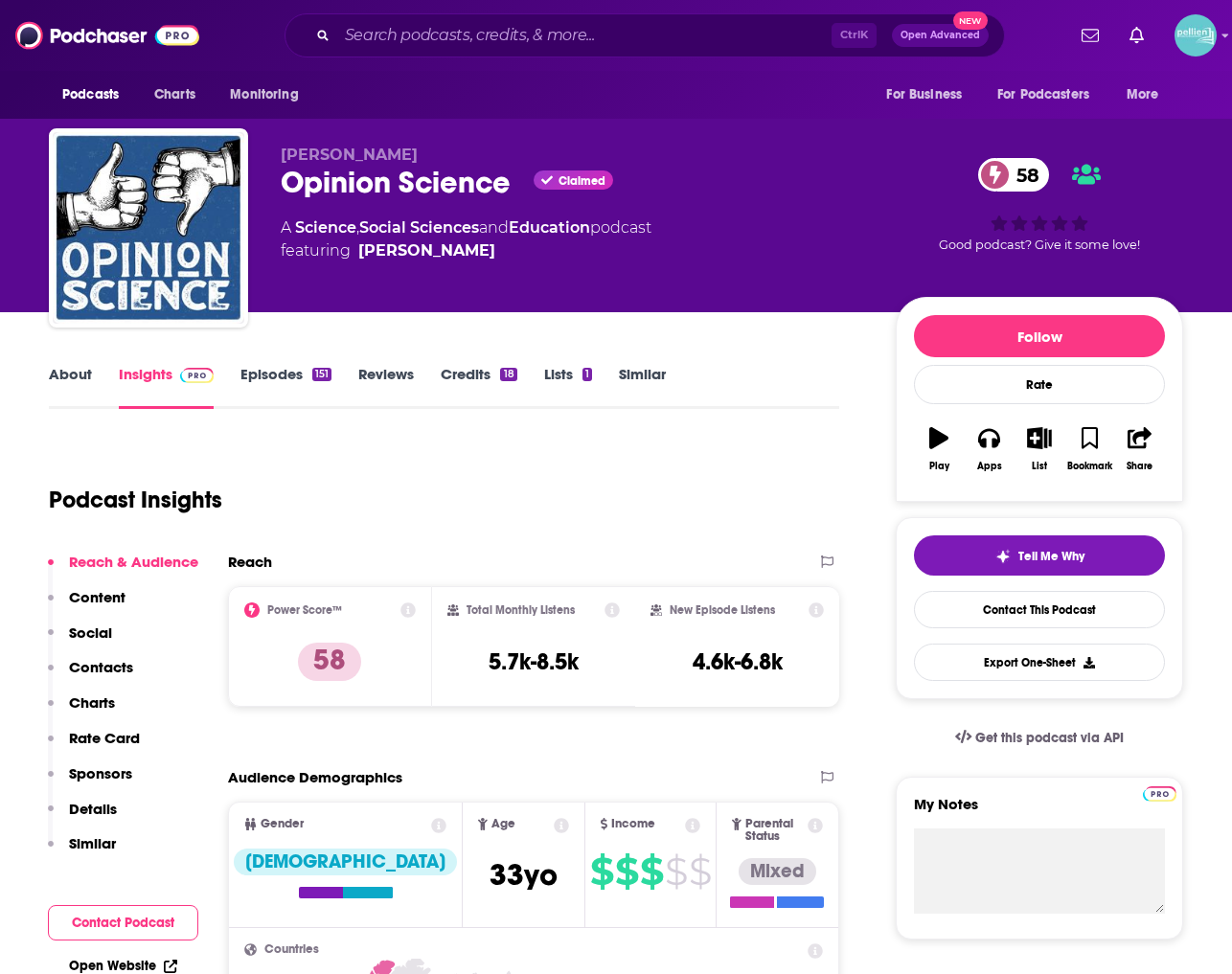 scroll, scrollTop: 0, scrollLeft: 0, axis: both 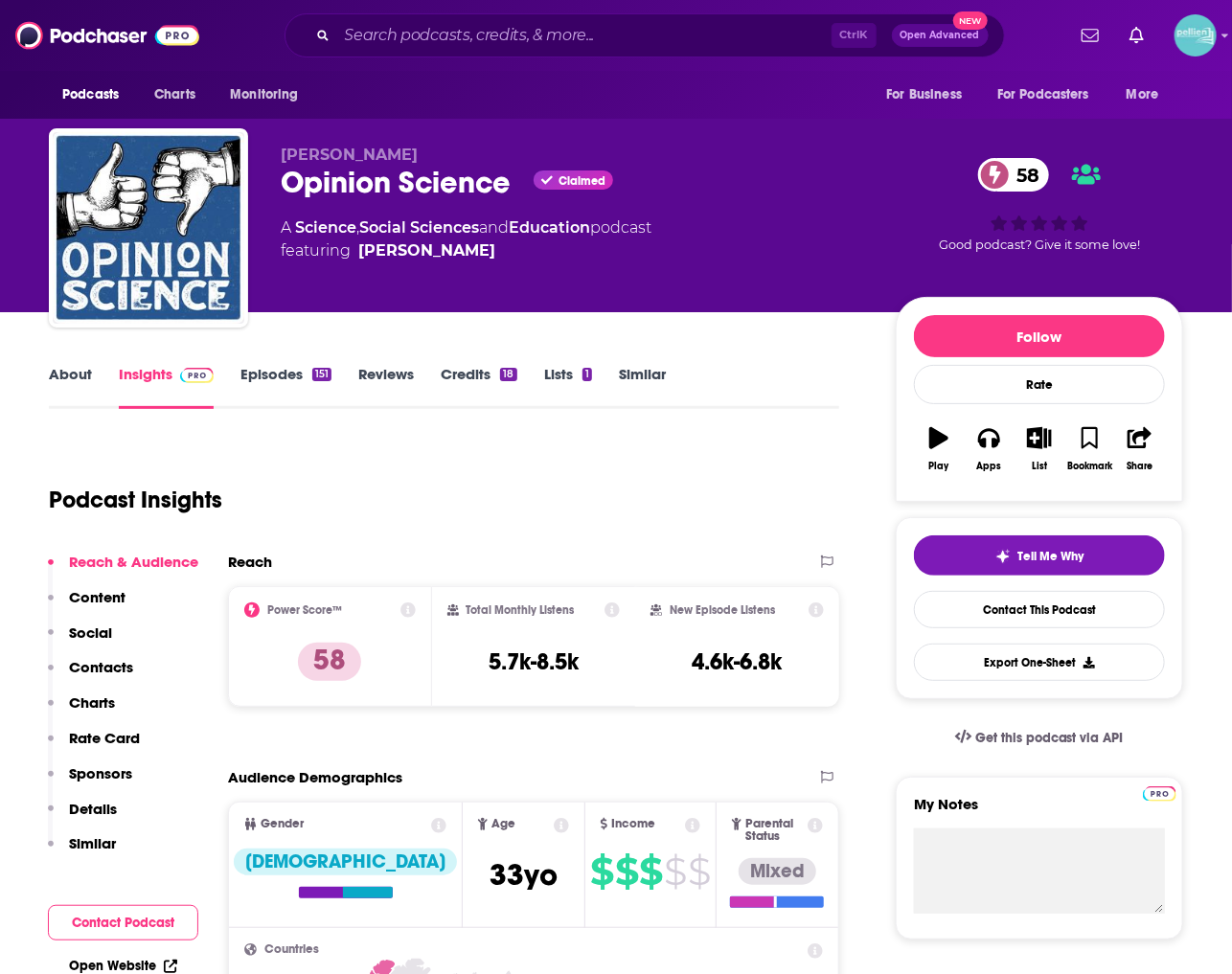 click on "Episodes 151" at bounding box center (285, 387) 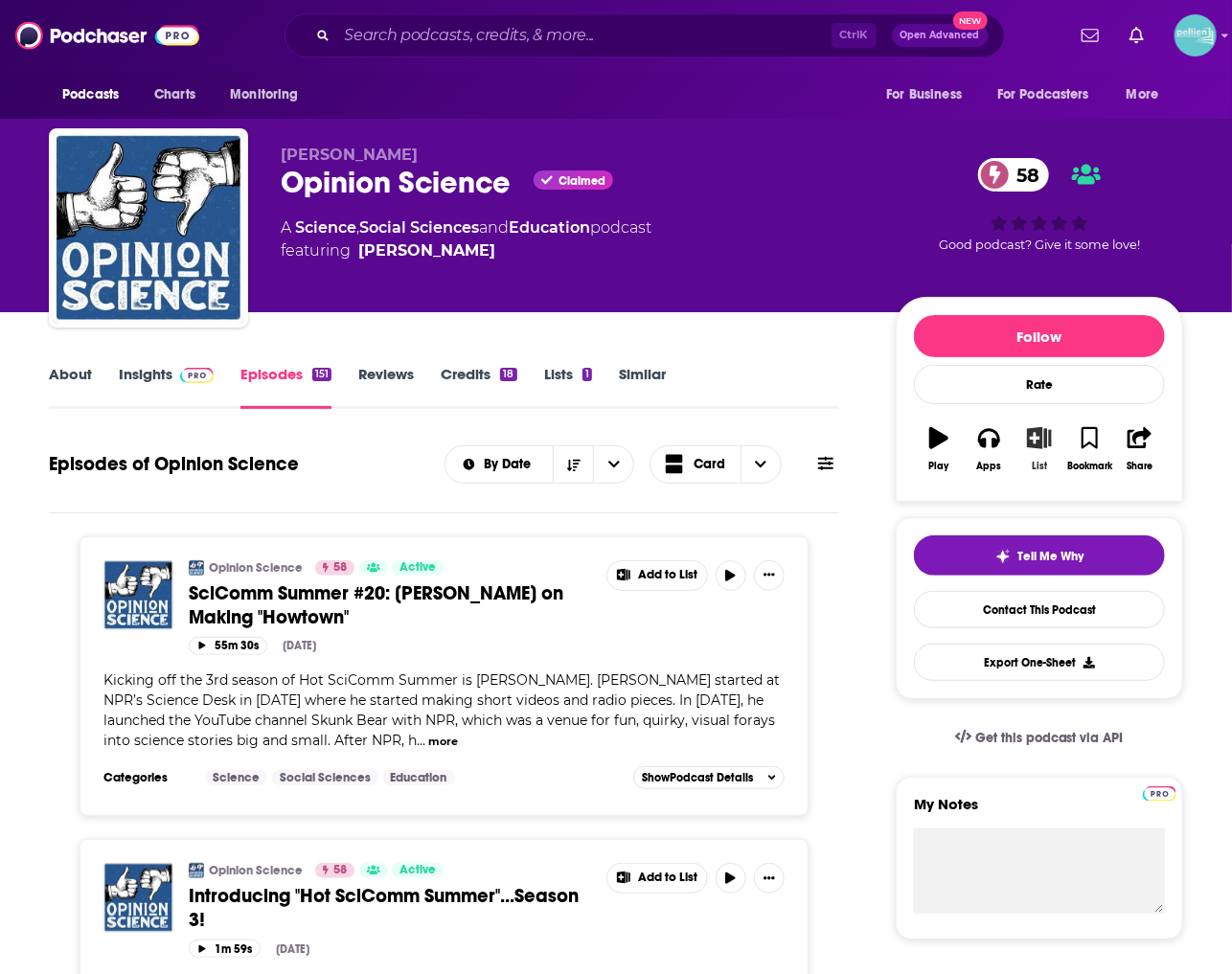 drag, startPoint x: 1042, startPoint y: 446, endPoint x: 131, endPoint y: 578, distance: 920.51344 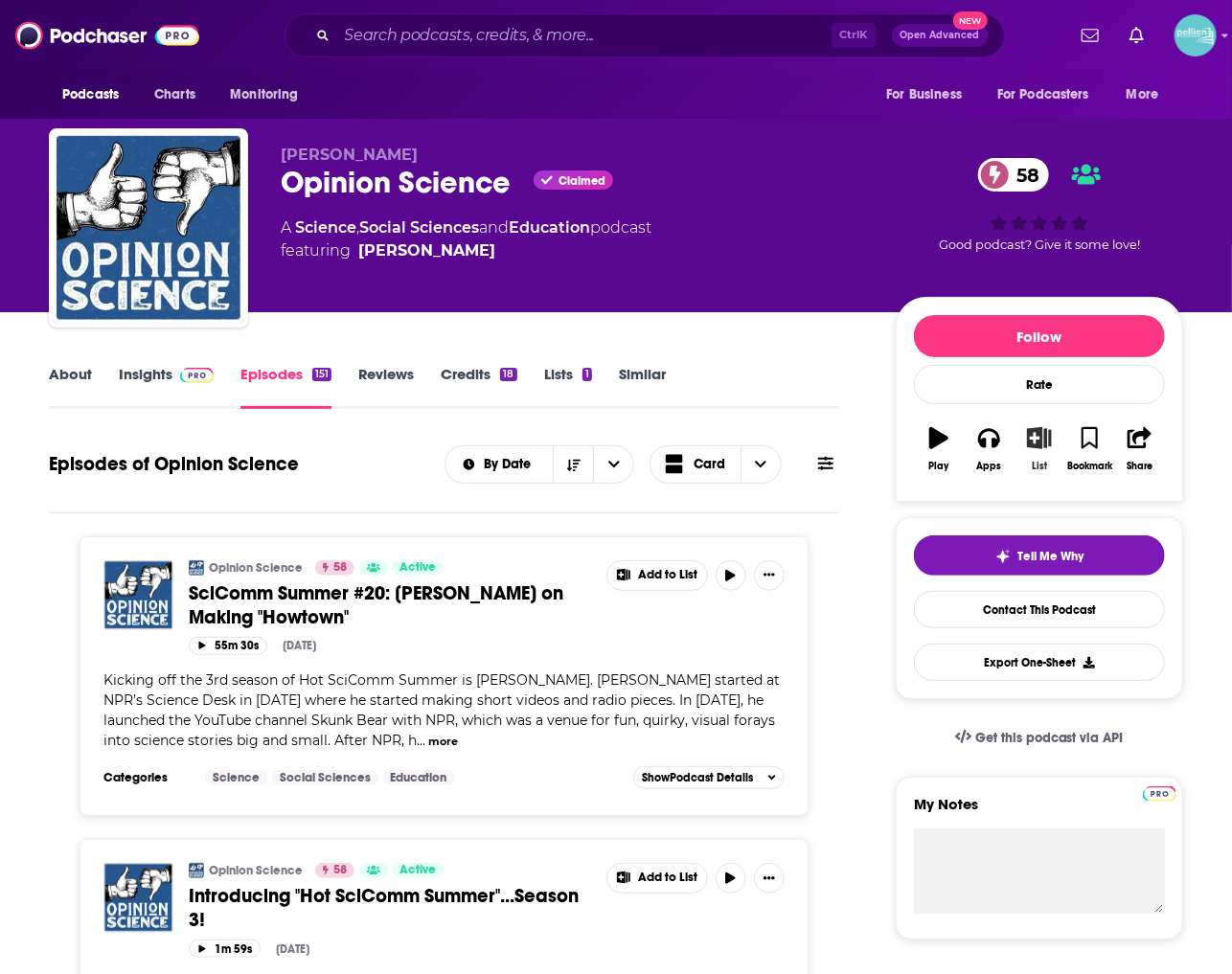 click on "About Insights Episodes 151 Reviews Credits 18 Lists 1 Similar Episodes of Opinion Science By Date Card Opinion Science 58 Active SciComm Summer #20: Adam Cole on Making "Howtown" Add to List 55m 30s  Jun 30th, 2025 Kicking off the 3rd season of Hot SciComm Summer is Adam Cole. Adam started at NPR’s Science Desk in 2011 where he started making short videos and radio pieces. In 2014, he launched the YouTube channel Skunk Bear with NPR, which was a venue for fun, quirky, visual forays into science stories big and small. After NPR, h ...   more Categories Science Social Sciences Education Add to List Show  Podcast Details Opinion Science 58 Active Introducing "Hot SciComm Summer"...Season 3! Add to List 1m 59s  Jun 23rd, 2025 ...   more Categories Science Social Sciences Education Add to List Show  Podcast Details Opinion Science 58 Active #108: Characters Matter with Matt Grizzard Add to List 57m 23s  Jun 2nd, 2025 ...   more Categories Science Social Sciences Education Add to List Show  Podcast Details 58" at bounding box center (616, 4174) 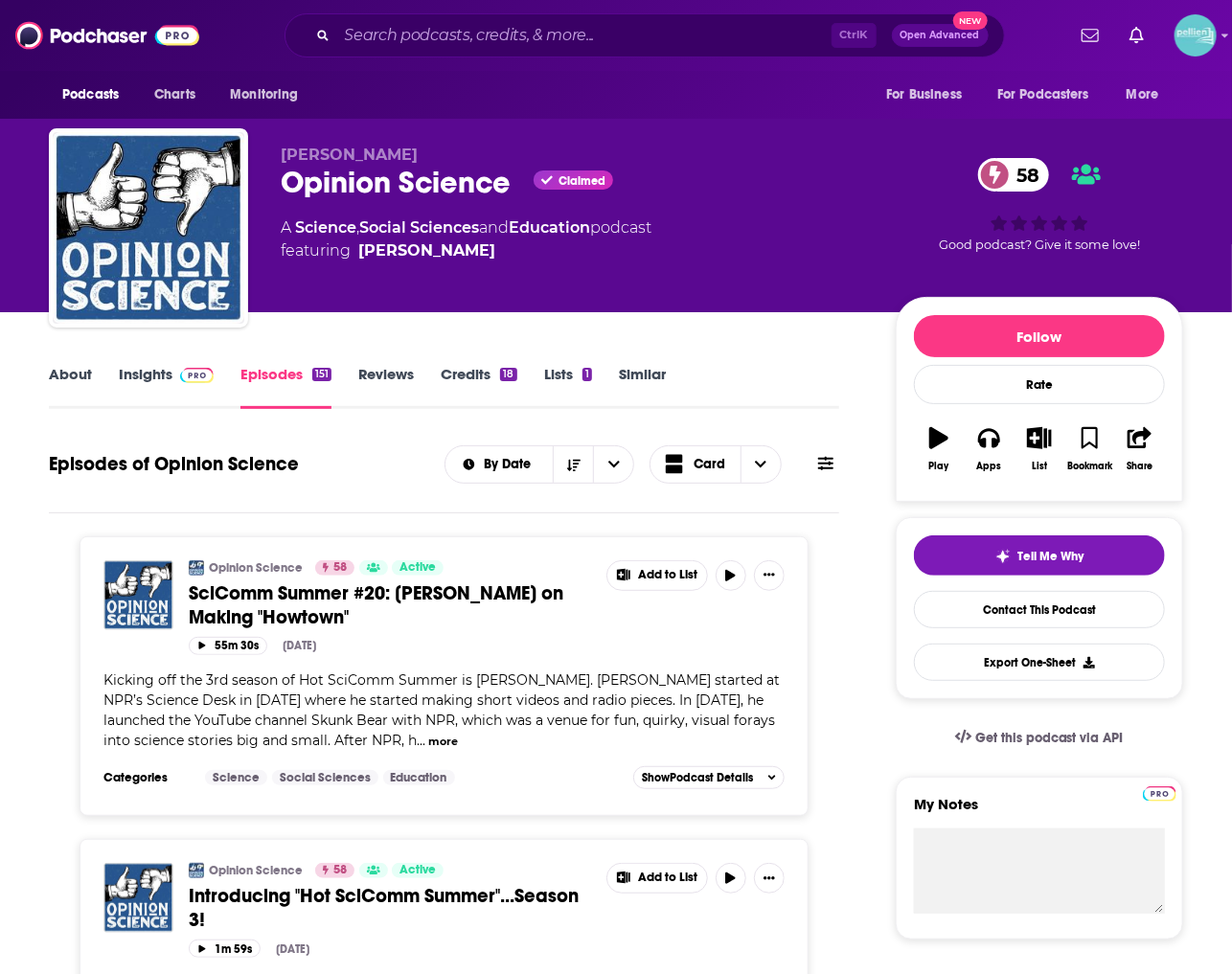 click on "About" at bounding box center (70, 387) 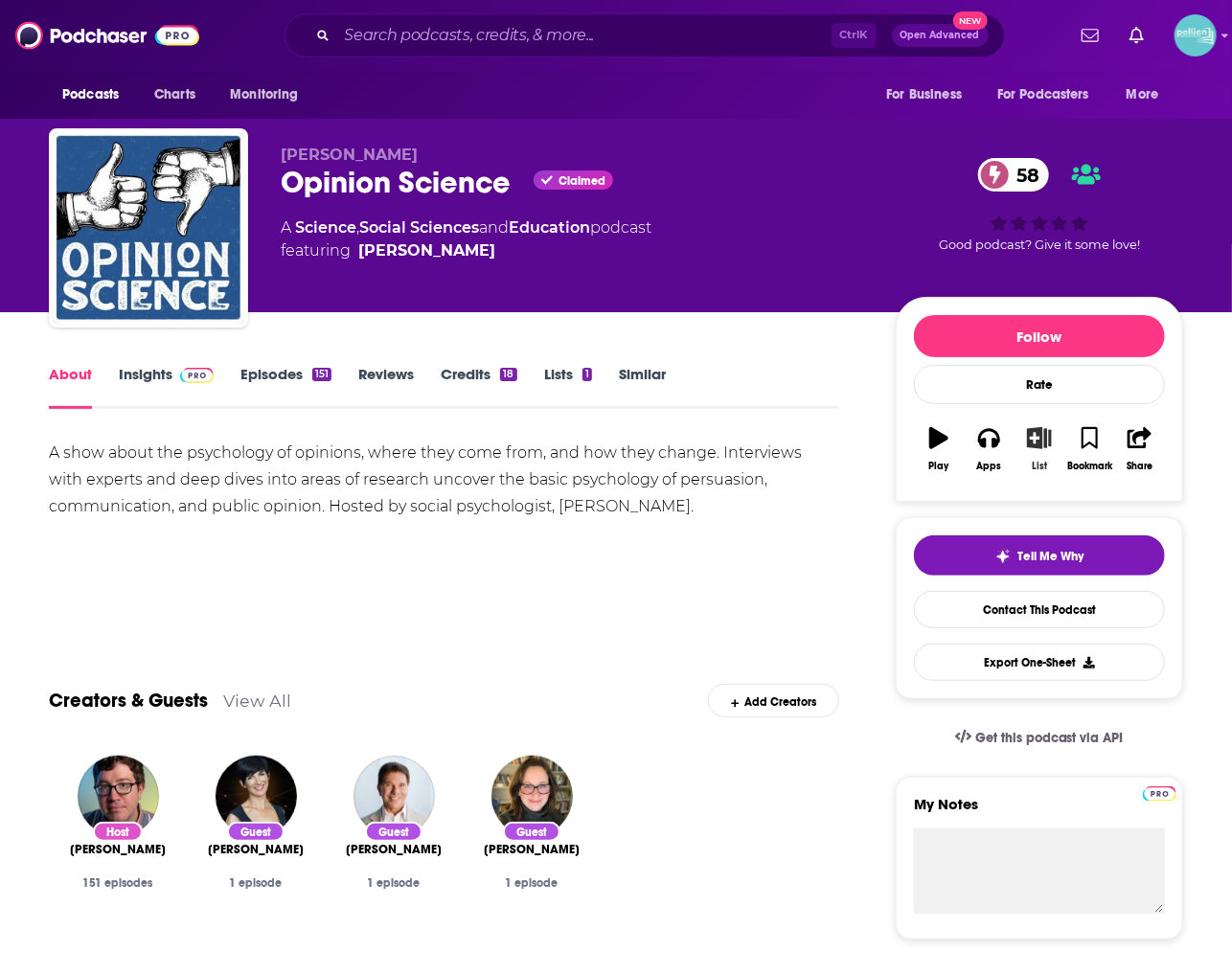 click 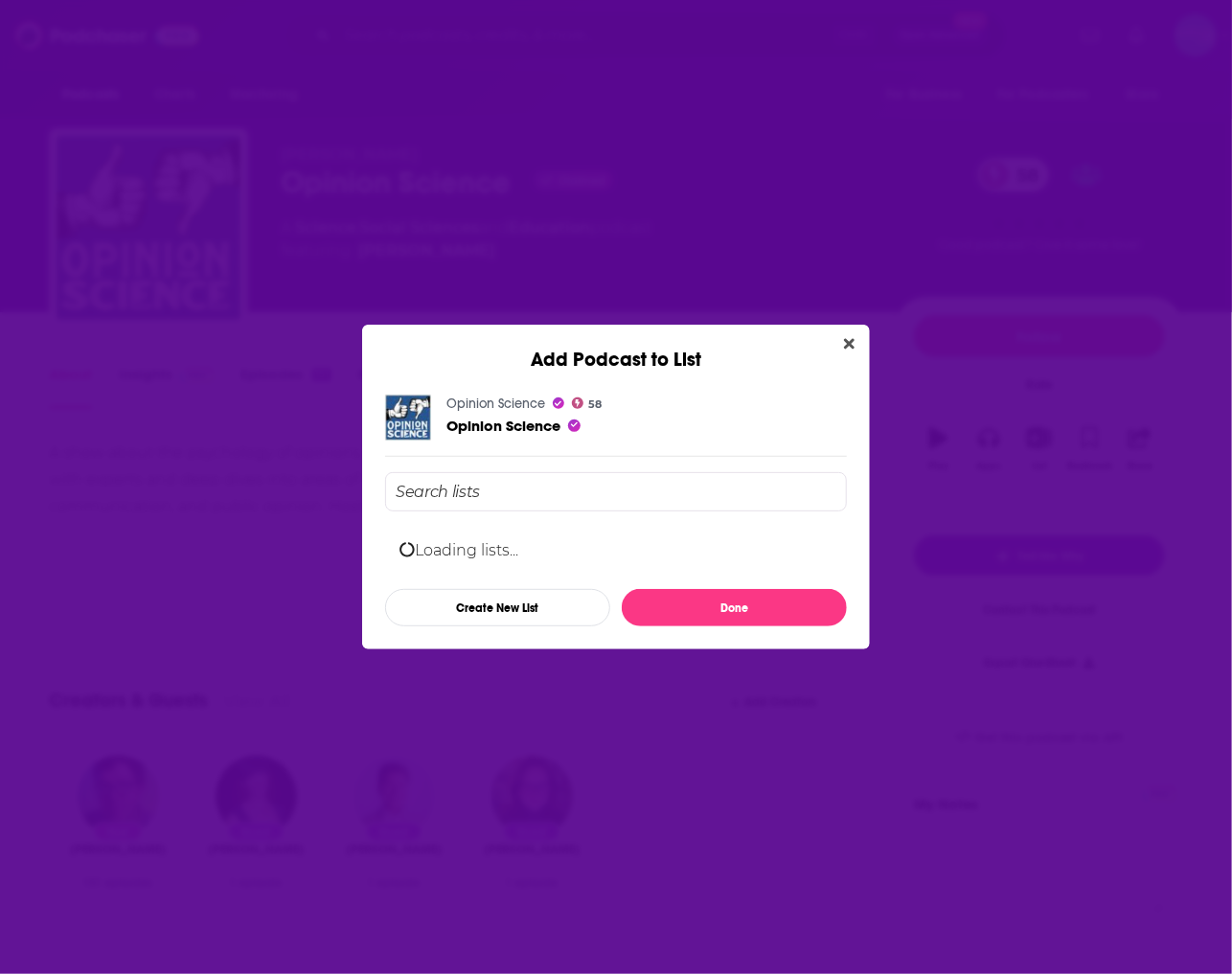 click at bounding box center [616, 491] 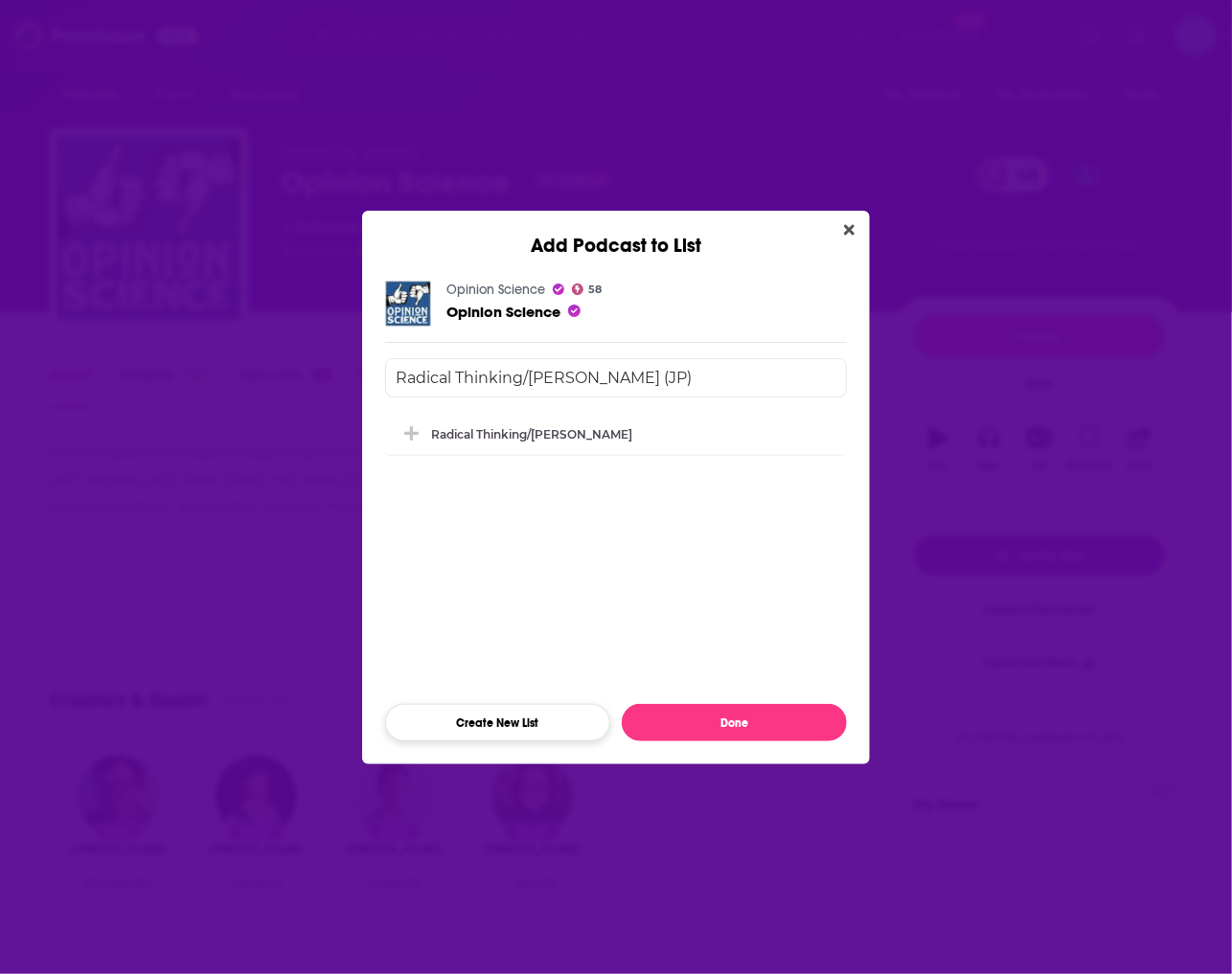 type on "Radical Thinking/Lamont (JP)" 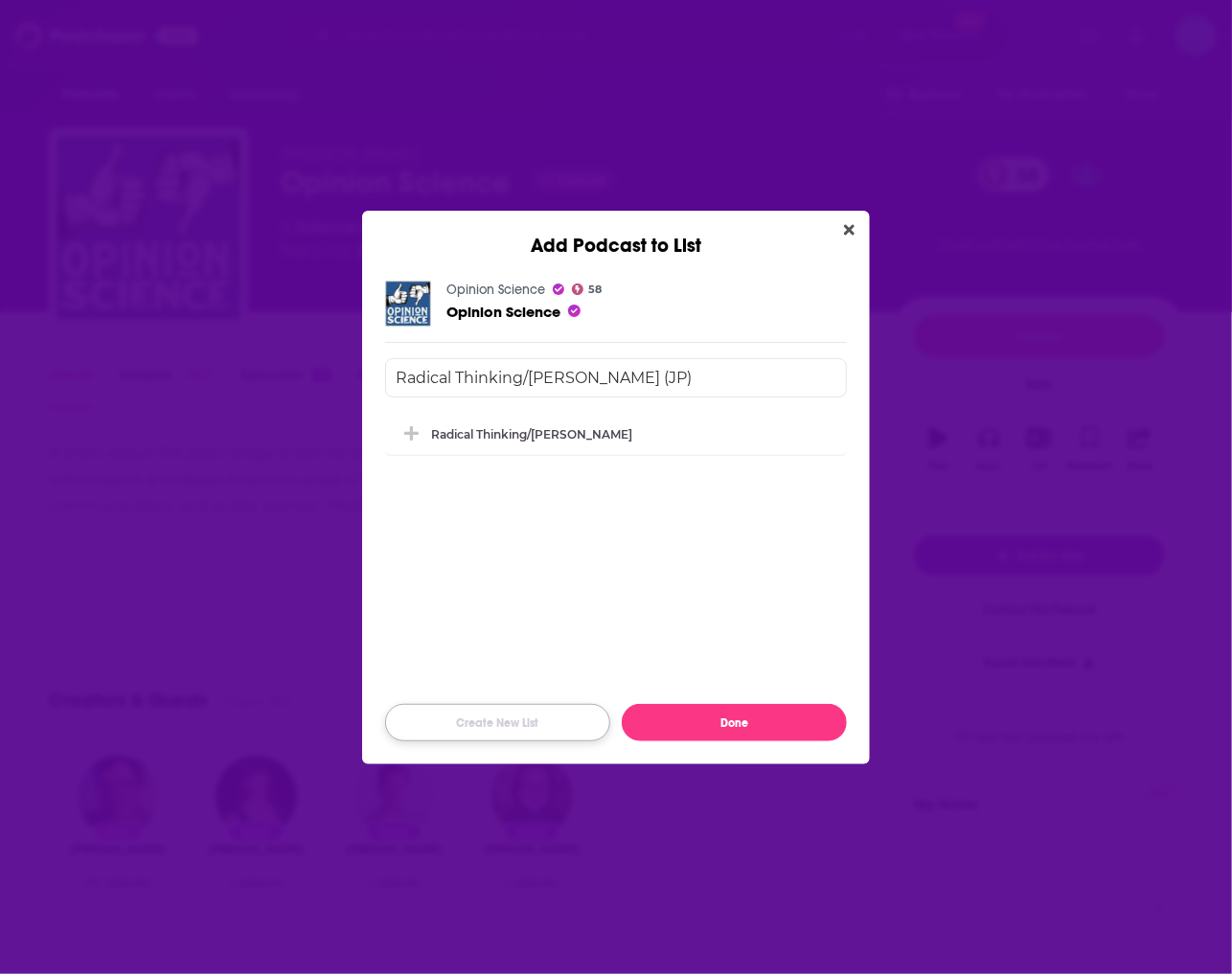 click on "Create New List" at bounding box center [497, 722] 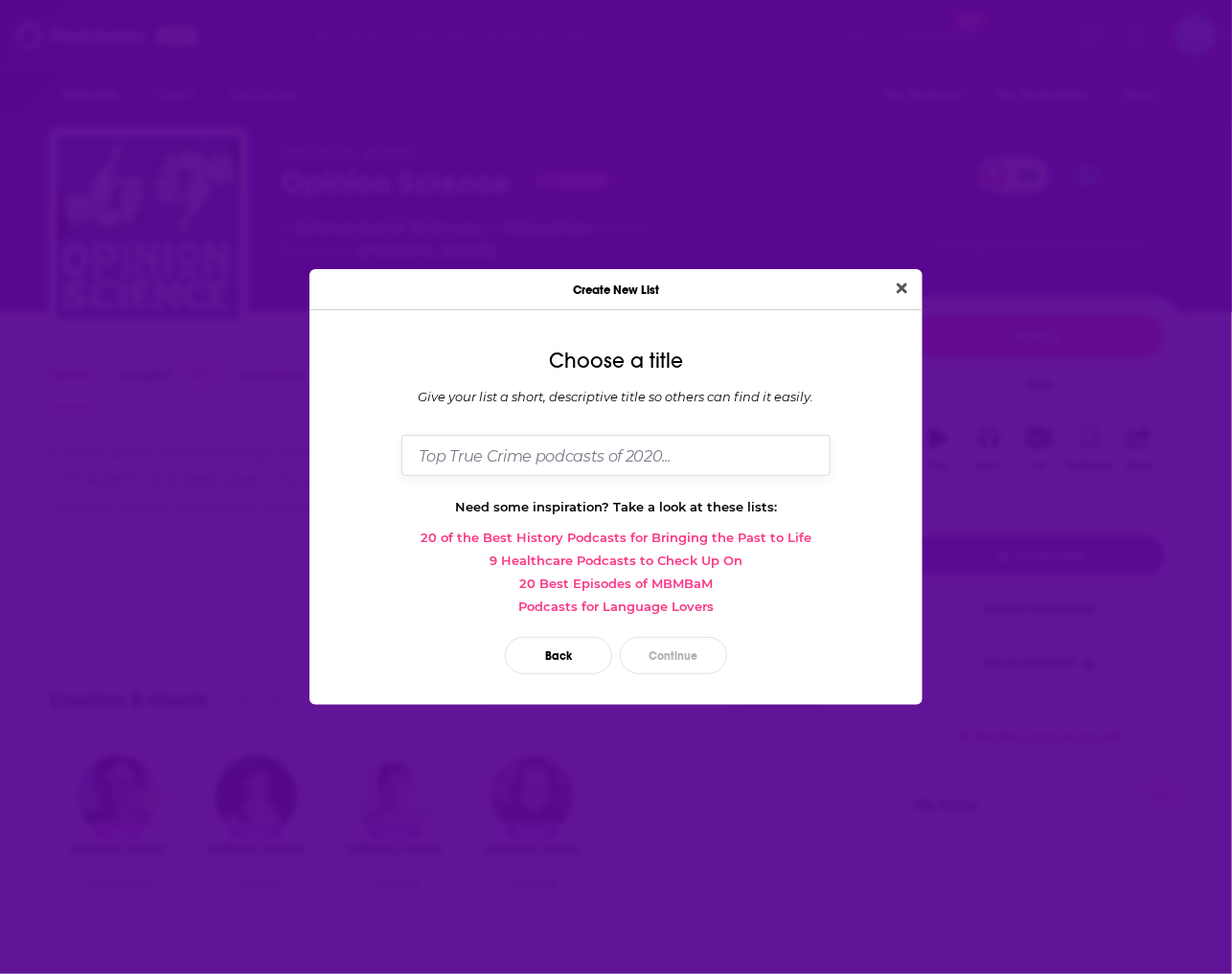 click at bounding box center [616, 455] 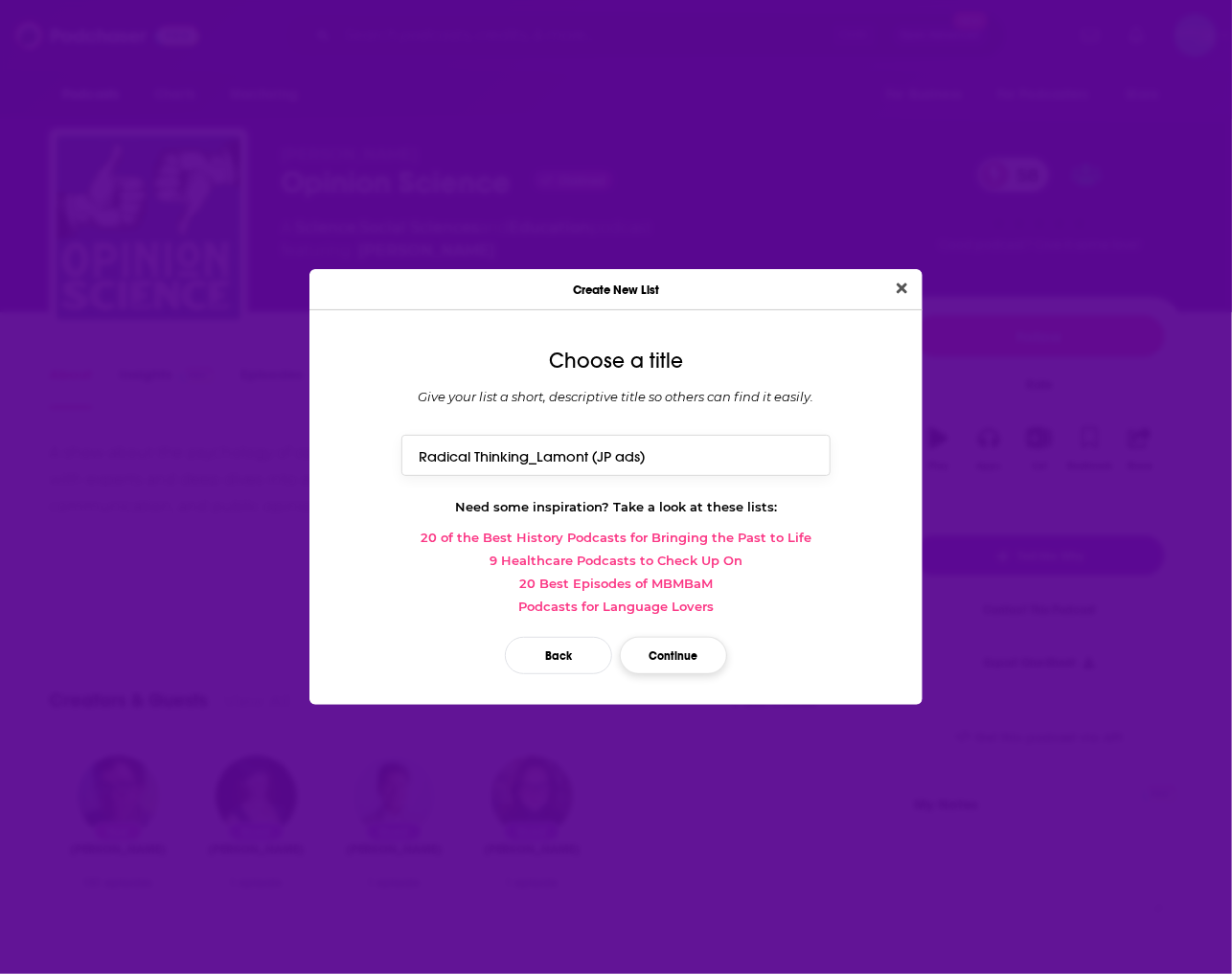type on "Radical Thinking_Lamont (JP ads)" 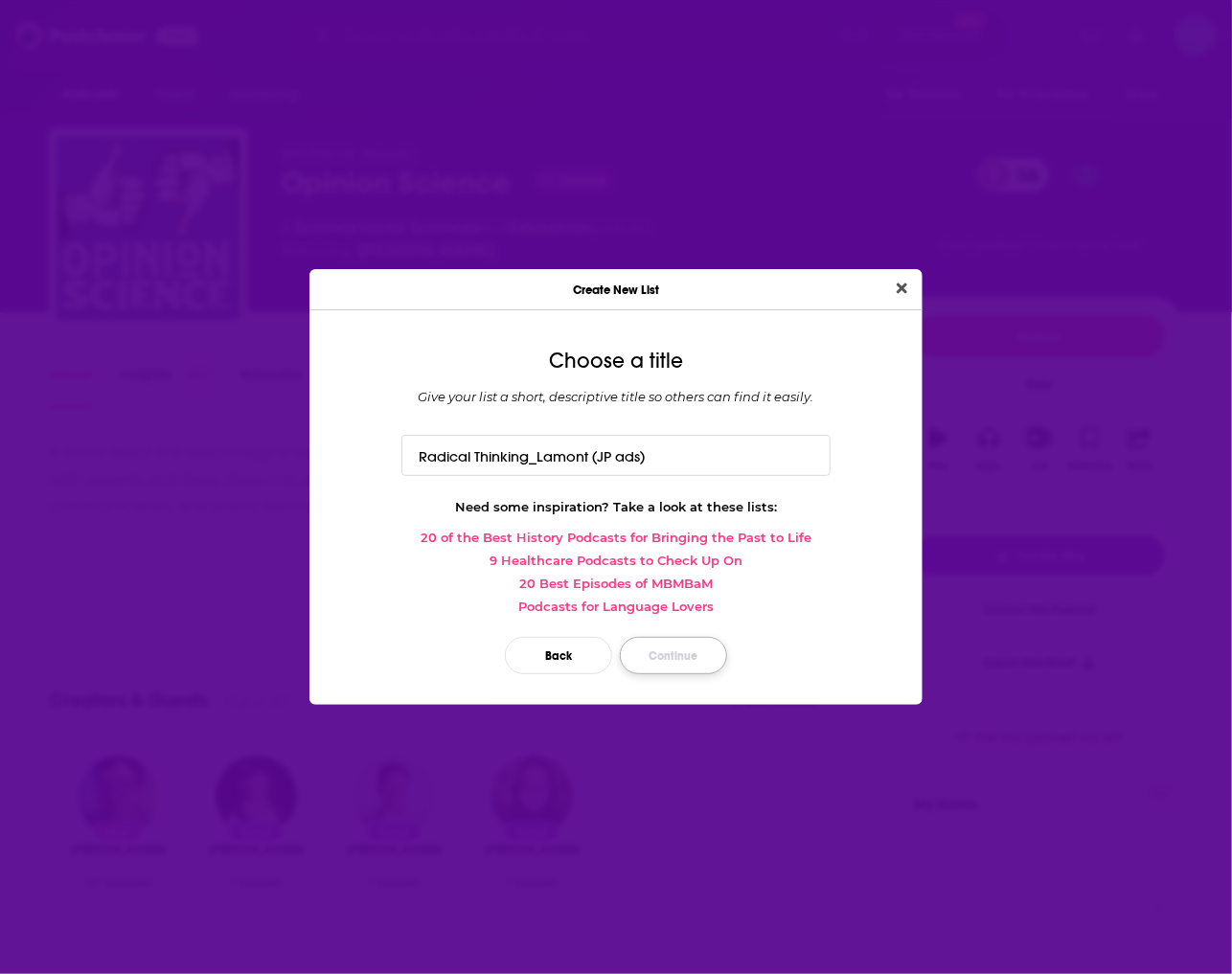 click on "Continue" at bounding box center [673, 655] 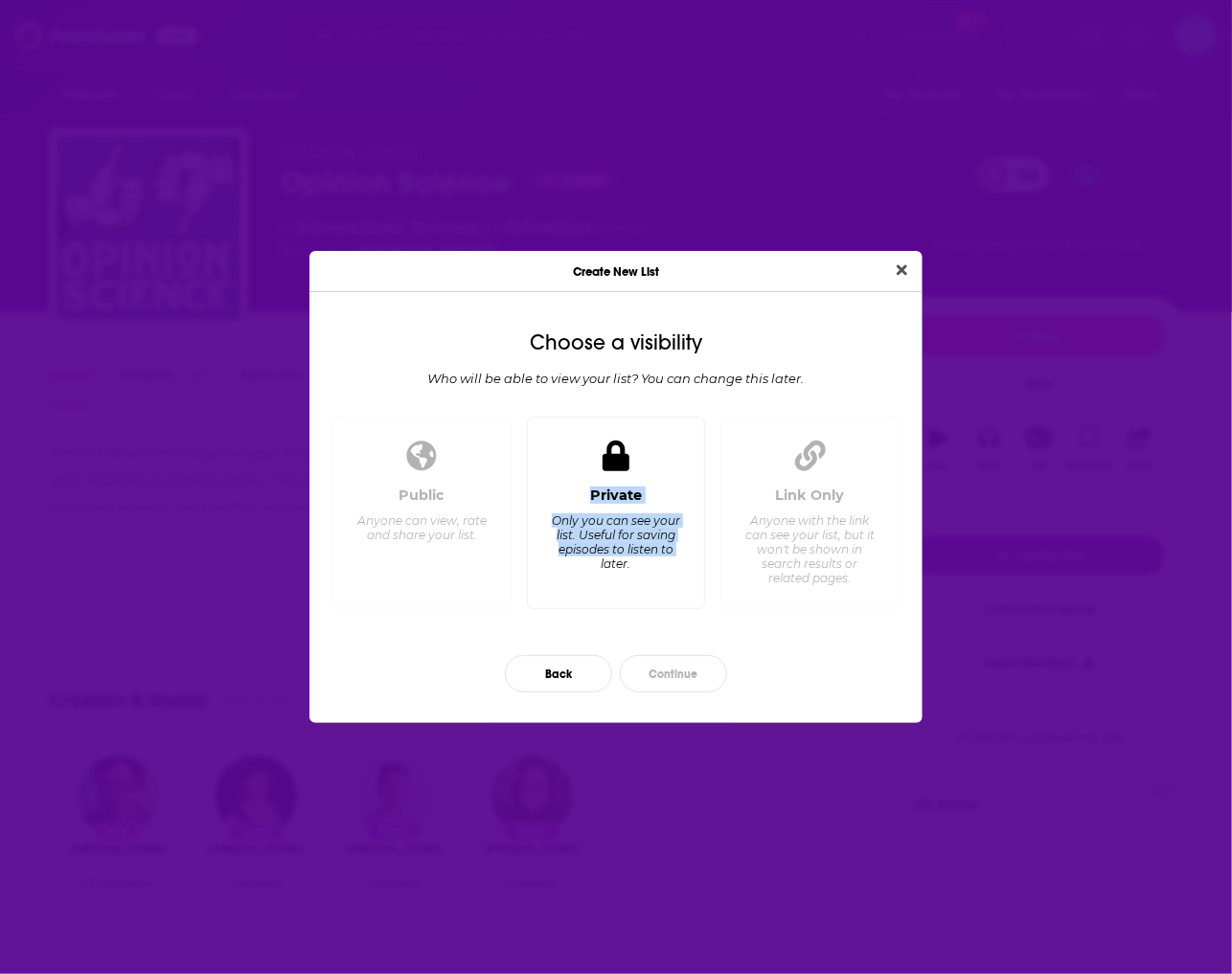 drag, startPoint x: 428, startPoint y: 526, endPoint x: 617, endPoint y: 549, distance: 190.39433 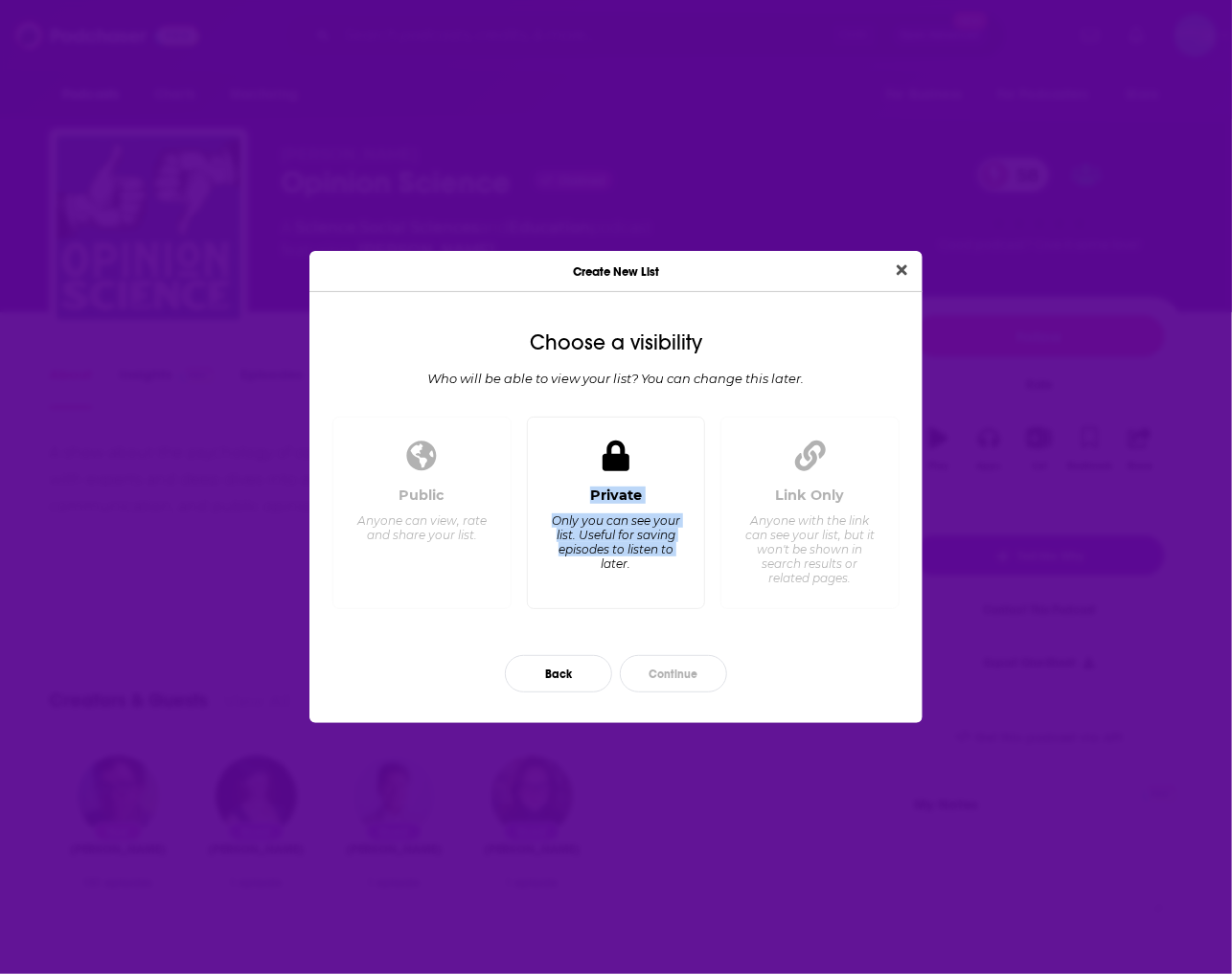 click on "Public Anyone can view, rate and share your list. Private Only you can see your list. Useful for saving episodes to listen to later. Link Only Anyone with the link can see your list, but it won't be shown in search results or related pages." at bounding box center (616, 520) 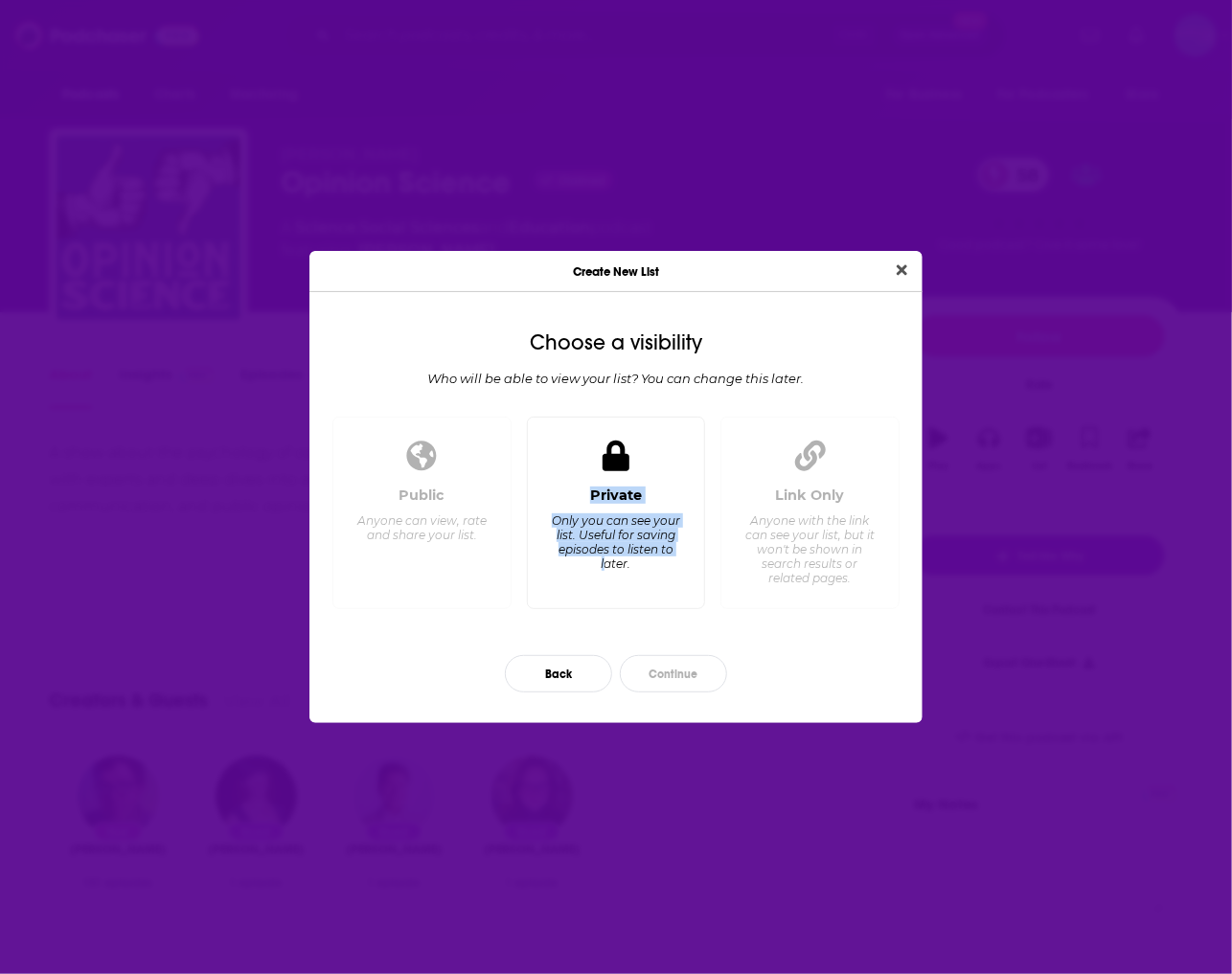 click on "Only you can see your list. Useful for saving episodes to listen to later." at bounding box center (615, 542) 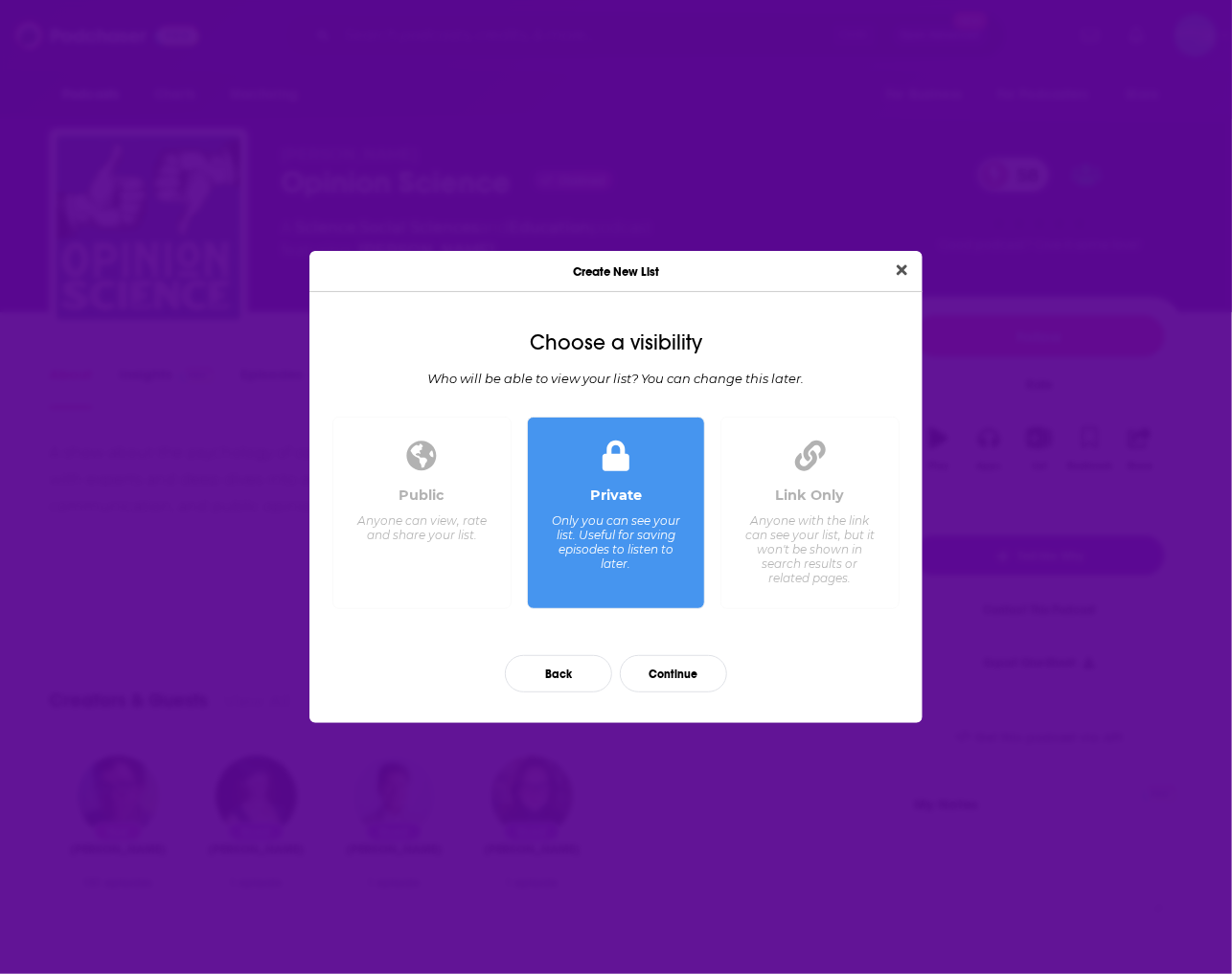 click on "Anyone with the link can see your list, but it won't be shown in search results or related pages." at bounding box center [810, 549] 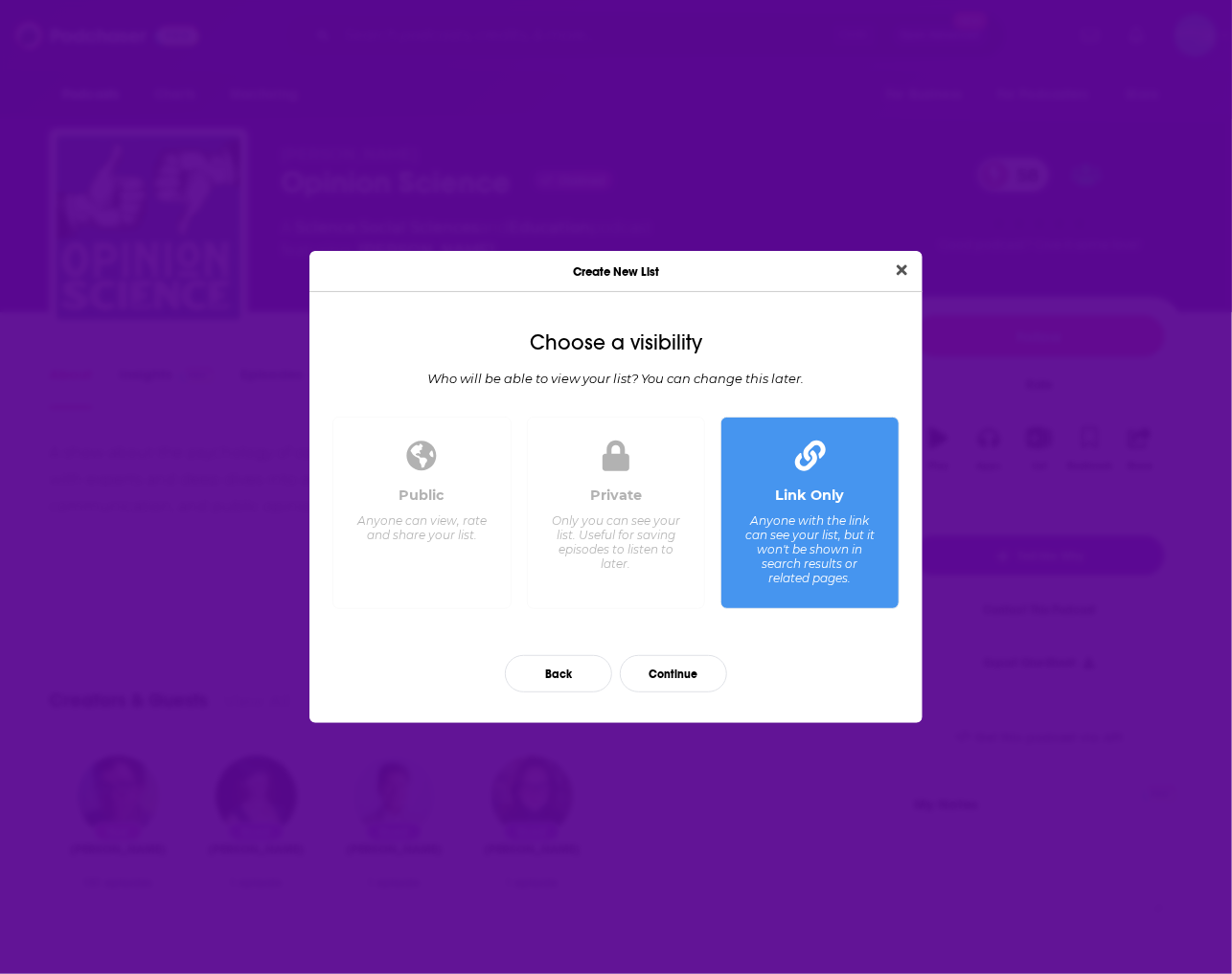 click on "Only you can see your list. Useful for saving episodes to listen to later." at bounding box center (615, 542) 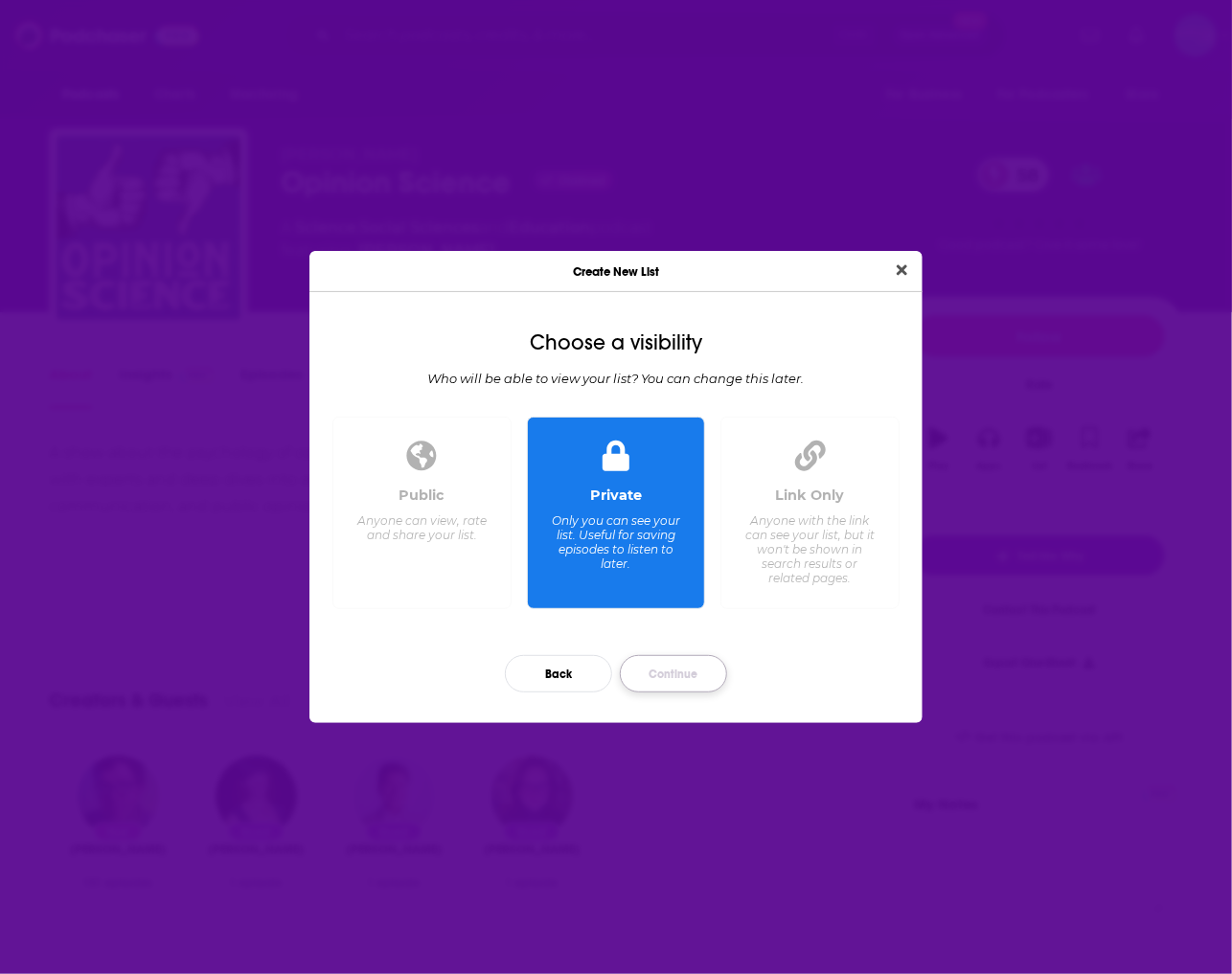 click on "Continue" at bounding box center [673, 673] 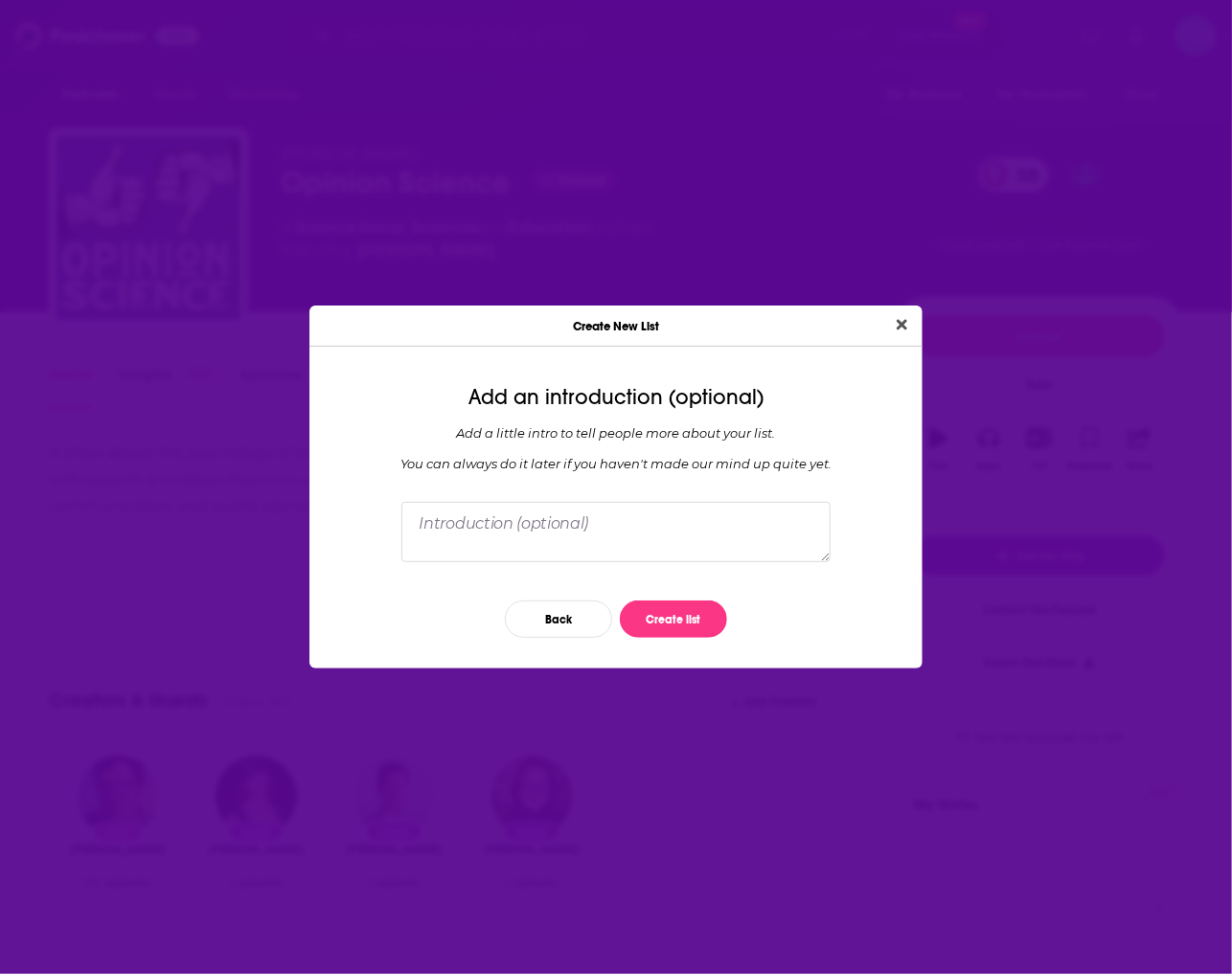 click on "Back Create list" at bounding box center [616, 619] 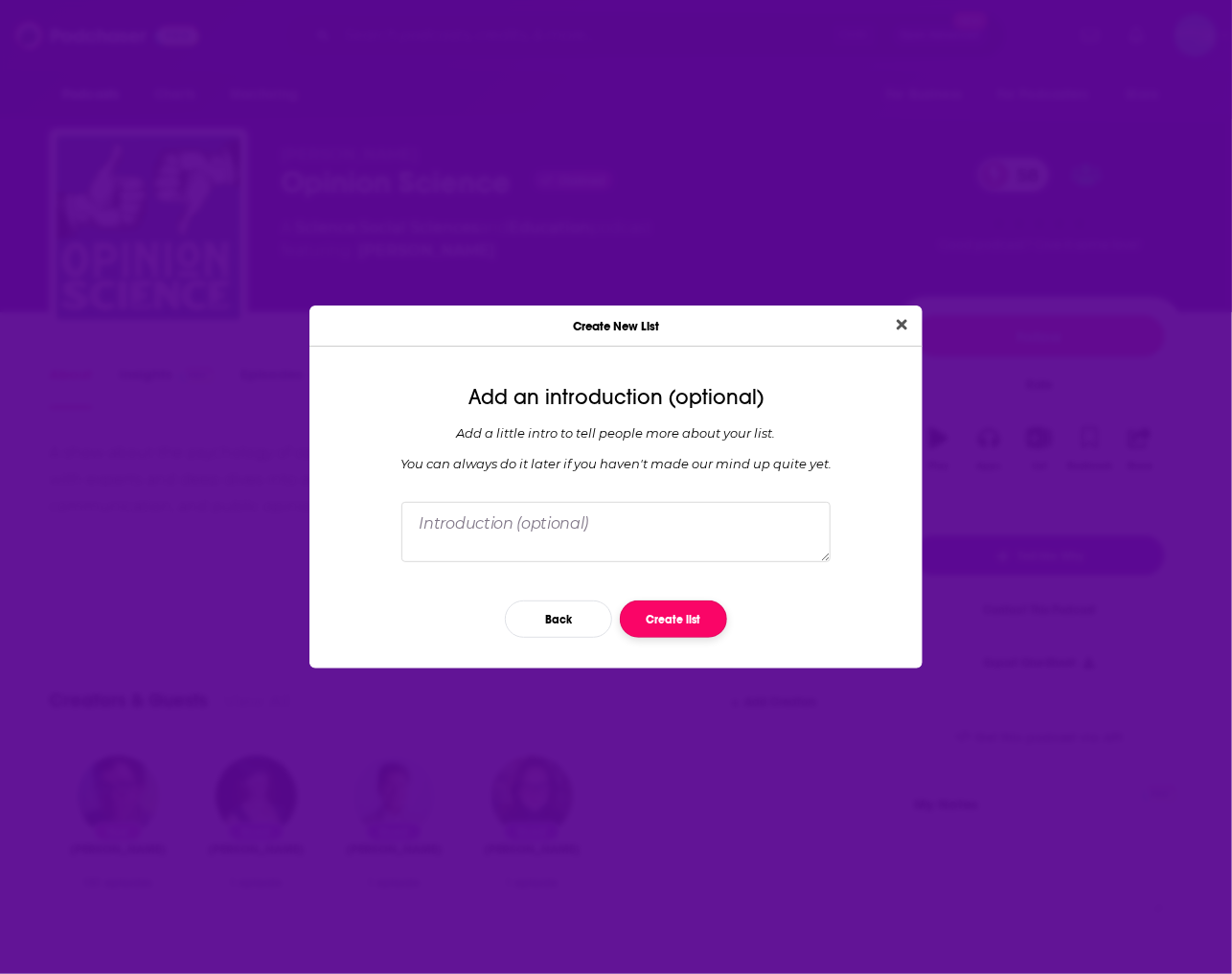 click on "Create list" at bounding box center (673, 619) 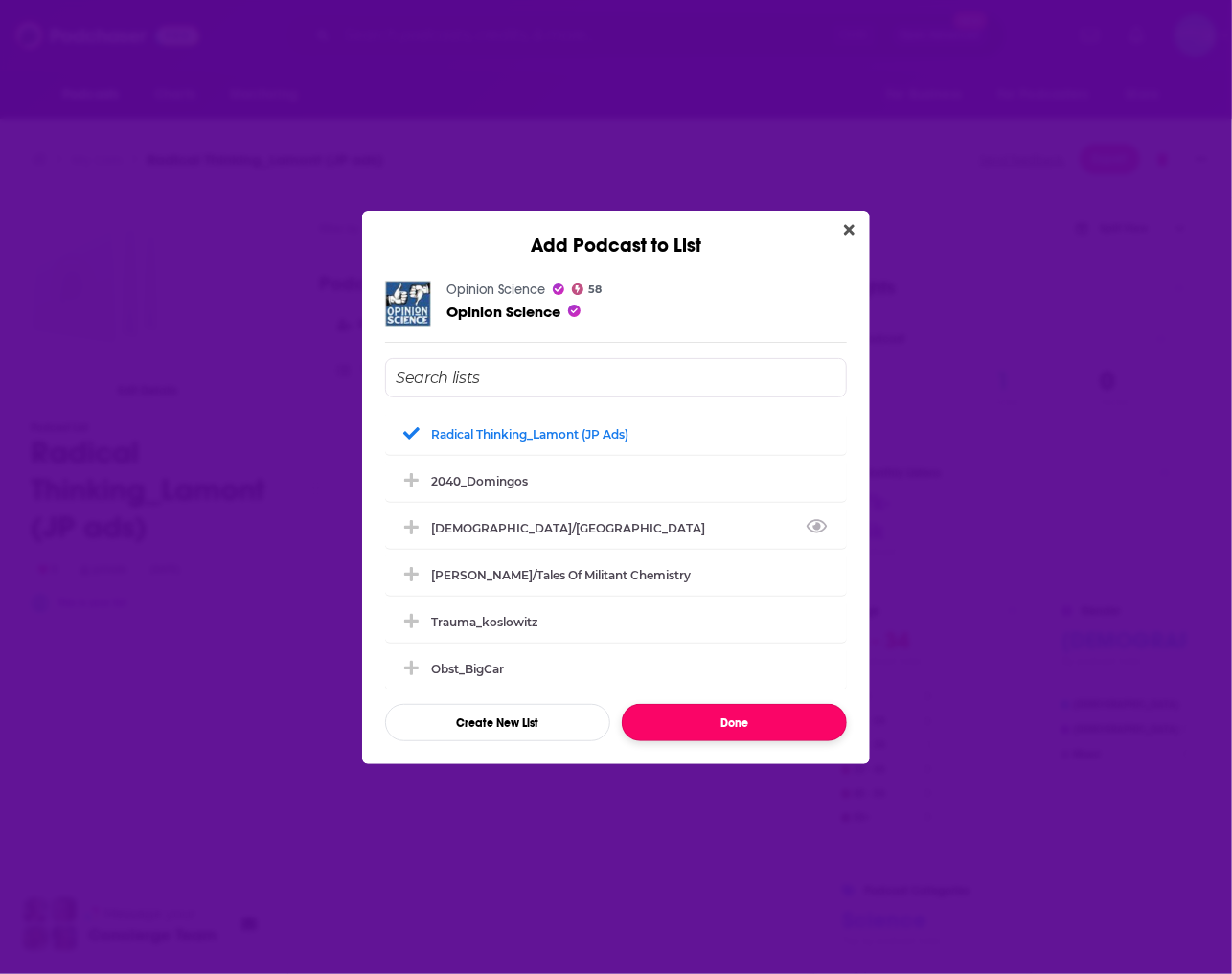 click on "Done" at bounding box center [734, 722] 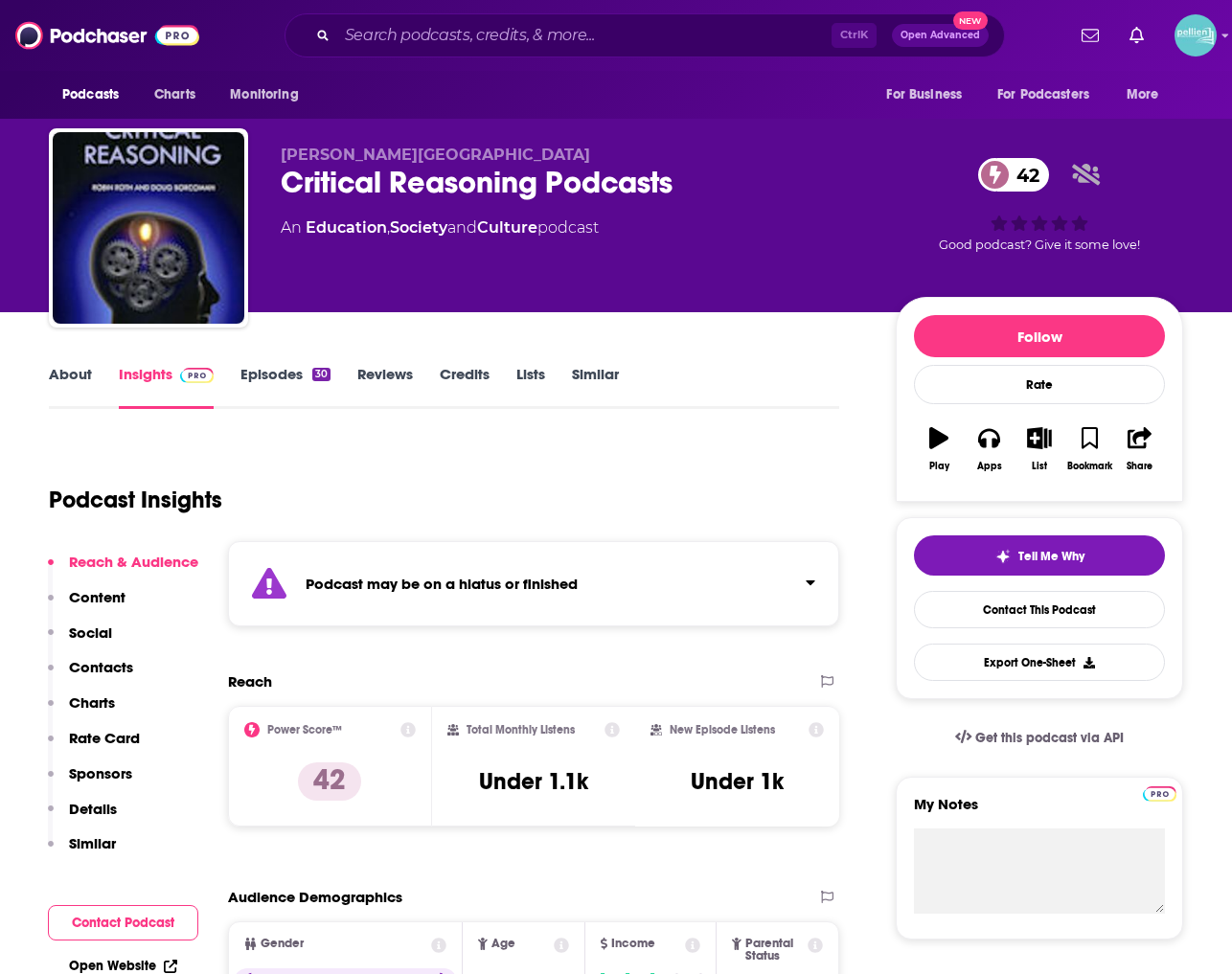 scroll, scrollTop: 0, scrollLeft: 0, axis: both 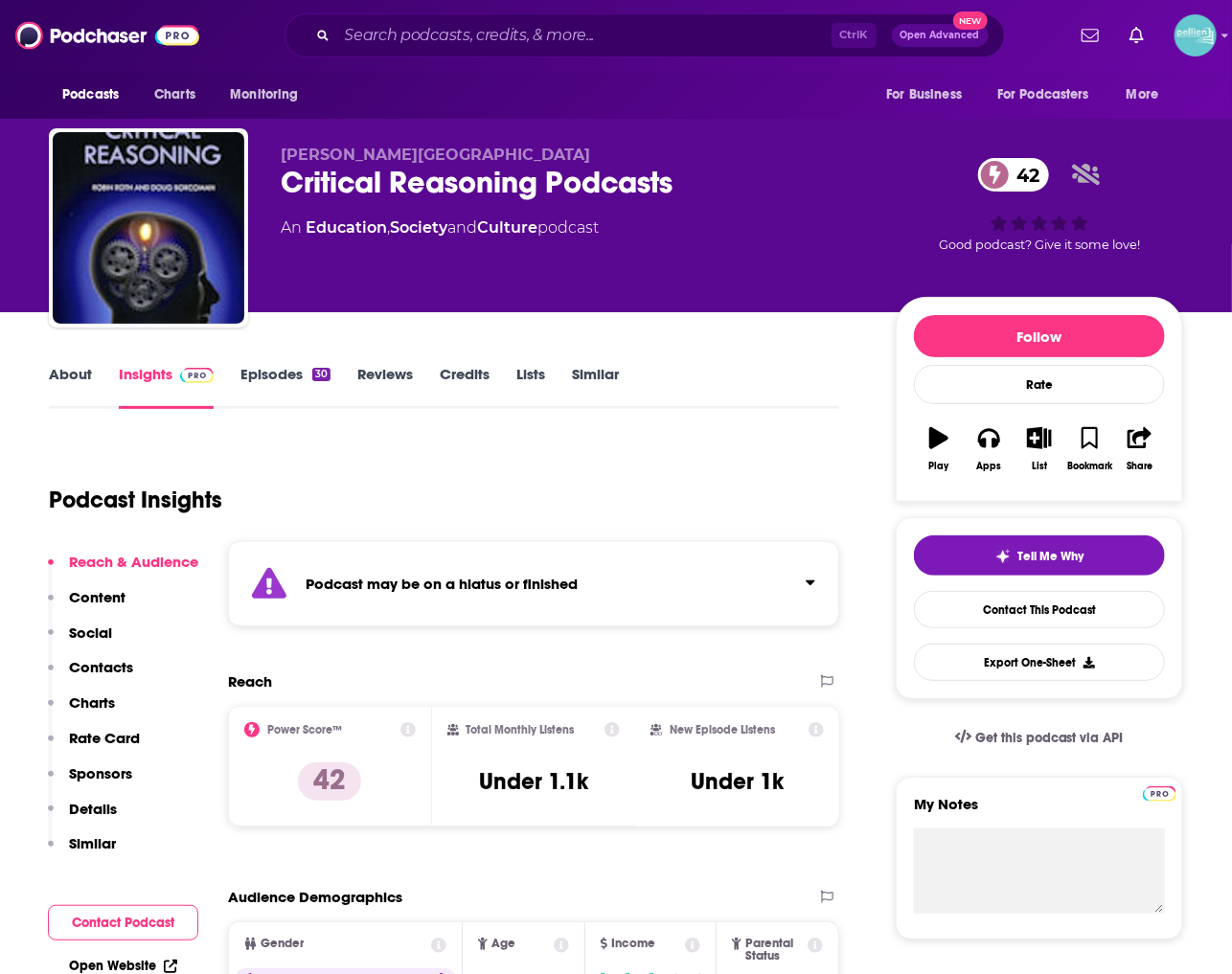 click on "Episodes 30" at bounding box center [285, 387] 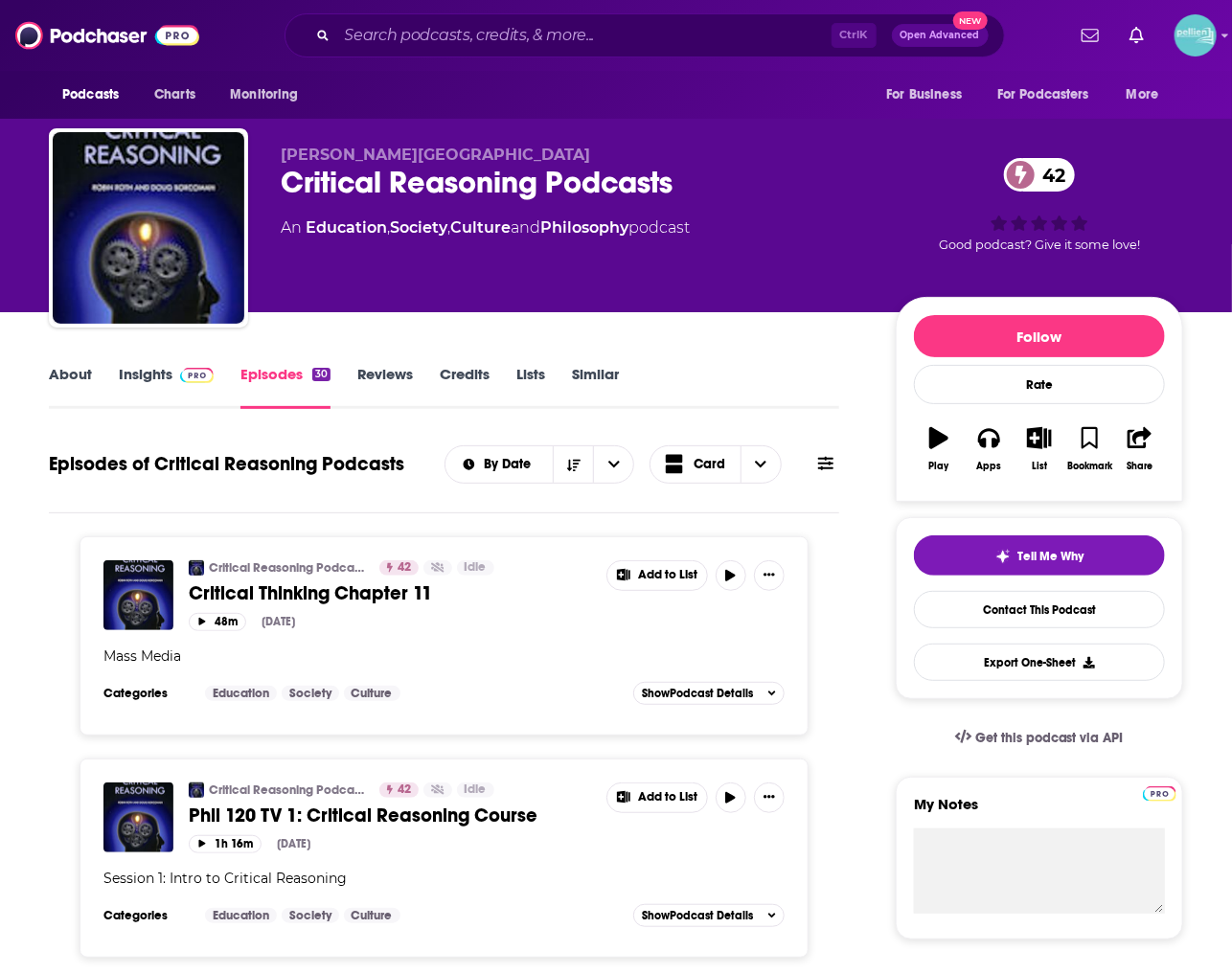 click on "Similar" at bounding box center [595, 387] 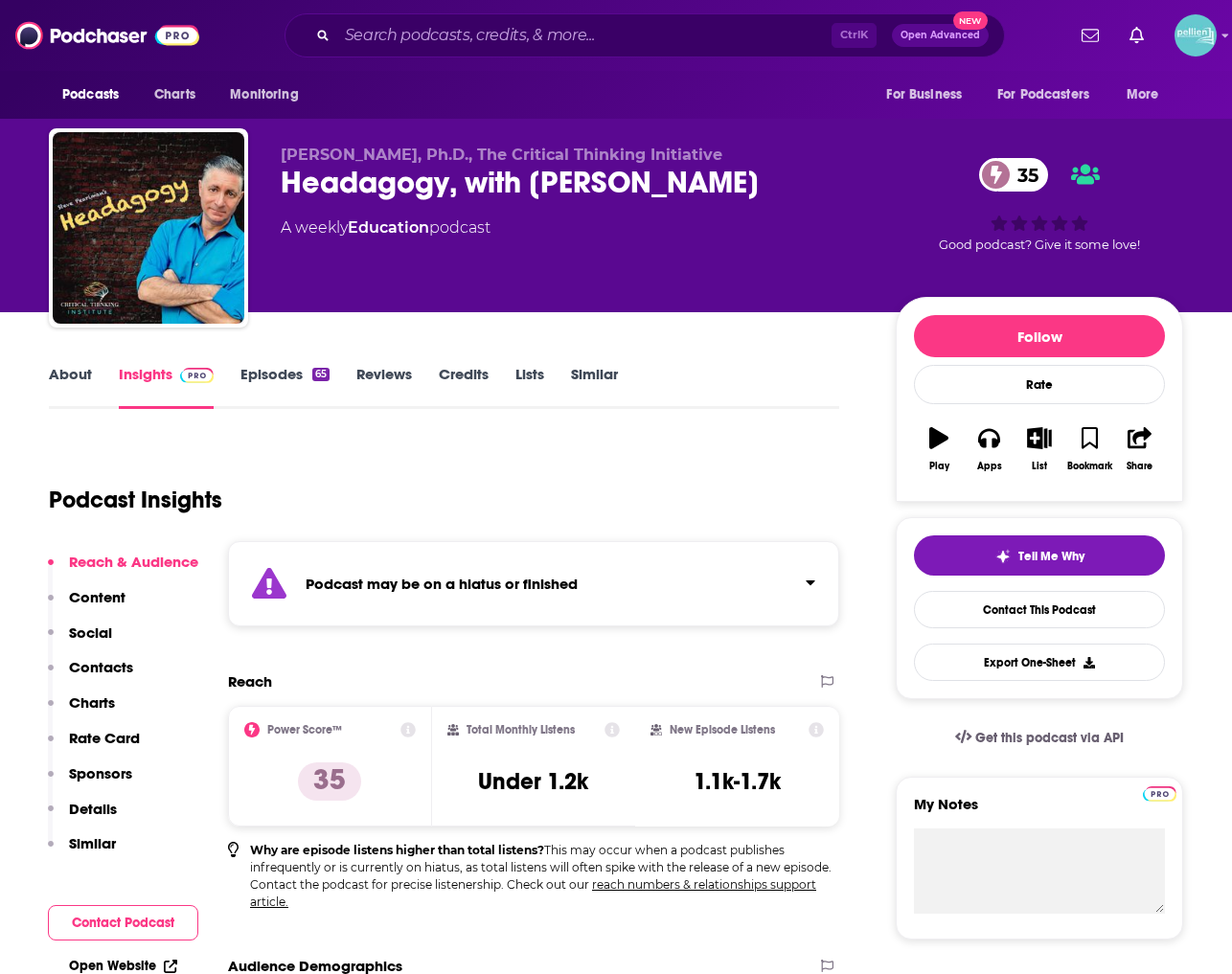 scroll, scrollTop: 0, scrollLeft: 0, axis: both 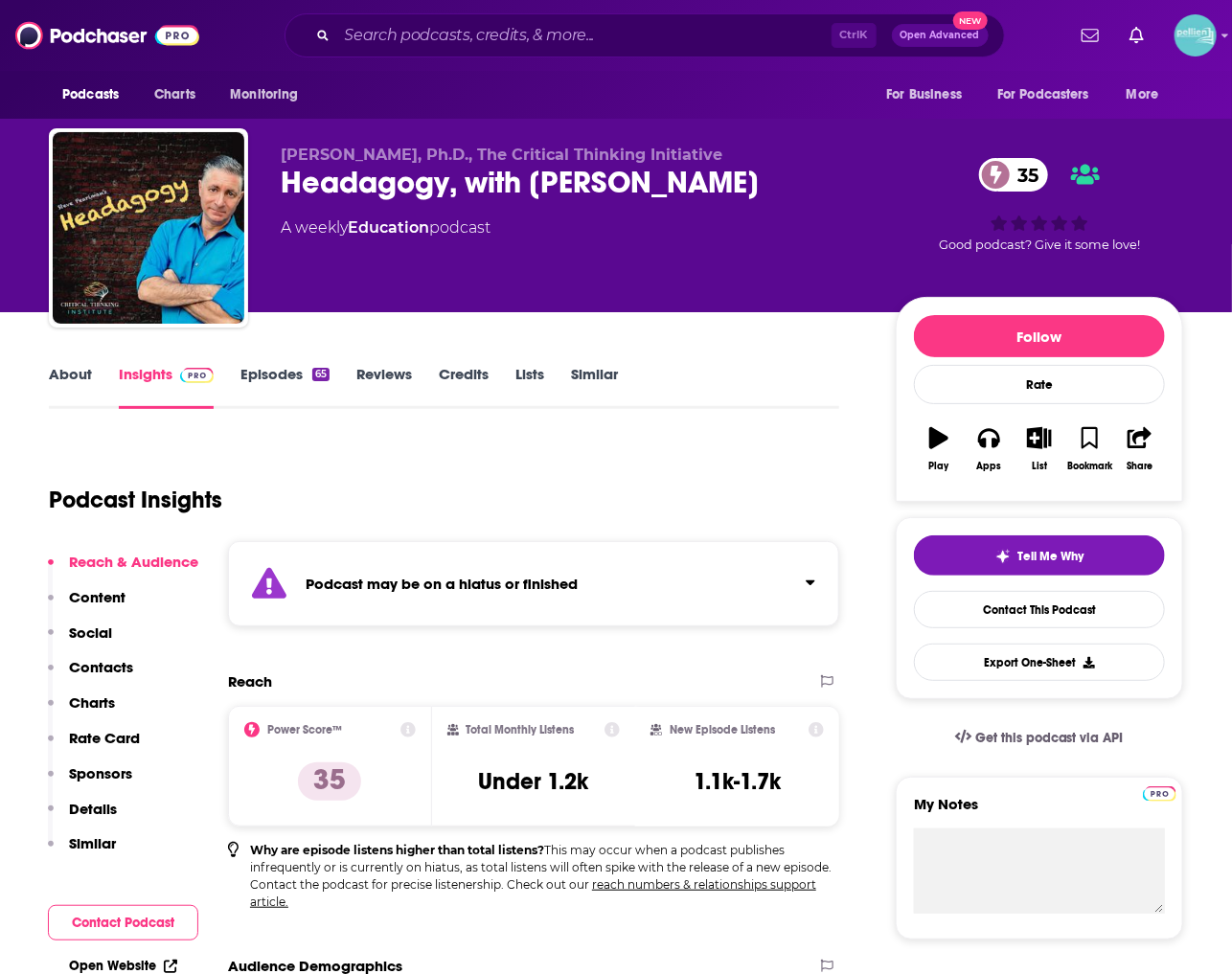 click on "Episodes 65" at bounding box center [285, 387] 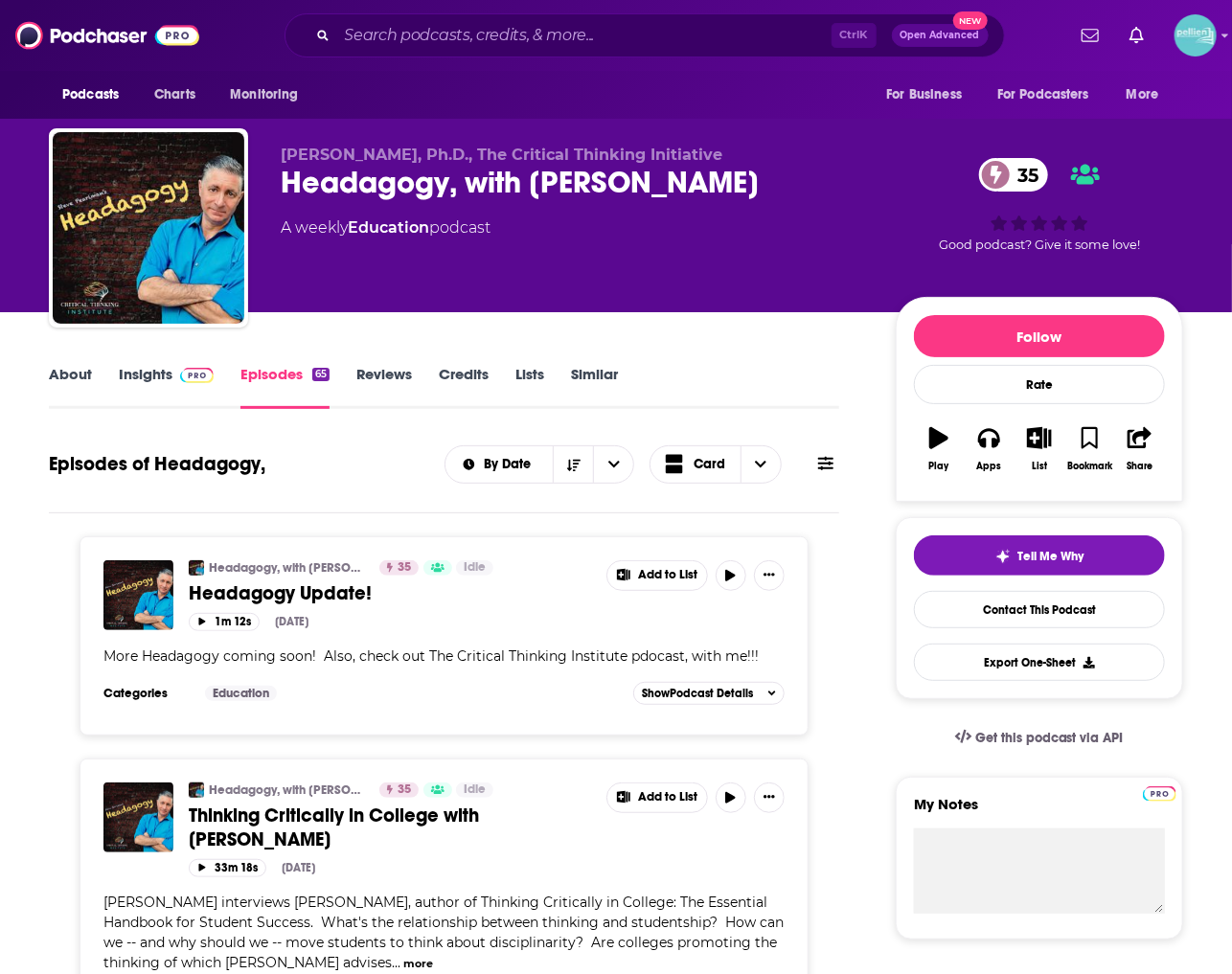 click on "About" at bounding box center (70, 387) 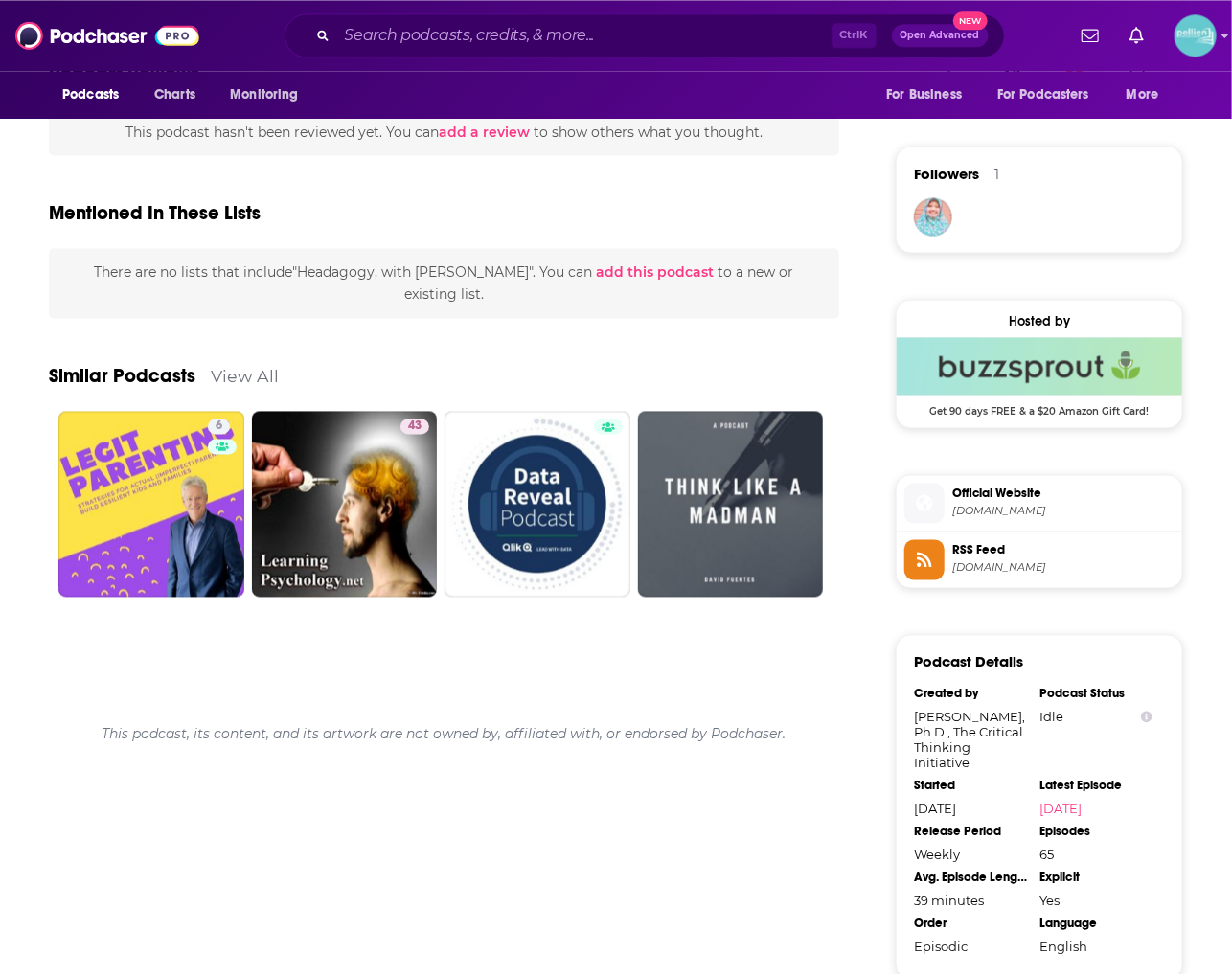 scroll, scrollTop: 1428, scrollLeft: 0, axis: vertical 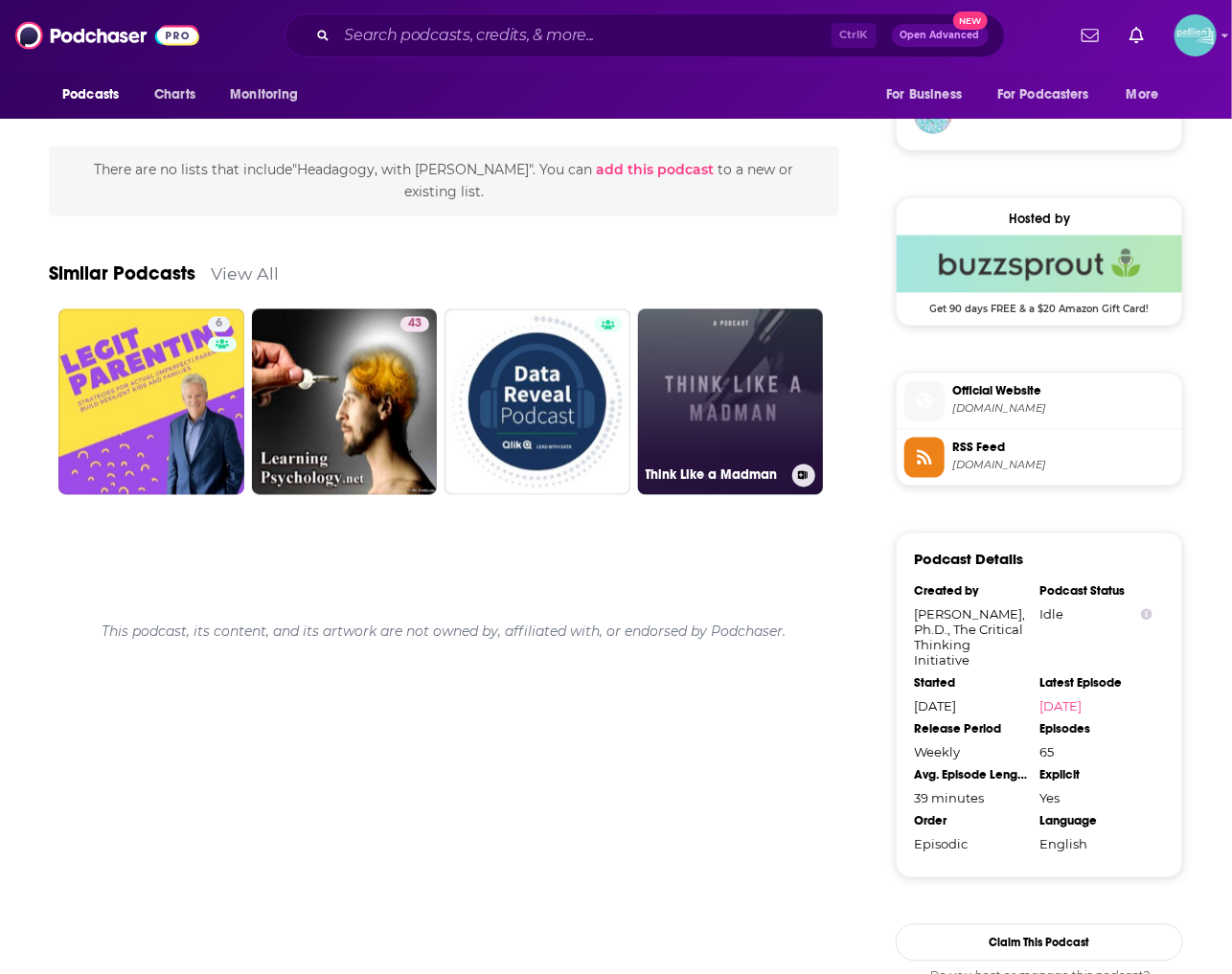 click on "Think Like a Madman" at bounding box center [731, 402] 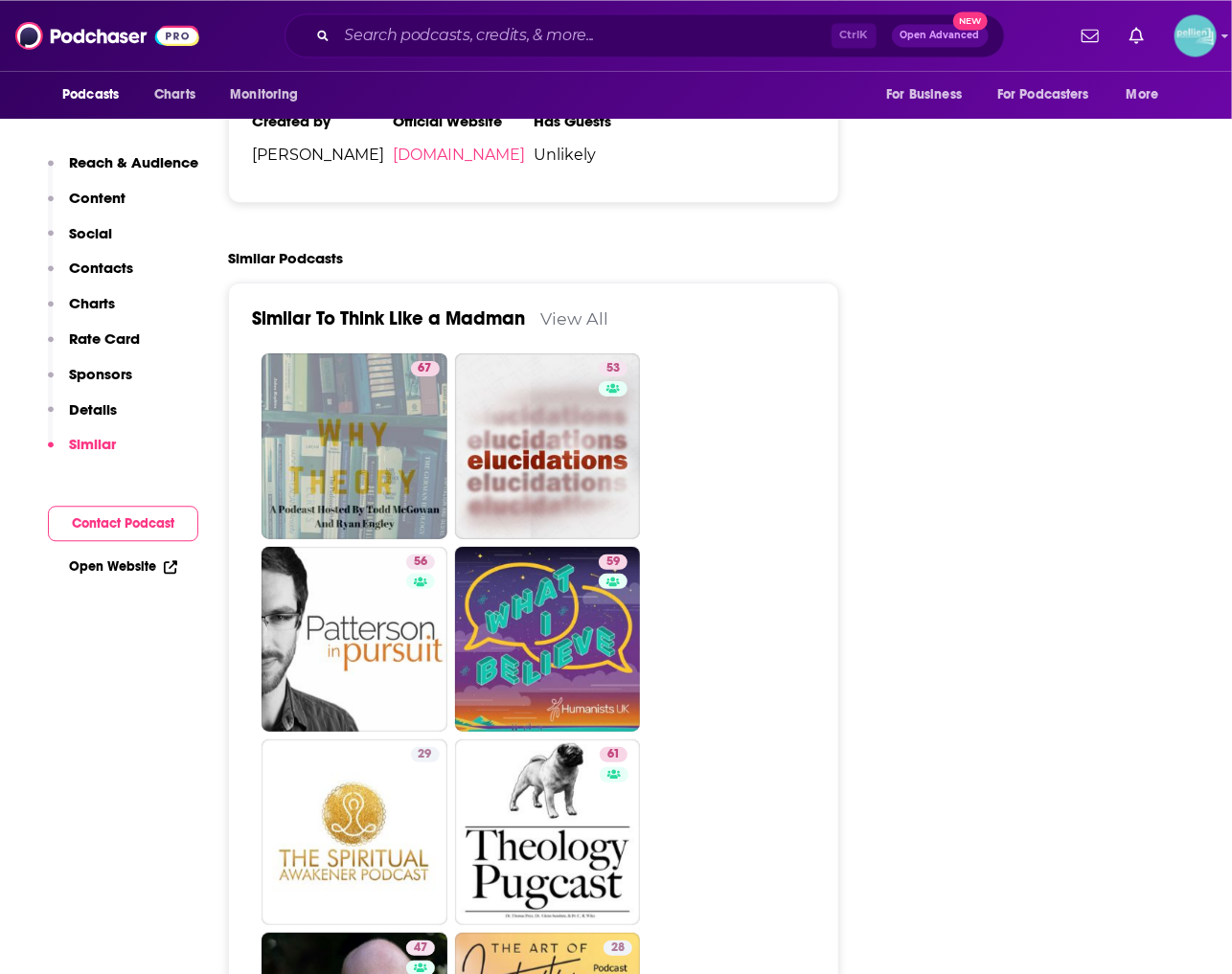 scroll, scrollTop: 3114, scrollLeft: 0, axis: vertical 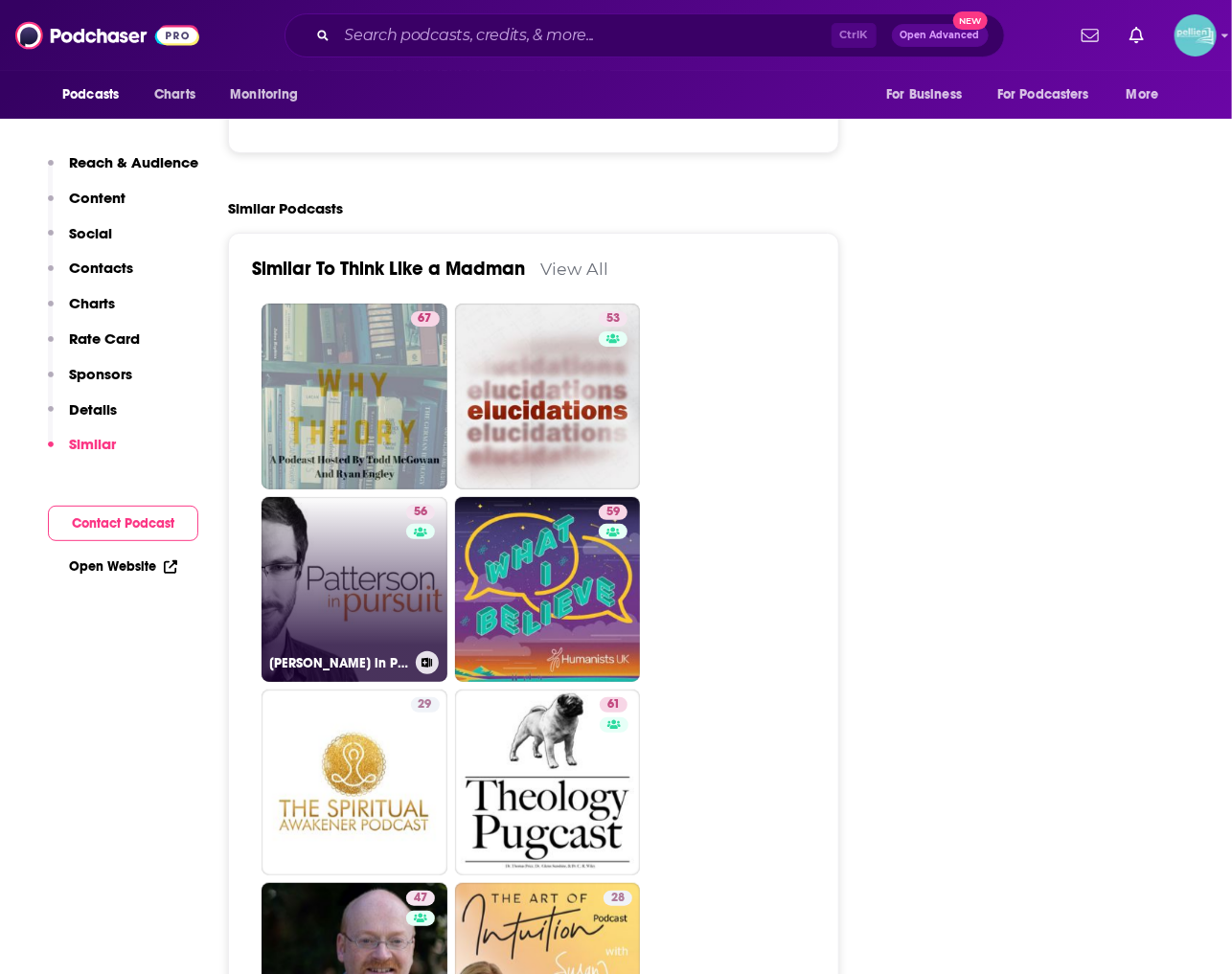 click on "56 Patterson in Pursuit" at bounding box center (354, 590) 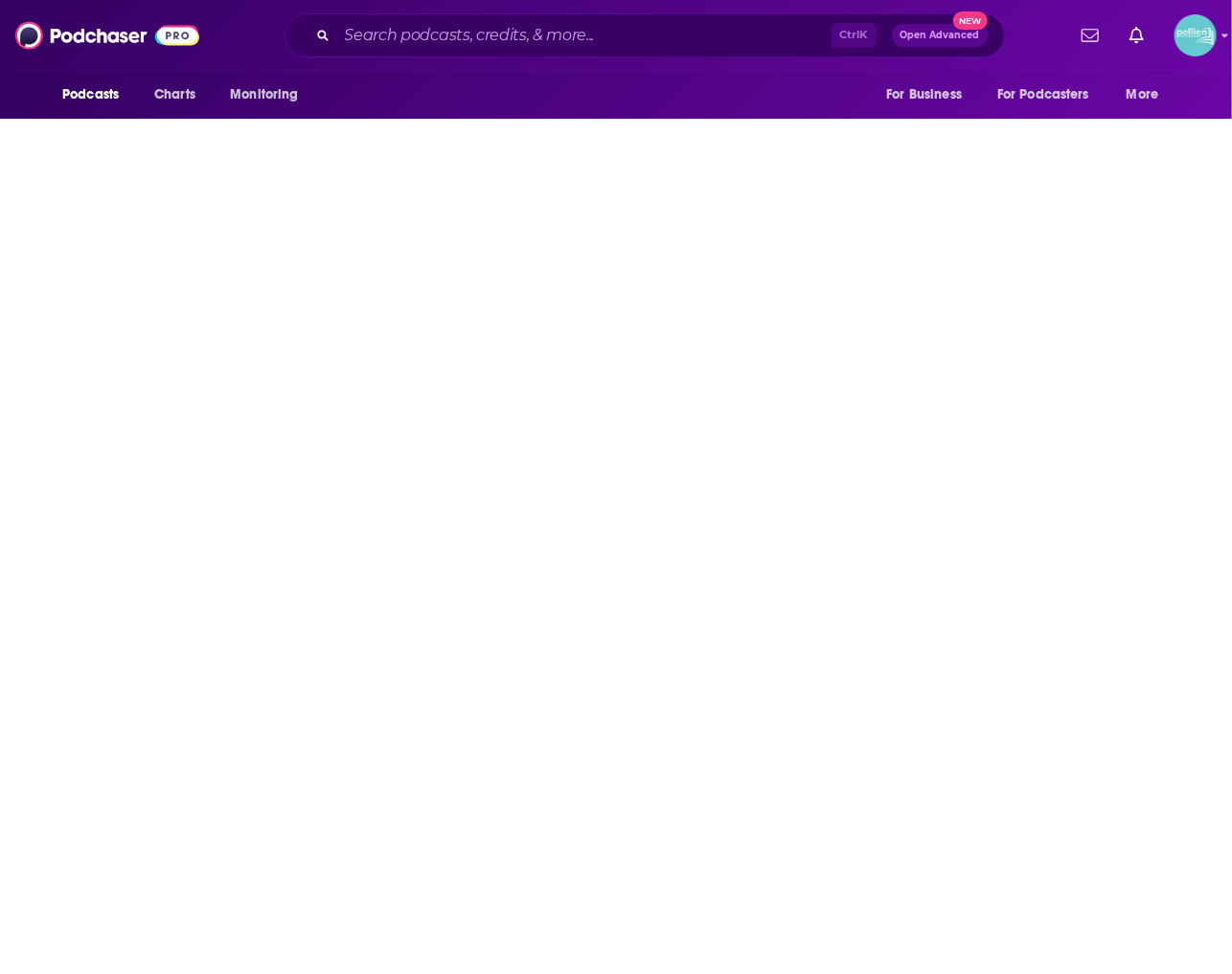 scroll, scrollTop: 0, scrollLeft: 0, axis: both 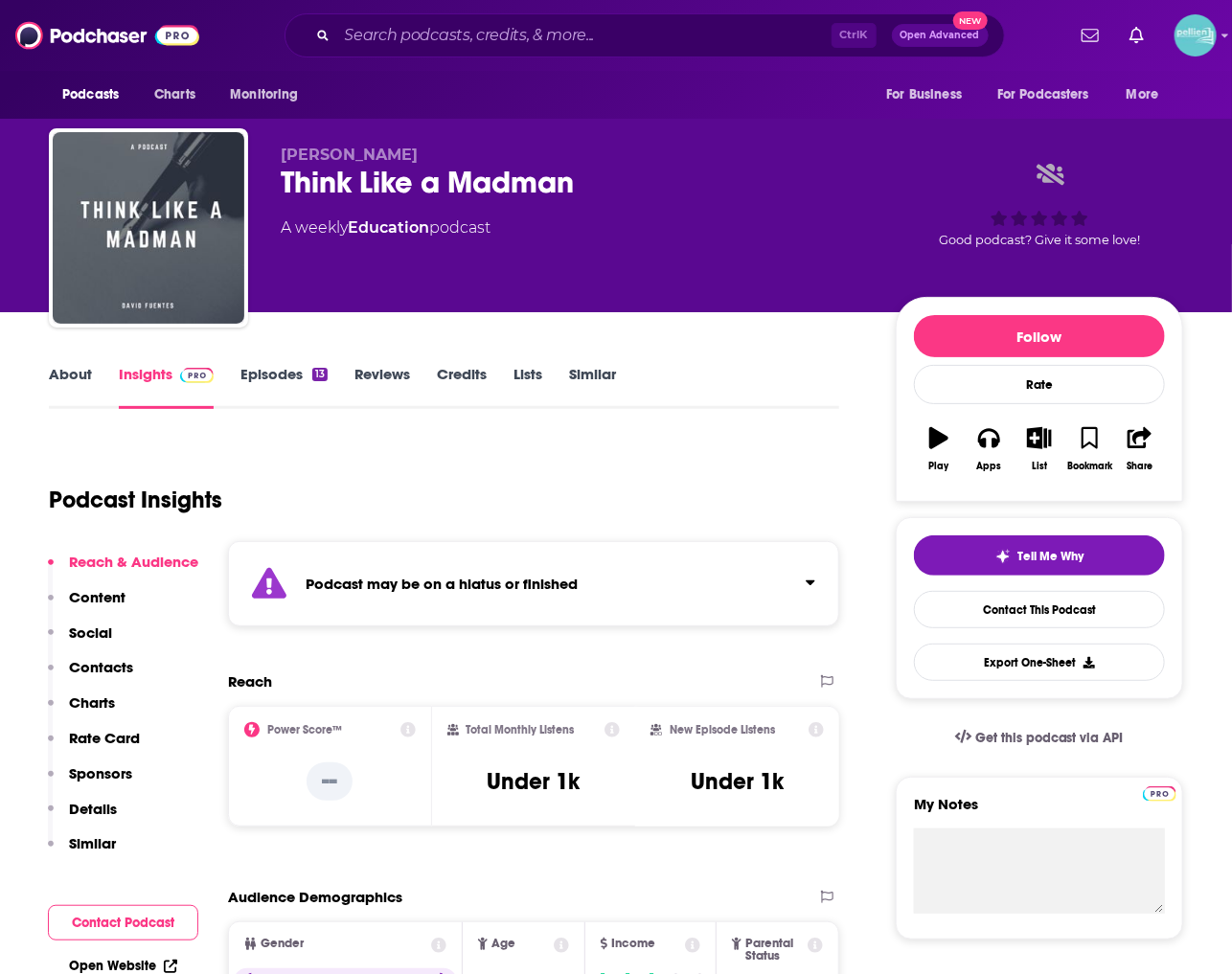 type on "https://www.podchaser.com/podcasts/think-like-a-madman-919994" 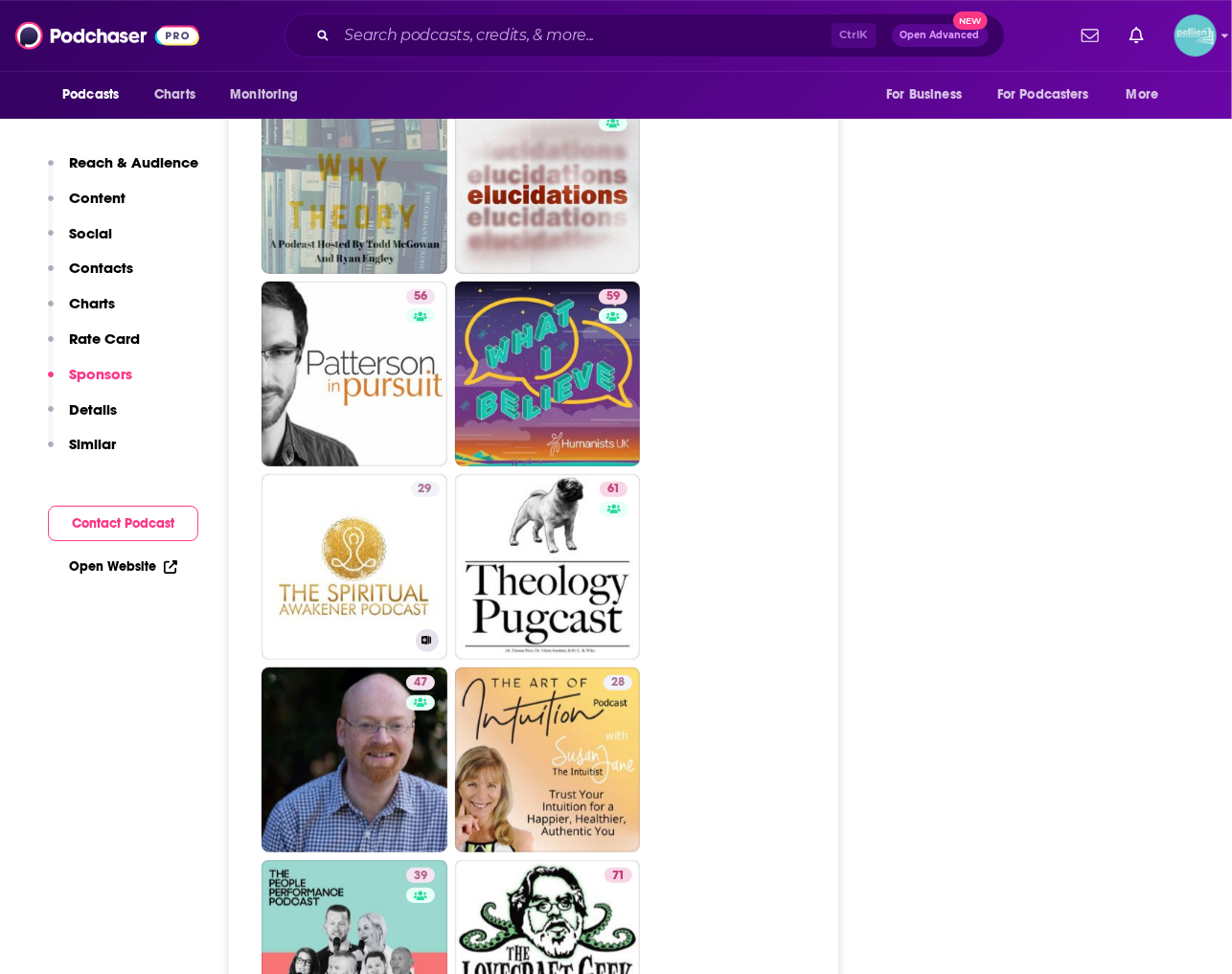 scroll, scrollTop: 3353, scrollLeft: 0, axis: vertical 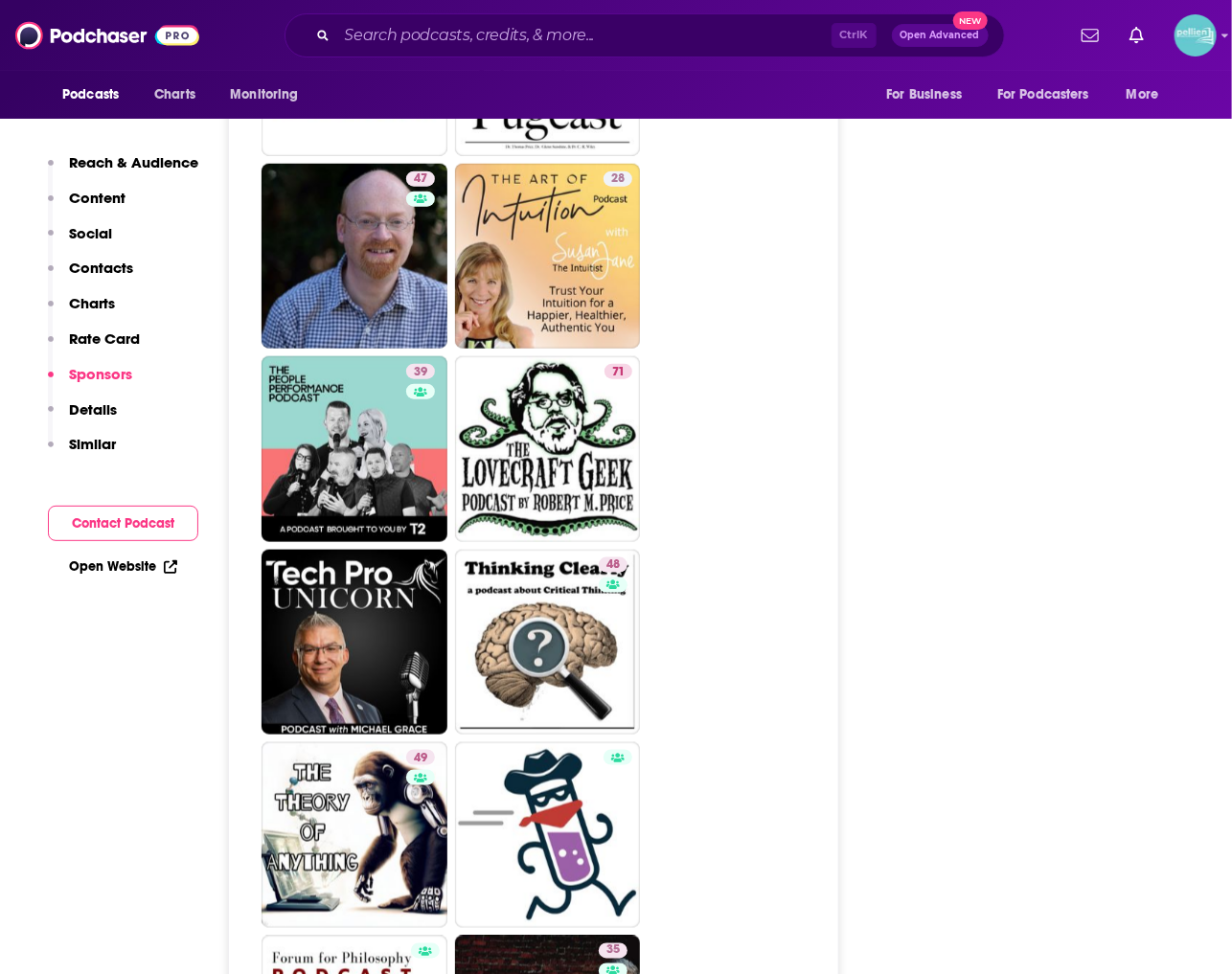 click on "67 53 56 59 29 61 47 28 39 71 48 49 35 6" at bounding box center [544, 738] 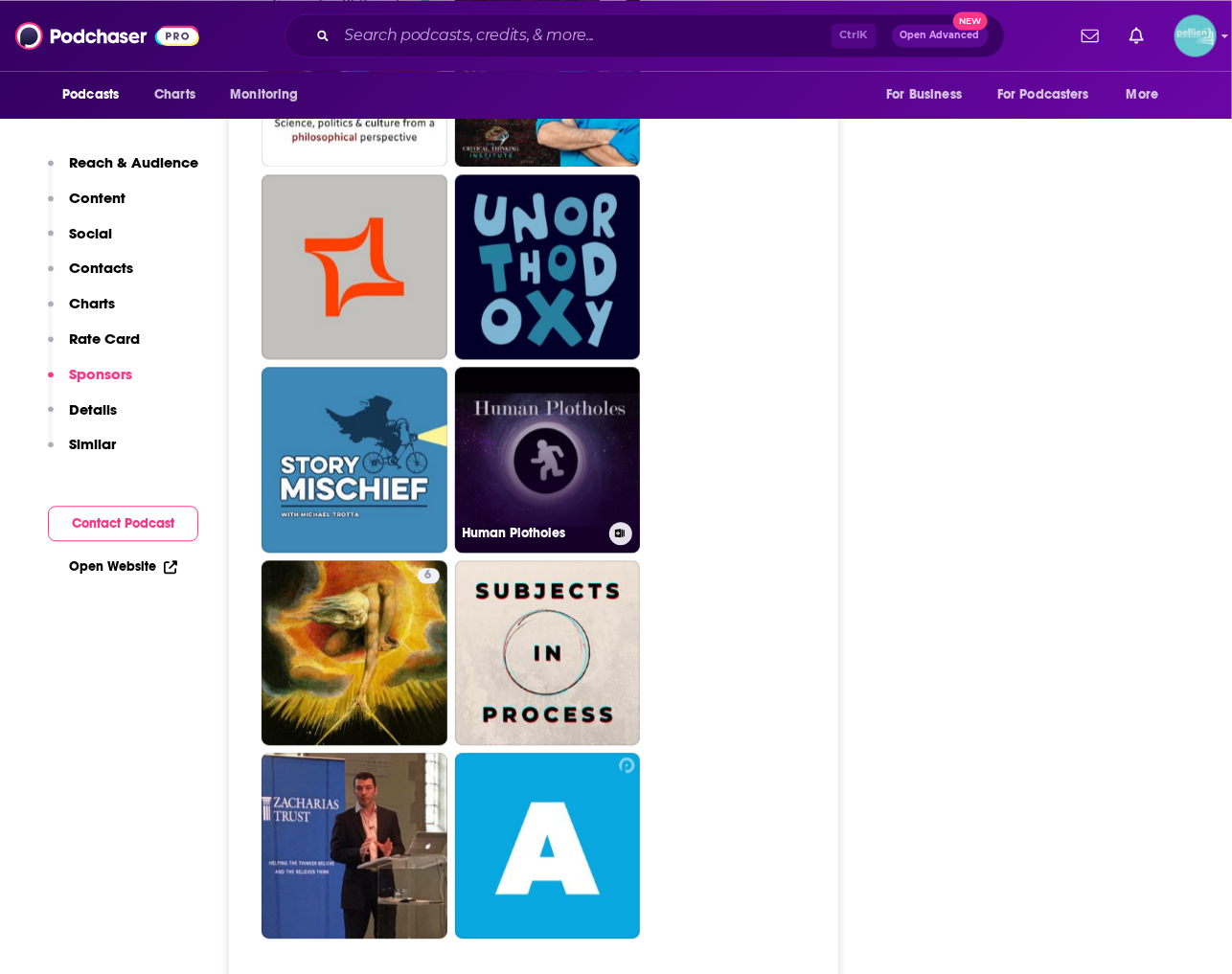 scroll, scrollTop: 4791, scrollLeft: 0, axis: vertical 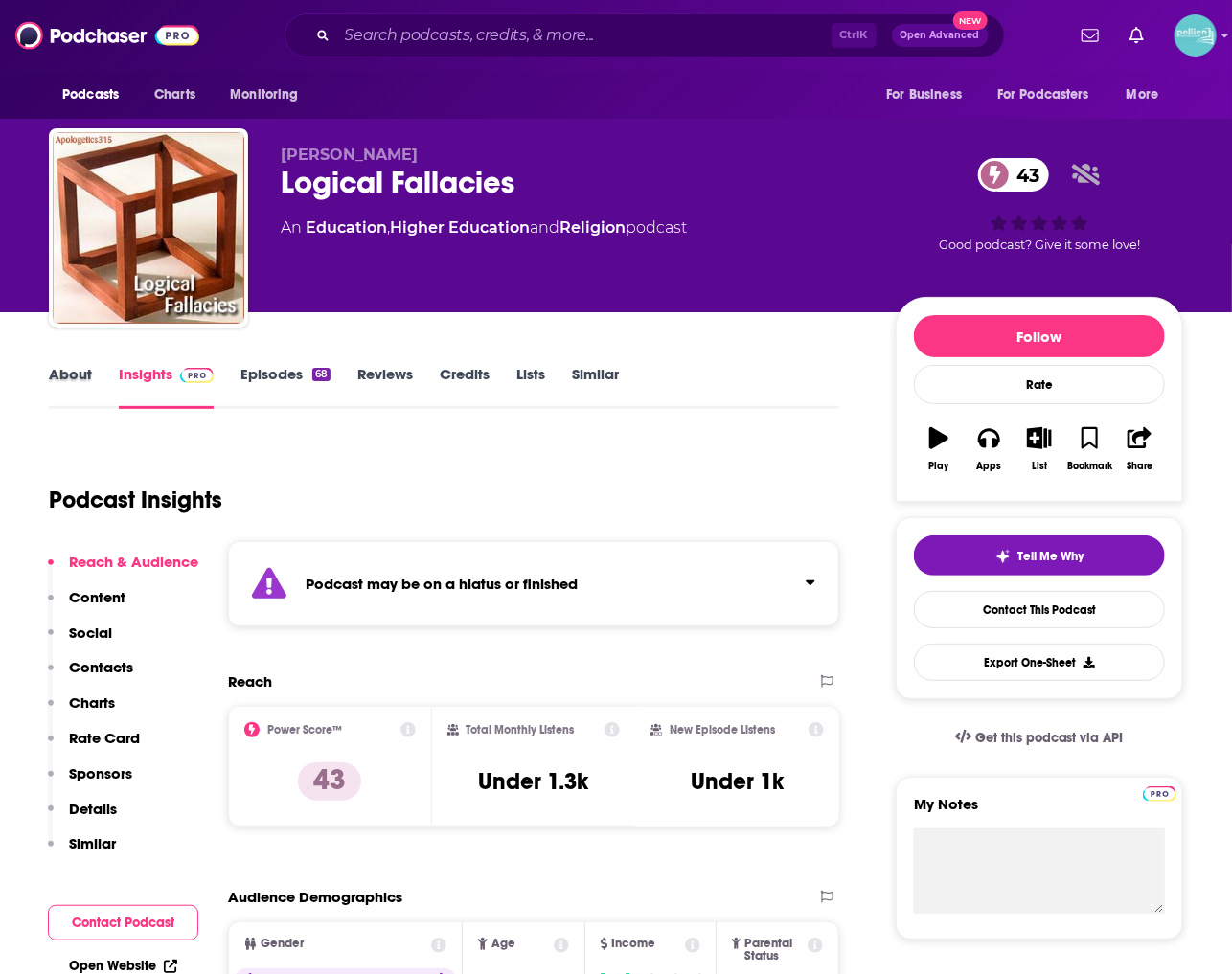 click on "About" at bounding box center [83, 387] 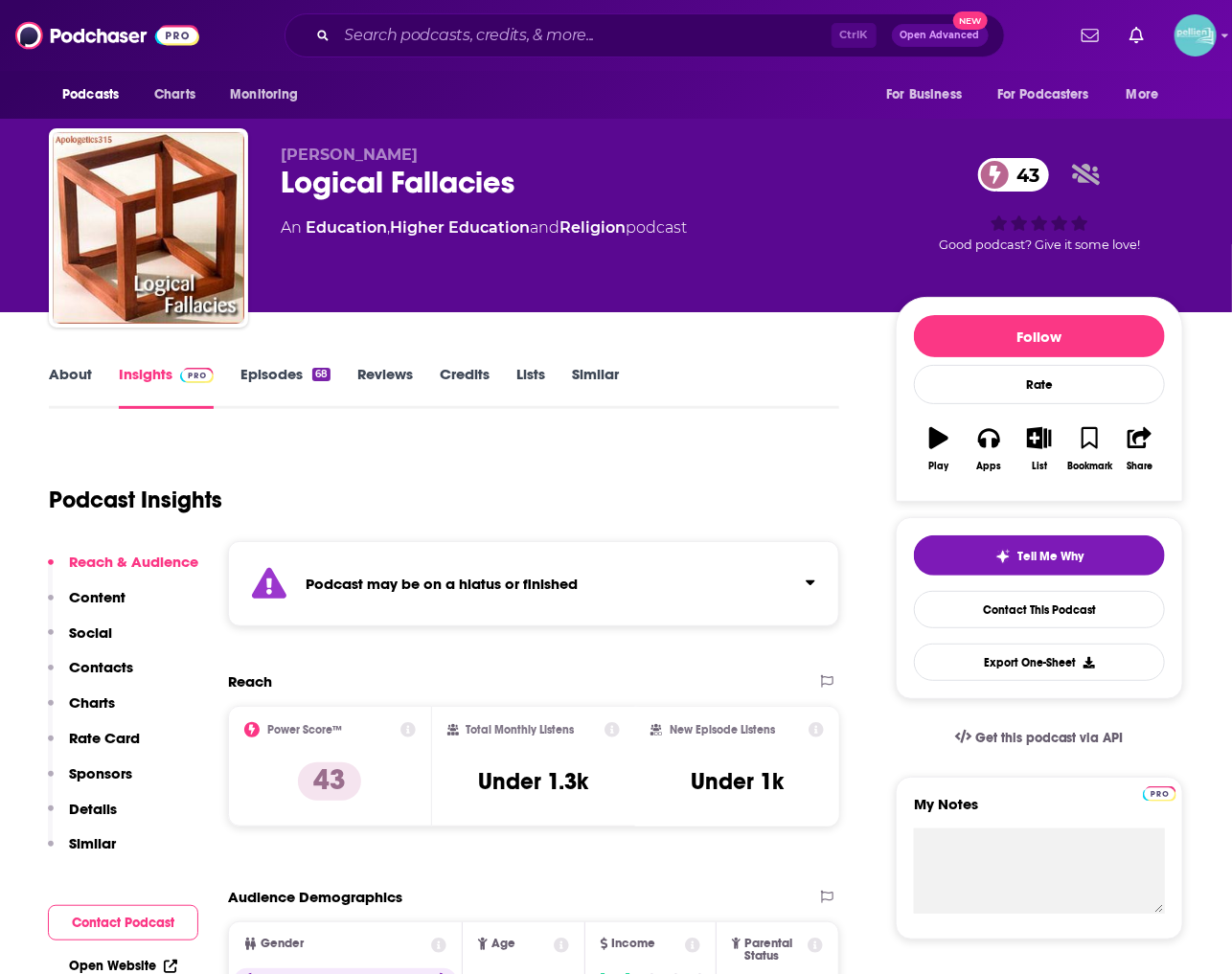 click on "About" at bounding box center [70, 387] 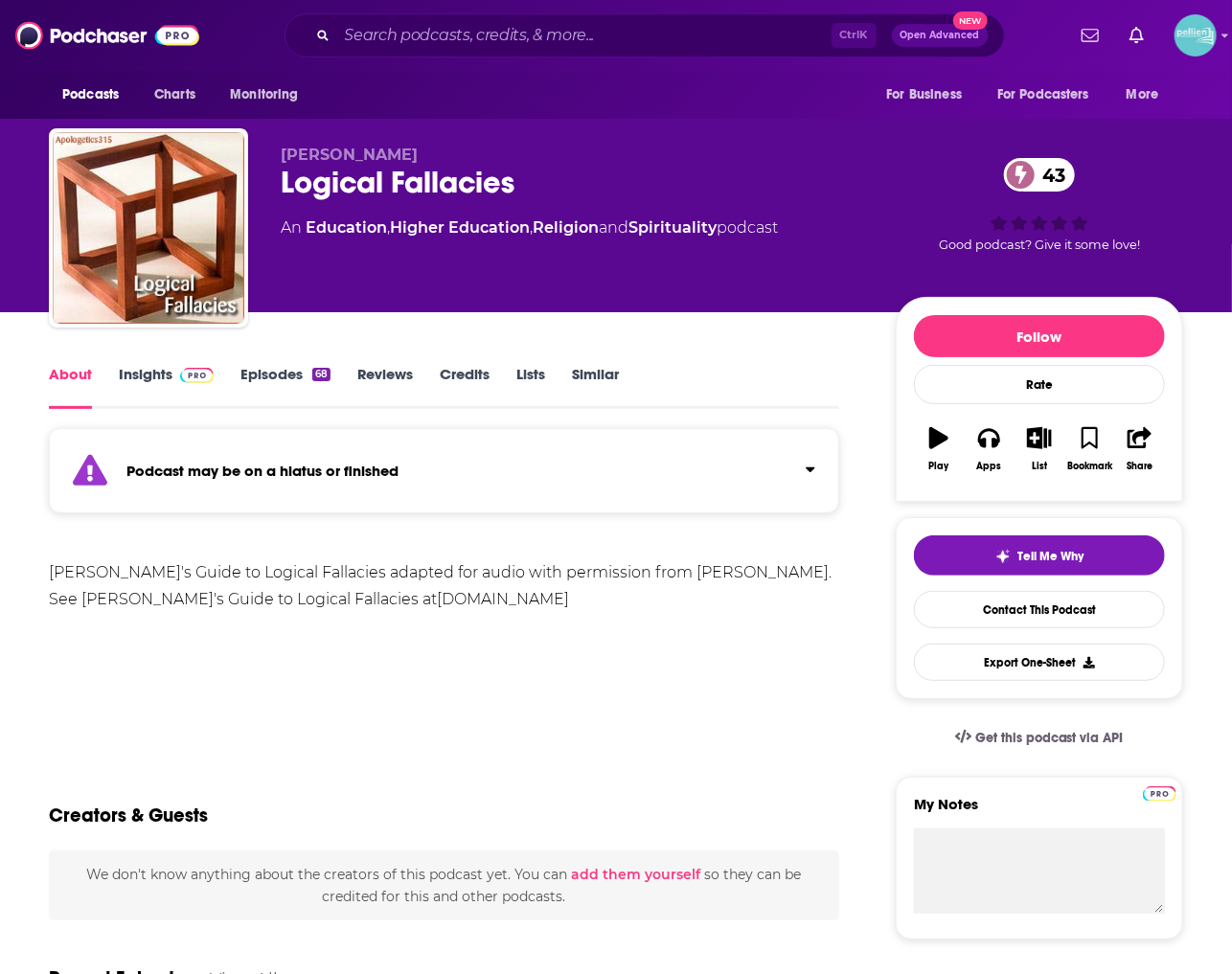 click on "Similar" at bounding box center [595, 387] 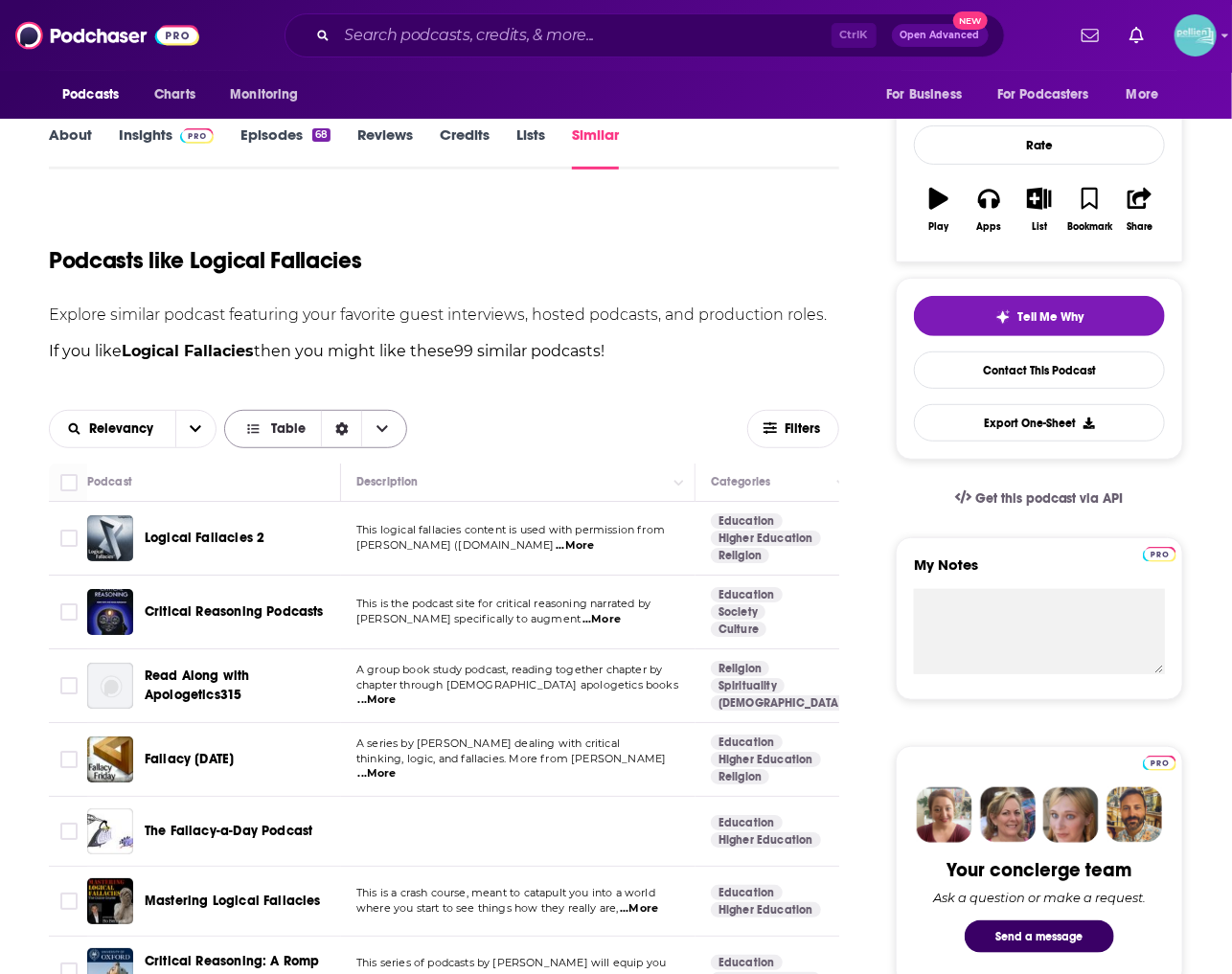 scroll, scrollTop: 479, scrollLeft: 0, axis: vertical 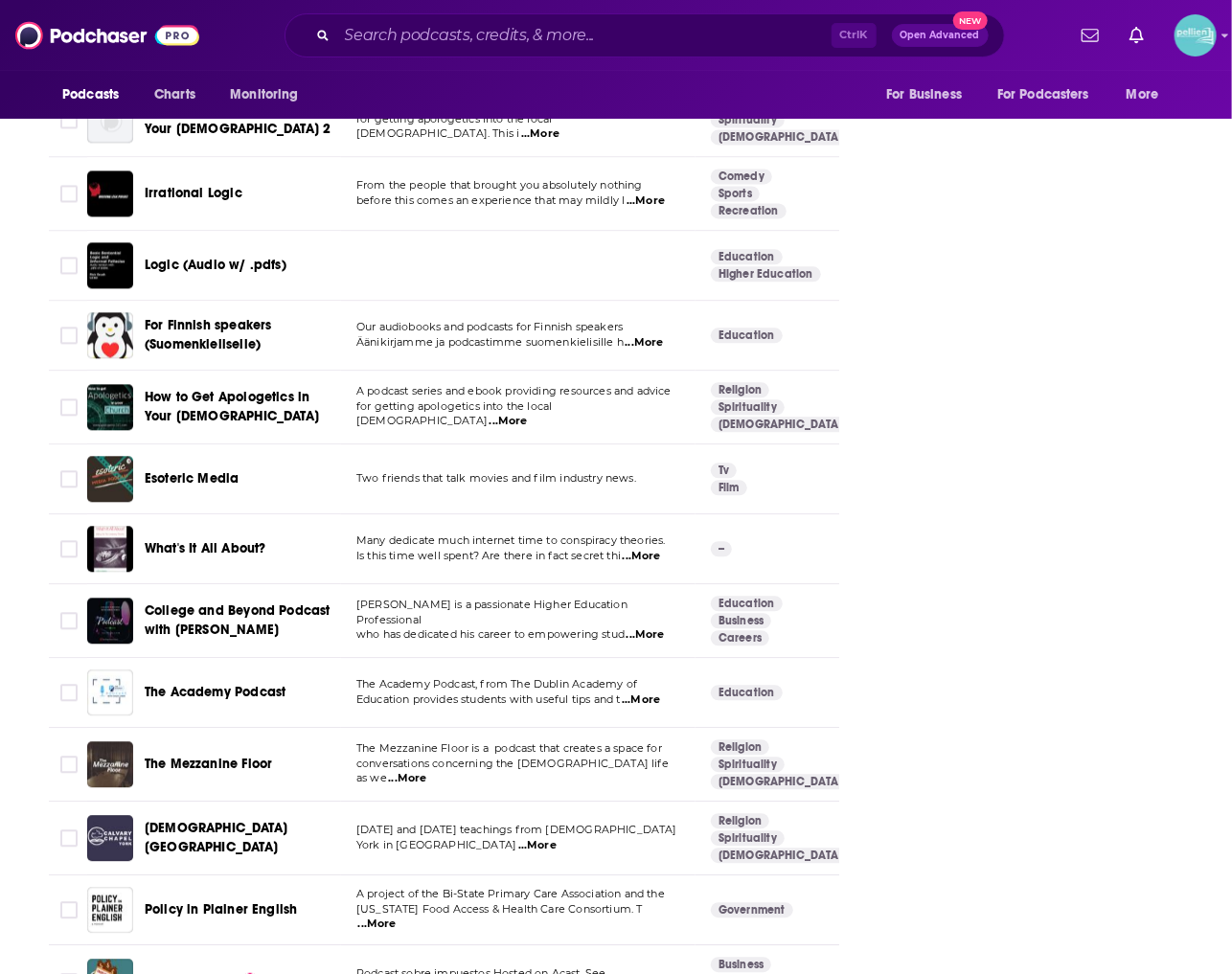 click on "About Insights Episodes 68 Reviews Credits Lists Similar Podcasts like  Logical Fallacies Explore similar podcast featuring your favorite guest interviews, hosted podcasts, and production roles. If you like  Logical Fallacies  then you might like these  99 similar podcasts ! Relevancy Table Filters Podcast Description Categories Reach (Monthly) Reach (Episode) Top Country Logical Fallacies 2 This logical fallacies content is used with permission from Dr. Michael C. Labossiere (www.opifexphoenix.com  ...More Education Higher Education Religion 36 Under 1k __   US Critical Reasoning Podcasts This is the podcast site for critical reasoning narrated by Professor K.D. Borcoman  specifically to augment   ...More Education Society Culture 42 Under 1.1k __   US Read Along with Apologetics315 A group book study podcast, reading together chapter by chapter through Christian apologetics books  ...More Religion Spirituality Christianity 43 Under 1k __   US Fallacy Friday  ...More Education Higher Education Religion 24 __" at bounding box center [616, 1665] 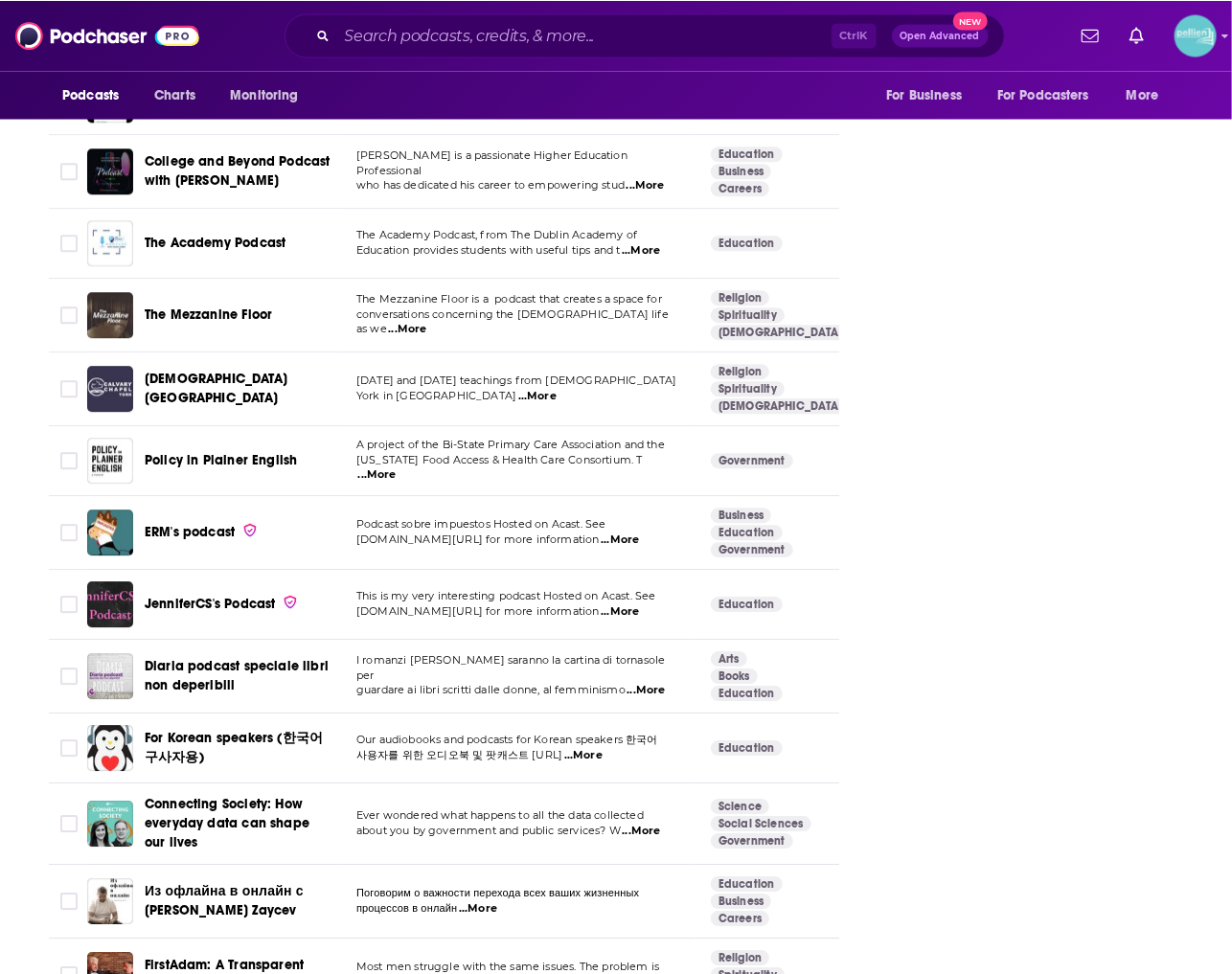 scroll, scrollTop: 2874, scrollLeft: 0, axis: vertical 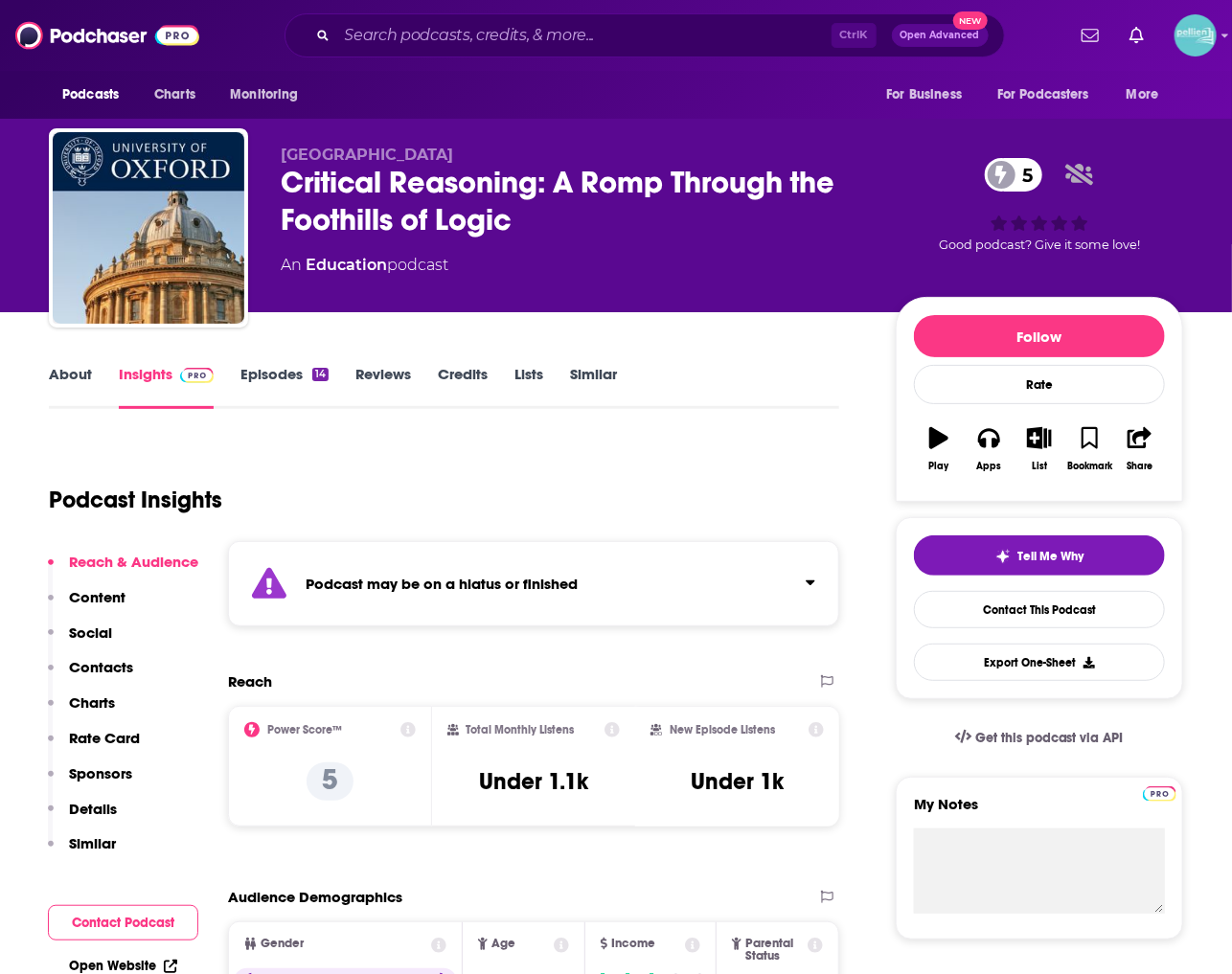 click on "About" at bounding box center (70, 387) 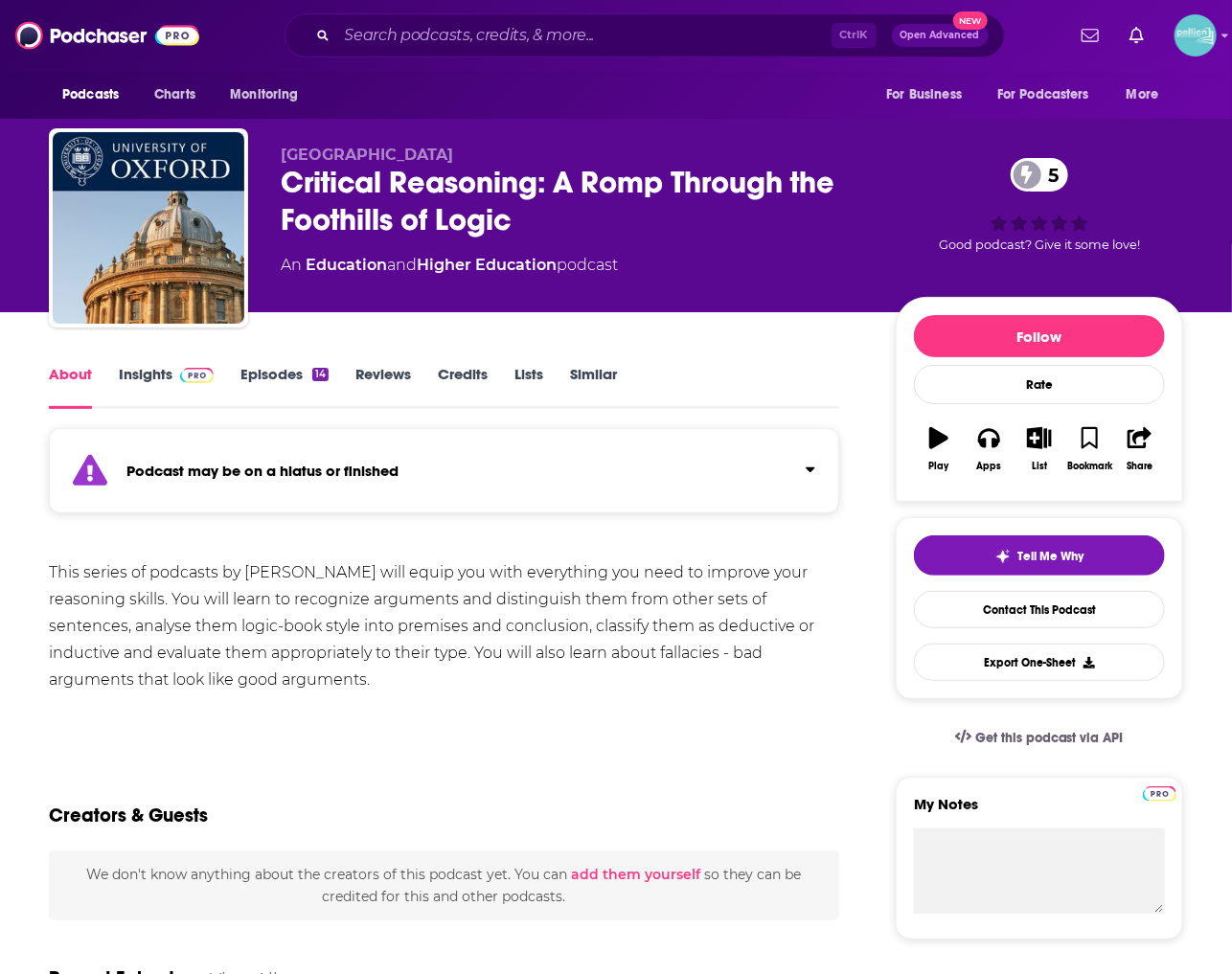 click on "Insights" at bounding box center (166, 387) 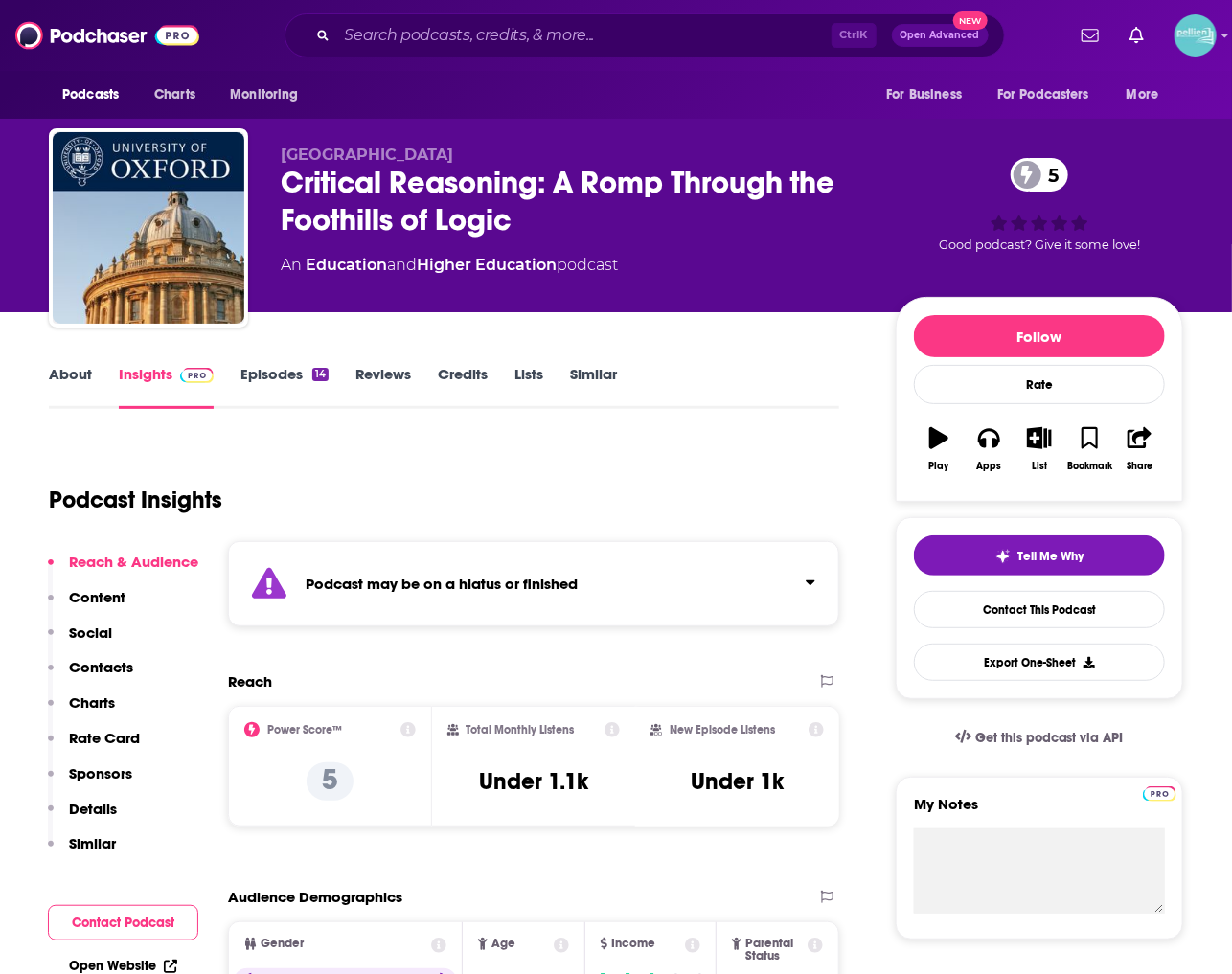 click on "Episodes 14" at bounding box center [285, 387] 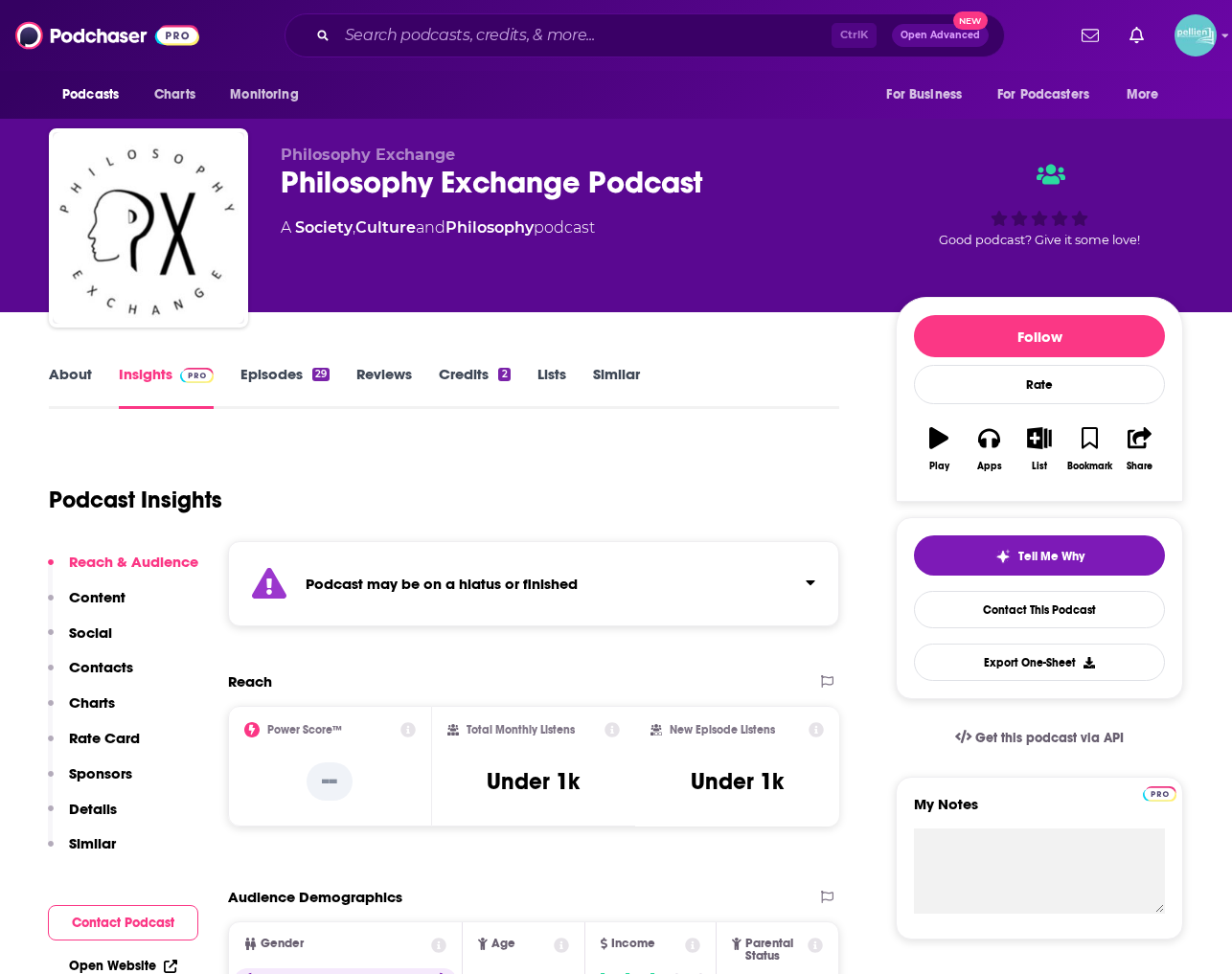 scroll, scrollTop: 0, scrollLeft: 0, axis: both 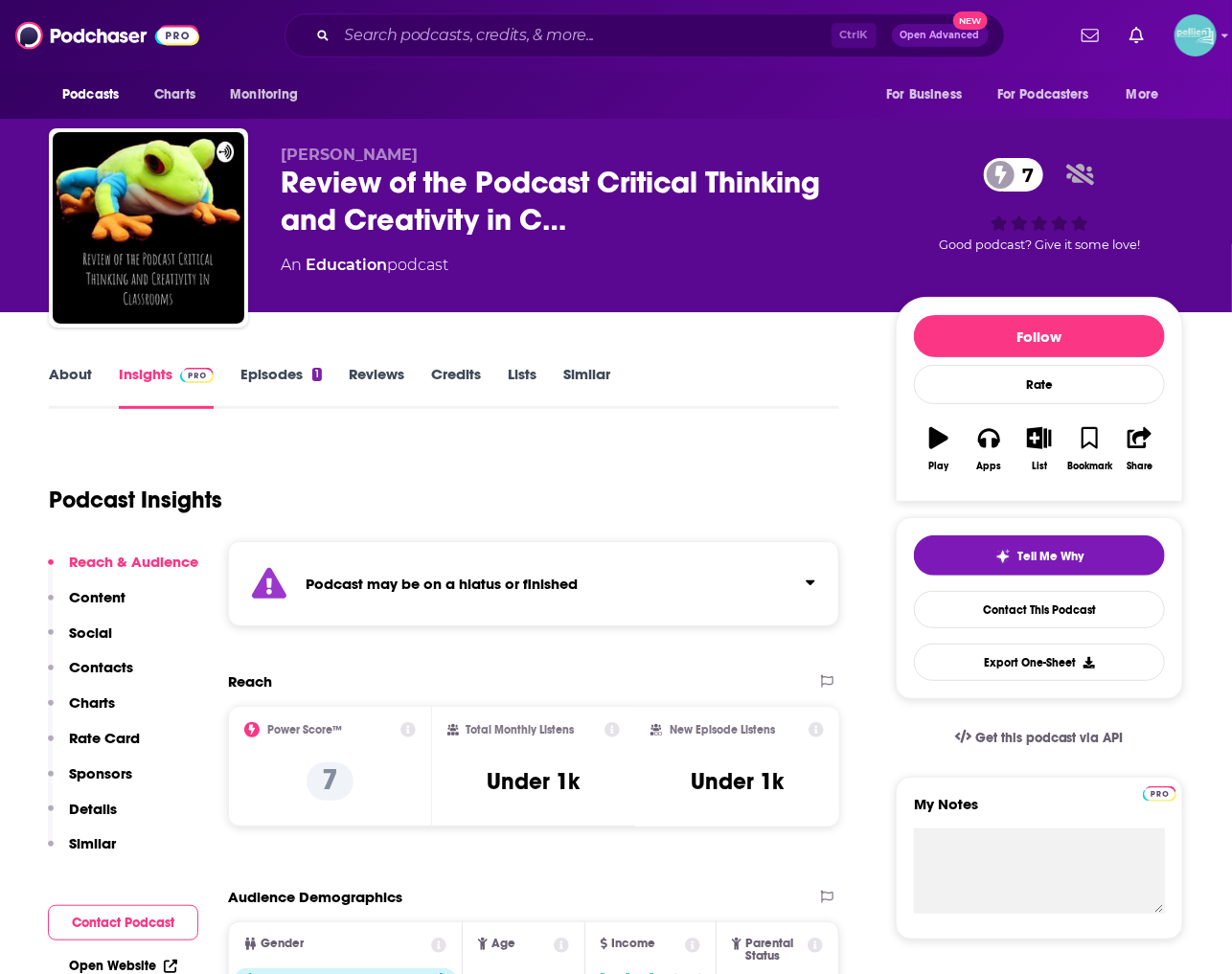 click on "Similar" at bounding box center (586, 387) 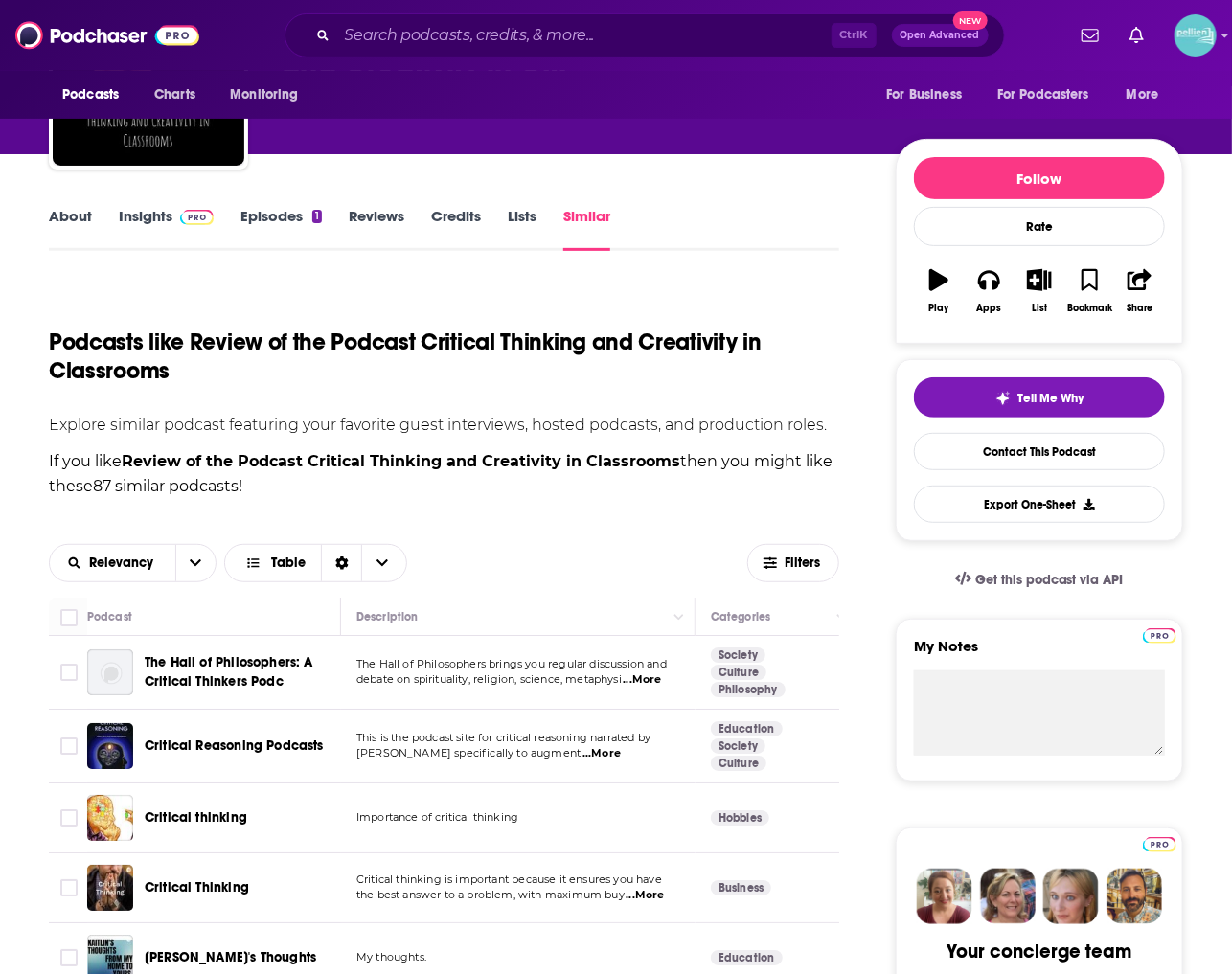 scroll, scrollTop: 479, scrollLeft: 0, axis: vertical 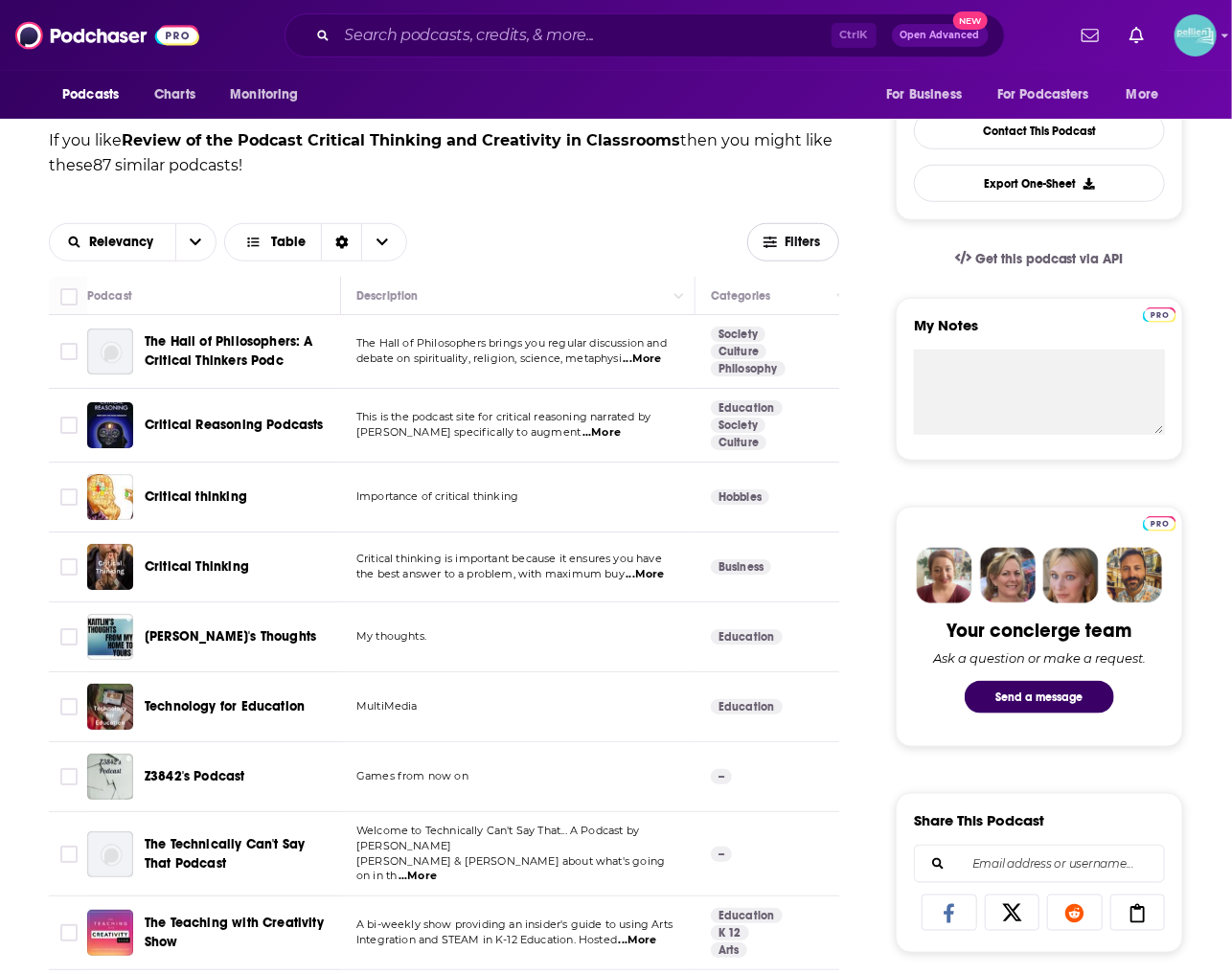 click on "Filters" at bounding box center (793, 242) 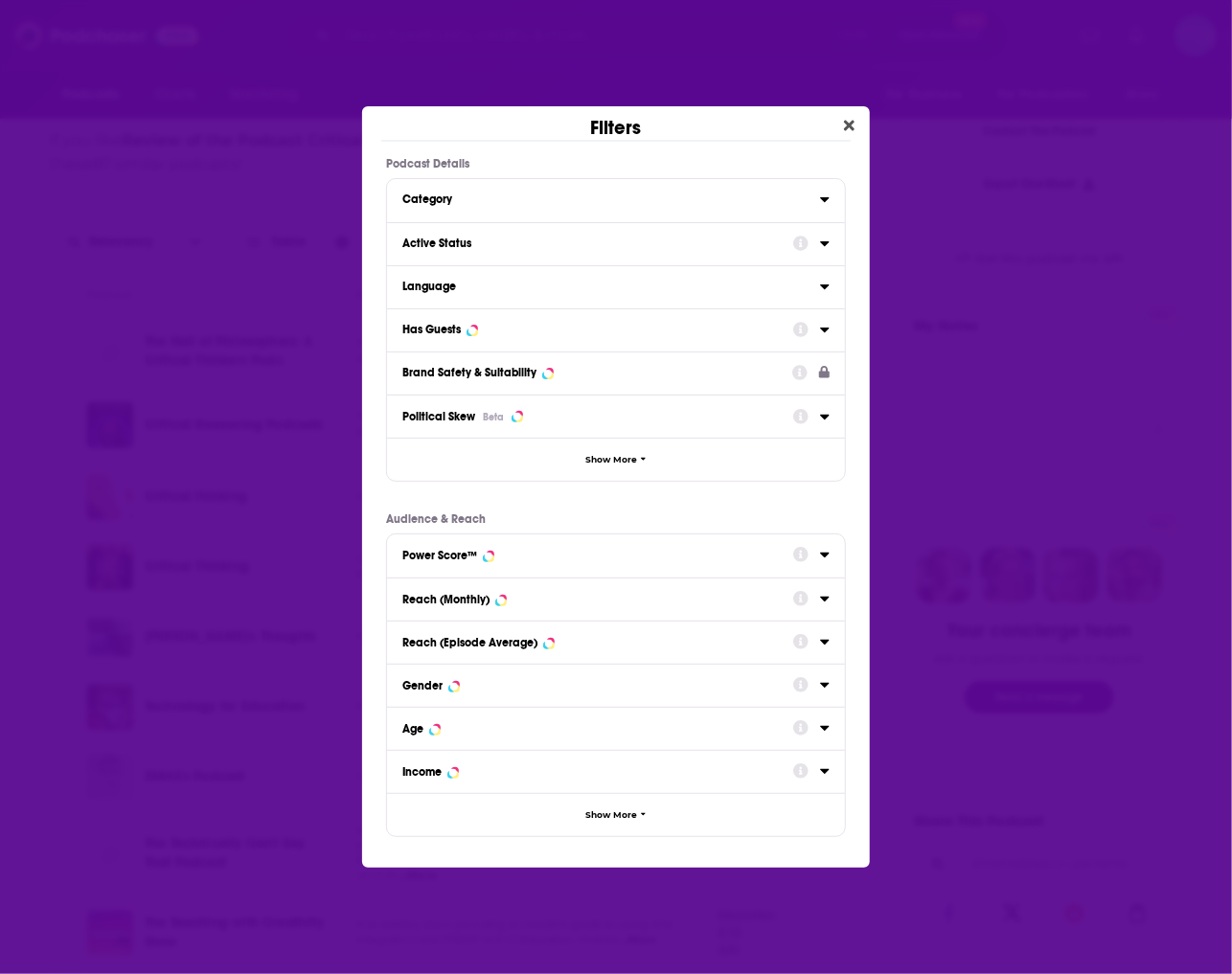 scroll, scrollTop: 0, scrollLeft: 0, axis: both 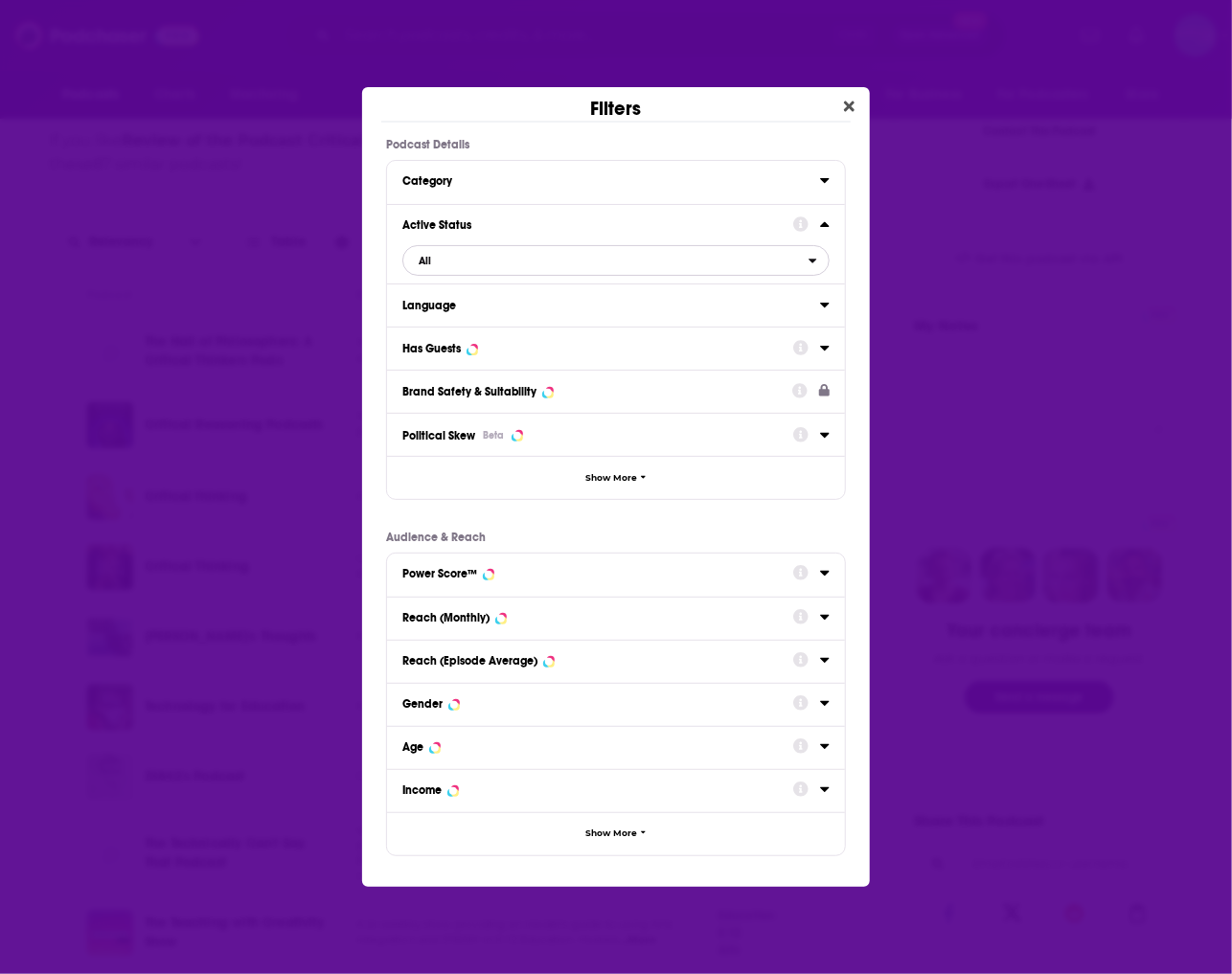 click on "All" at bounding box center [605, 260] 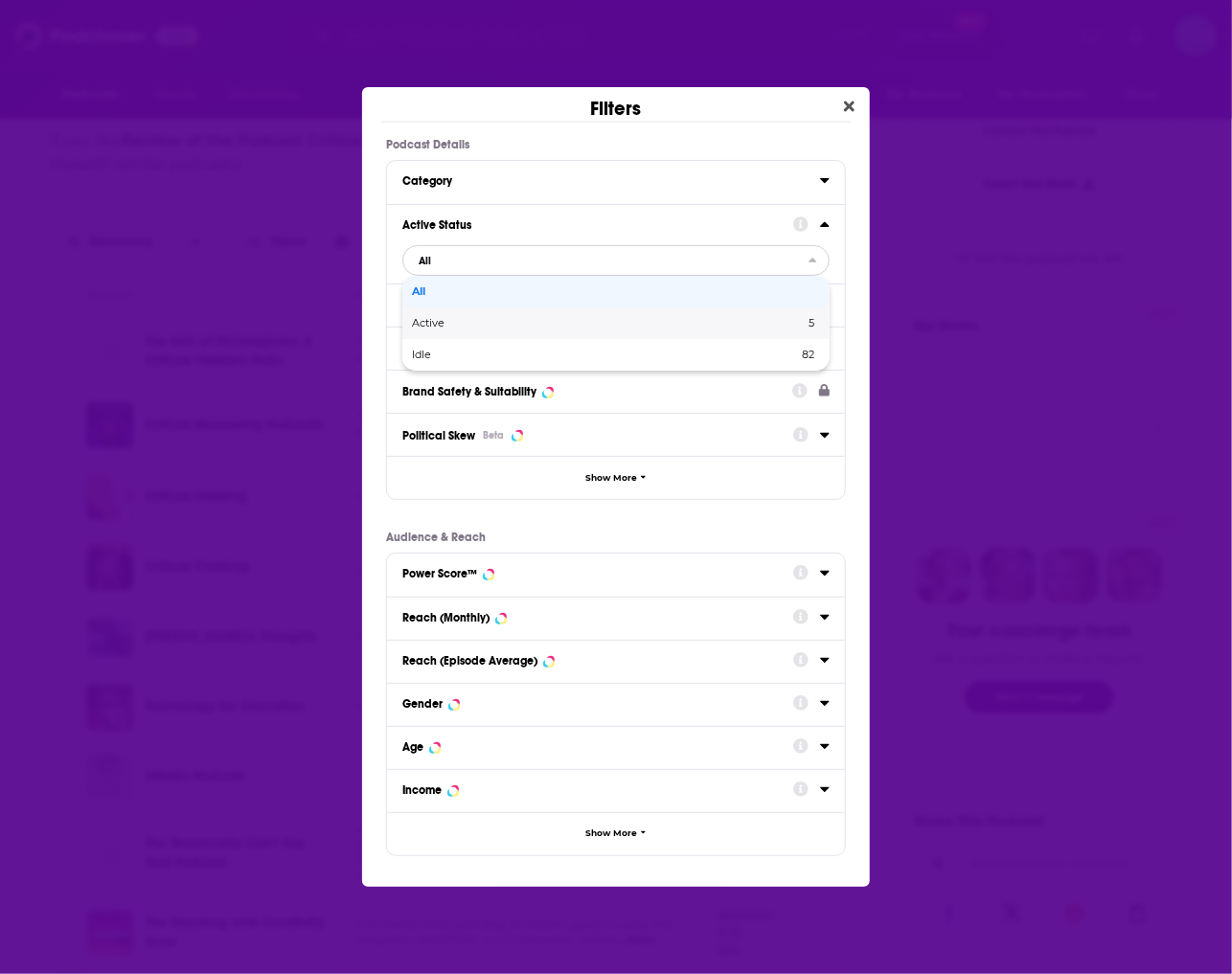 click on "Active" at bounding box center (518, 323) 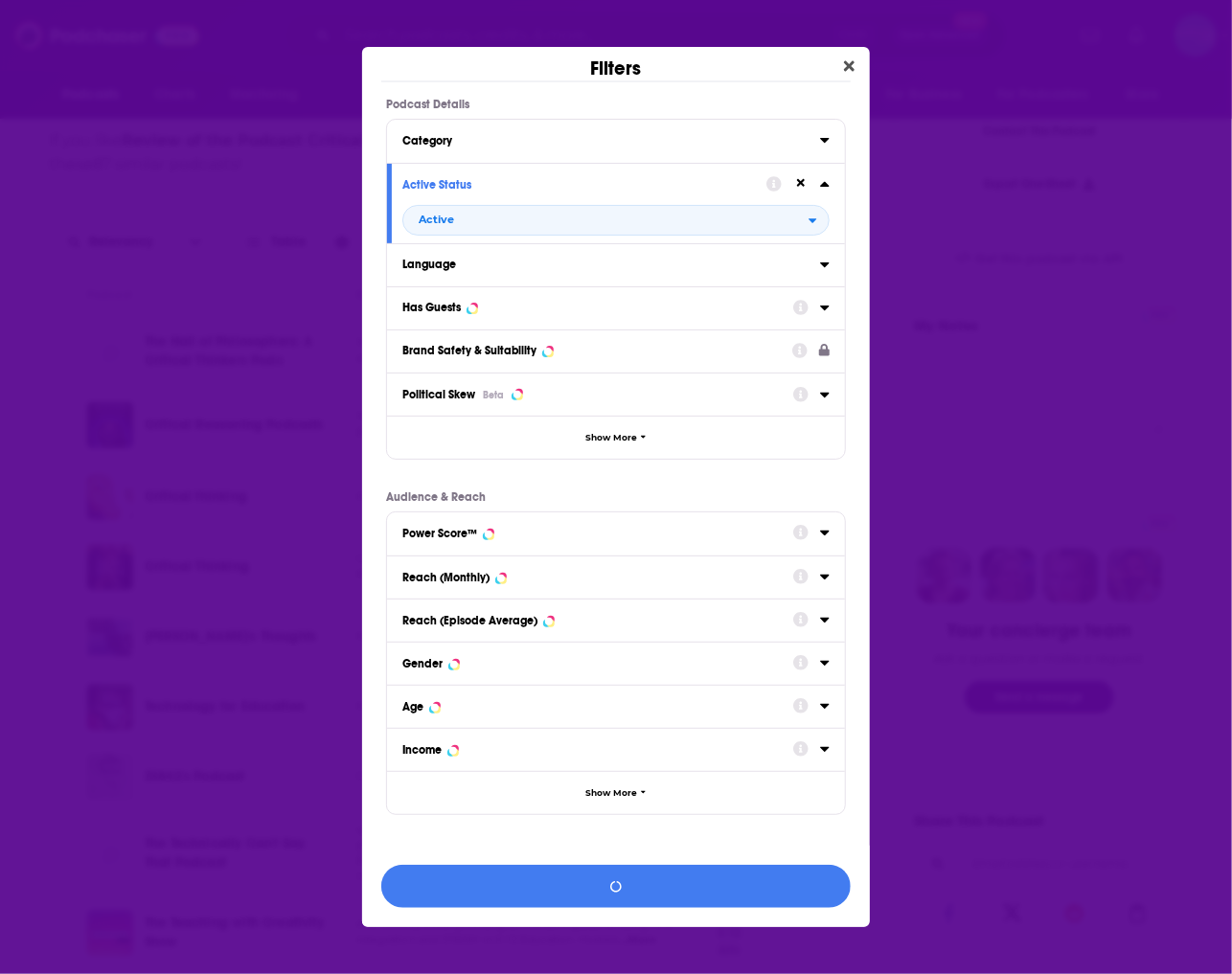 click on "Has Guests" at bounding box center [431, 307] 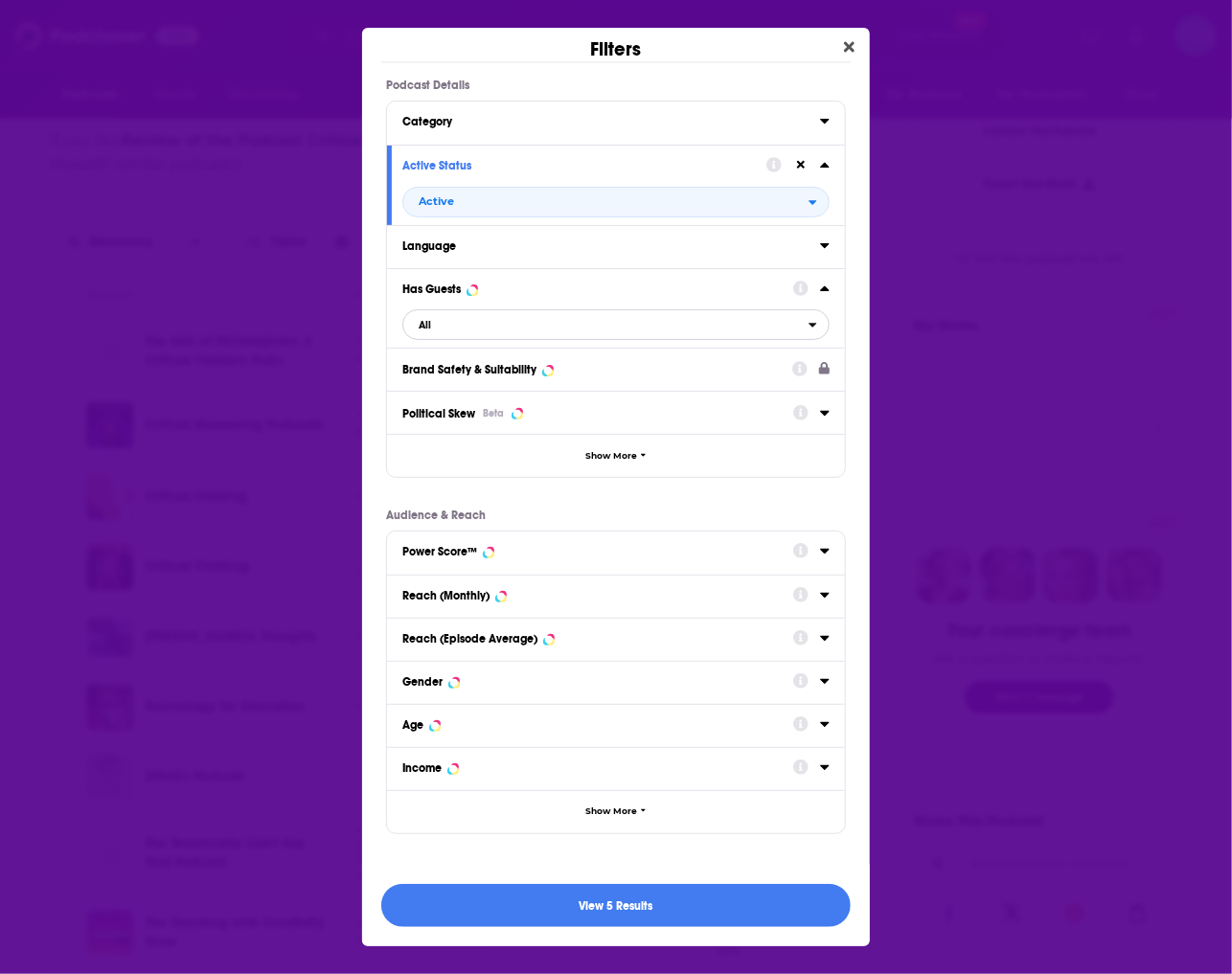 click on "All" at bounding box center [605, 325] 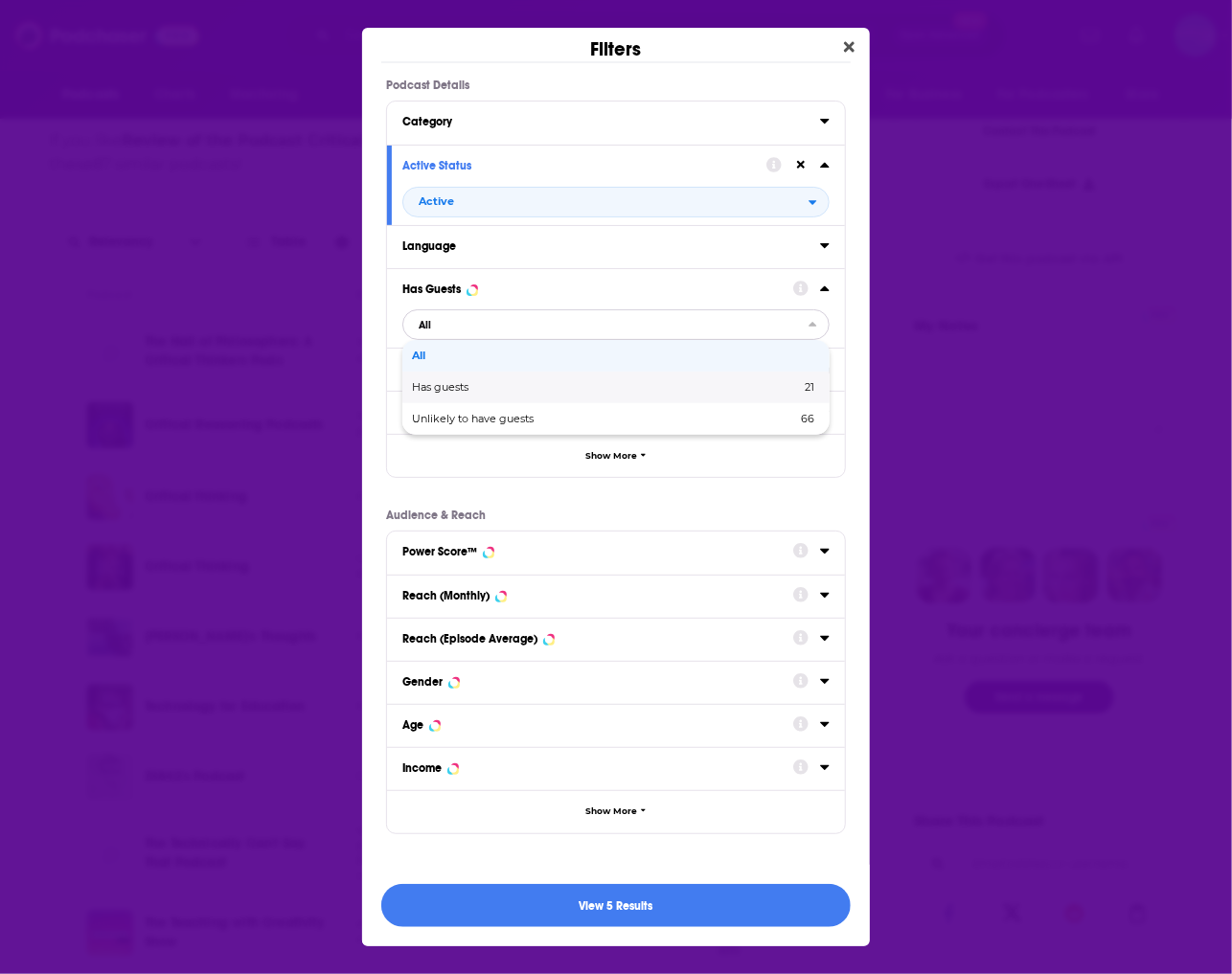 click on "Has guests  21" at bounding box center [616, 387] 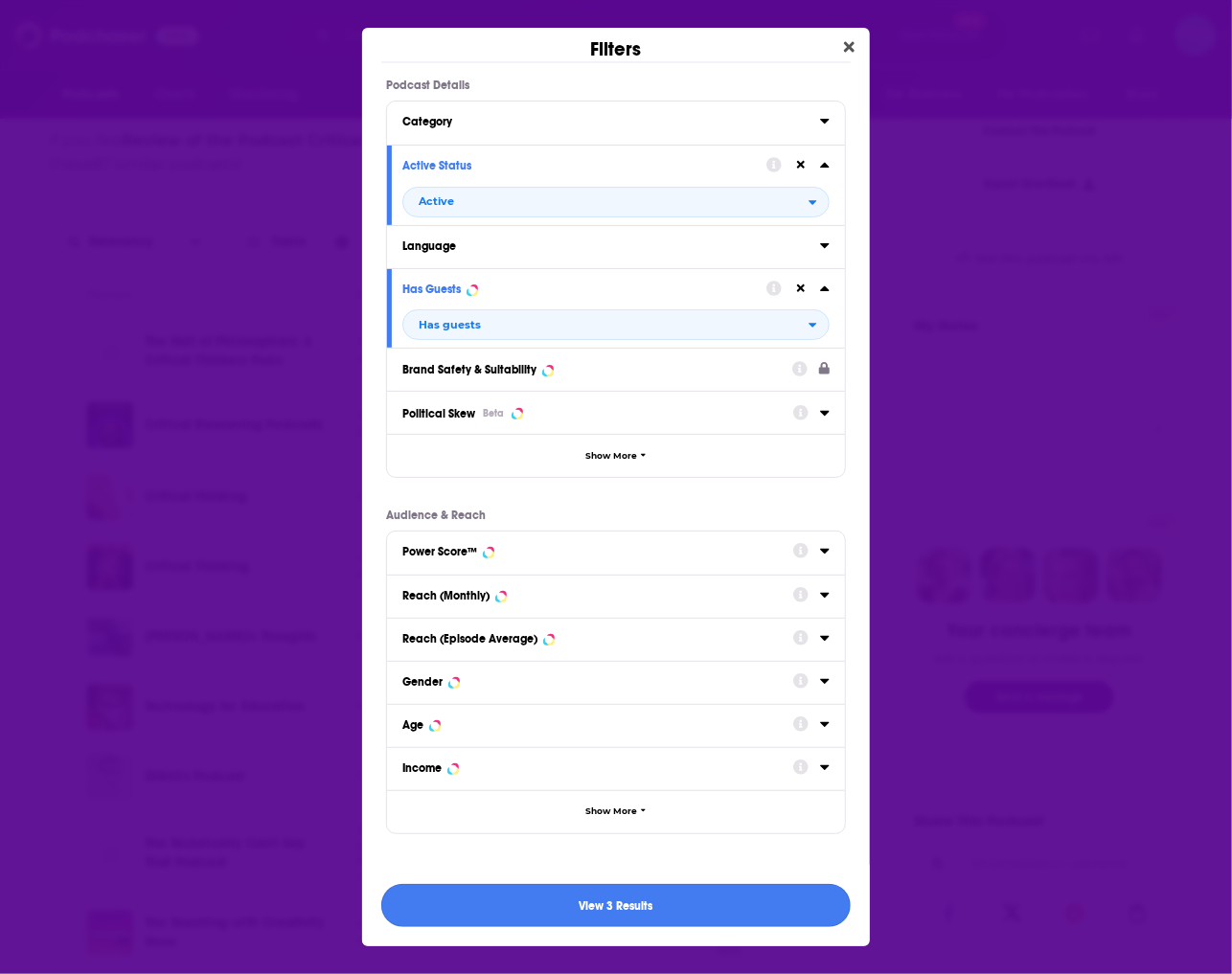click on "View 3 Results" at bounding box center (616, 905) 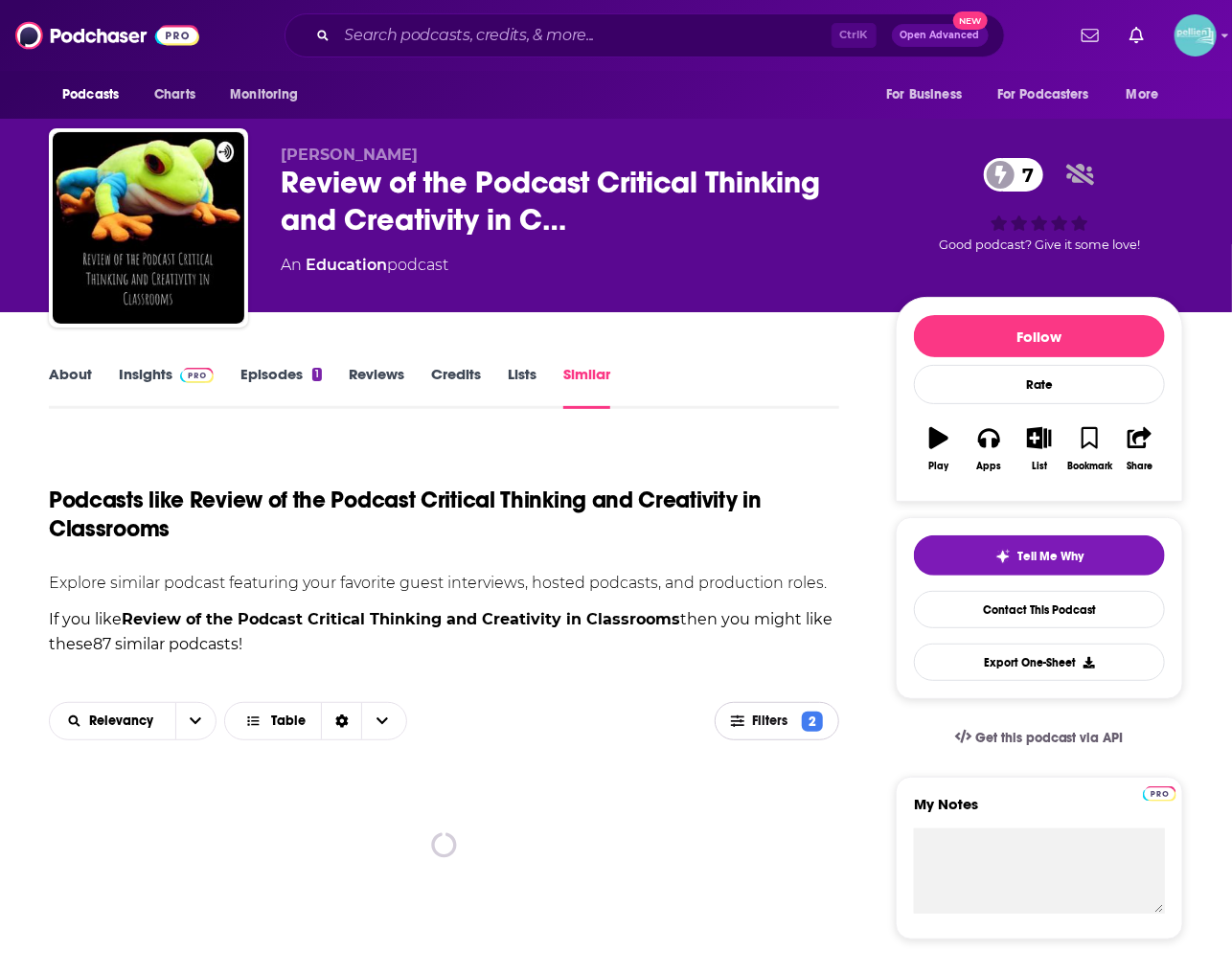 scroll, scrollTop: 479, scrollLeft: 0, axis: vertical 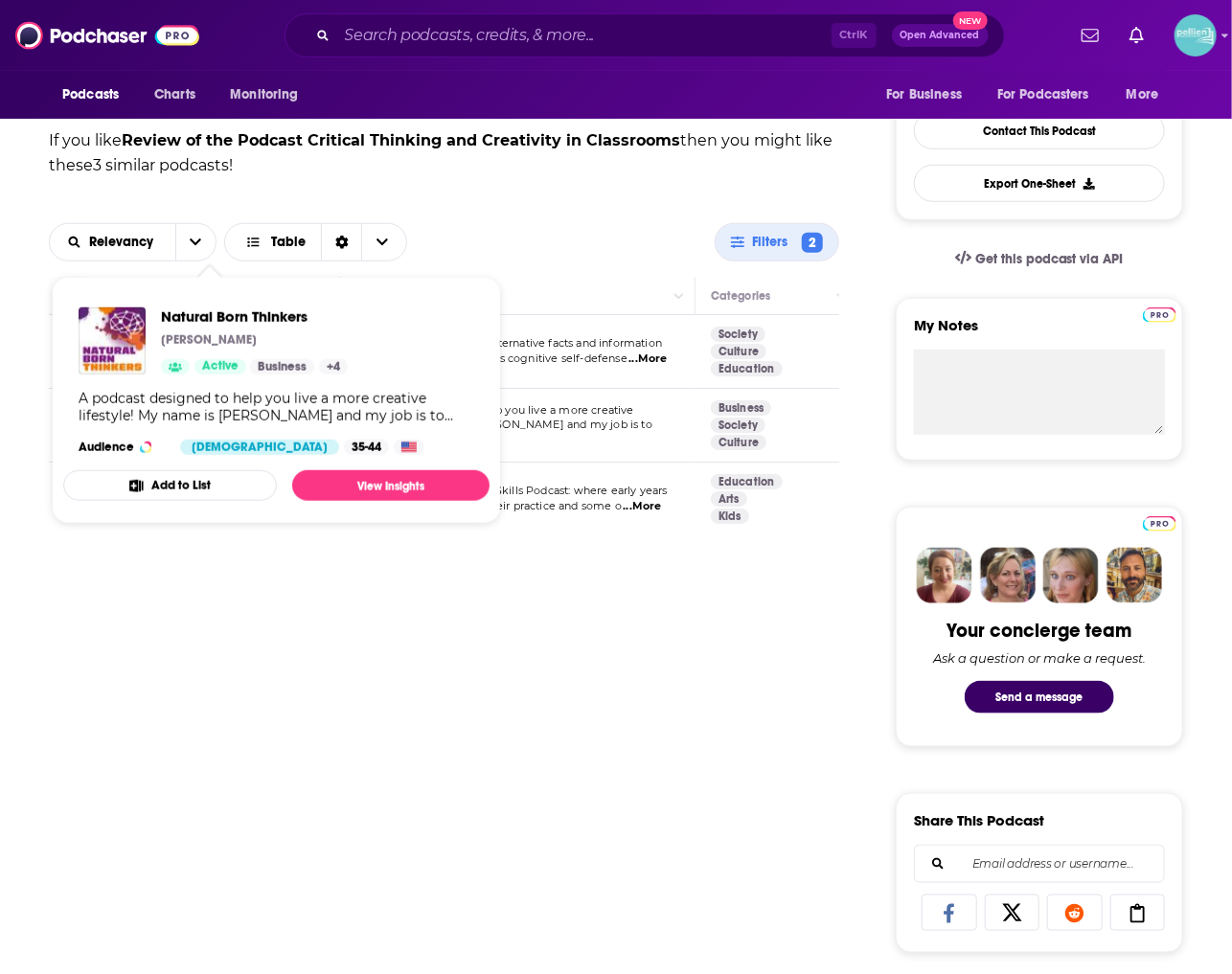 click on "Podcasts like  Review of the Podcast Critical Thinking and Creativity in Classrooms Explore similar podcast featuring your favorite guest interviews, hosted podcasts, and production roles. If you like  Review of the Podcast Critical Thinking and Creativity in Classrooms  then you might like these  3 similar podcasts ! Relevancy Table Filters 2 Podcast Description Categories Reach (Monthly) Reach (Episode) Top Country Thinking Clearly In this age of fake news, alternative facts and information overload, this podcast offers cognitive self-defense  ...More Society Culture Education 48 1.6k-3.6k 1.2k-3.2k   US Natural Born Thinkers A podcast designed to help you live a more creative lifestyle!  My name is Sam Hunter and my job is to   ...More Business Society Culture -- Under 1k Under 1k   US The Creative Skills Podcast Welcome to The Creative Skills Podcast: where early years artists share insight into their practice and some o  ...More Education Arts Kids -- Under 1k Under 1k   GB" at bounding box center [444, 785] 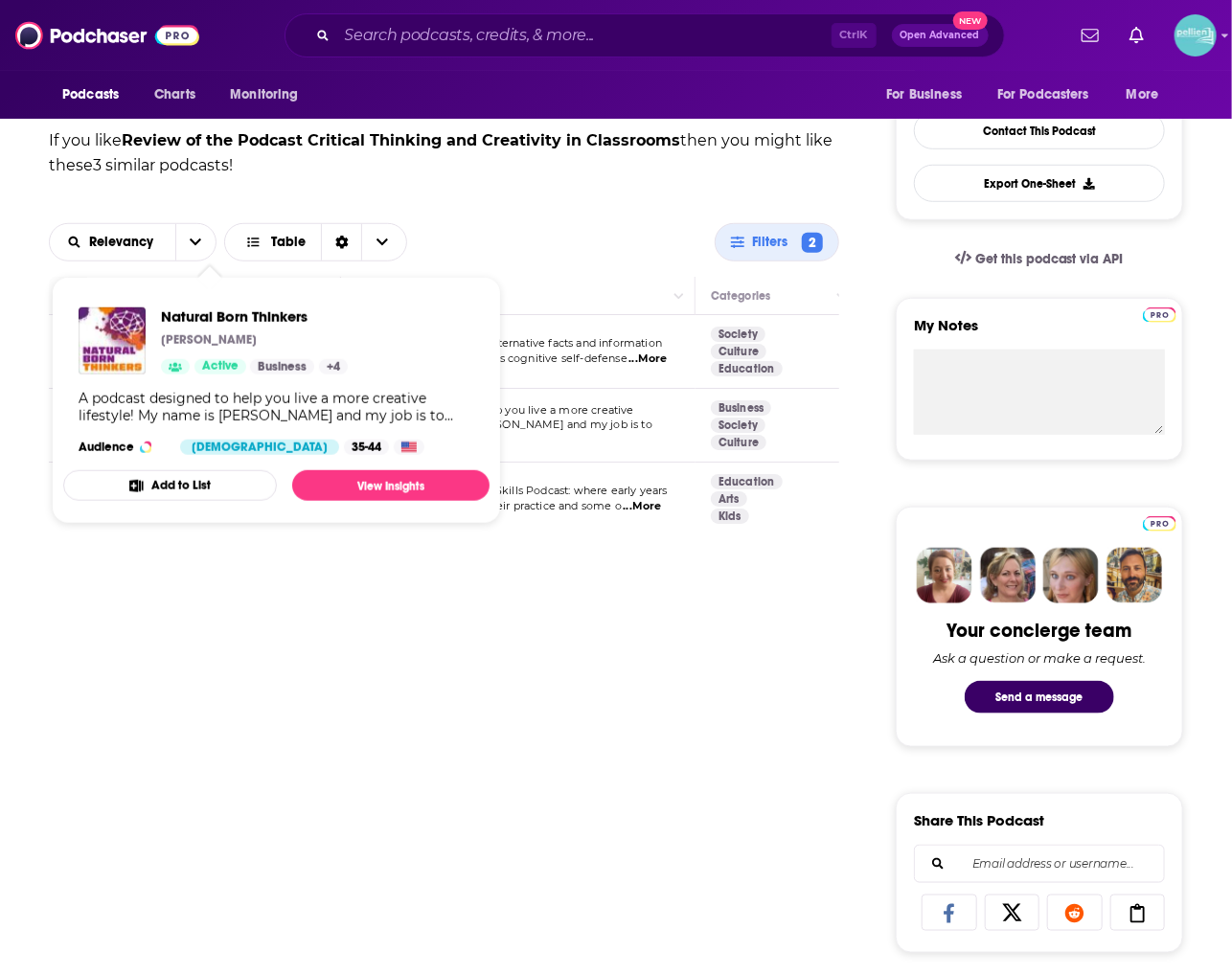 click on "Podcasts like  Review of the Podcast Critical Thinking and Creativity in Classrooms Explore similar podcast featuring your favorite guest interviews, hosted podcasts, and production roles. If you like  Review of the Podcast Critical Thinking and Creativity in Classrooms  then you might like these  3 similar podcasts ! Relevancy Table Filters 2 Podcast Description Categories Reach (Monthly) Reach (Episode) Top Country Thinking Clearly In this age of fake news, alternative facts and information overload, this podcast offers cognitive self-defense  ...More Society Culture Education 48 1.6k-3.6k 1.2k-3.2k   US Natural Born Thinkers A podcast designed to help you live a more creative lifestyle!  My name is Sam Hunter and my job is to   ...More Business Society Culture -- Under 1k Under 1k   US The Creative Skills Podcast Welcome to The Creative Skills Podcast: where early years artists share insight into their practice and some o  ...More Education Arts Kids -- Under 1k Under 1k   GB" at bounding box center (444, 785) 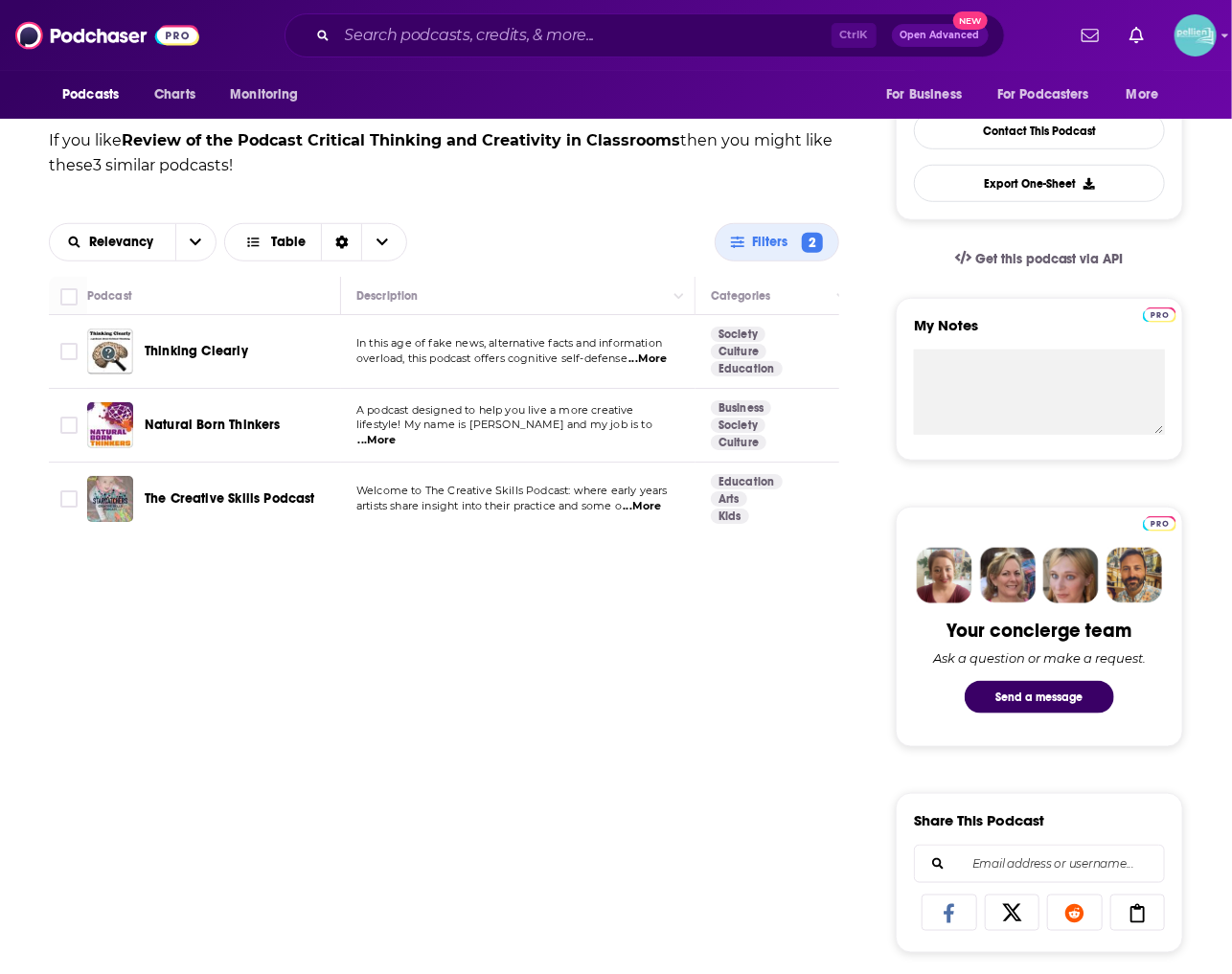click on "Podcasts Charts Monitoring Ctrl  K Open Advanced New For Business For Podcasters More Podcasts Charts Monitoring For Business For Podcasters More Jennifer Mummert   Review of the Podcast Critical Thinking and Creativity in C… 7 An   Education  podcast 7 Good podcast? Give it some love! Jennifer Mummert   Review of the Podcast Critical Thinking and Creativity in Classrooms 7 Similar Jennifer Mummert   Review of the Podcast Critical Thinking and Creativity in C… 7 An   Education  podcast 7 Good podcast? Give it some love! Follow Rate Podcast Play Apps List Bookmark Share About Insights Episodes 1 Reviews Credits Lists Similar Podcasts like  Review of the Podcast Critical Thinking and Creativity in Classrooms Explore similar podcast featuring your favorite guest interviews, hosted podcasts, and production roles. If you like  Review of the Podcast Critical Thinking and Creativity in Classrooms  then you might like these  3 similar podcasts ! Relevancy Table Filters 2 Podcast Description Categories Top Country" at bounding box center [616, 565] 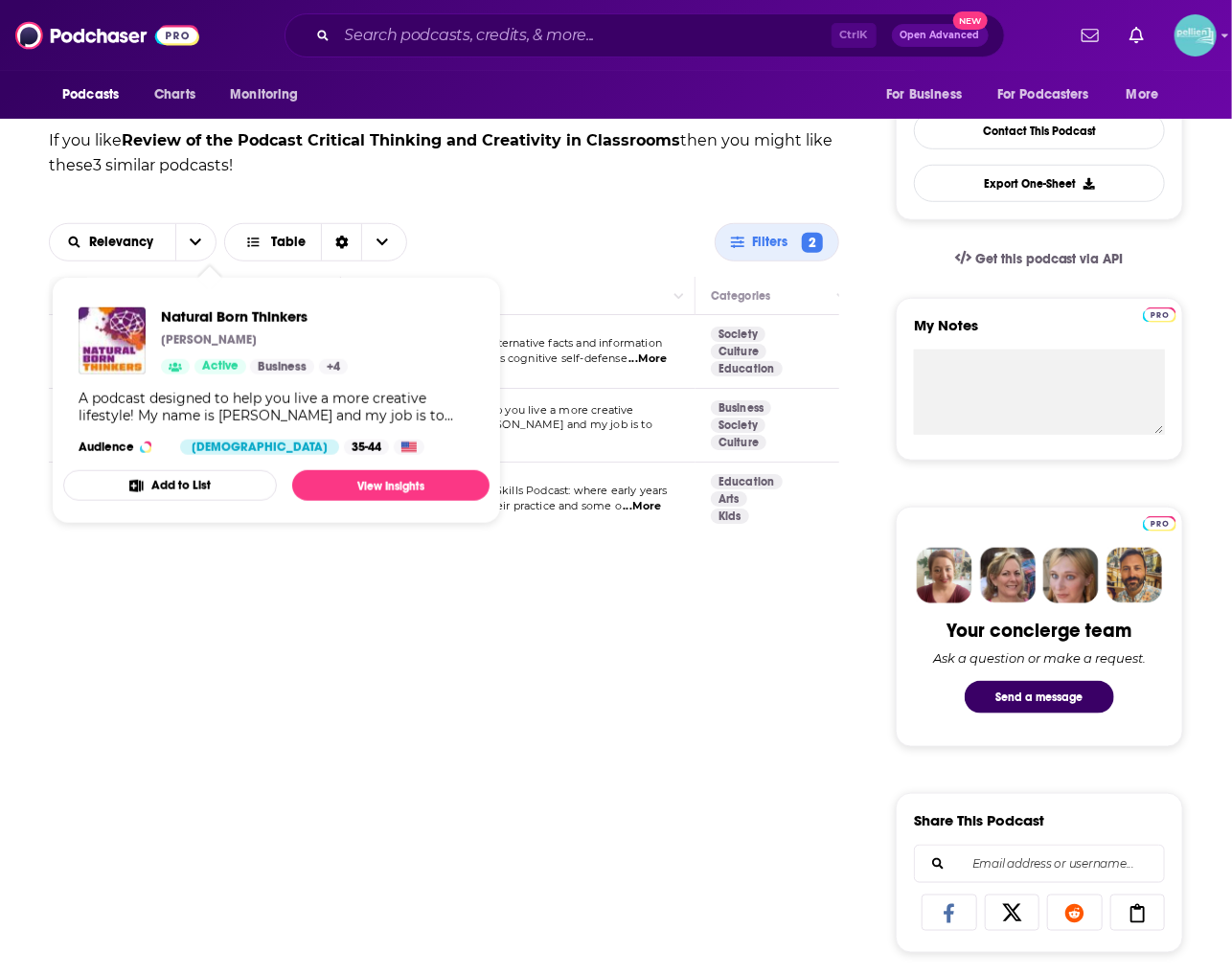 click on "Podcasts like  Review of the Podcast Critical Thinking and Creativity in Classrooms Explore similar podcast featuring your favorite guest interviews, hosted podcasts, and production roles. If you like  Review of the Podcast Critical Thinking and Creativity in Classrooms  then you might like these  3 similar podcasts ! Relevancy Table Filters 2 Podcast Description Categories Reach (Monthly) Reach (Episode) Top Country Thinking Clearly In this age of fake news, alternative facts and information overload, this podcast offers cognitive self-defense  ...More Society Culture Education 48 1.6k-3.6k 1.2k-3.2k   US Natural Born Thinkers A podcast designed to help you live a more creative lifestyle!  My name is Sam Hunter and my job is to   ...More Business Society Culture -- Under 1k Under 1k   US The Creative Skills Podcast Welcome to The Creative Skills Podcast: where early years artists share insight into their practice and some o  ...More Education Arts Kids -- Under 1k Under 1k   GB" at bounding box center (444, 785) 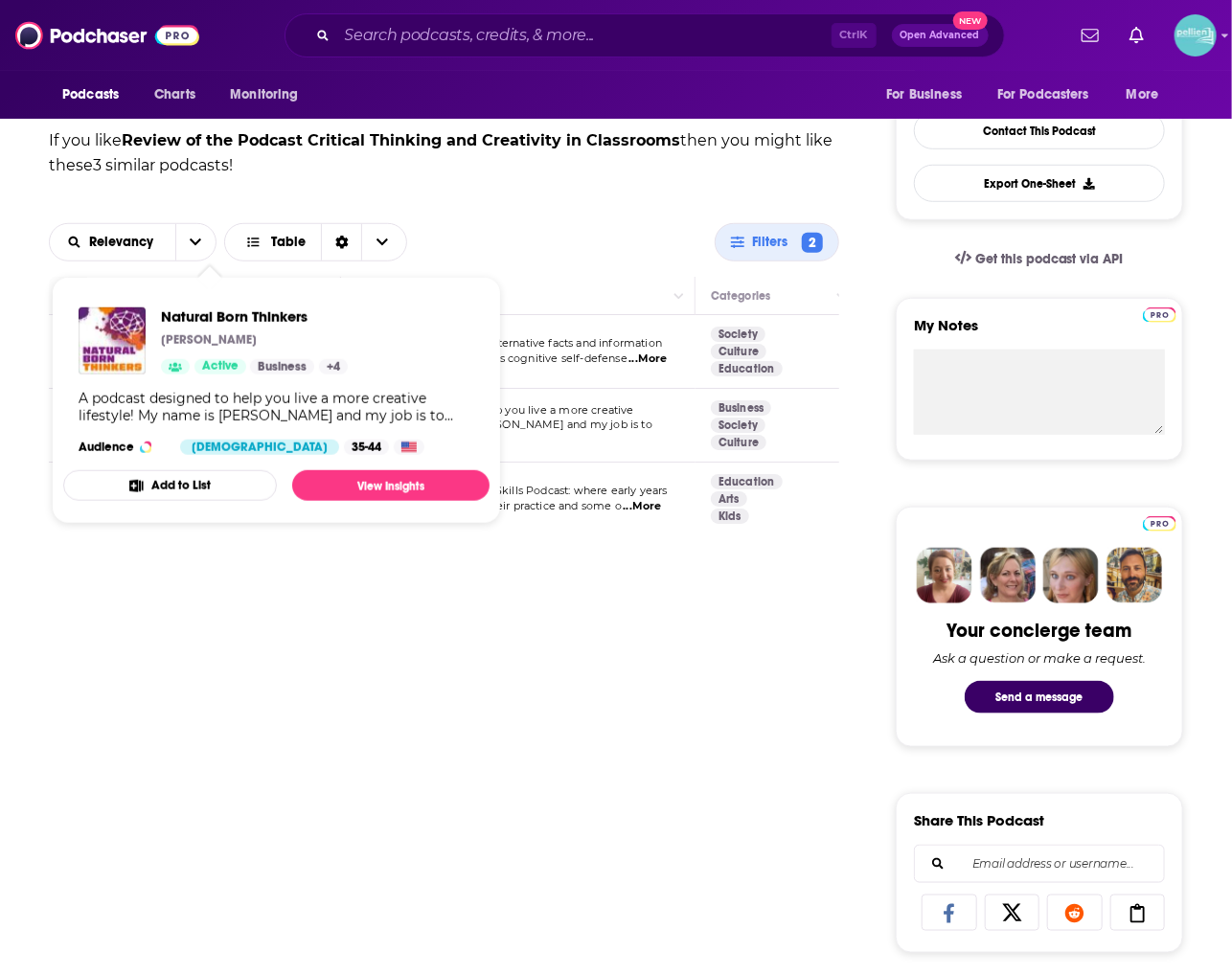 click on "Podcasts like  Review of the Podcast Critical Thinking and Creativity in Classrooms Explore similar podcast featuring your favorite guest interviews, hosted podcasts, and production roles. If you like  Review of the Podcast Critical Thinking and Creativity in Classrooms  then you might like these  3 similar podcasts ! Relevancy Table Filters 2 Podcast Description Categories Reach (Monthly) Reach (Episode) Top Country Thinking Clearly In this age of fake news, alternative facts and information overload, this podcast offers cognitive self-defense  ...More Society Culture Education 48 1.6k-3.6k 1.2k-3.2k   US Natural Born Thinkers A podcast designed to help you live a more creative lifestyle!  My name is Sam Hunter and my job is to   ...More Business Society Culture -- Under 1k Under 1k   US The Creative Skills Podcast Welcome to The Creative Skills Podcast: where early years artists share insight into their practice and some o  ...More Education Arts Kids -- Under 1k Under 1k   GB" at bounding box center (444, 785) 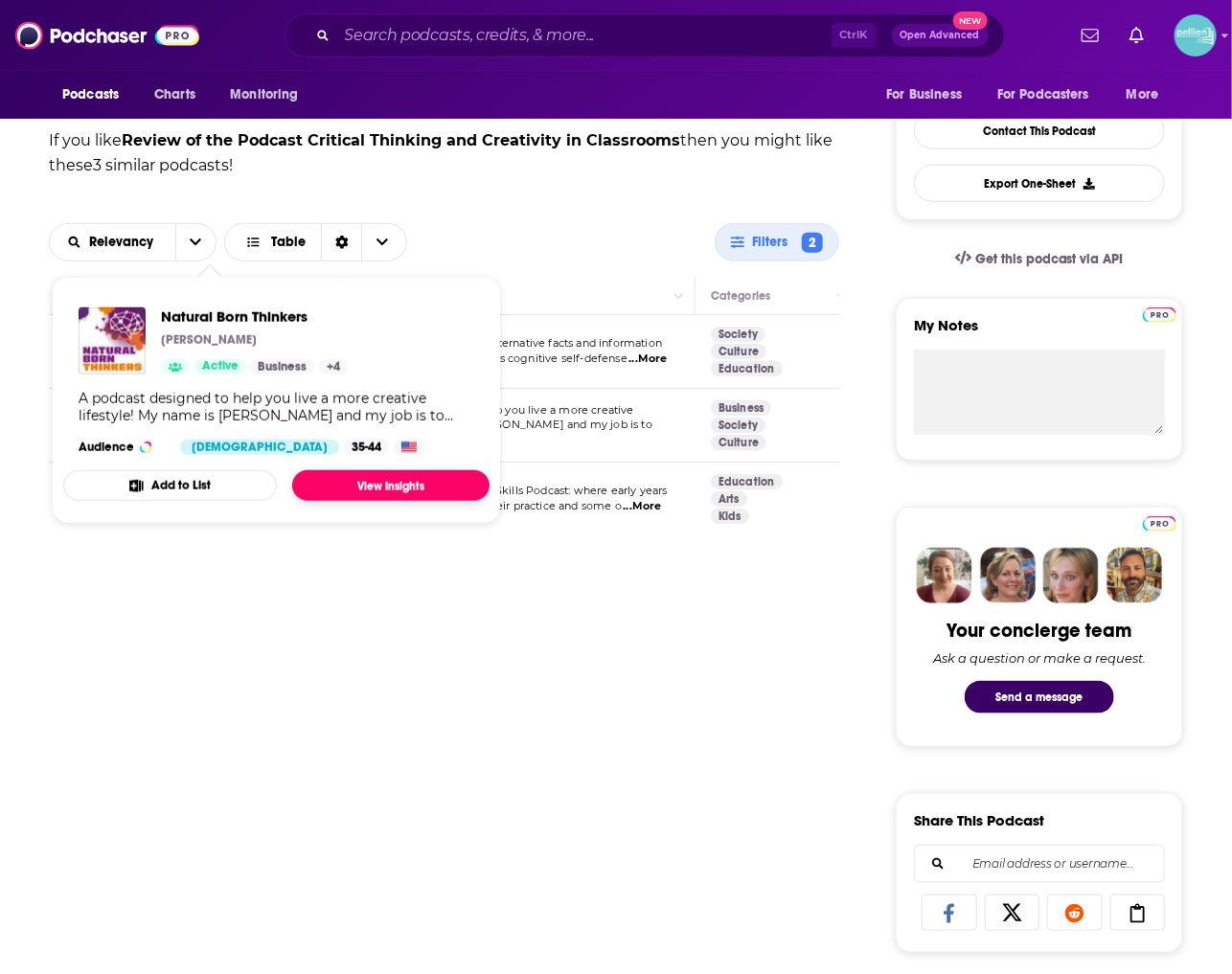 click on "View Insights" at bounding box center (391, 486) 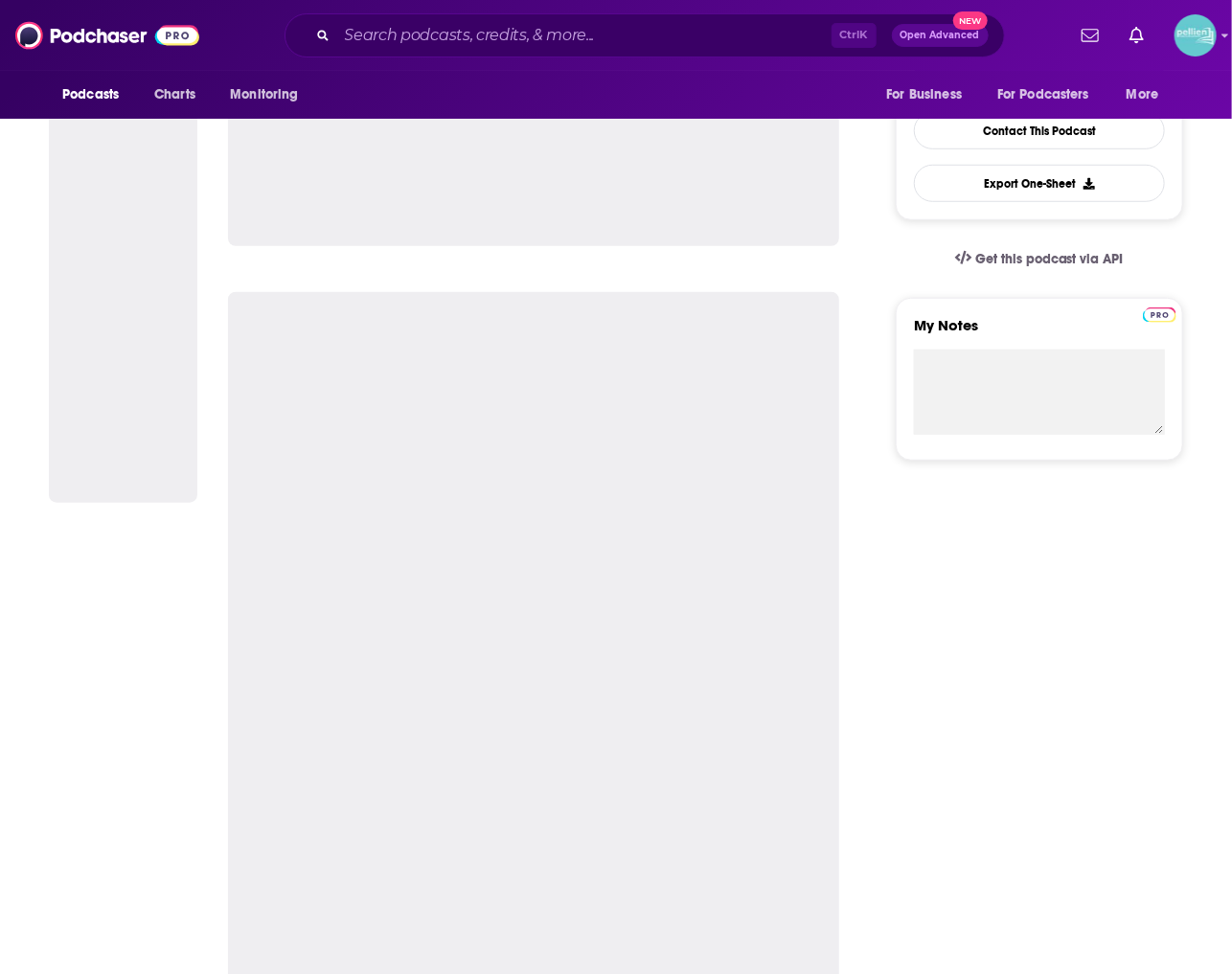 scroll, scrollTop: 0, scrollLeft: 0, axis: both 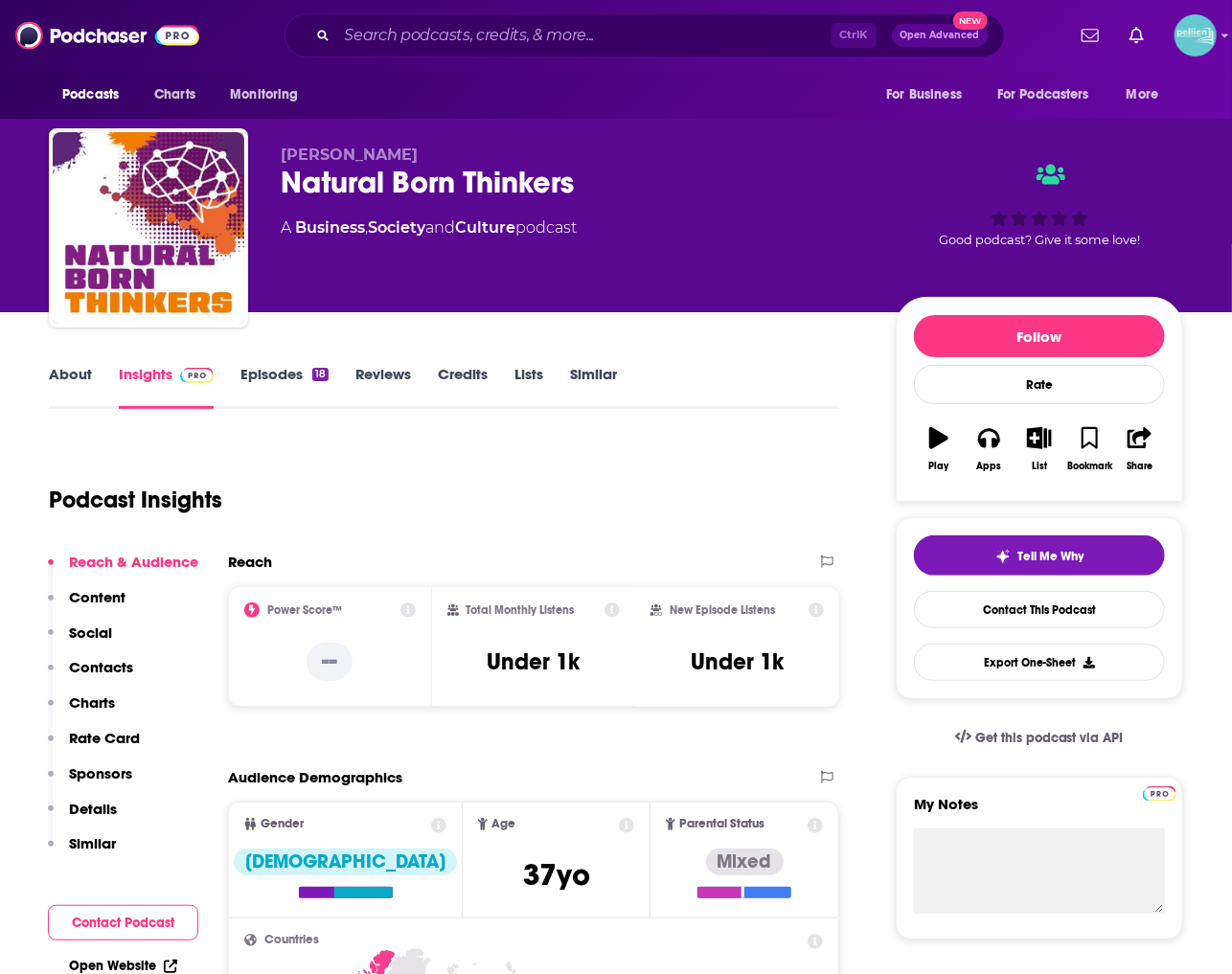 click on "About" at bounding box center [70, 387] 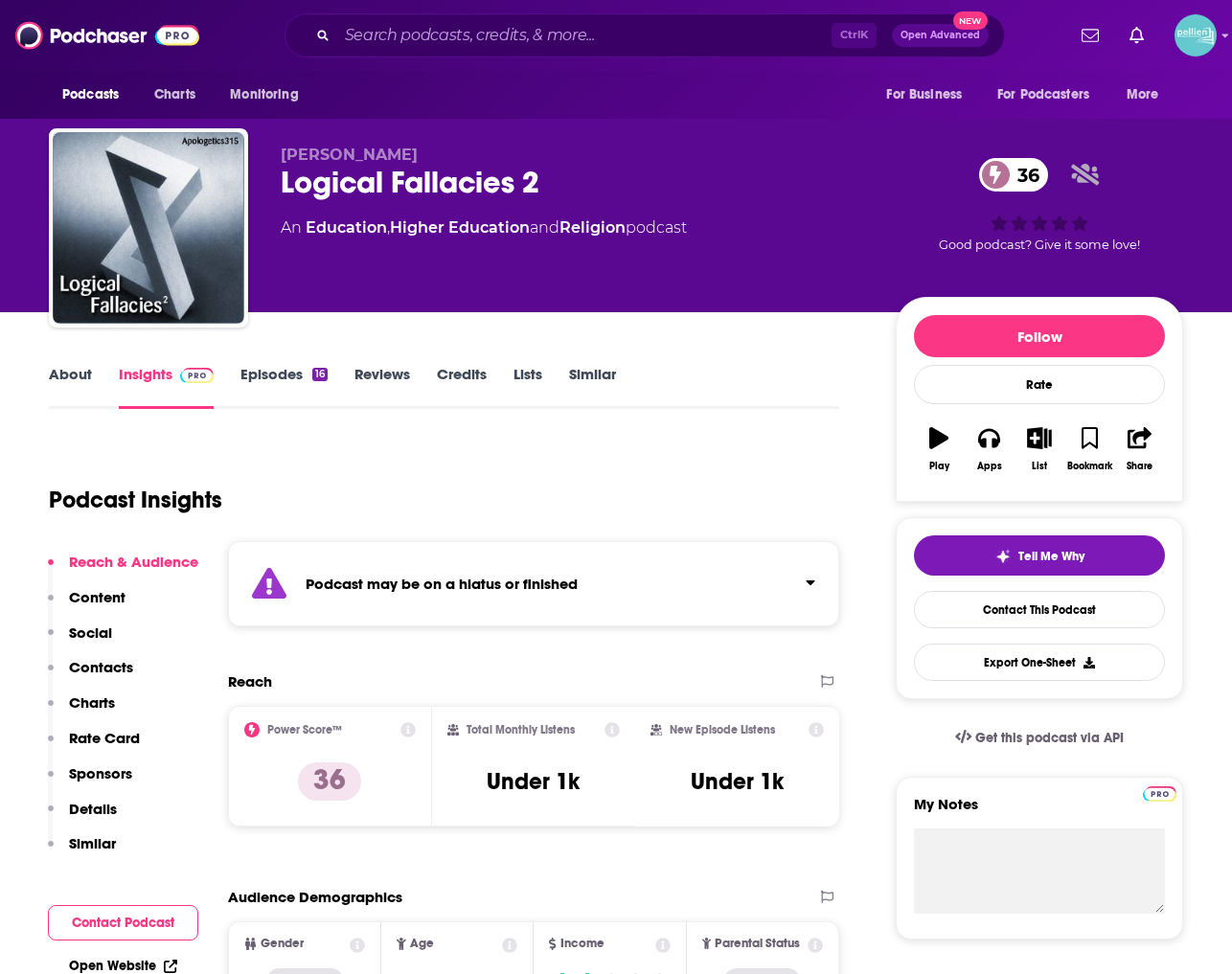 scroll, scrollTop: 0, scrollLeft: 0, axis: both 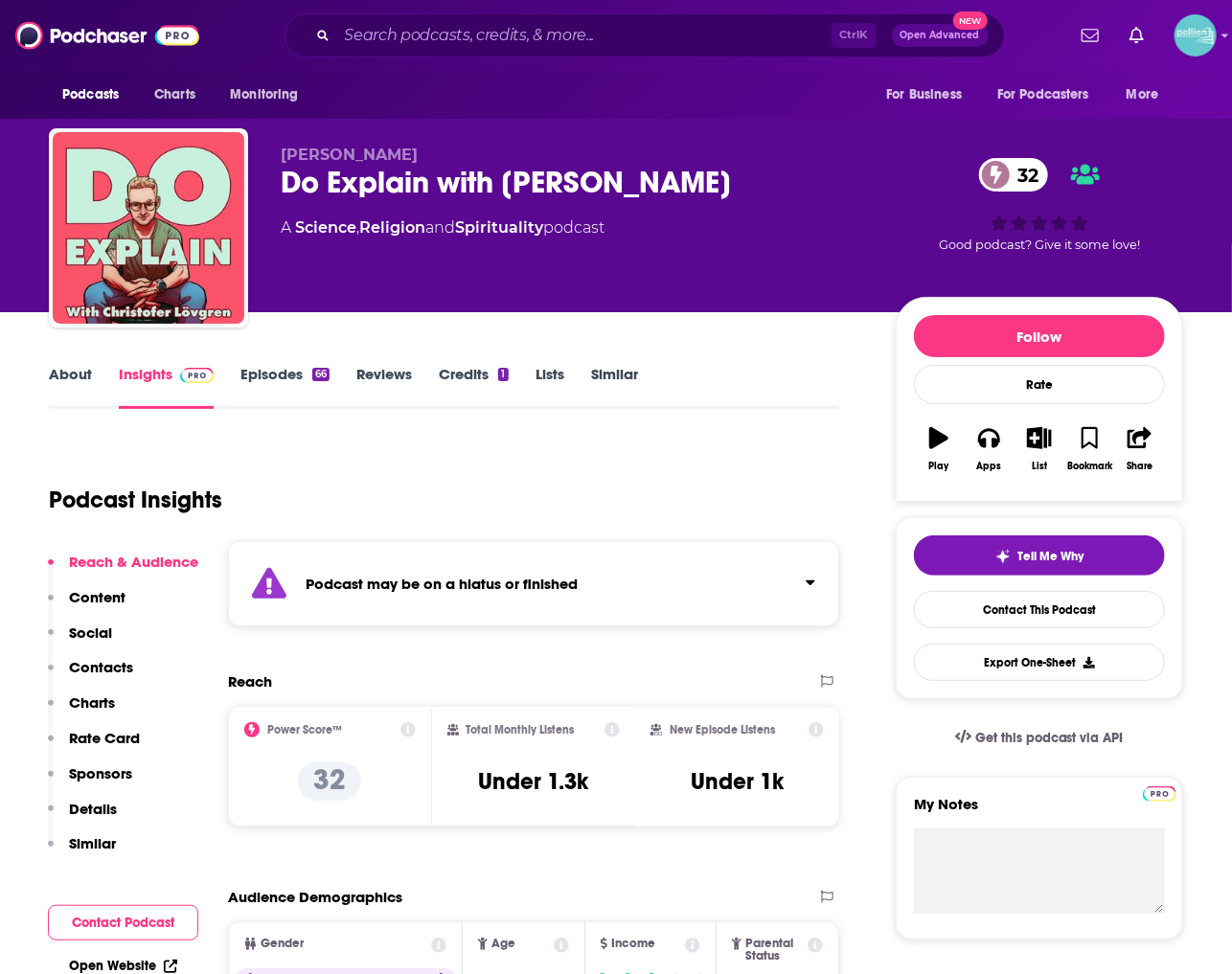 click on "Episodes 66" at bounding box center [285, 387] 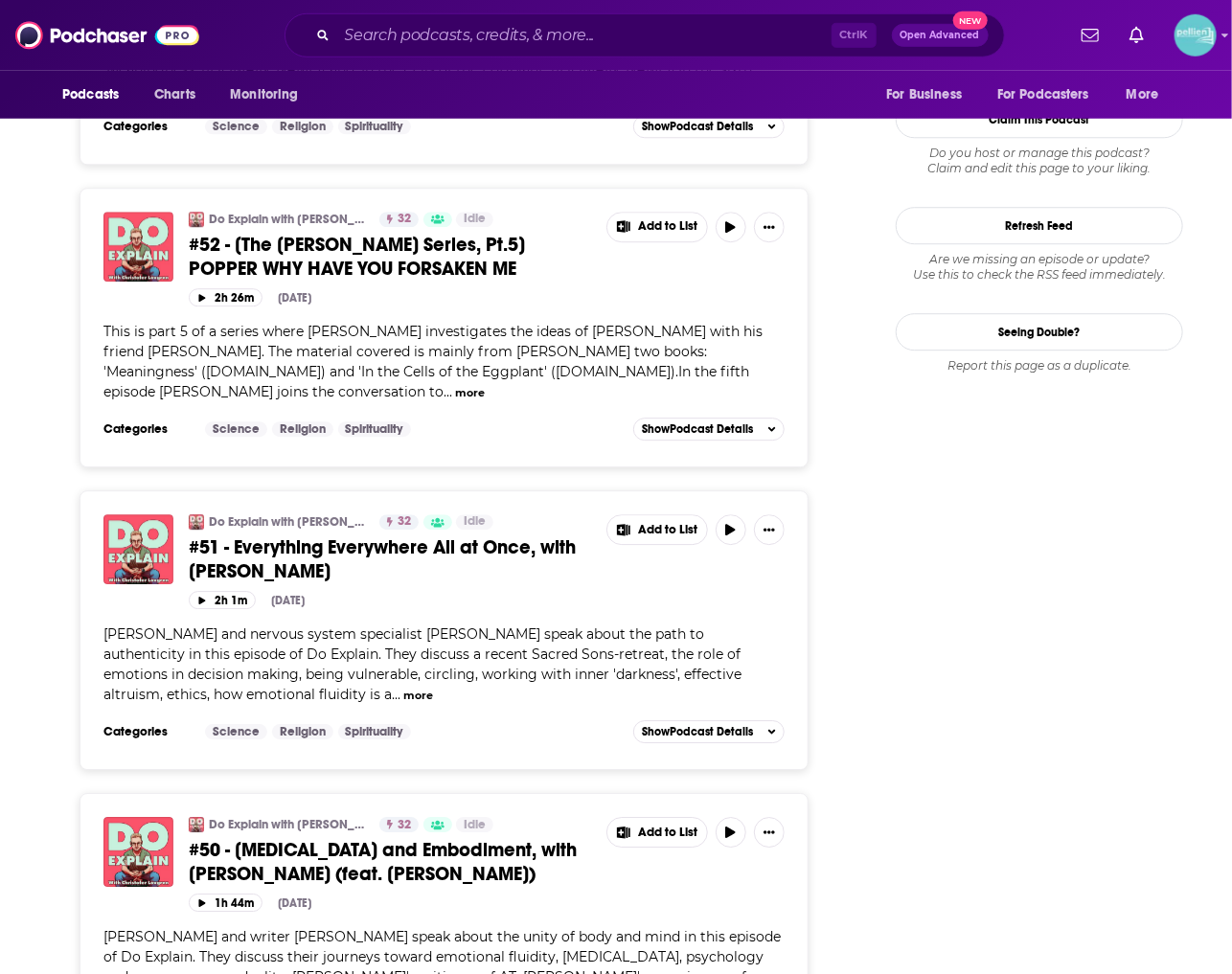 scroll, scrollTop: 2395, scrollLeft: 0, axis: vertical 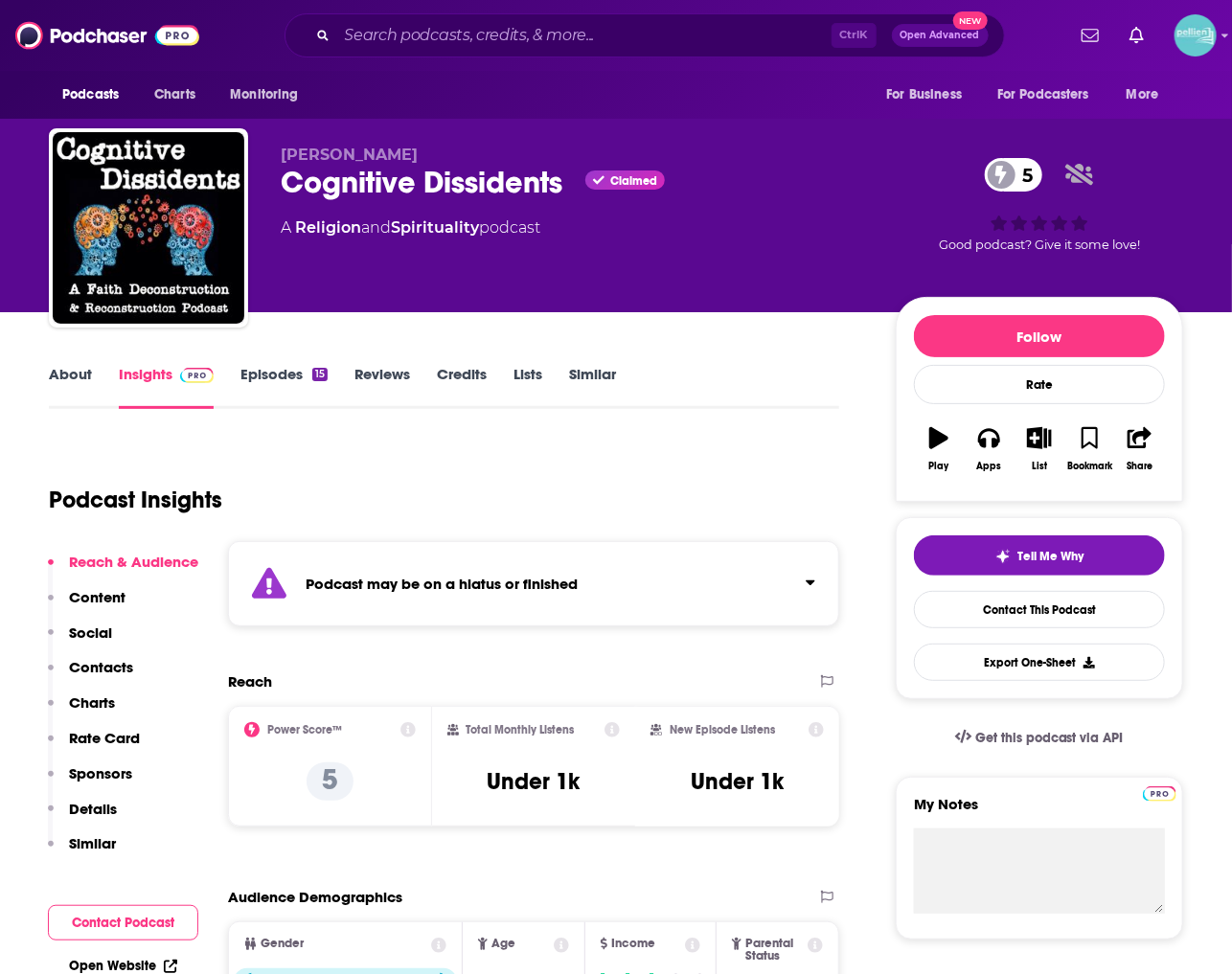click on "Episodes 15" at bounding box center (284, 387) 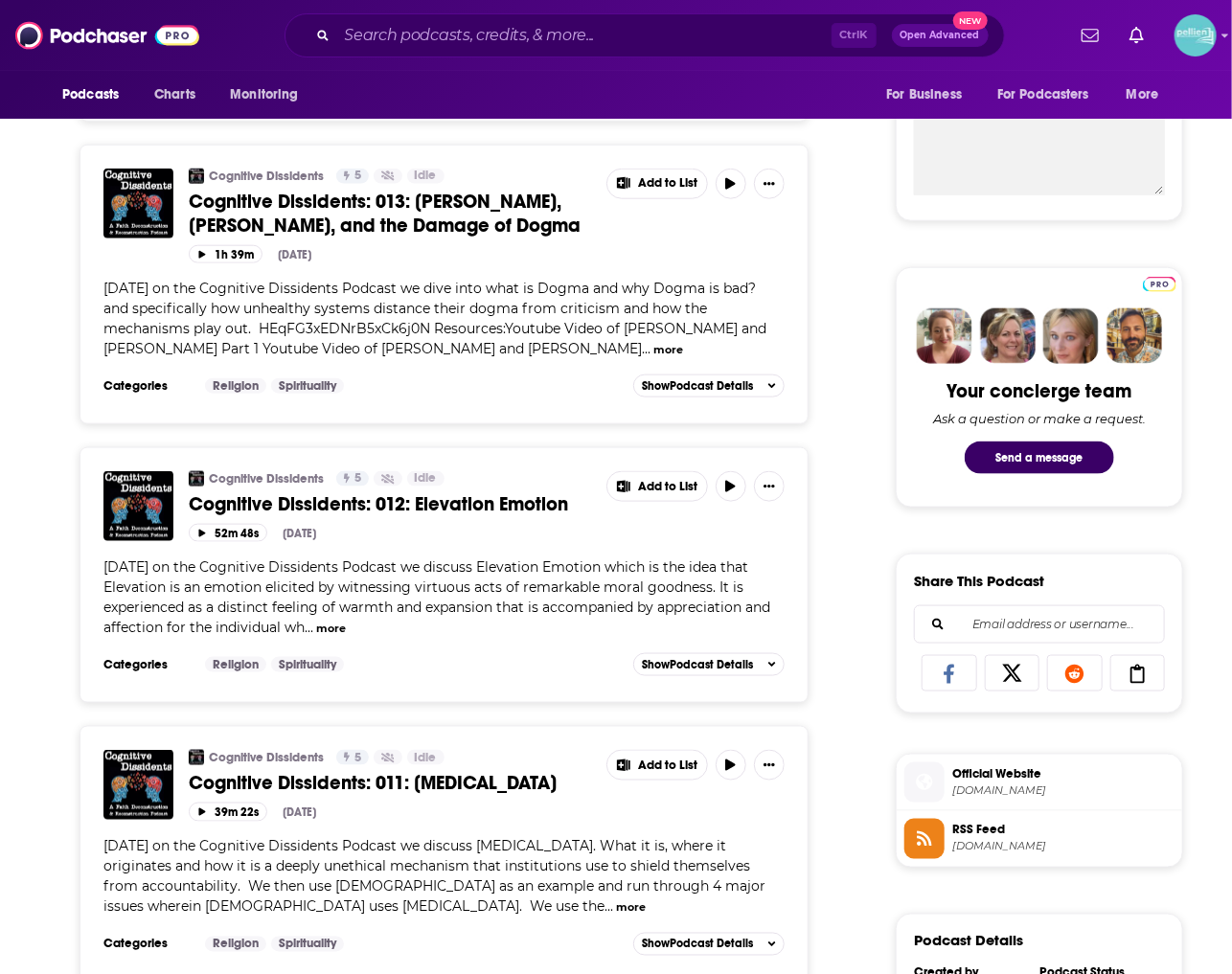 scroll, scrollTop: 0, scrollLeft: 0, axis: both 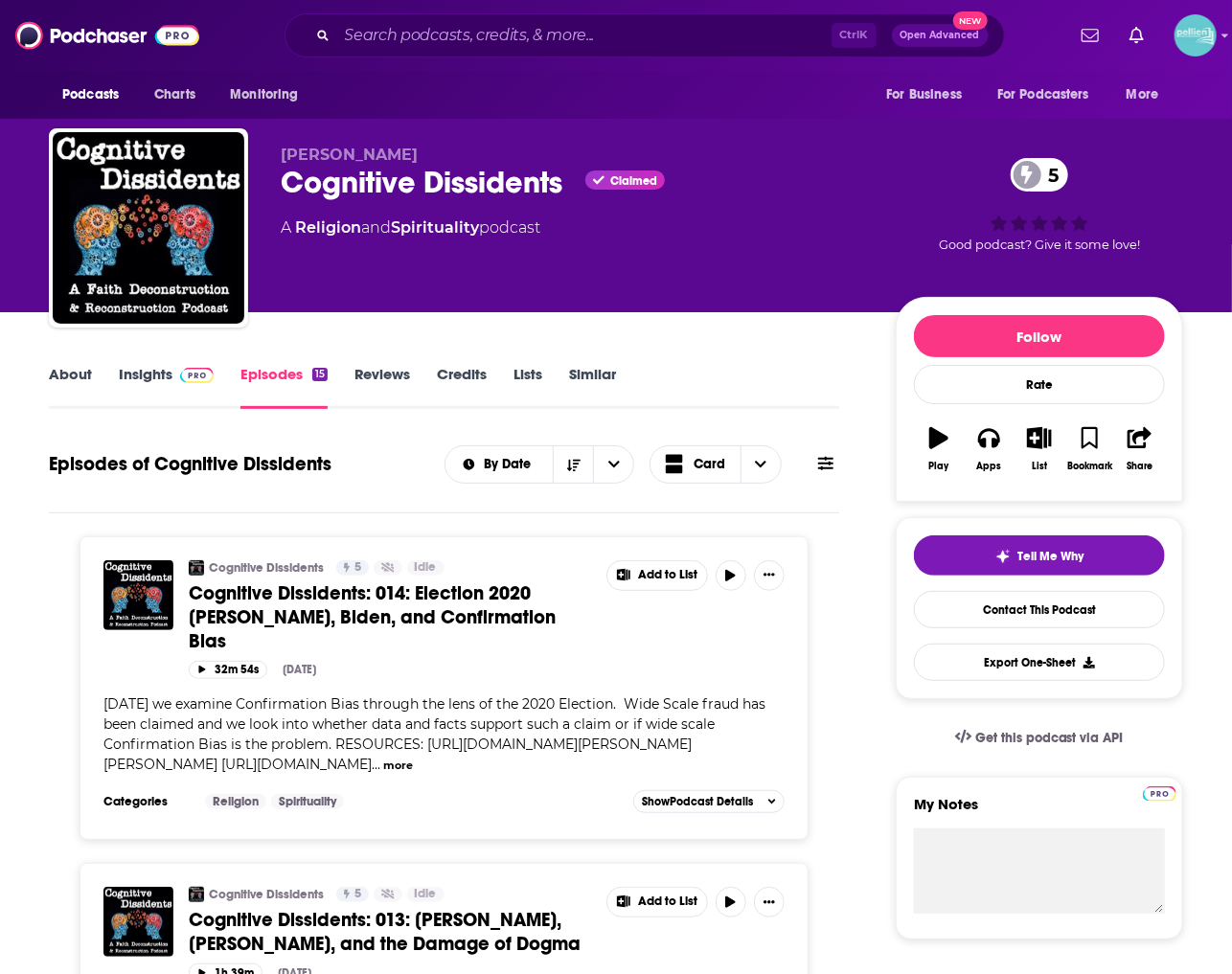 click on "Insights" at bounding box center [166, 387] 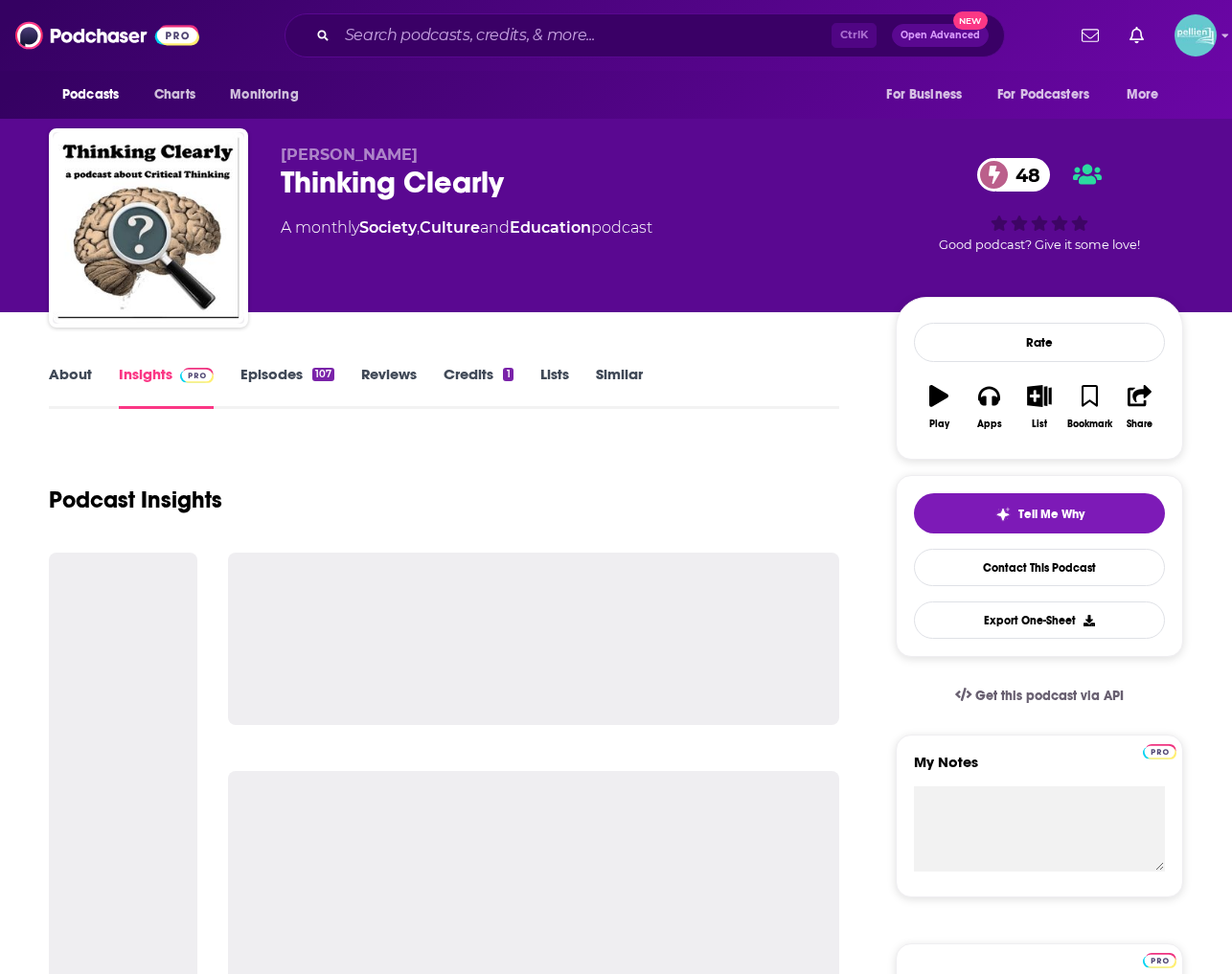 scroll, scrollTop: 0, scrollLeft: 0, axis: both 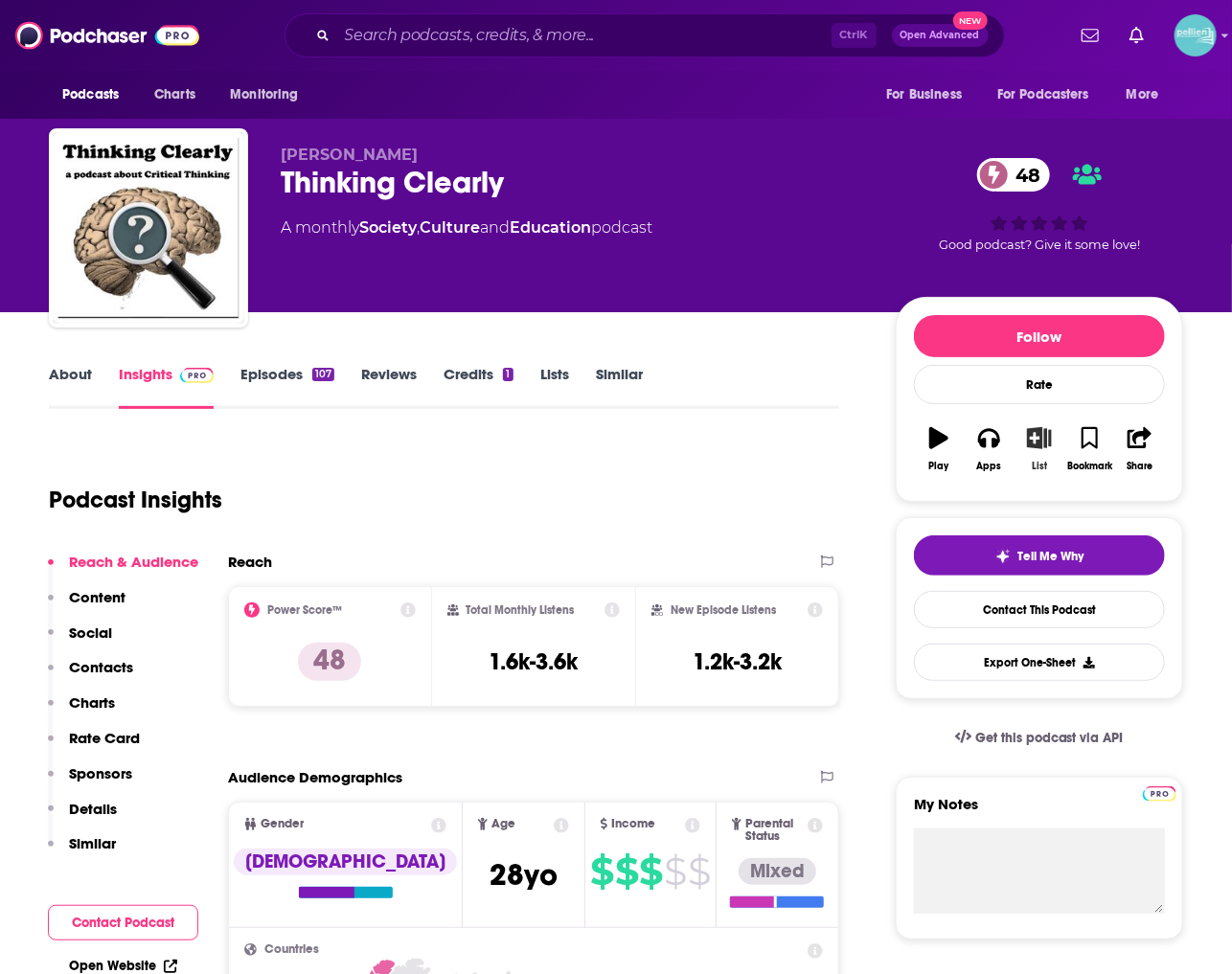 click 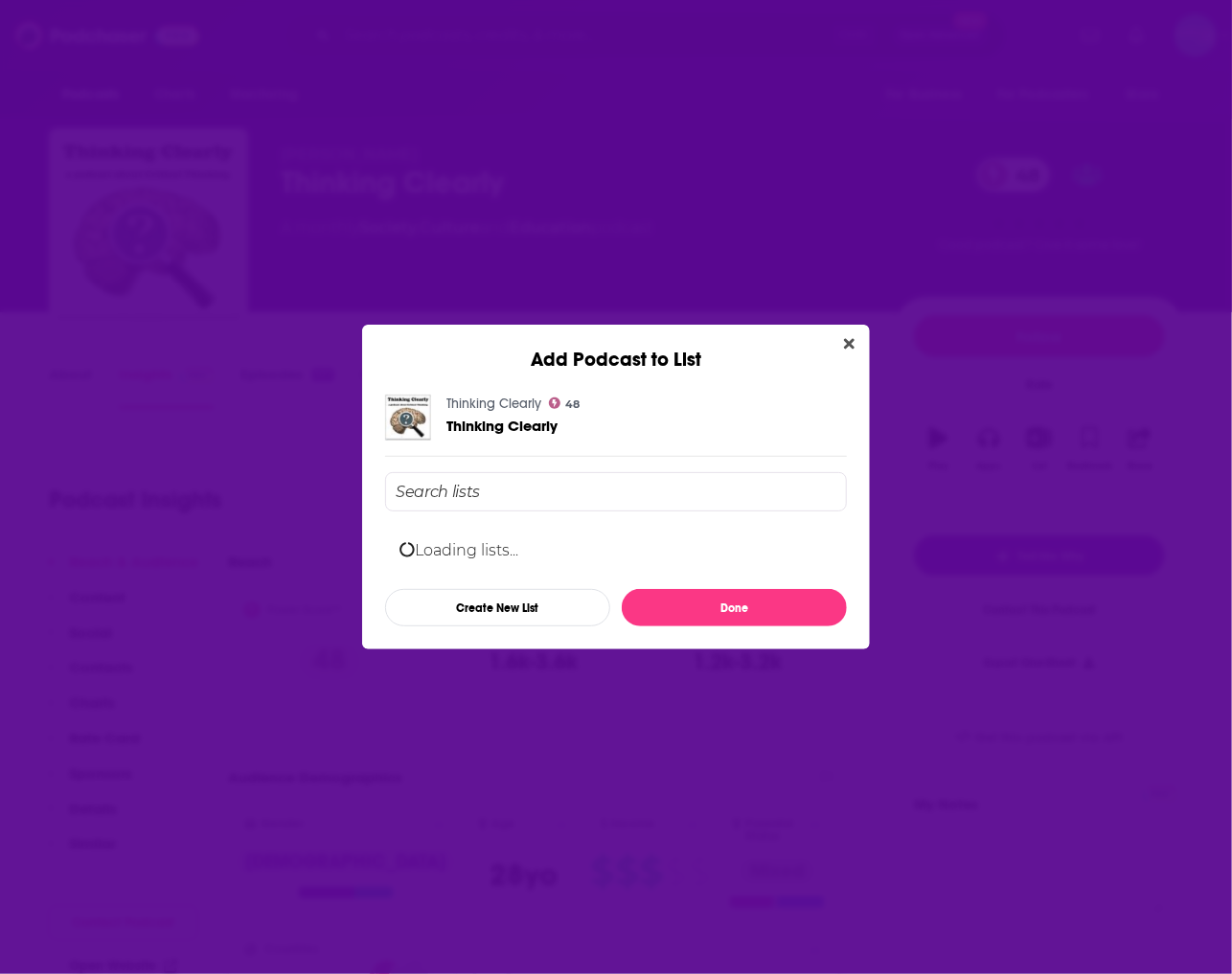 click at bounding box center (616, 491) 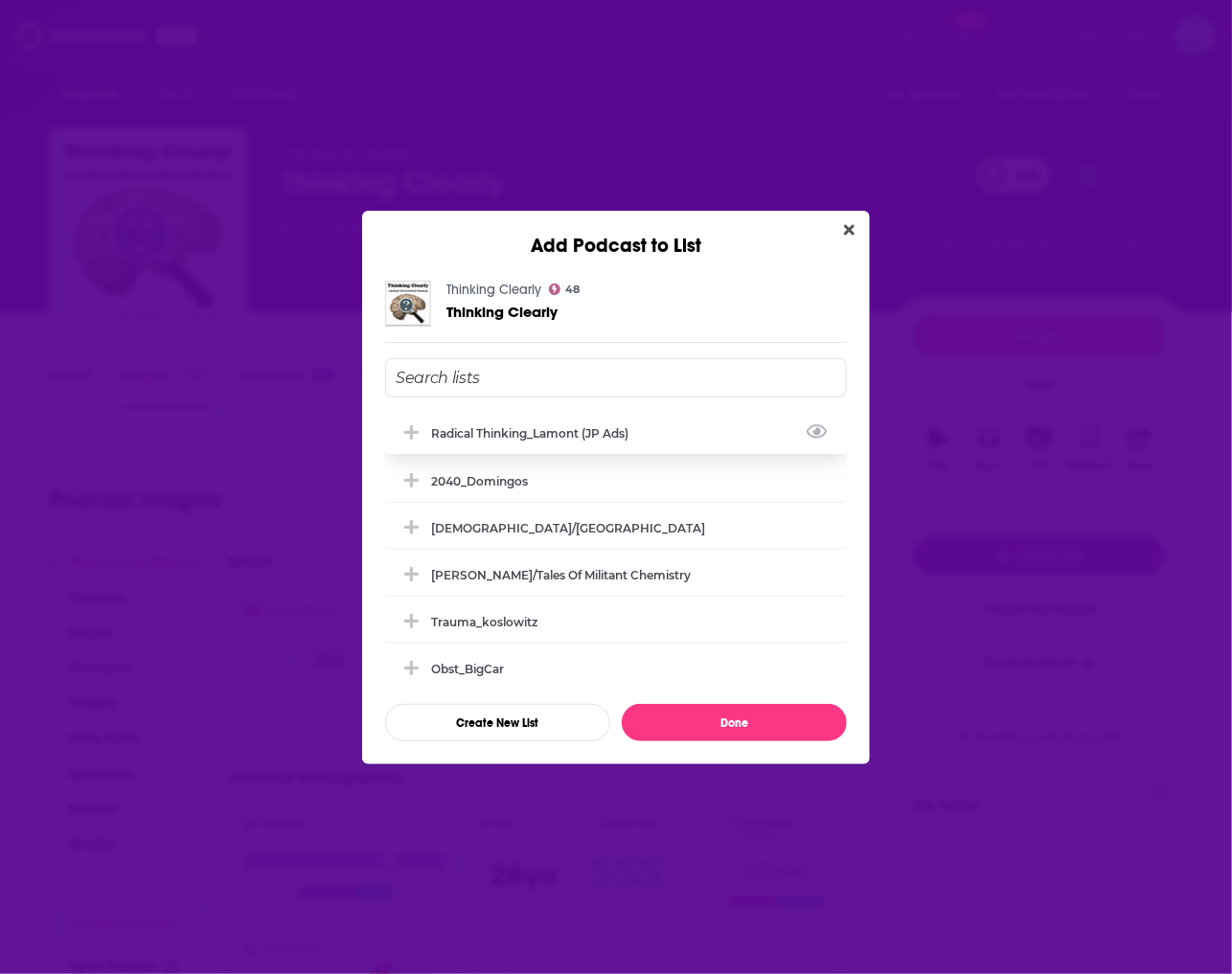 click on "Radical Thinking_Lamont (JP ads)" at bounding box center [536, 433] 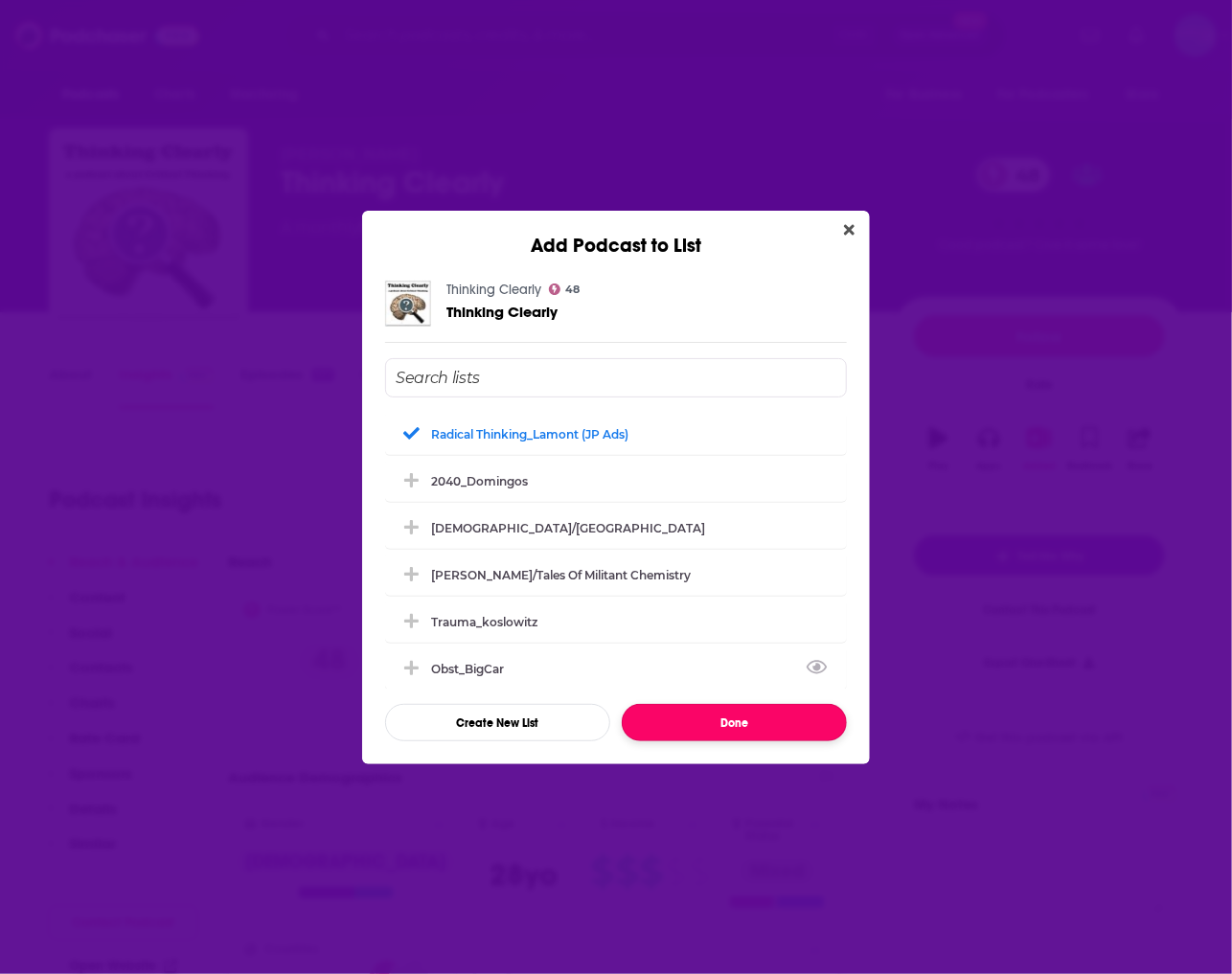 click on "Done" at bounding box center [734, 722] 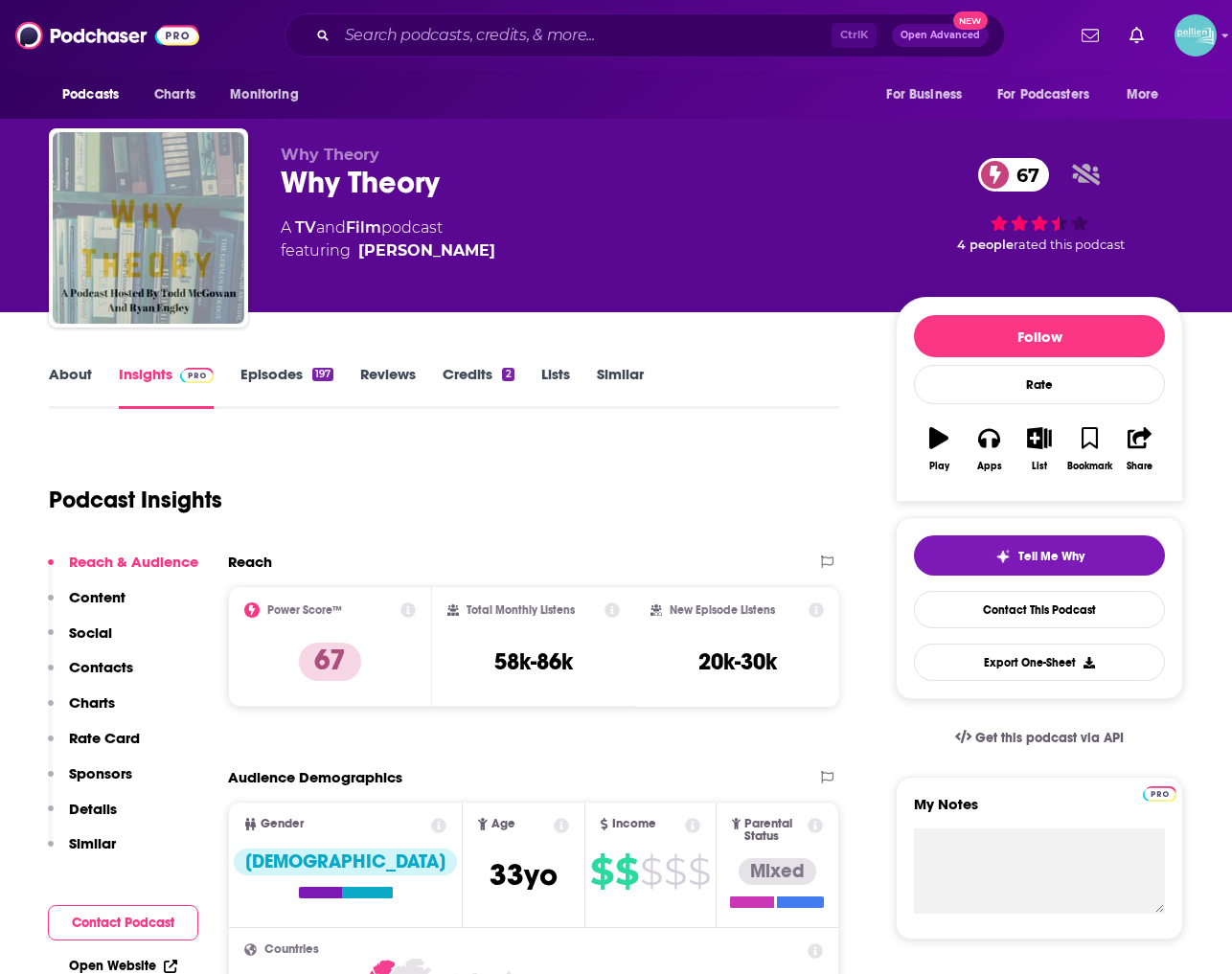 scroll, scrollTop: 0, scrollLeft: 0, axis: both 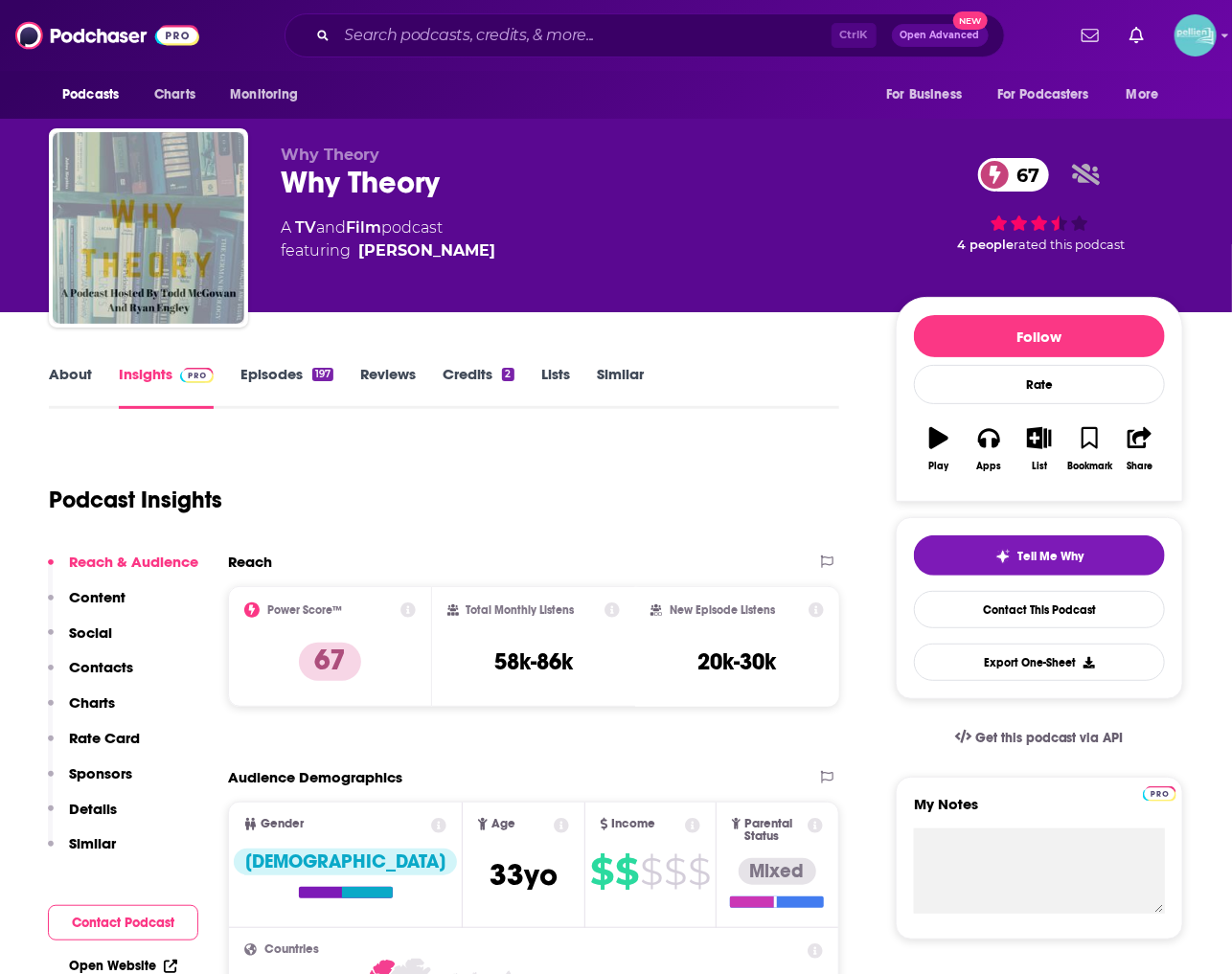click on "About" at bounding box center (70, 387) 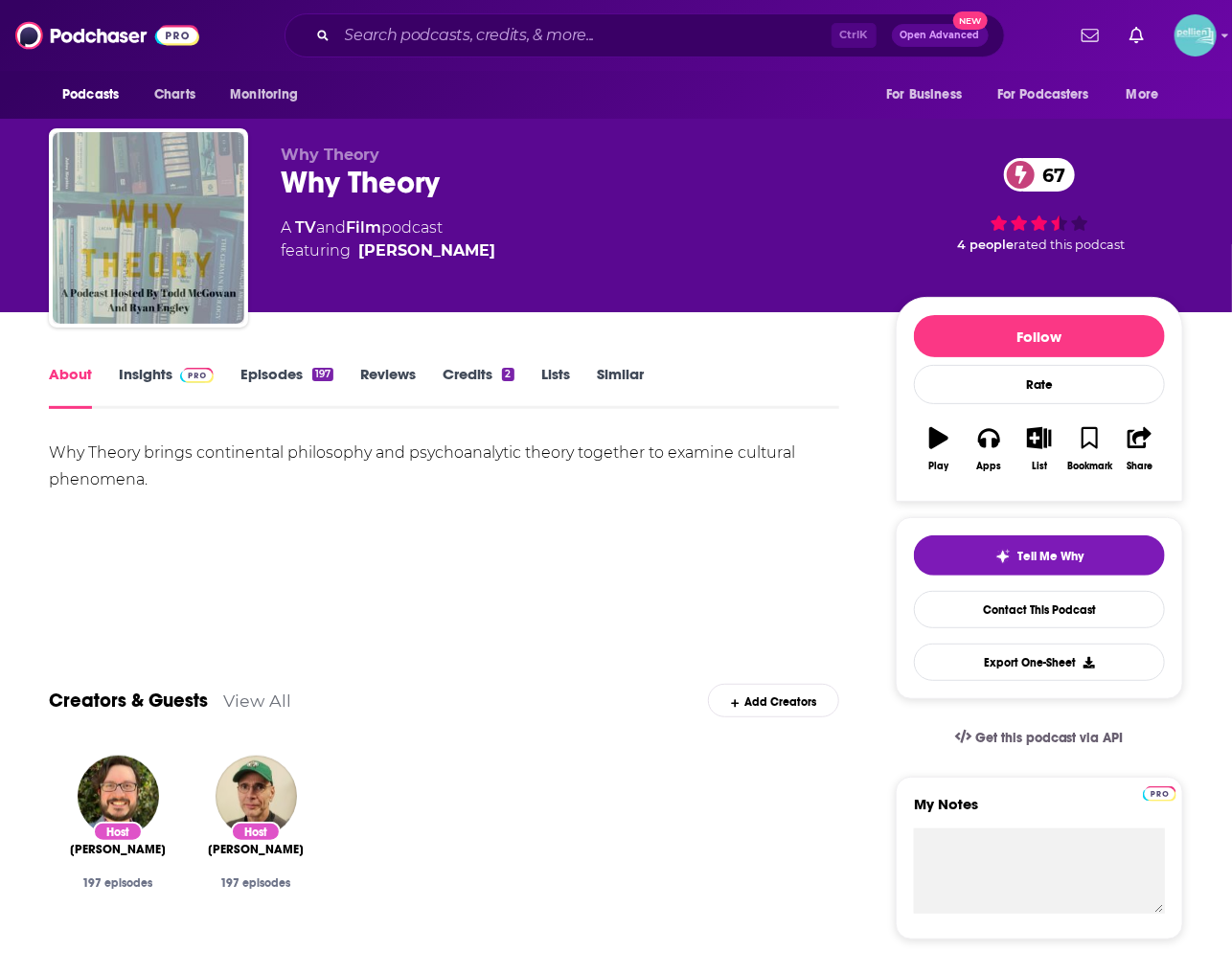 click on "Insights" at bounding box center (166, 387) 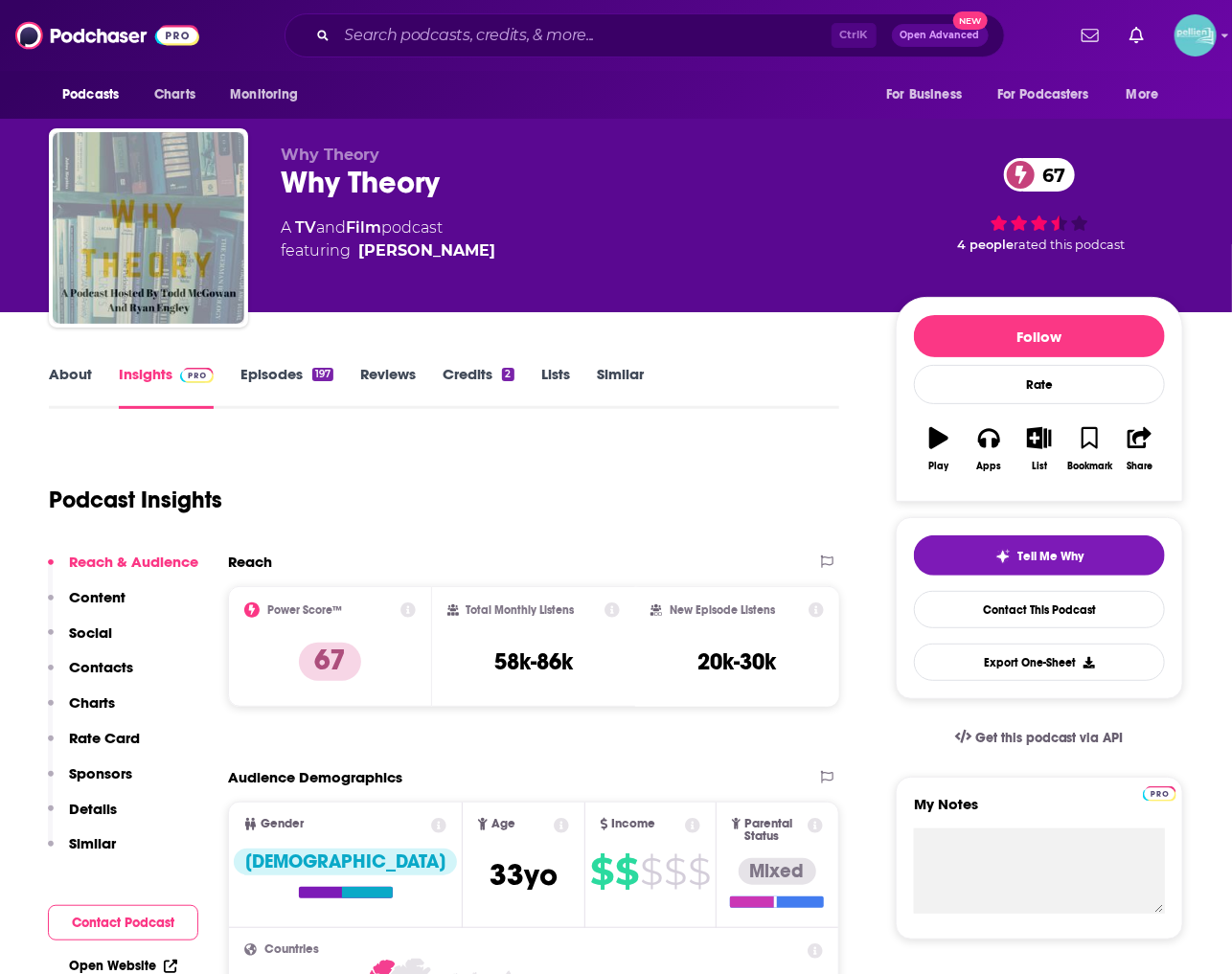 click on "Episodes 197" at bounding box center [286, 387] 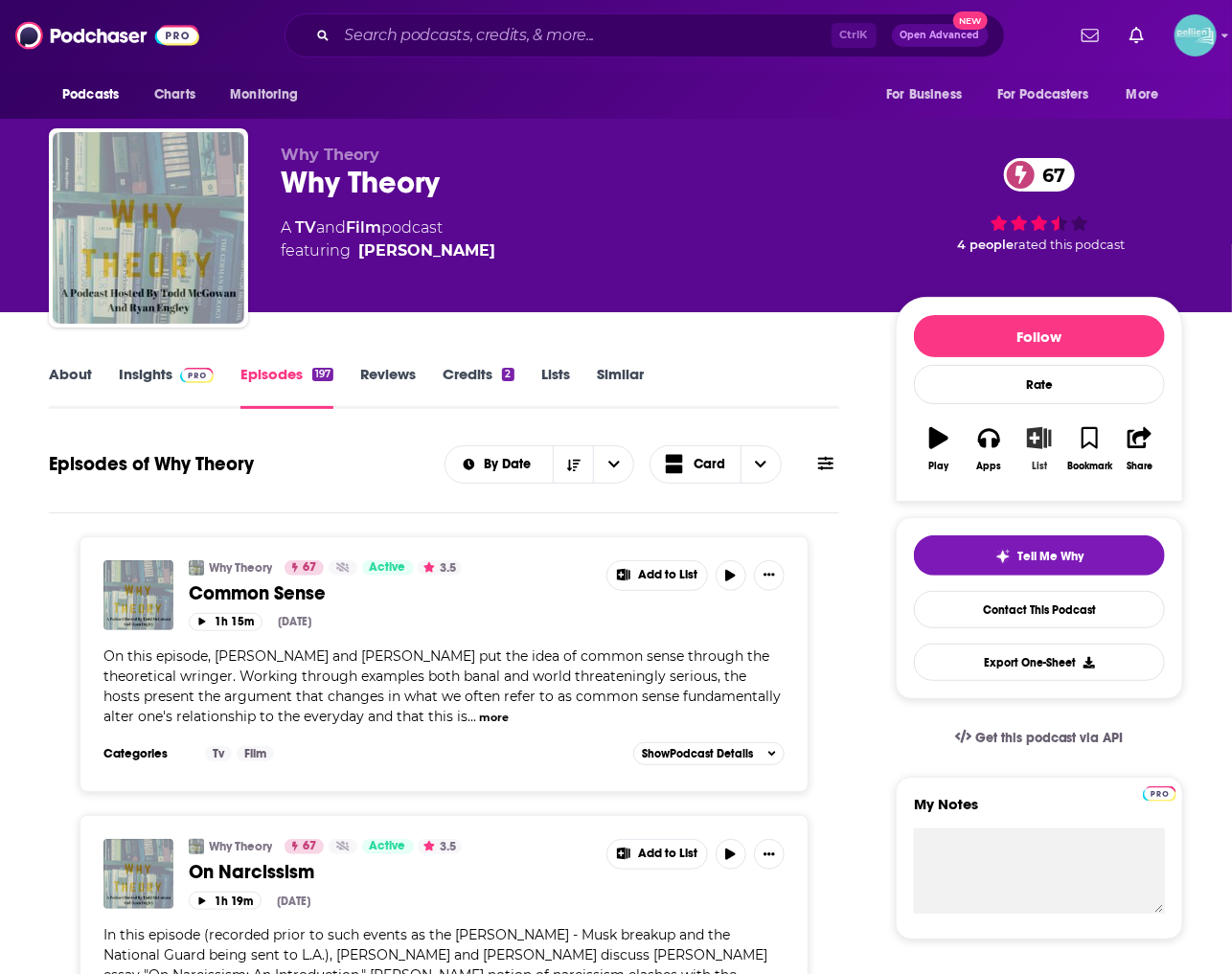 click on "List" at bounding box center (1039, 449) 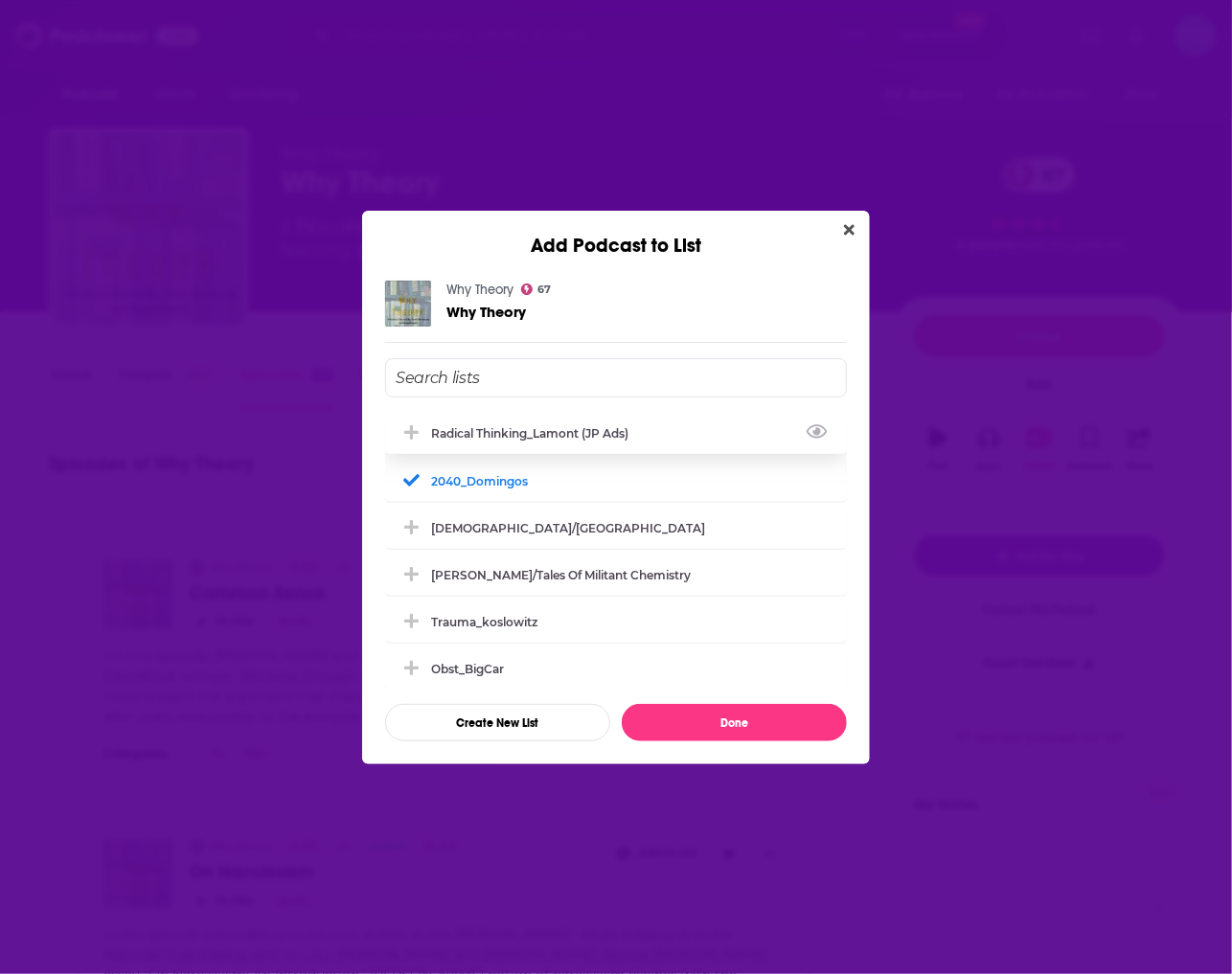 click on "Radical Thinking_Lamont (JP ads)" at bounding box center [616, 433] 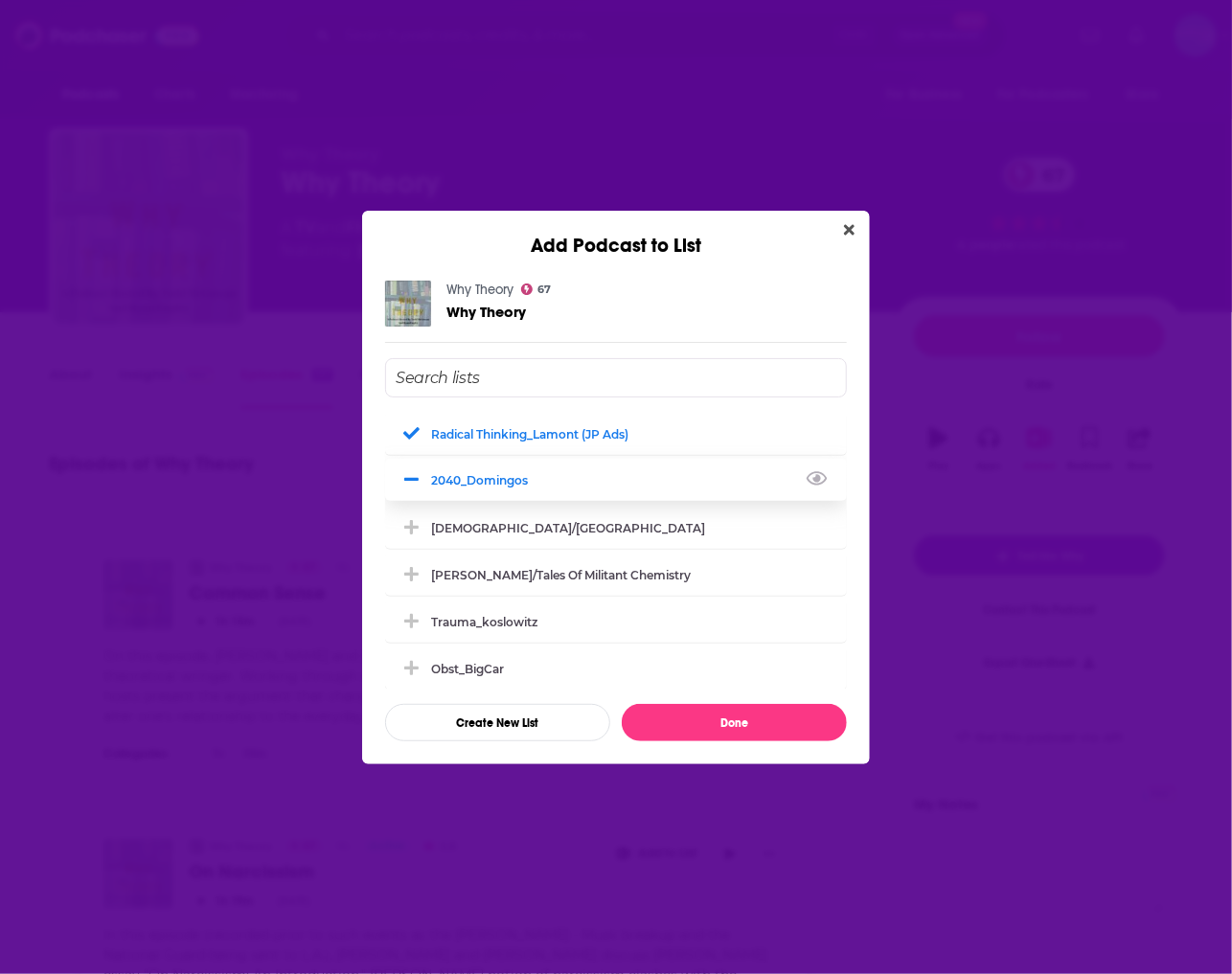 click at bounding box center (414, 480) 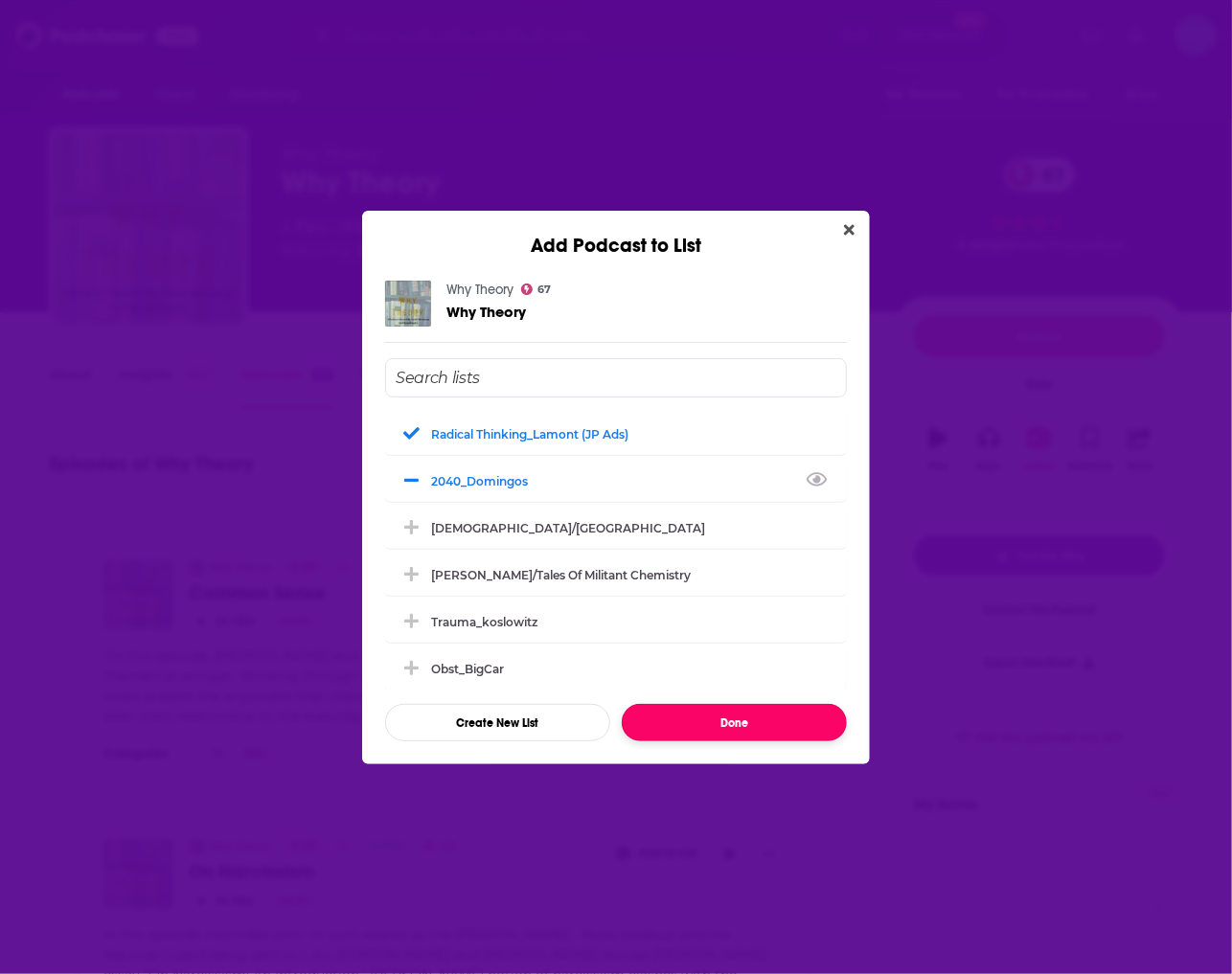 click on "Done" at bounding box center [734, 722] 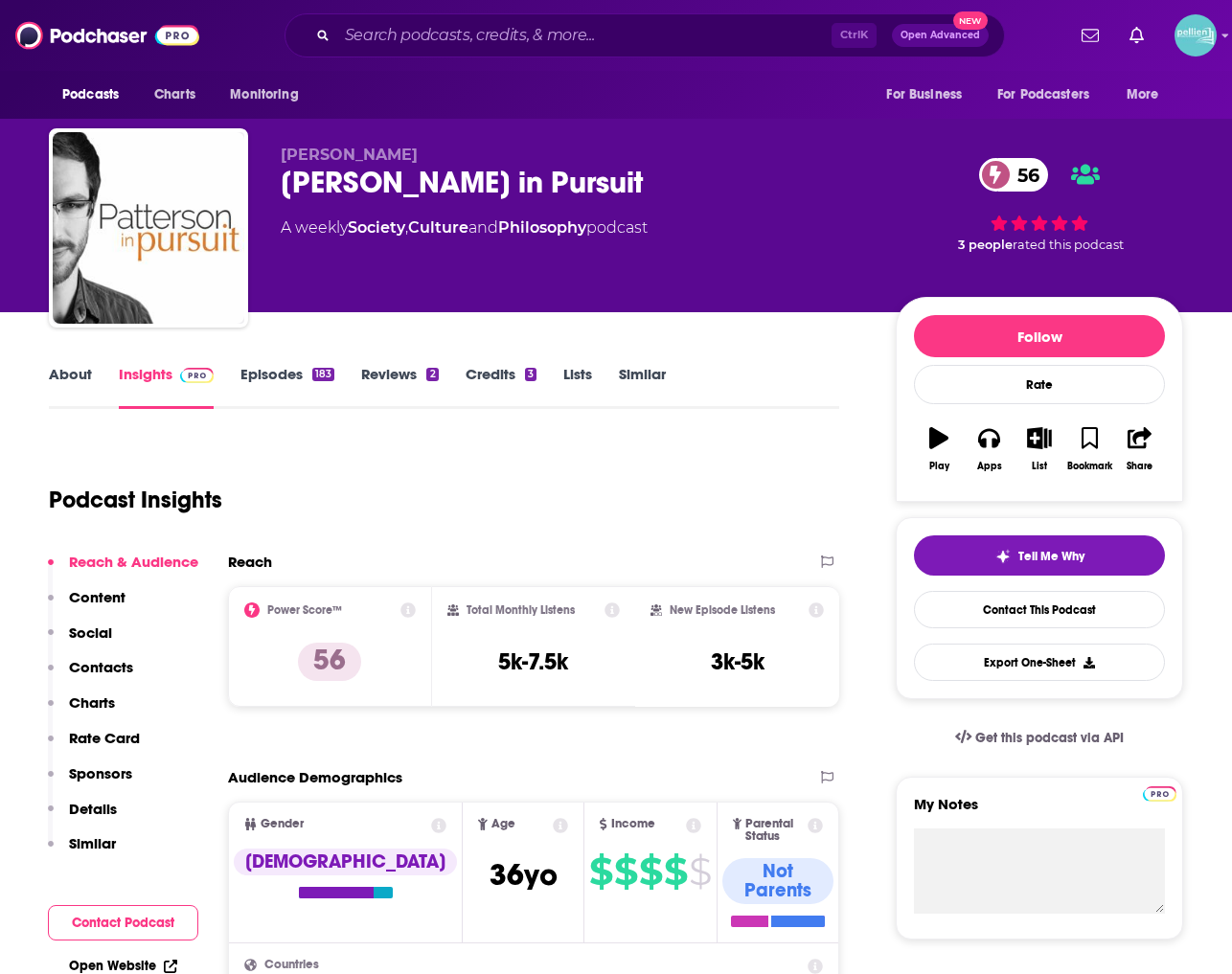 scroll, scrollTop: 0, scrollLeft: 0, axis: both 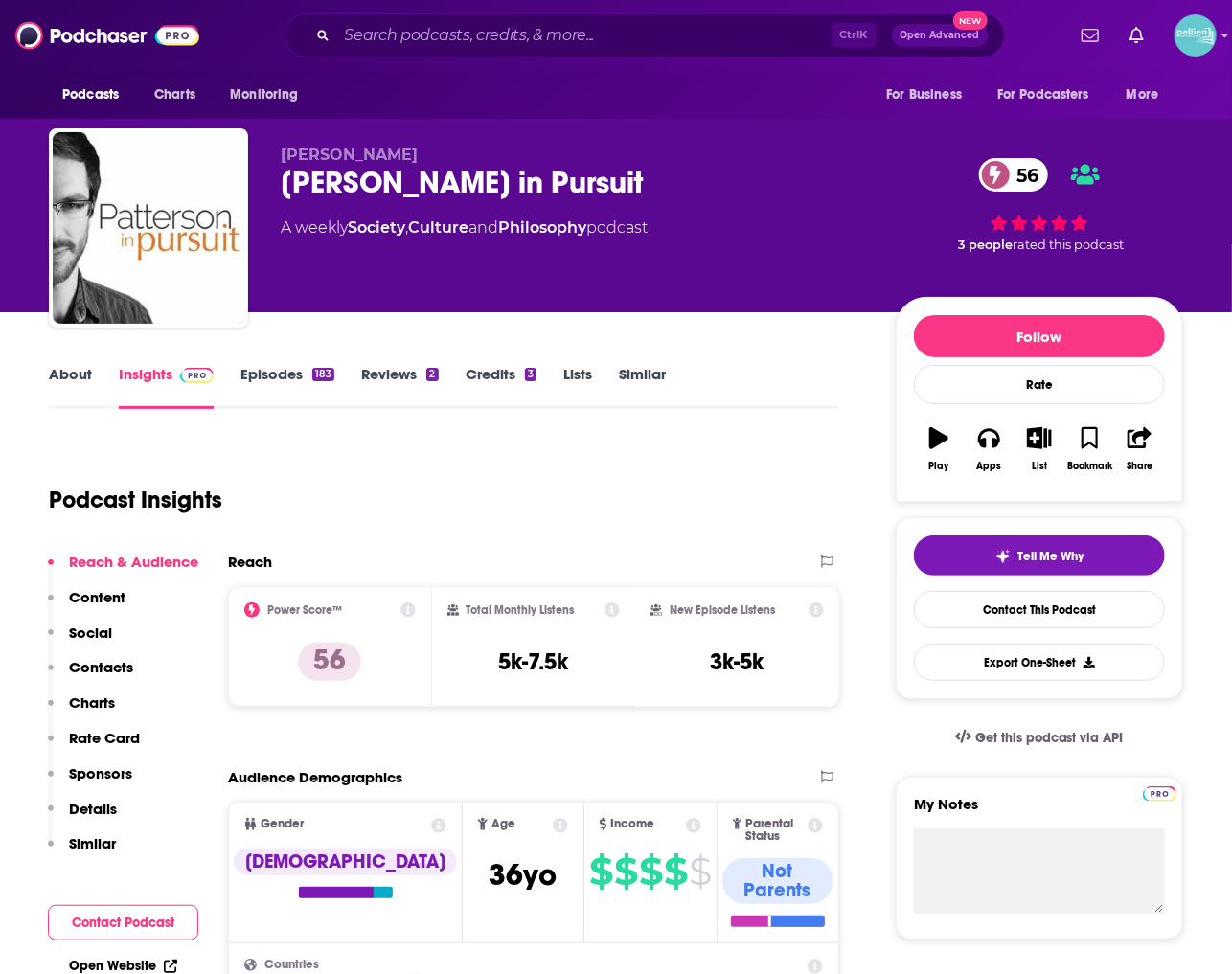 click on "Episodes 183" at bounding box center (287, 387) 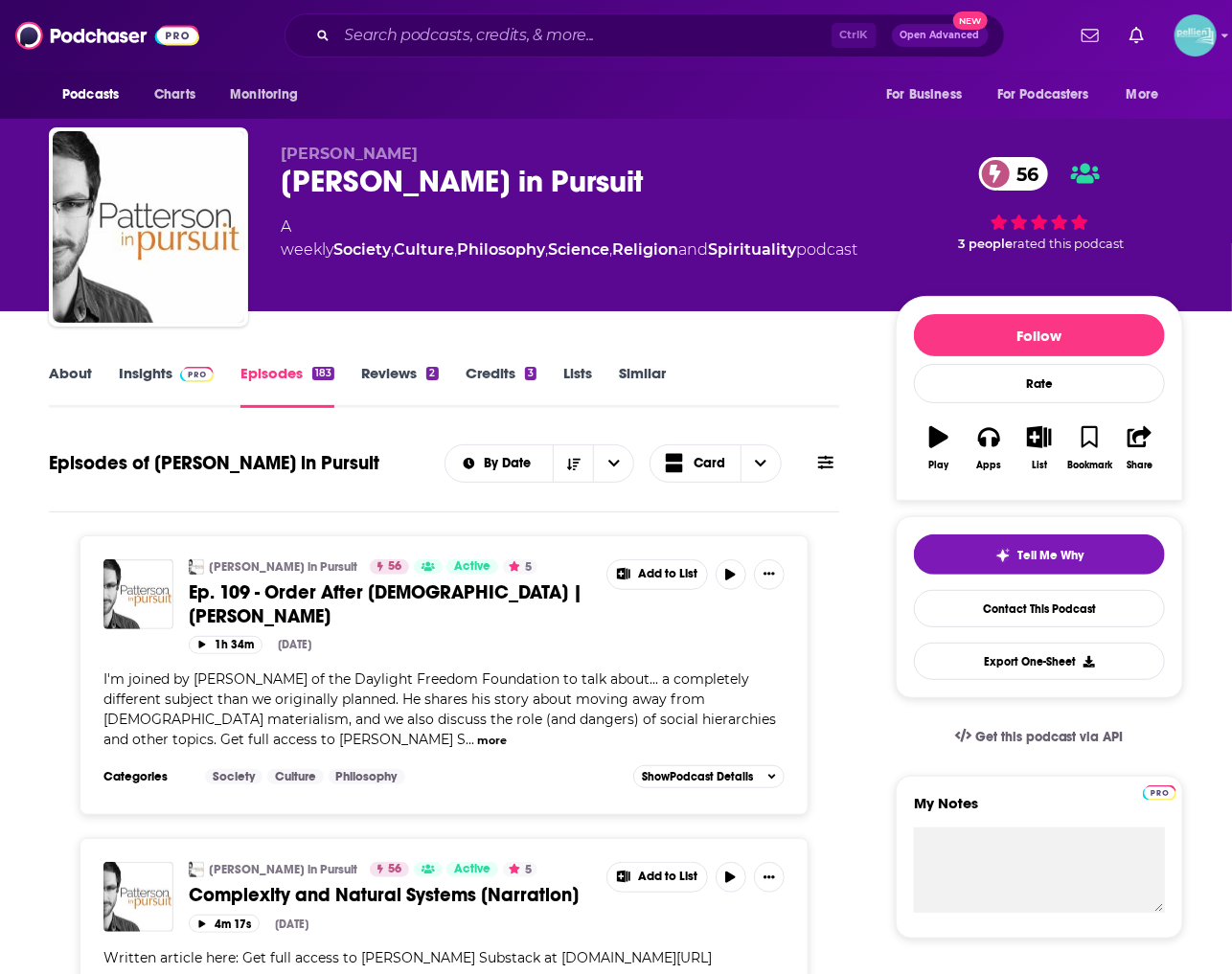 scroll, scrollTop: 0, scrollLeft: 0, axis: both 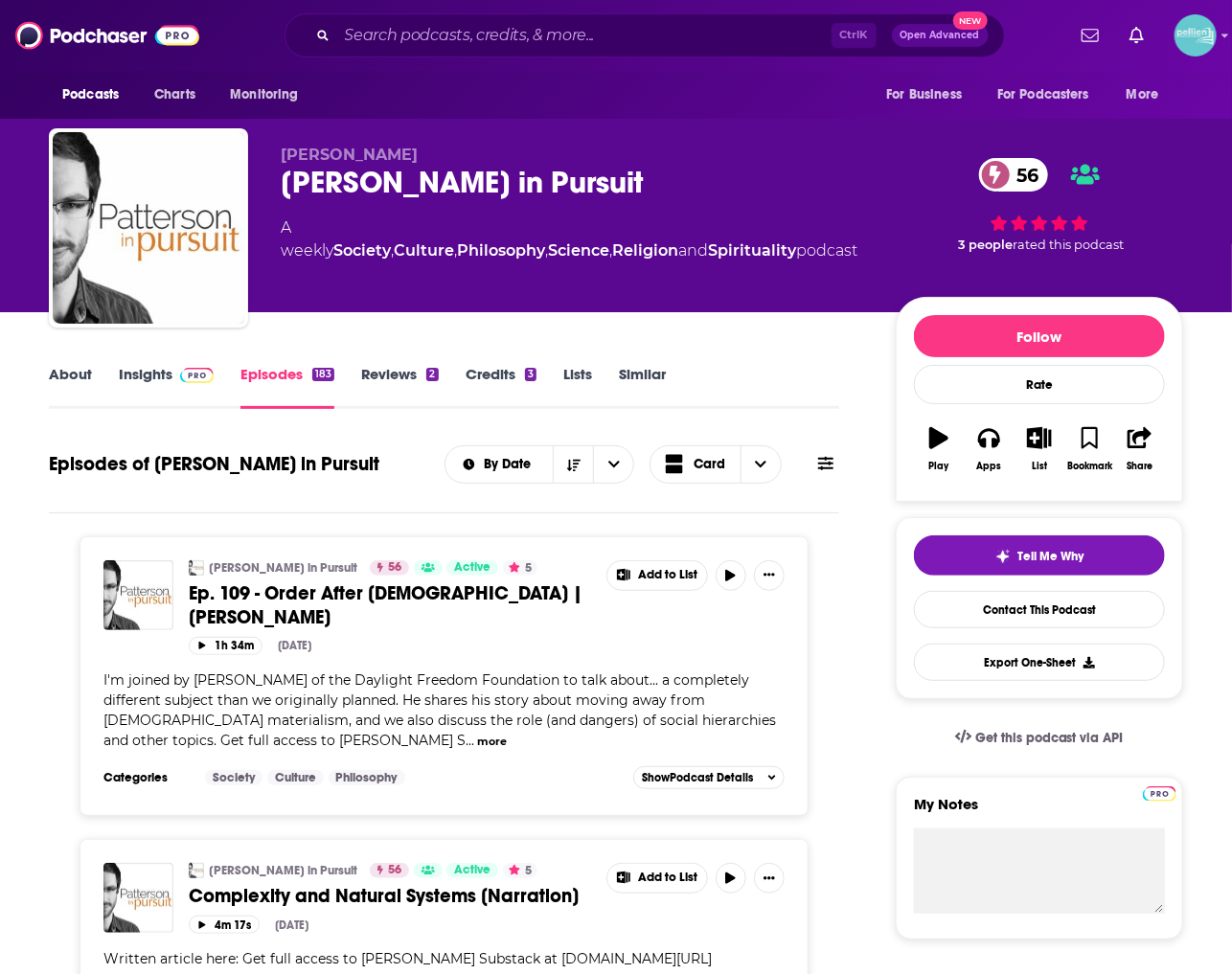 click on "Insights" at bounding box center (166, 387) 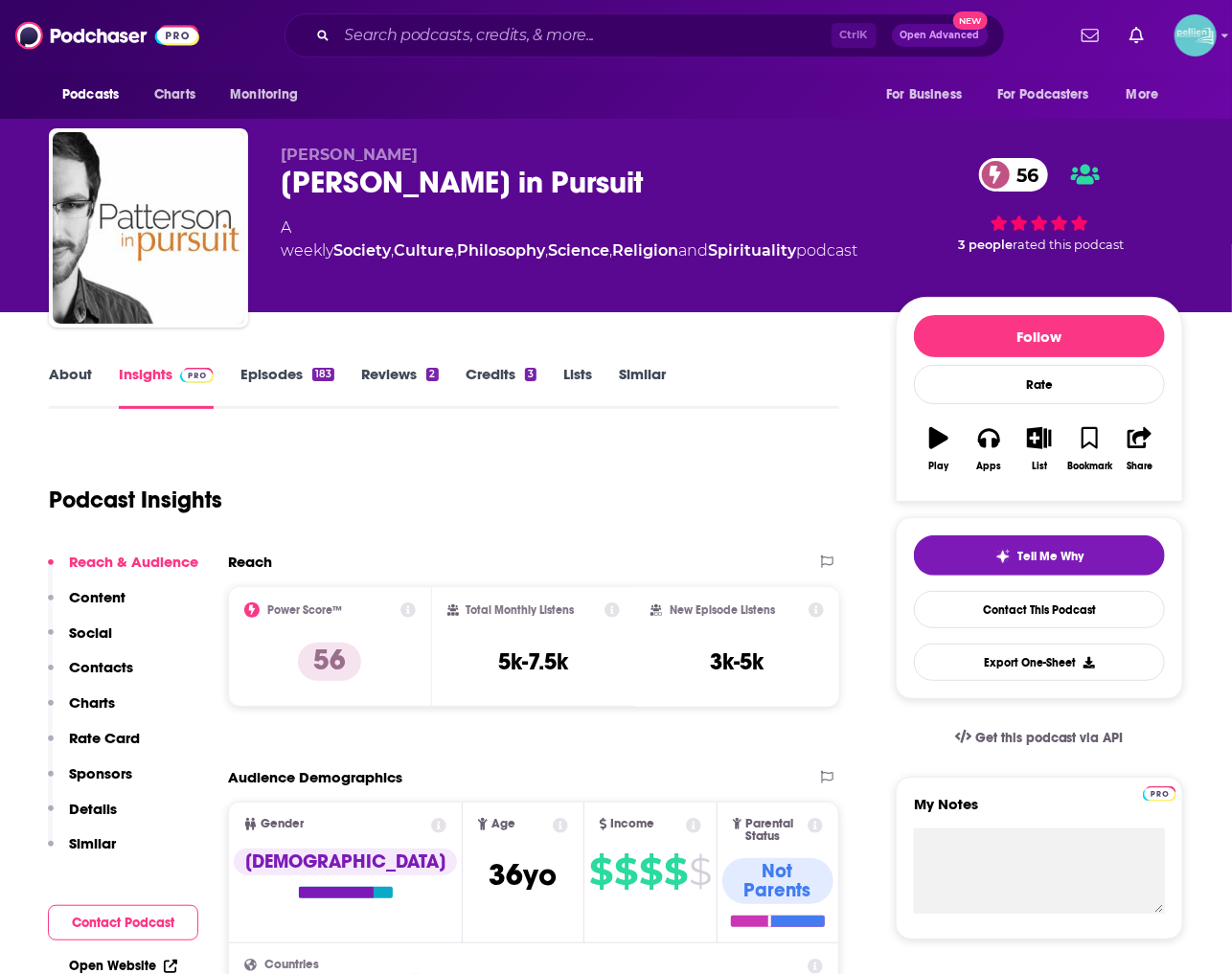 click on "Podcast Insights" at bounding box center (436, 488) 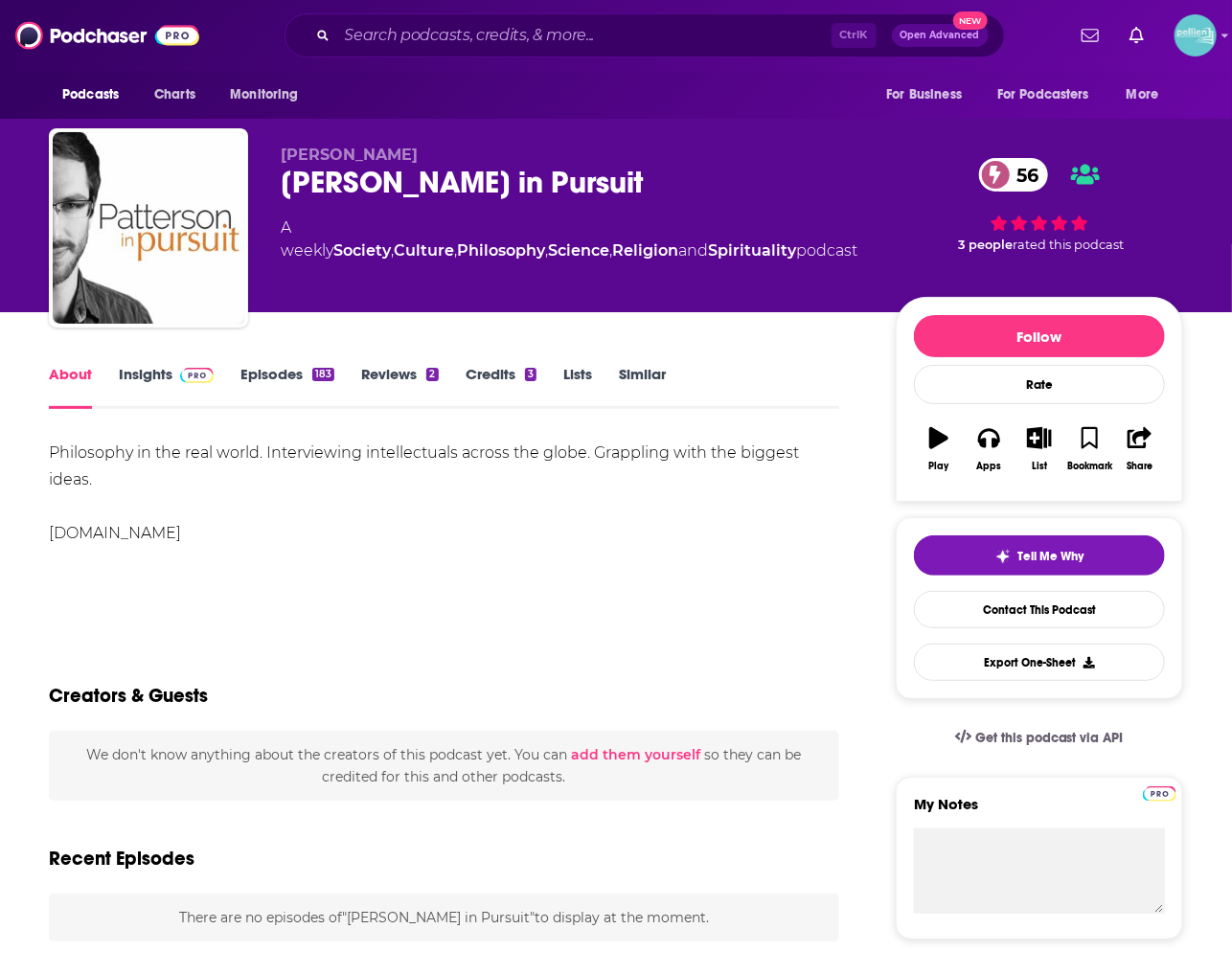 click on "Philosophy in the real world. Interviewing intellectuals across the globe. Grappling with the biggest ideas.
stevepatterson.substack.com" at bounding box center (444, 493) 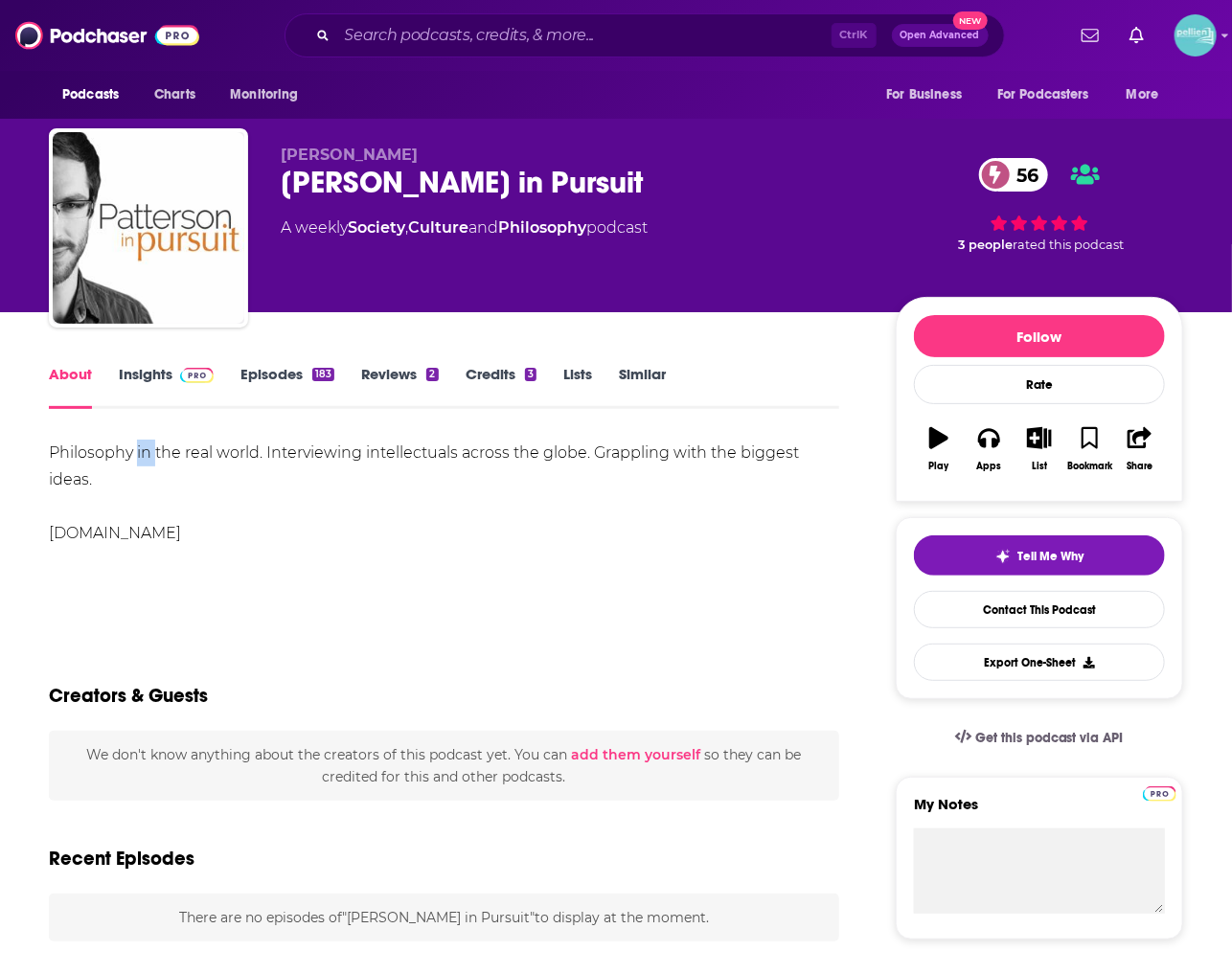 click on "Philosophy in the real world. Interviewing intellectuals across the globe. Grappling with the biggest ideas.
stevepatterson.substack.com" at bounding box center [444, 493] 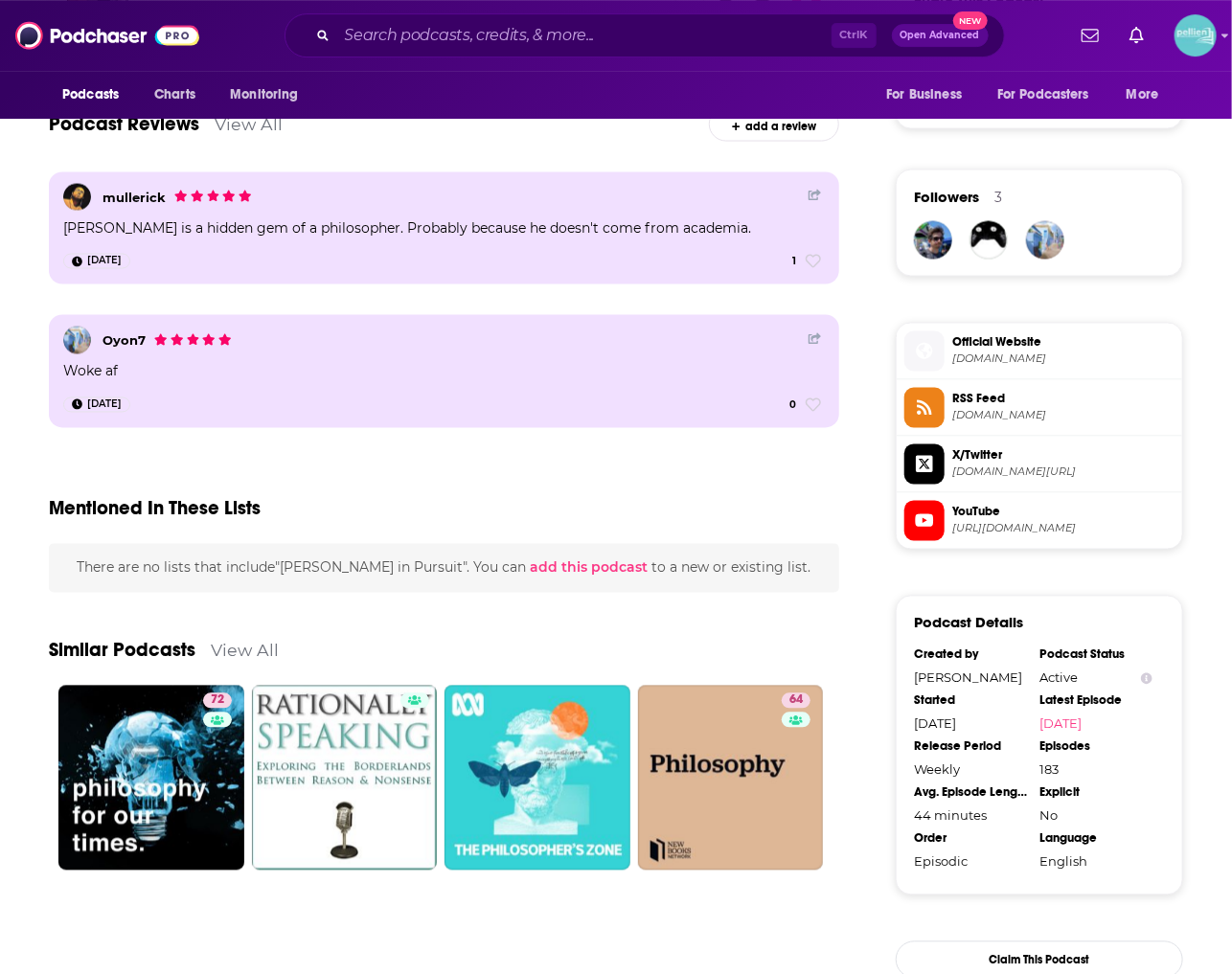 scroll, scrollTop: 1381, scrollLeft: 0, axis: vertical 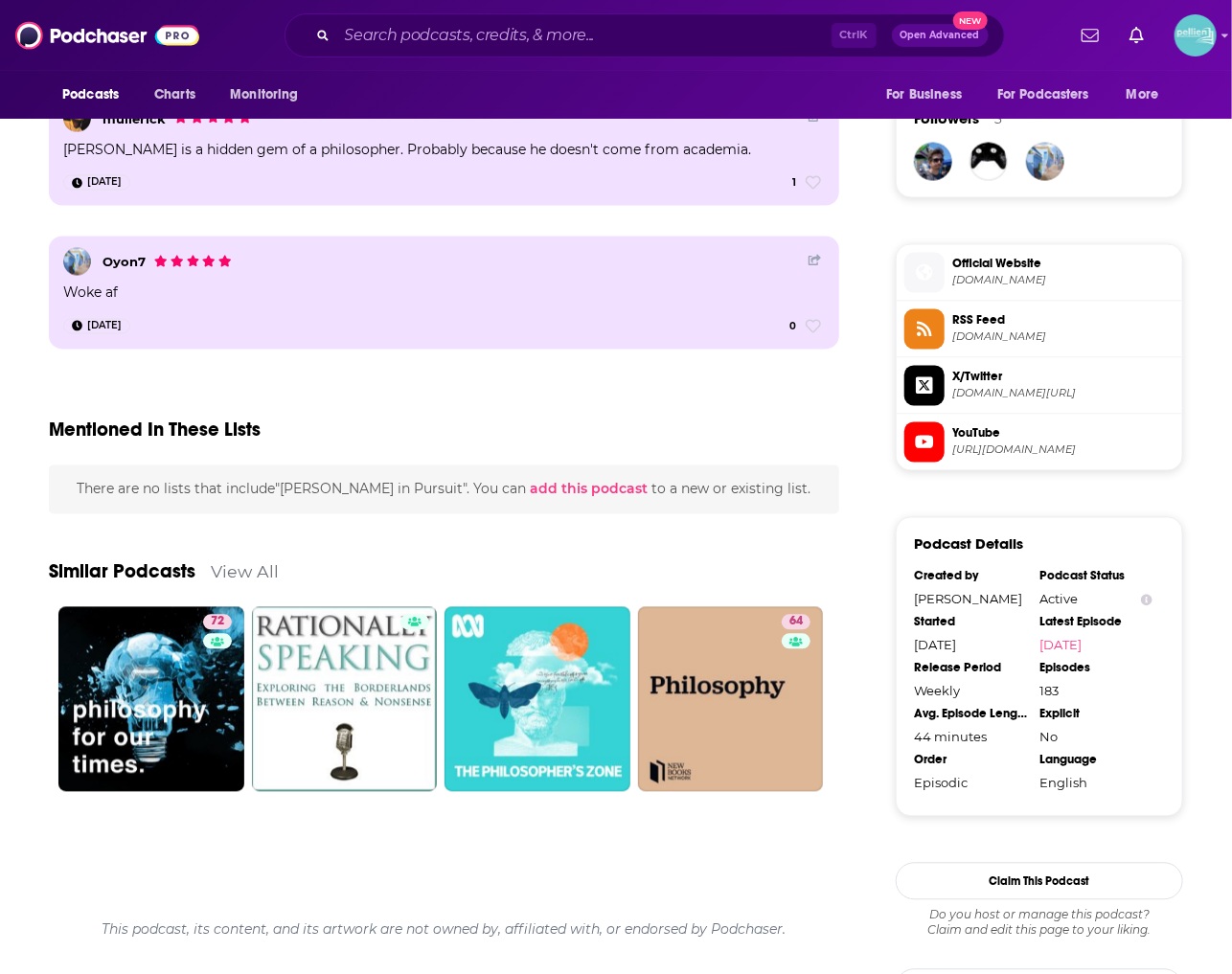 click on "Official Website" at bounding box center (1063, 264) 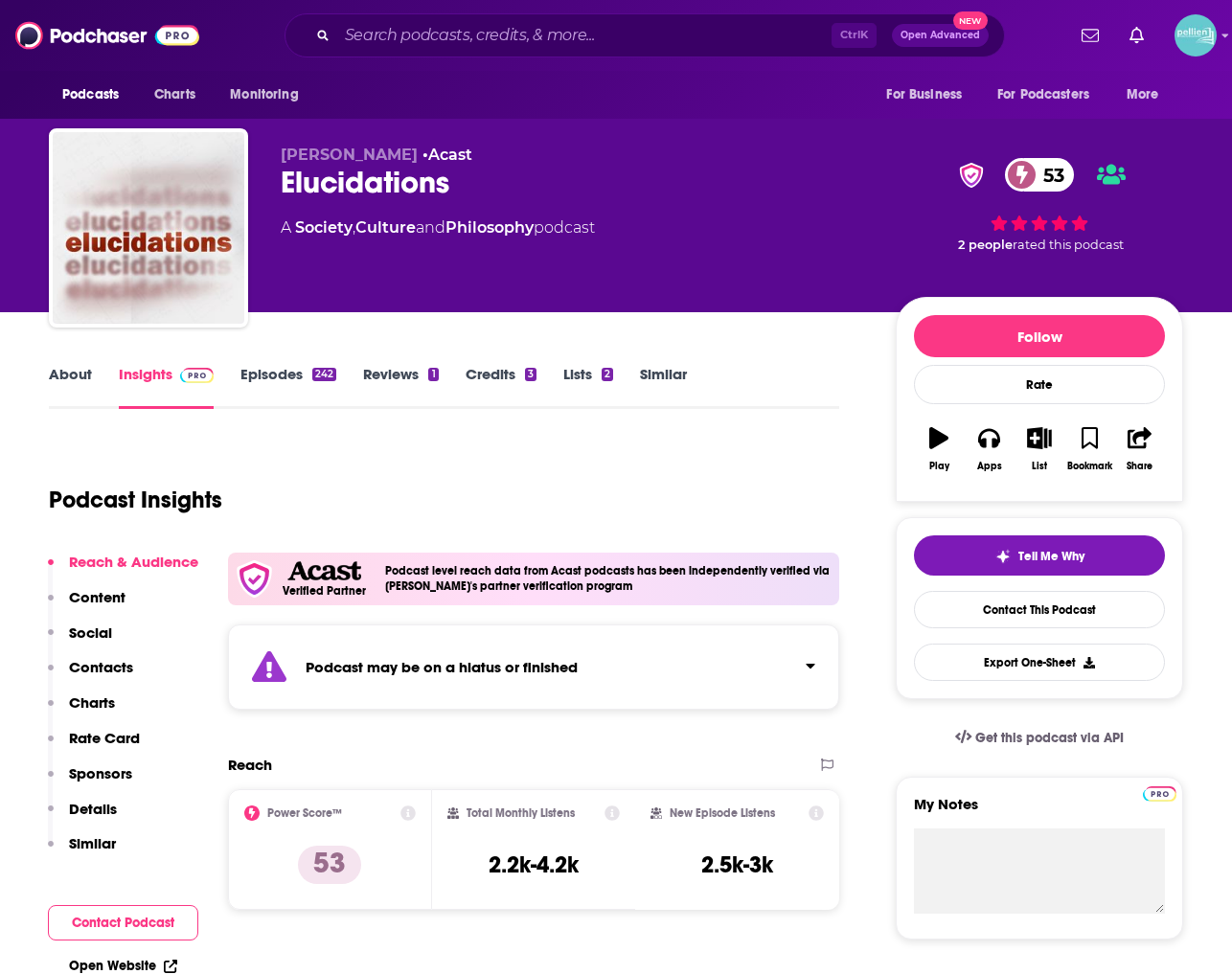 scroll, scrollTop: 0, scrollLeft: 0, axis: both 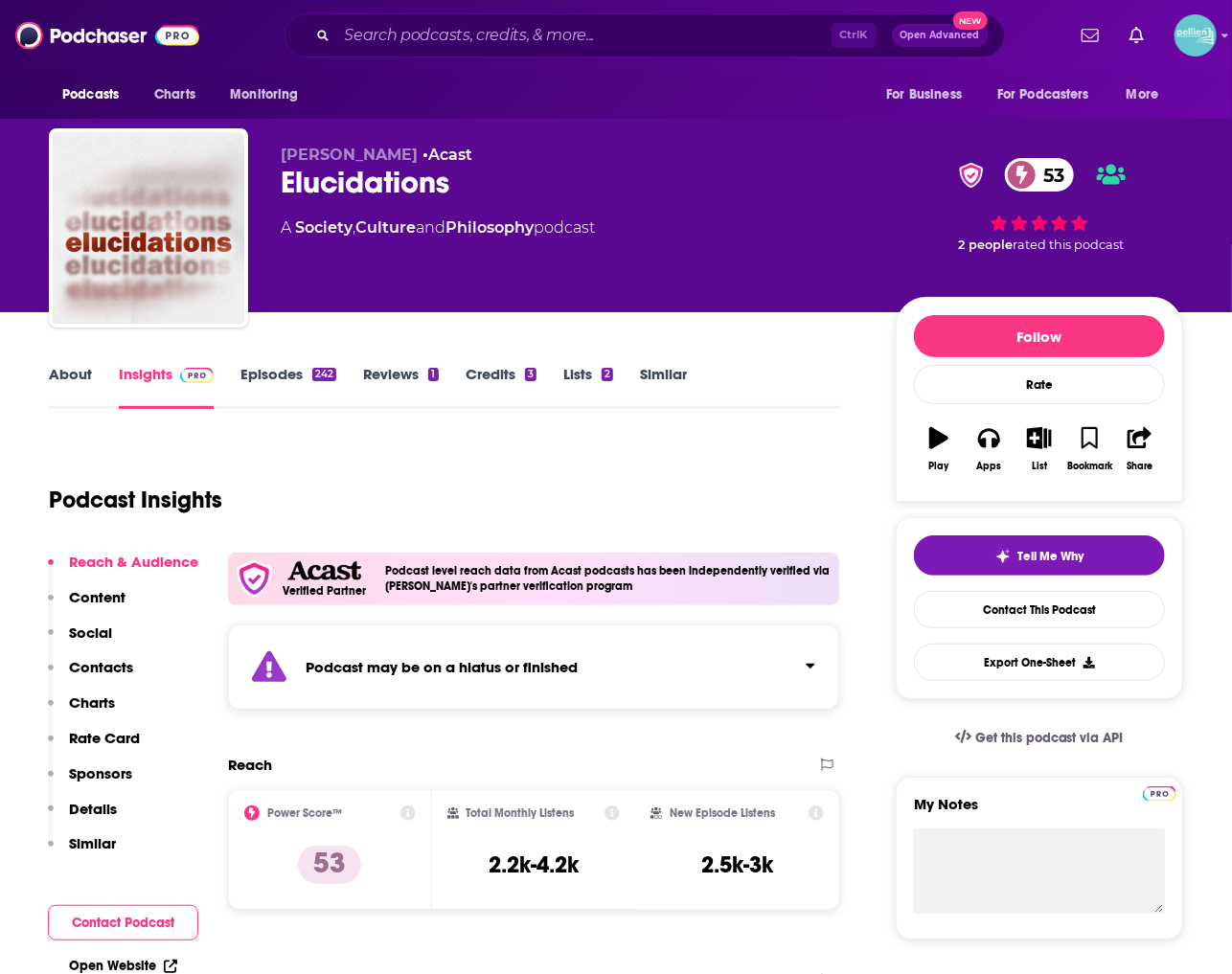 click on "About" at bounding box center [70, 387] 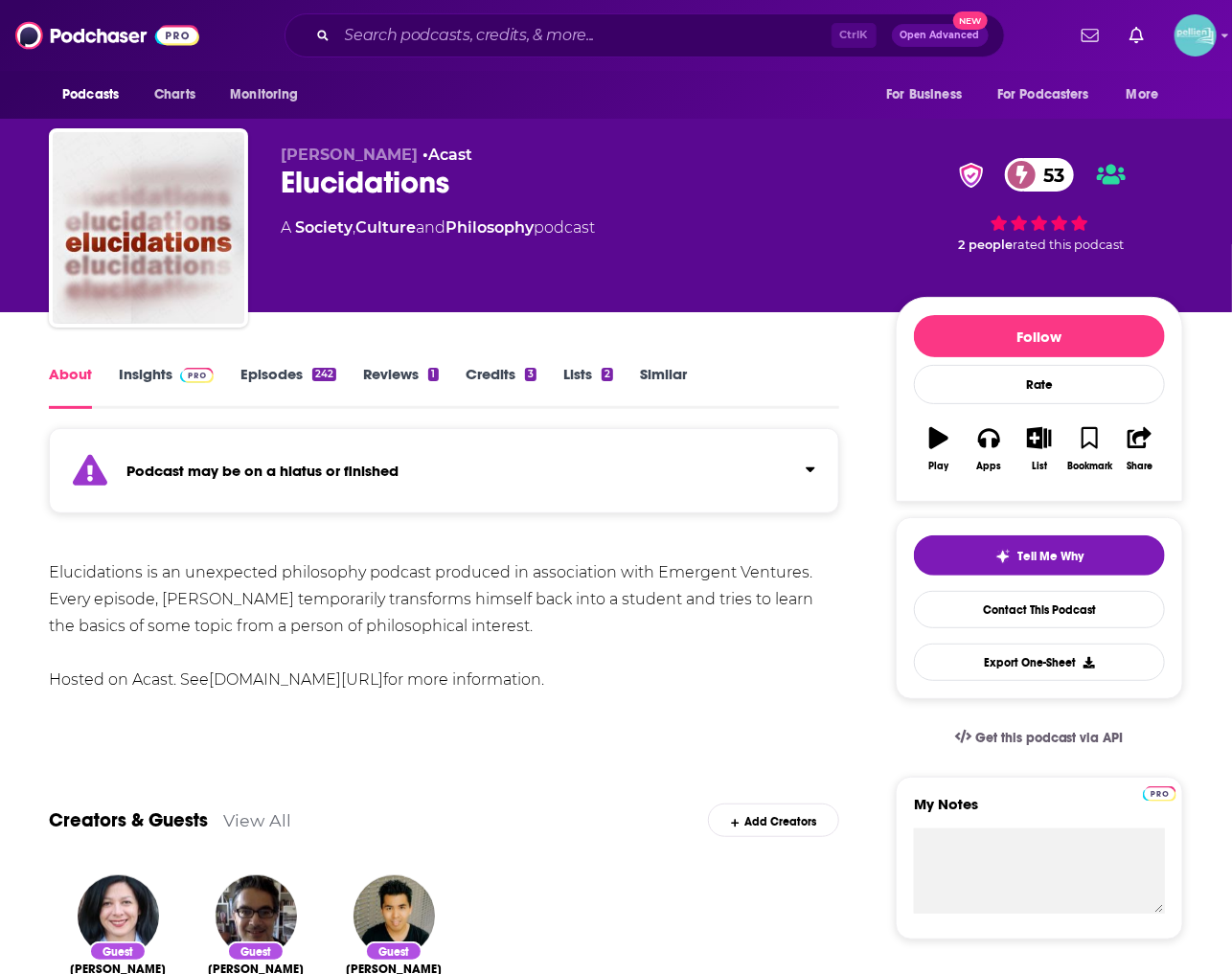 click on "Episodes 242" at bounding box center [288, 387] 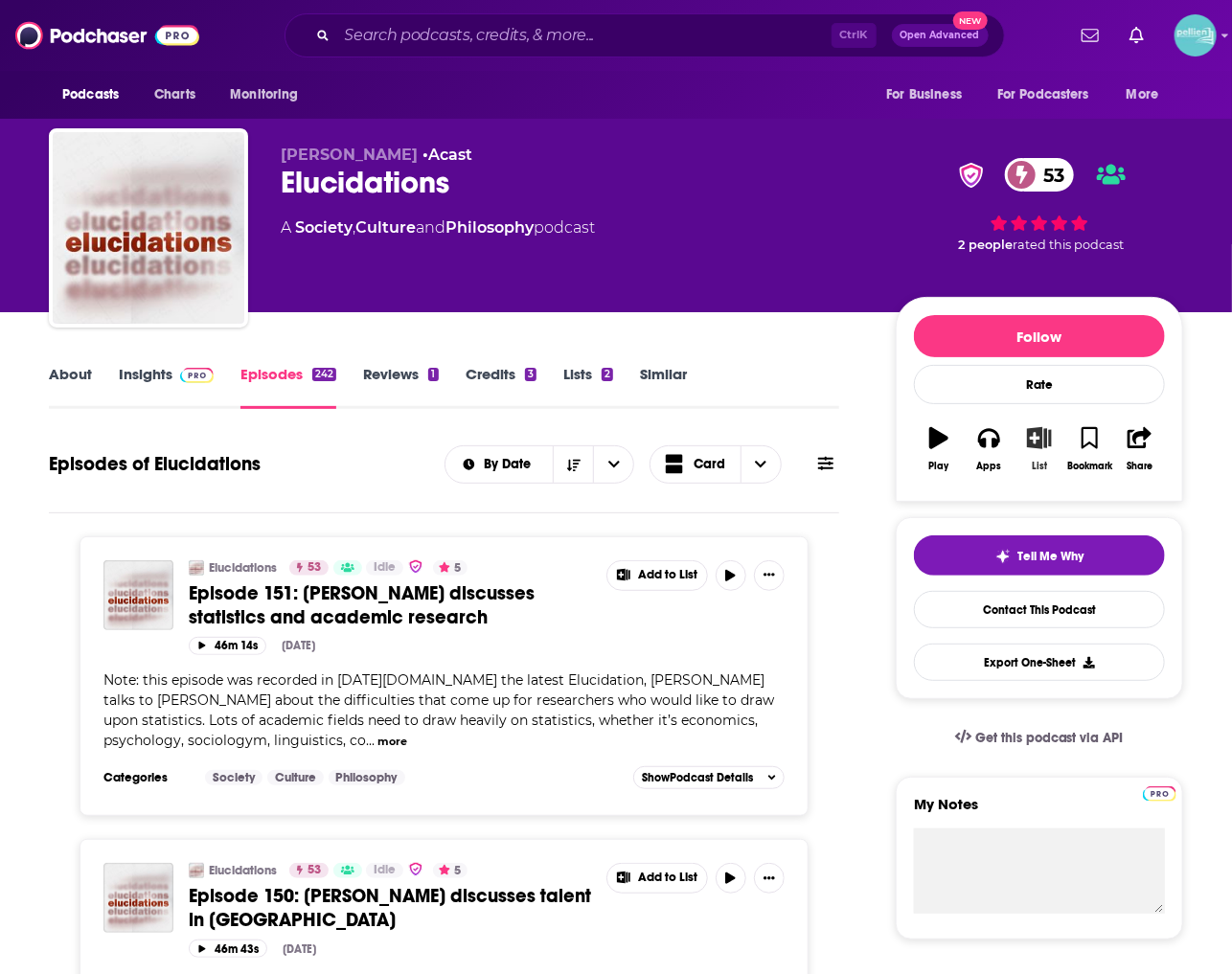 click 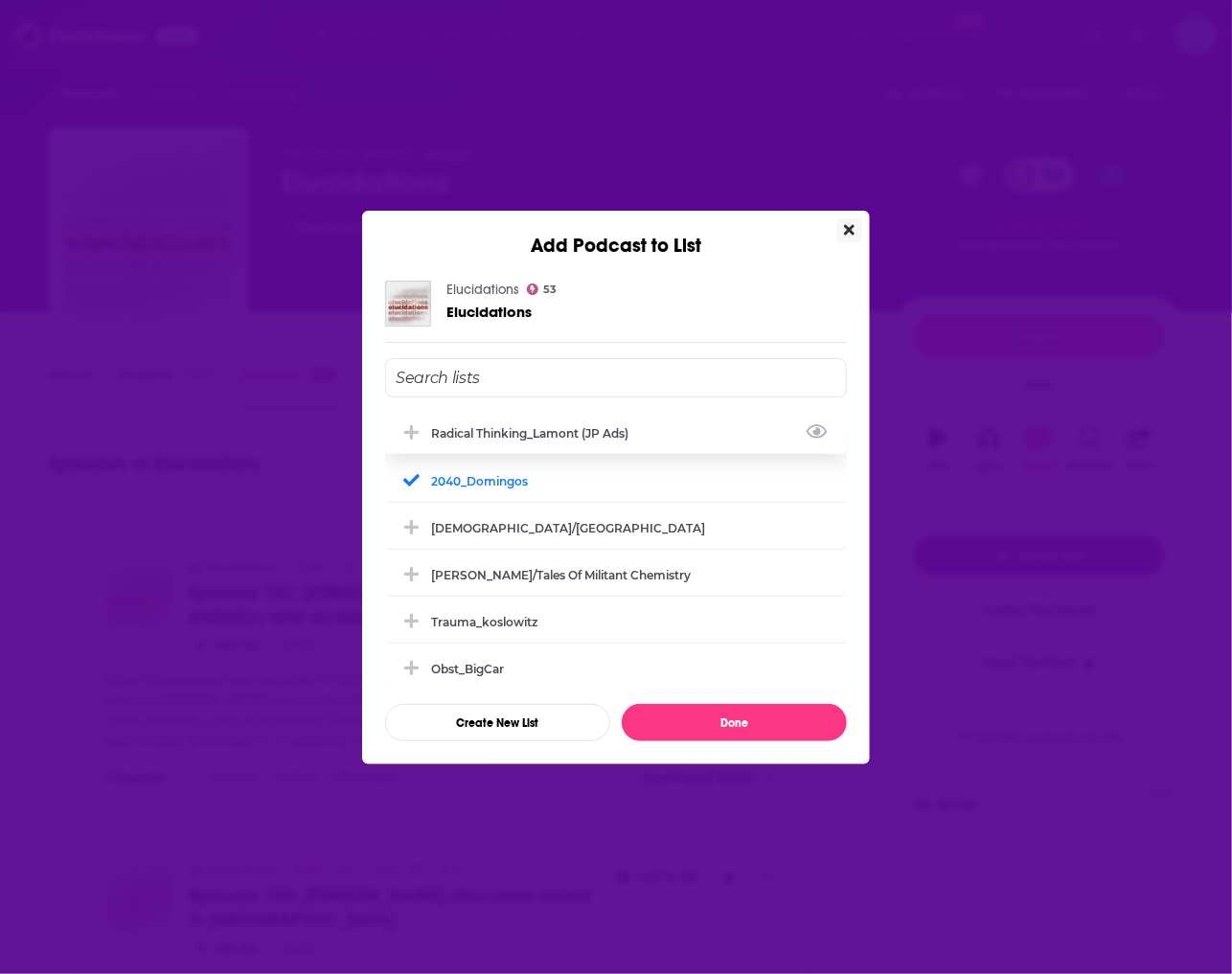 click on "Radical Thinking_Lamont (JP ads)" at bounding box center (616, 433) 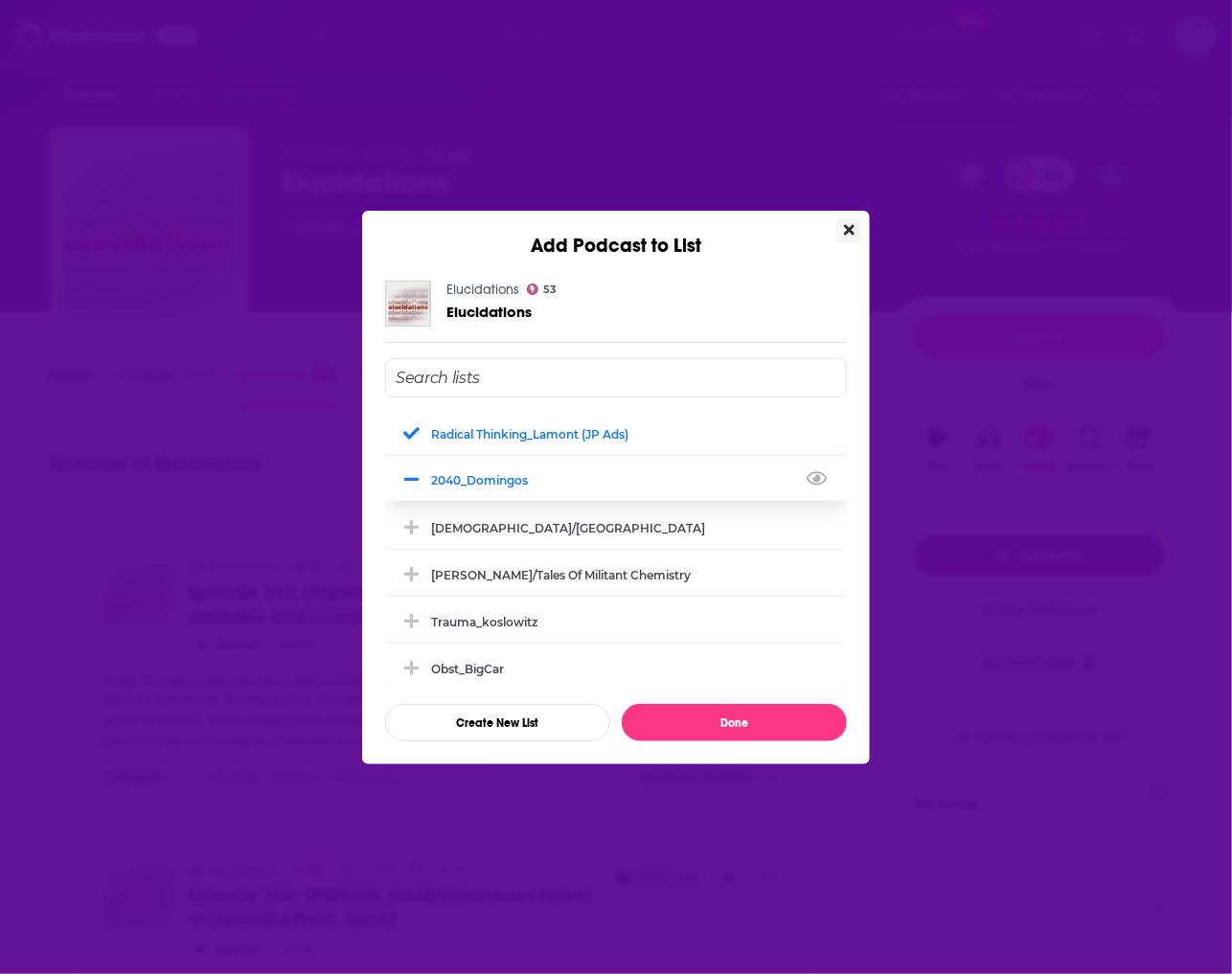 click on "2040_Domingos" at bounding box center [485, 480] 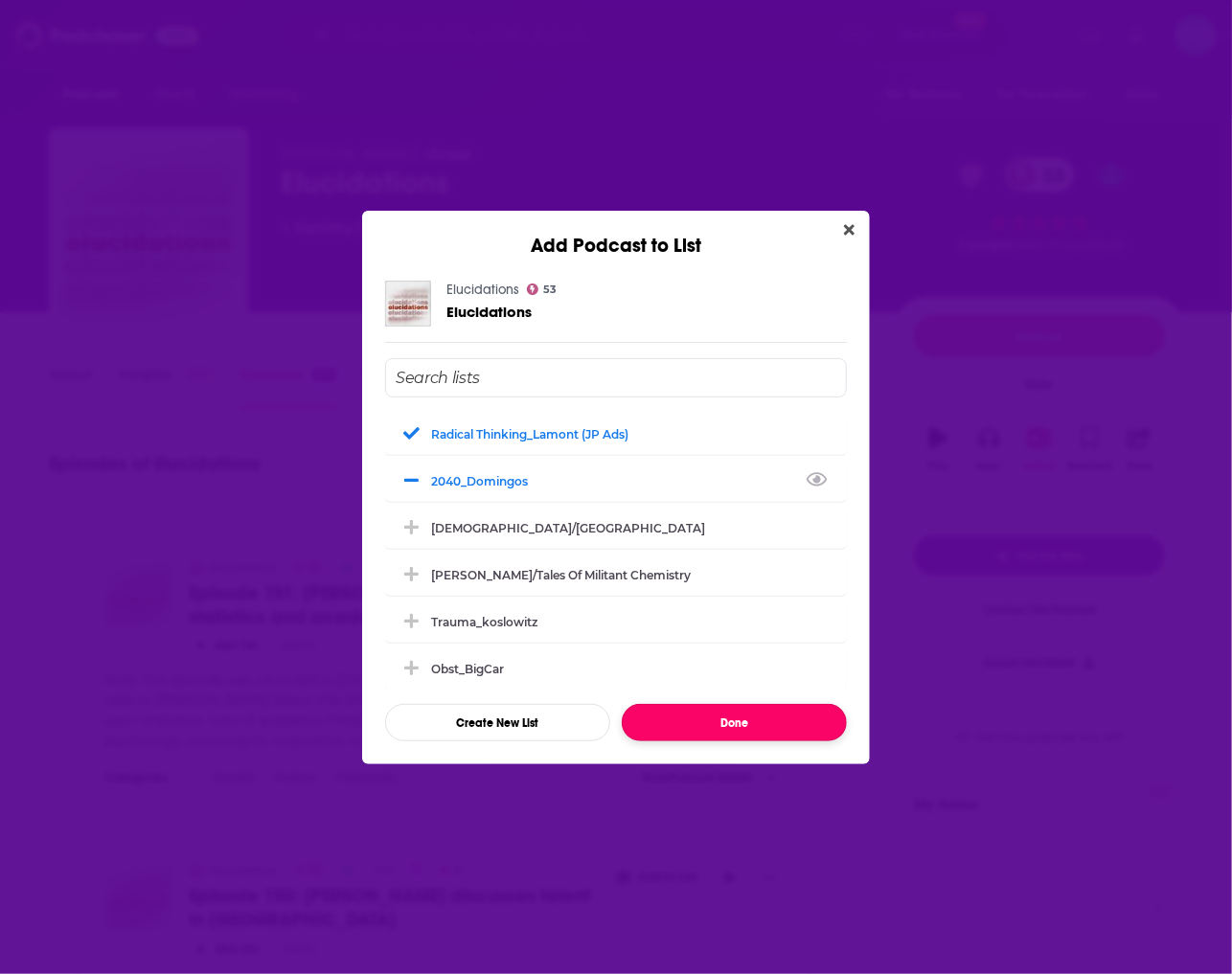 click on "Done" at bounding box center [734, 722] 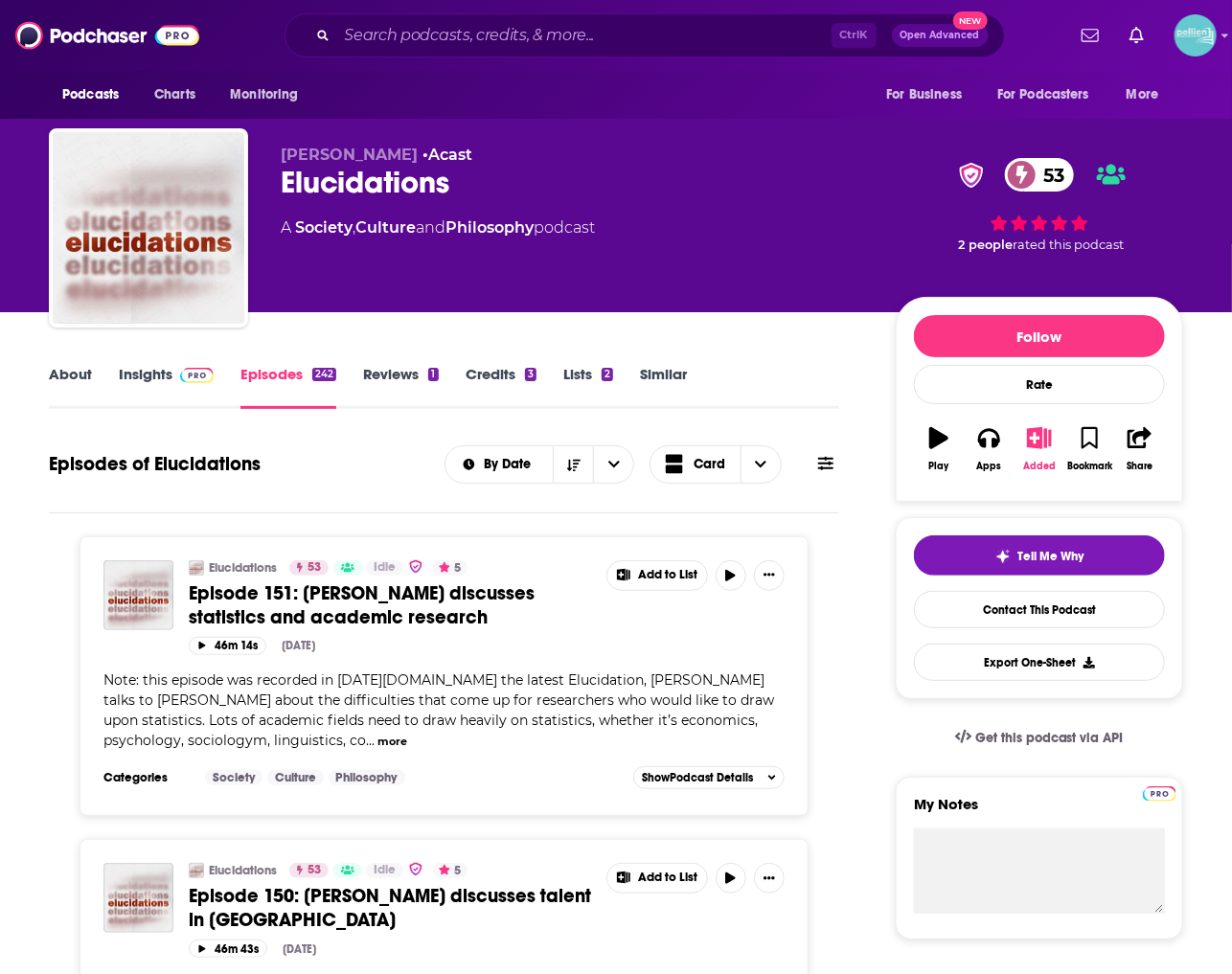 click 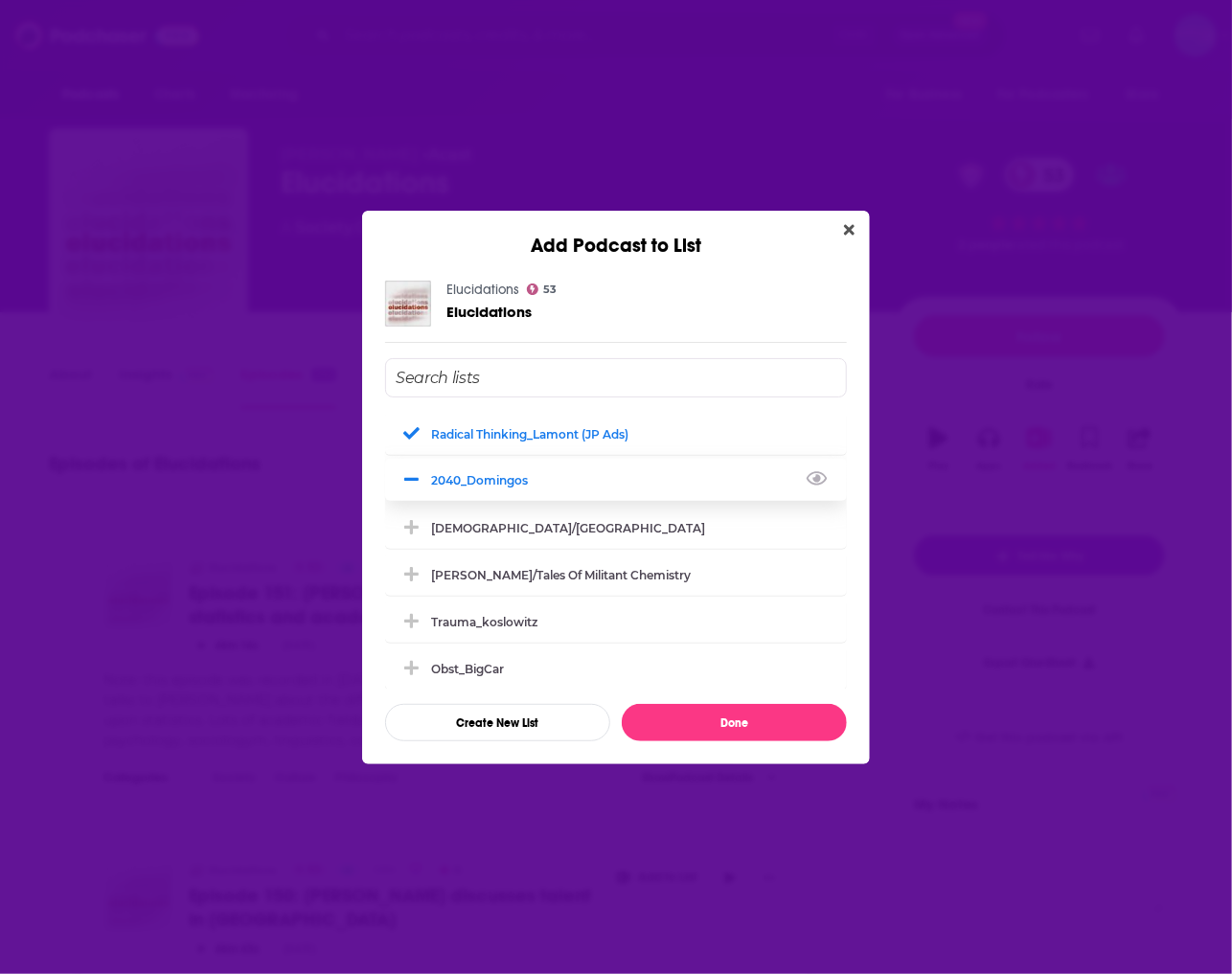 click at bounding box center (414, 480) 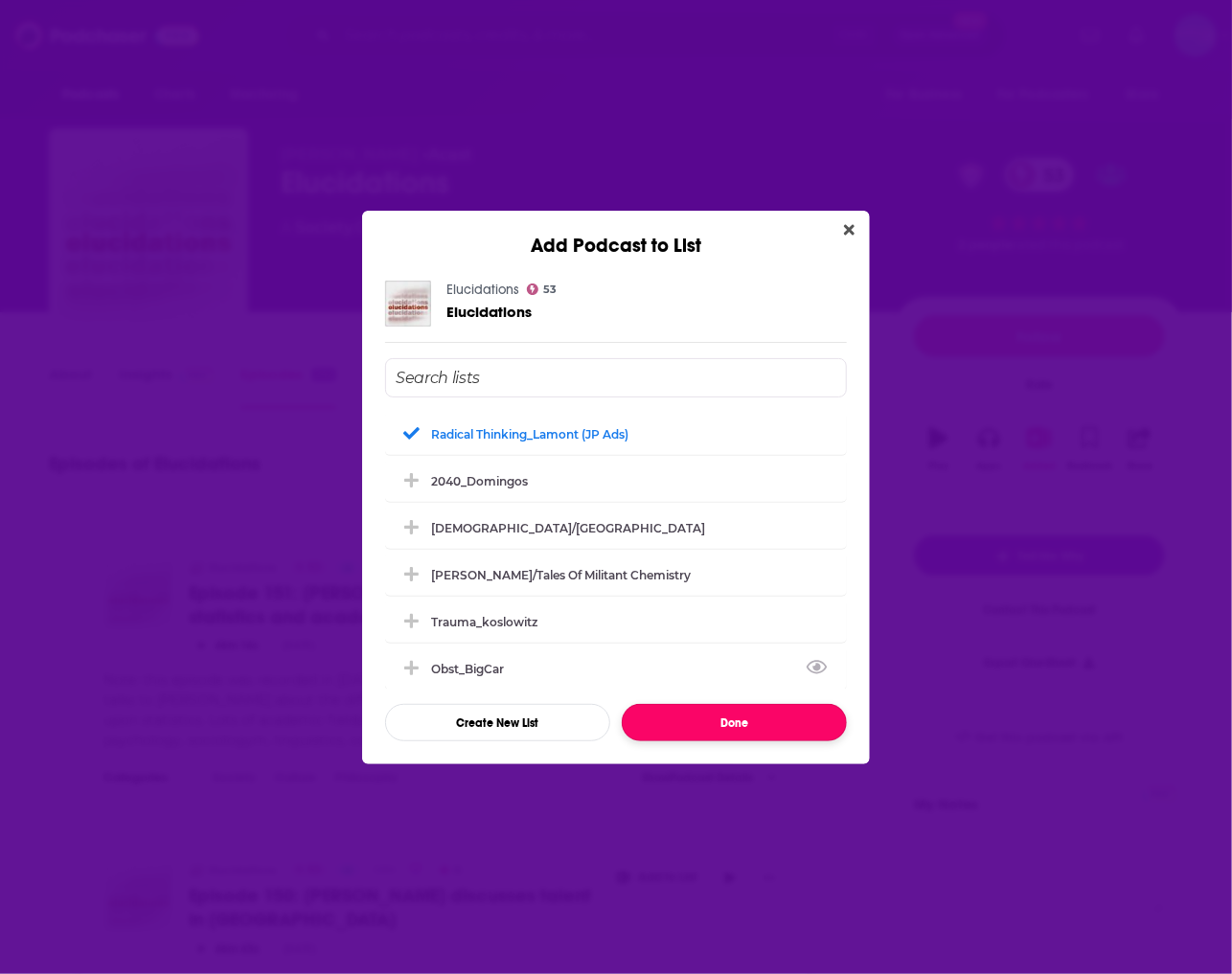 click on "Done" at bounding box center (734, 722) 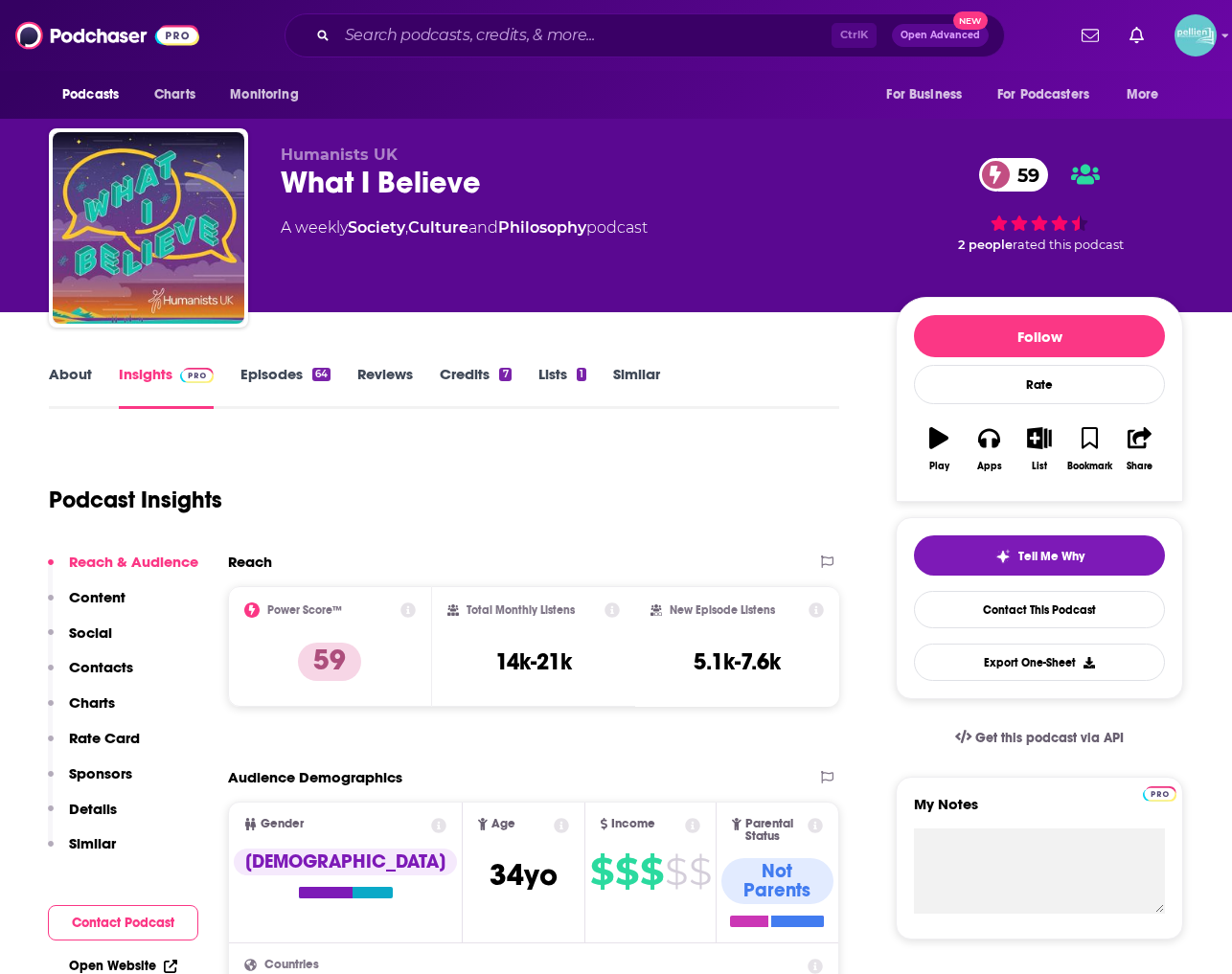 scroll, scrollTop: 0, scrollLeft: 0, axis: both 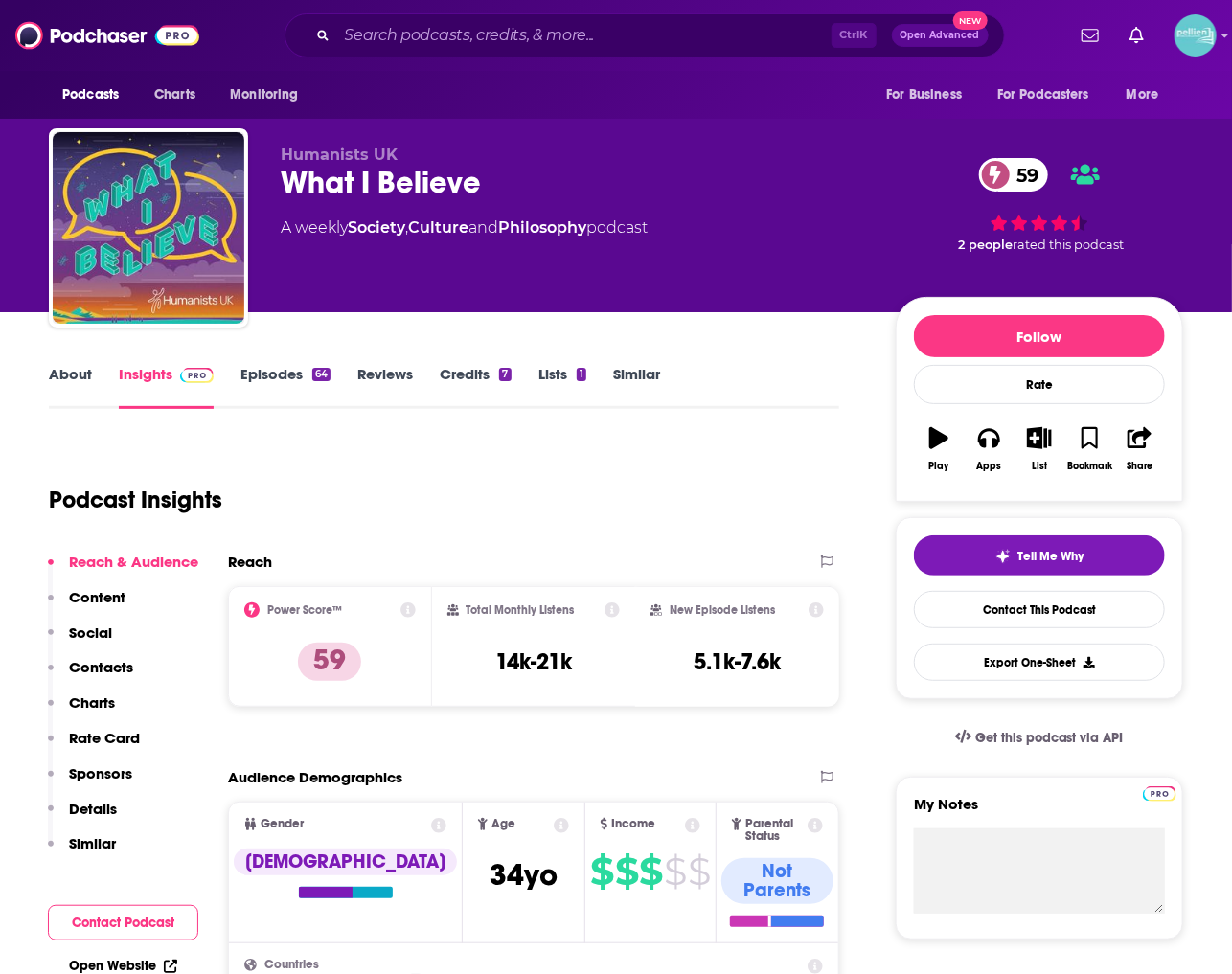 click on "Episodes 64" at bounding box center (285, 387) 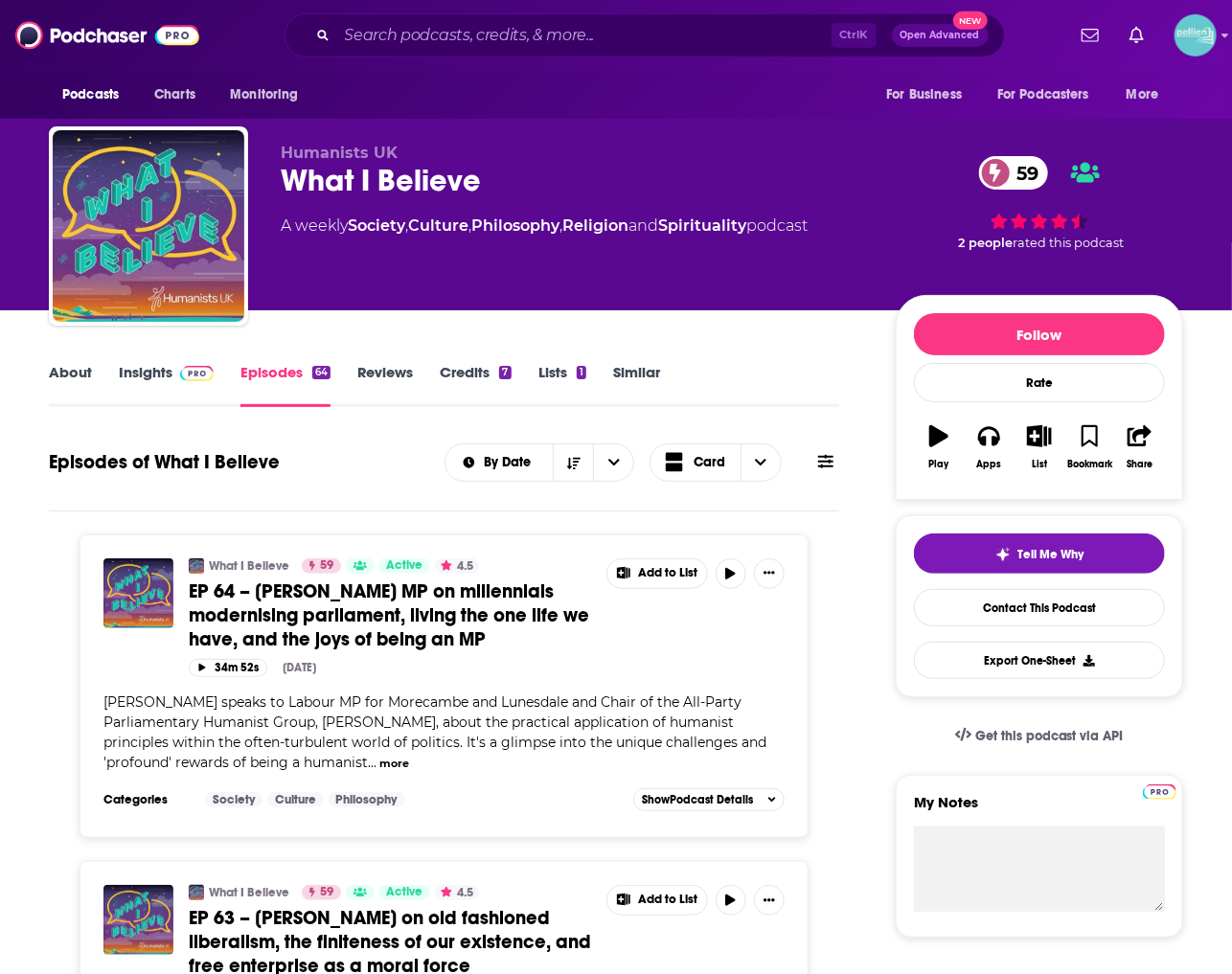 scroll, scrollTop: 0, scrollLeft: 0, axis: both 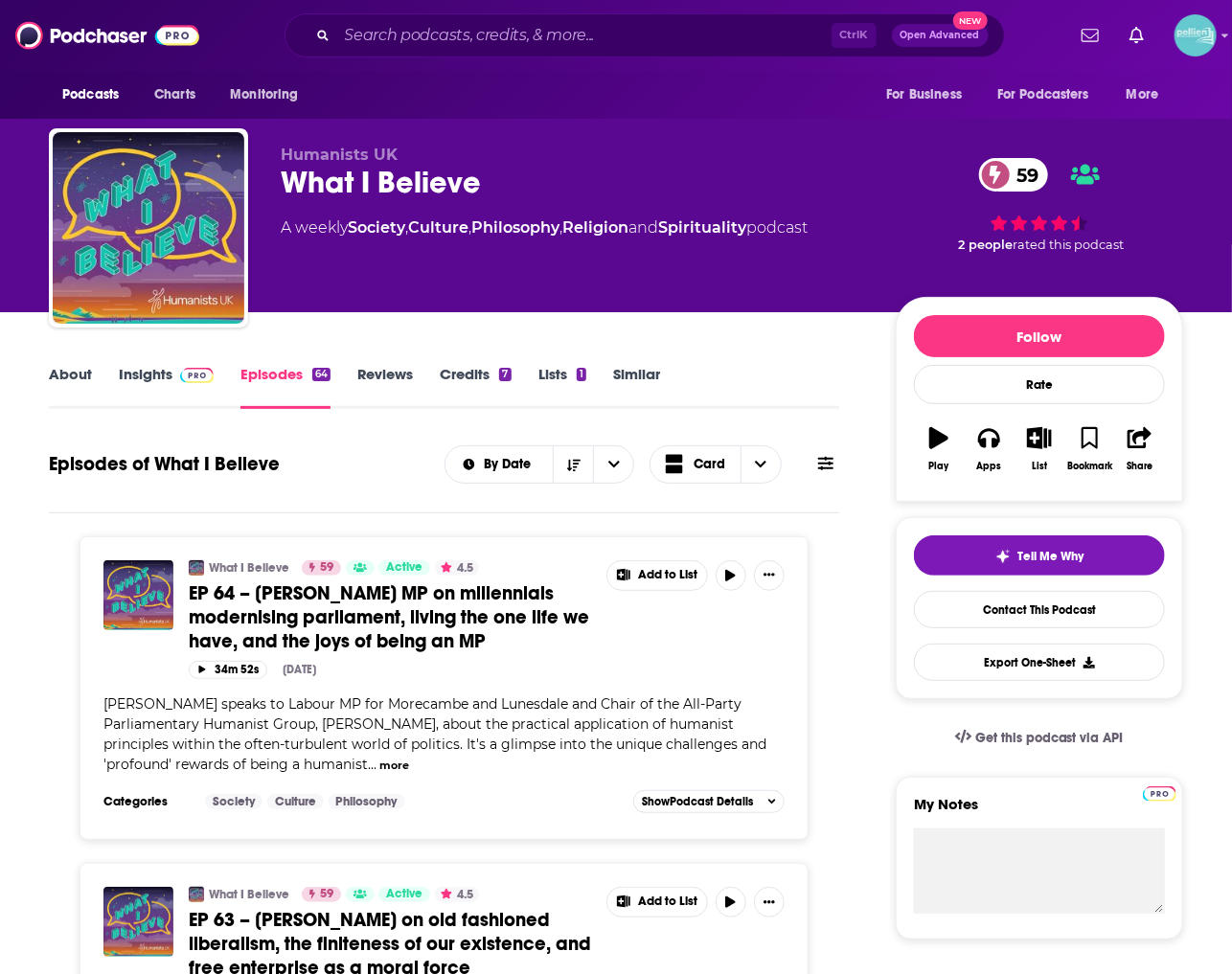 click on "About Insights Episodes 64 Reviews Credits 7 Lists 1 Similar Episodes of What I Believe By Date Card What I Believe 59 Active 4.5 EP 64 – Lizzi Collinge MP on millennials modernising parliament, living the one life we have, and the joys of being an MP Add to List 34m 52s  Jul 2nd, 2025 Andrew Copson speaks to Labour MP for Morecambe and Lunesdale and Chair of the All-Party Parliamentary Humanist Group, Lizzi Collinge, about the practical application of humanist principles within the often-turbulent world of politics. It's a glimpse into the unique challenges and 'profound' rewards of being a humanist ...   more Categories Society Culture Philosophy Add to List Show  Podcast Details What I Believe 59 Active 4.5 EP 63 – James Forder on old fashioned liberalism, the finiteness of our existence, and free enterprise as a moral force Add to List 49m 5s  Jun 25th, 2025 ...   more Categories Society Culture Philosophy Add to List Show  Podcast Details What I Believe 59 Active 4.5 Add to List 30m 57s  ...   more" at bounding box center (616, 4243) 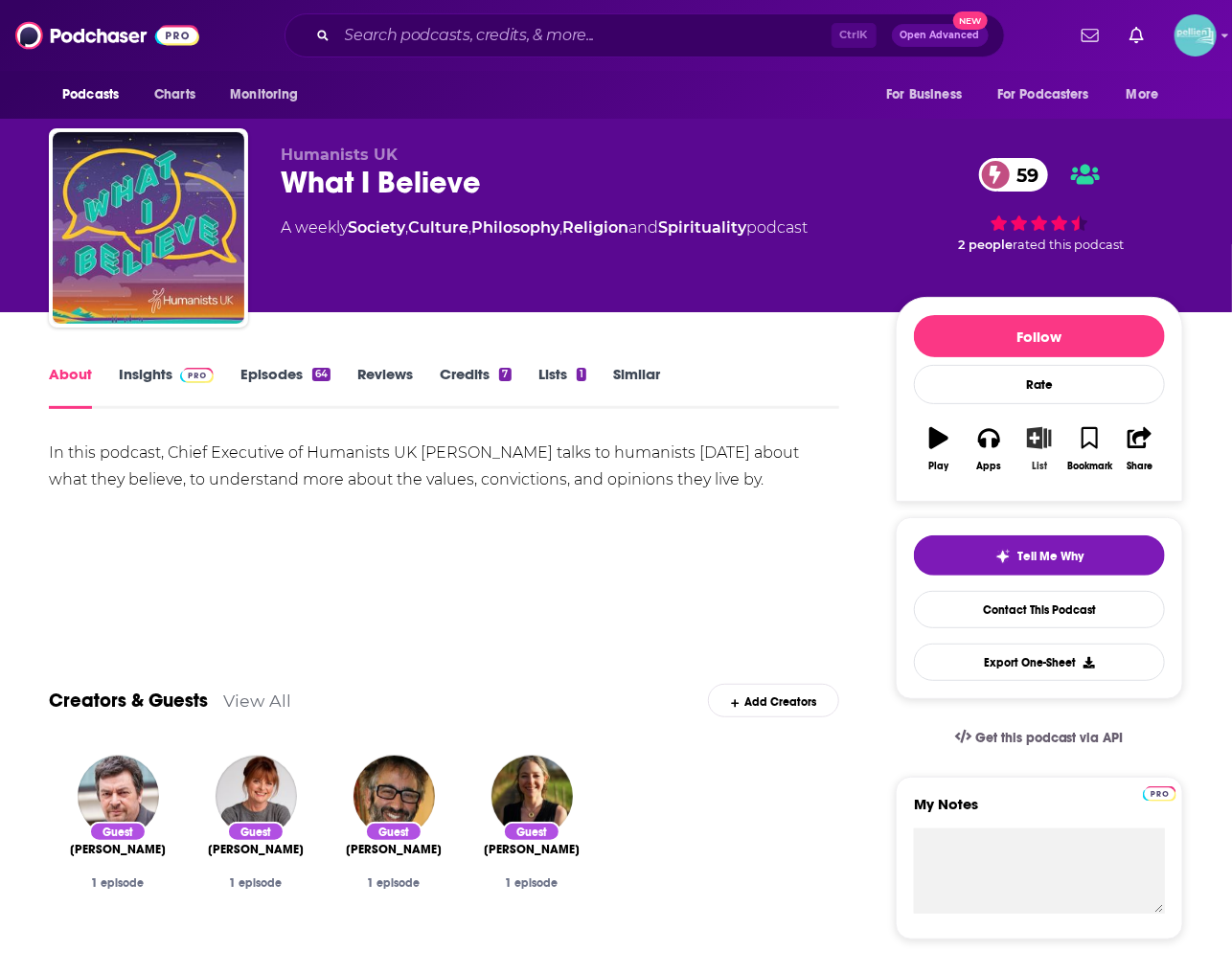 click on "List" at bounding box center (1039, 449) 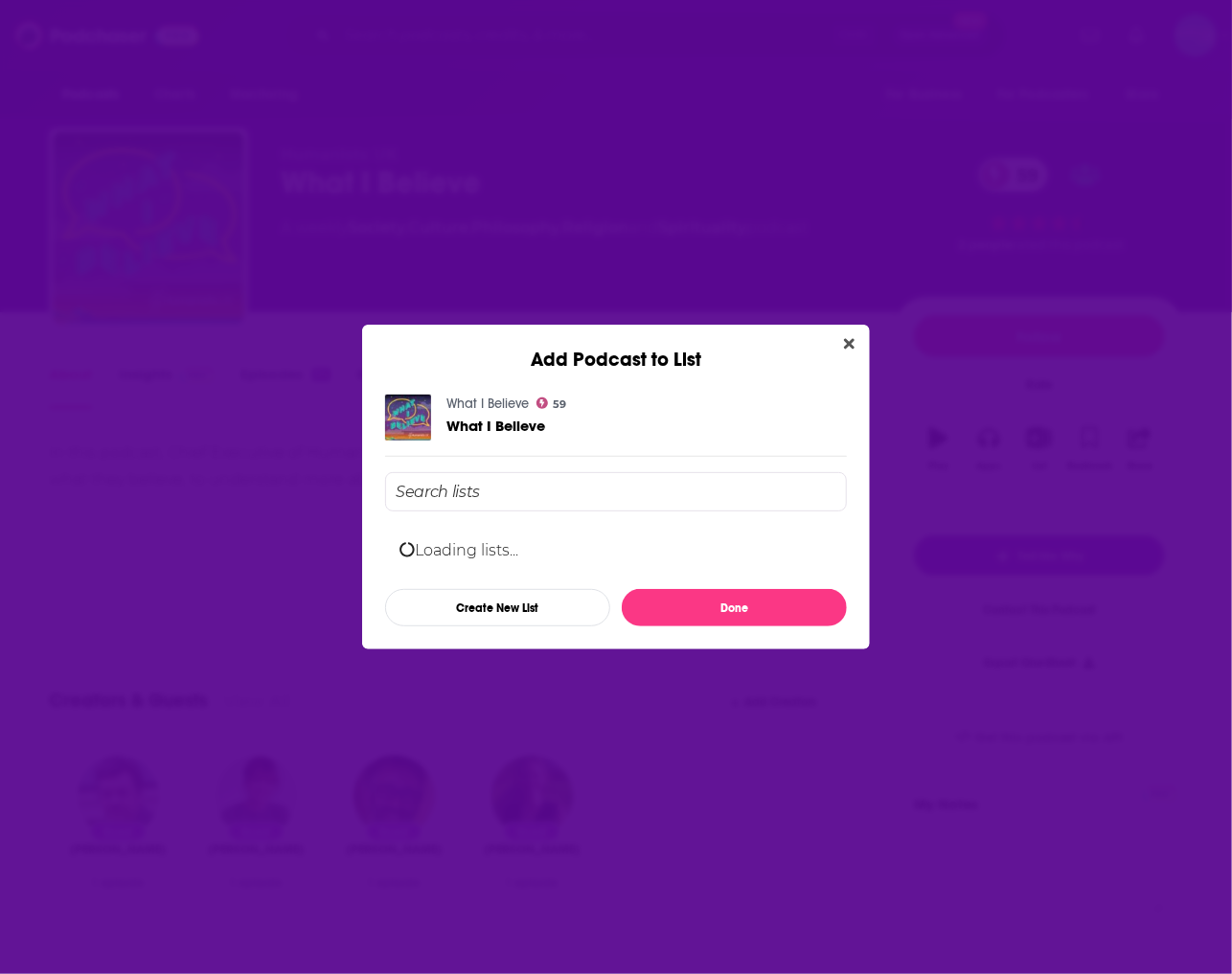 click at bounding box center (616, 491) 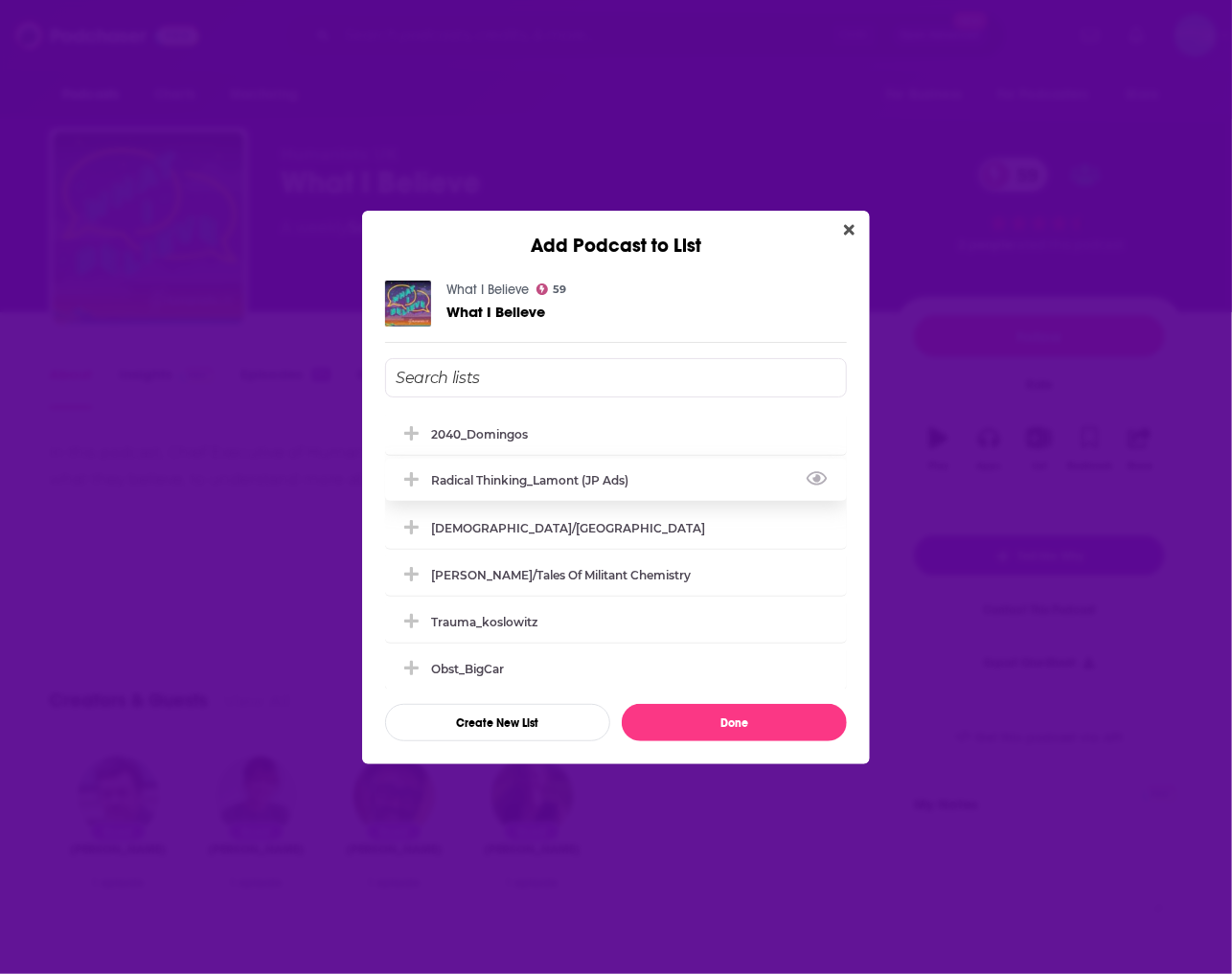 click on "Radical Thinking_Lamont (JP ads)" at bounding box center (616, 480) 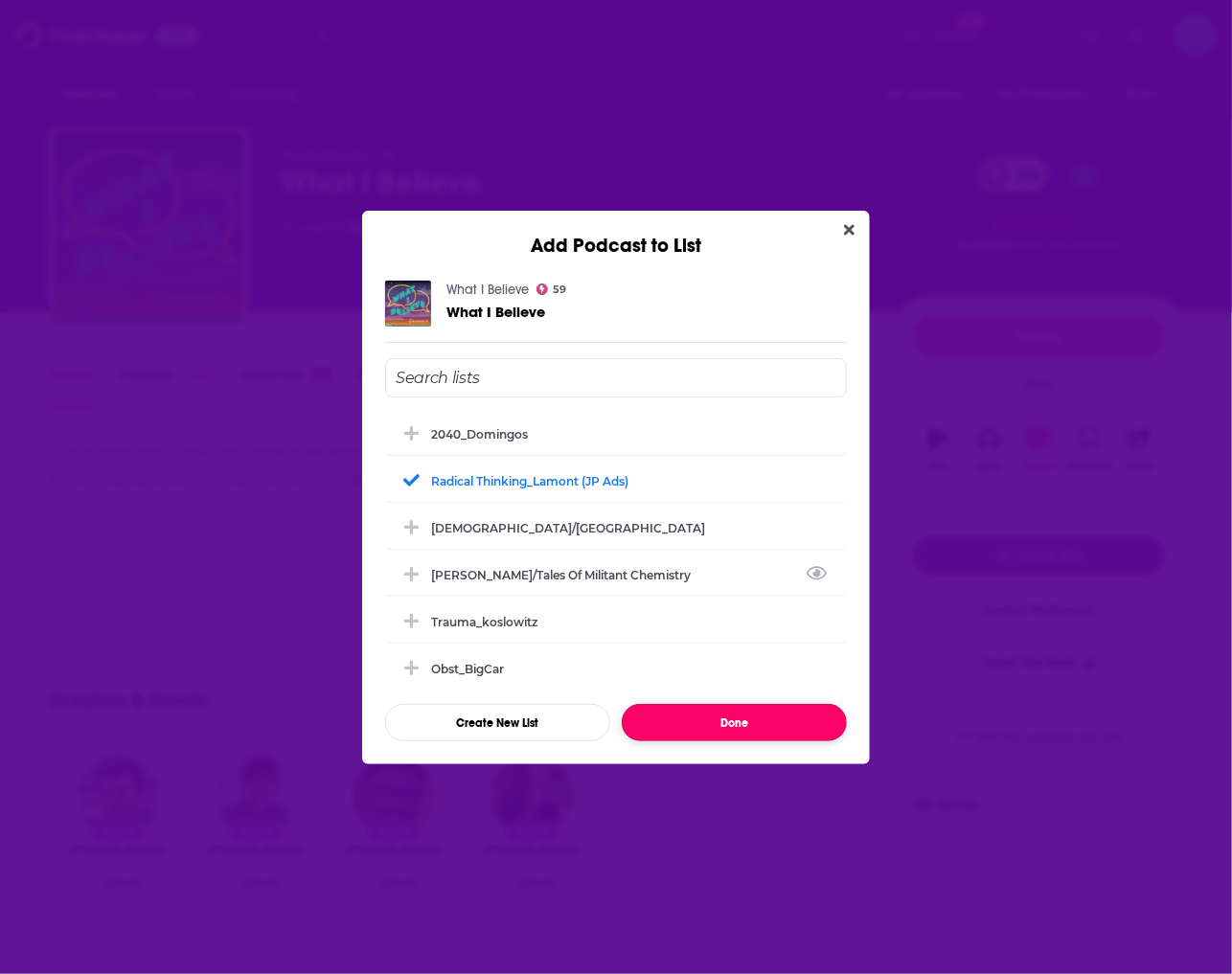 click on "Done" at bounding box center [734, 722] 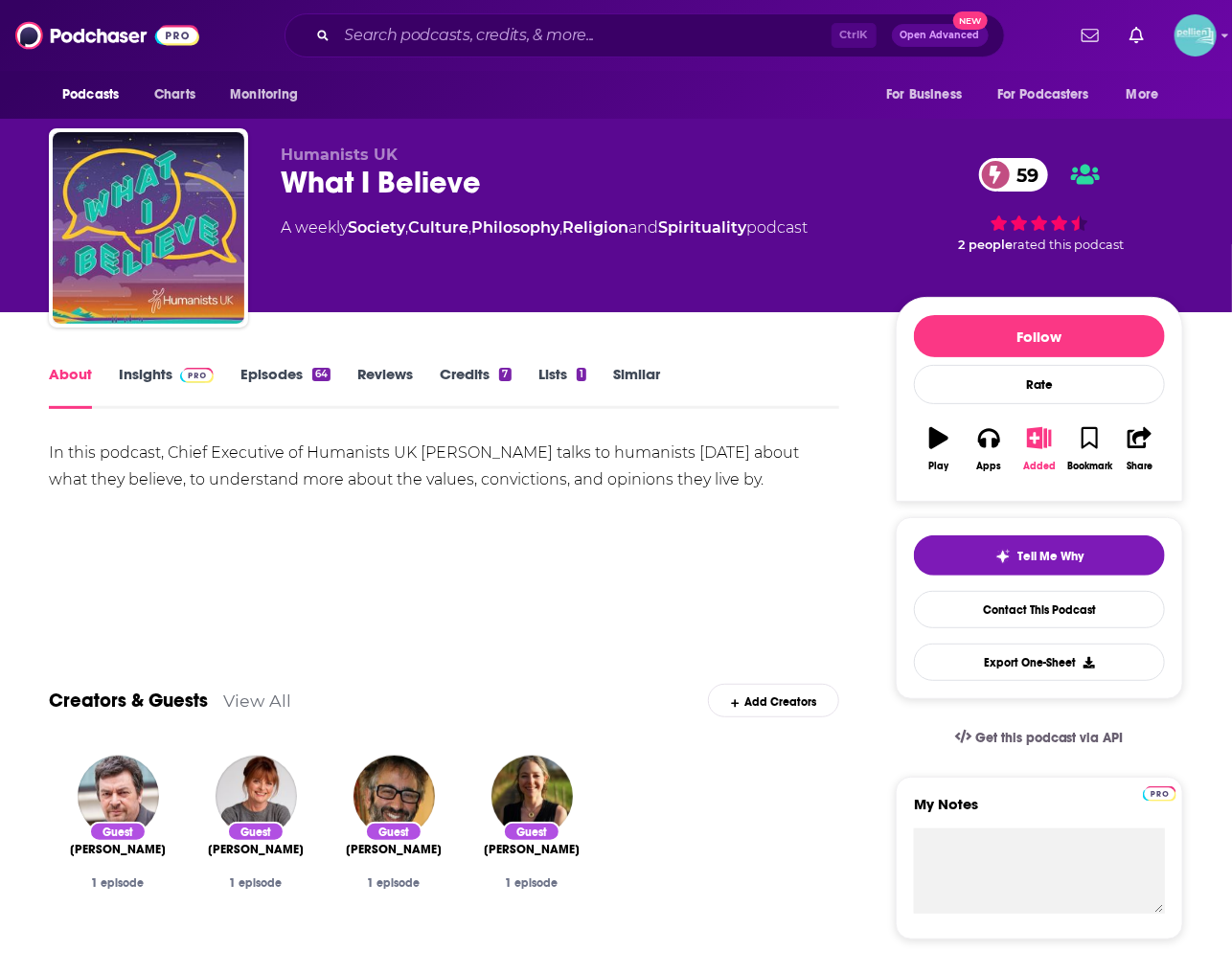 click on "Added" at bounding box center (1039, 449) 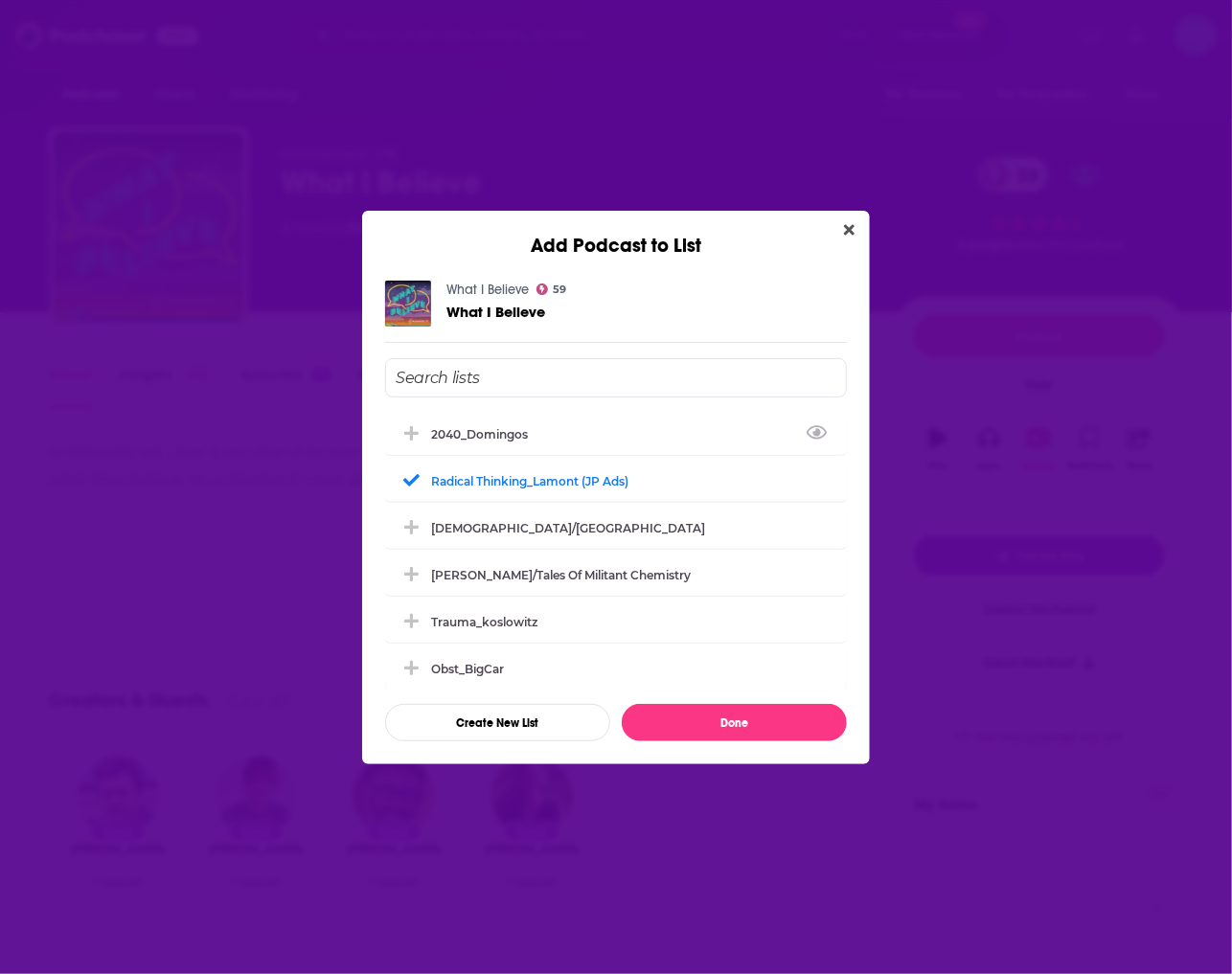 click at bounding box center (616, 377) 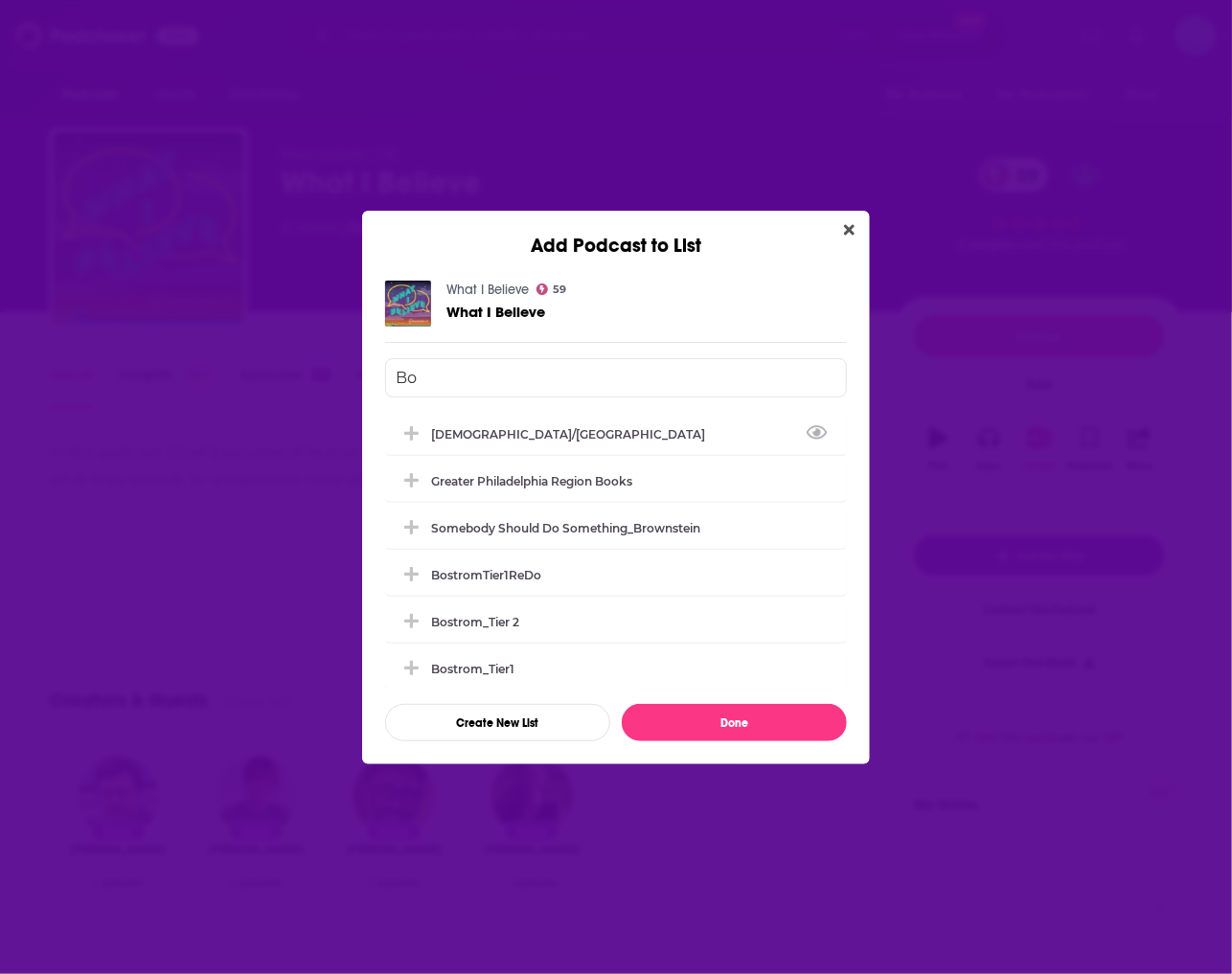 type on "B" 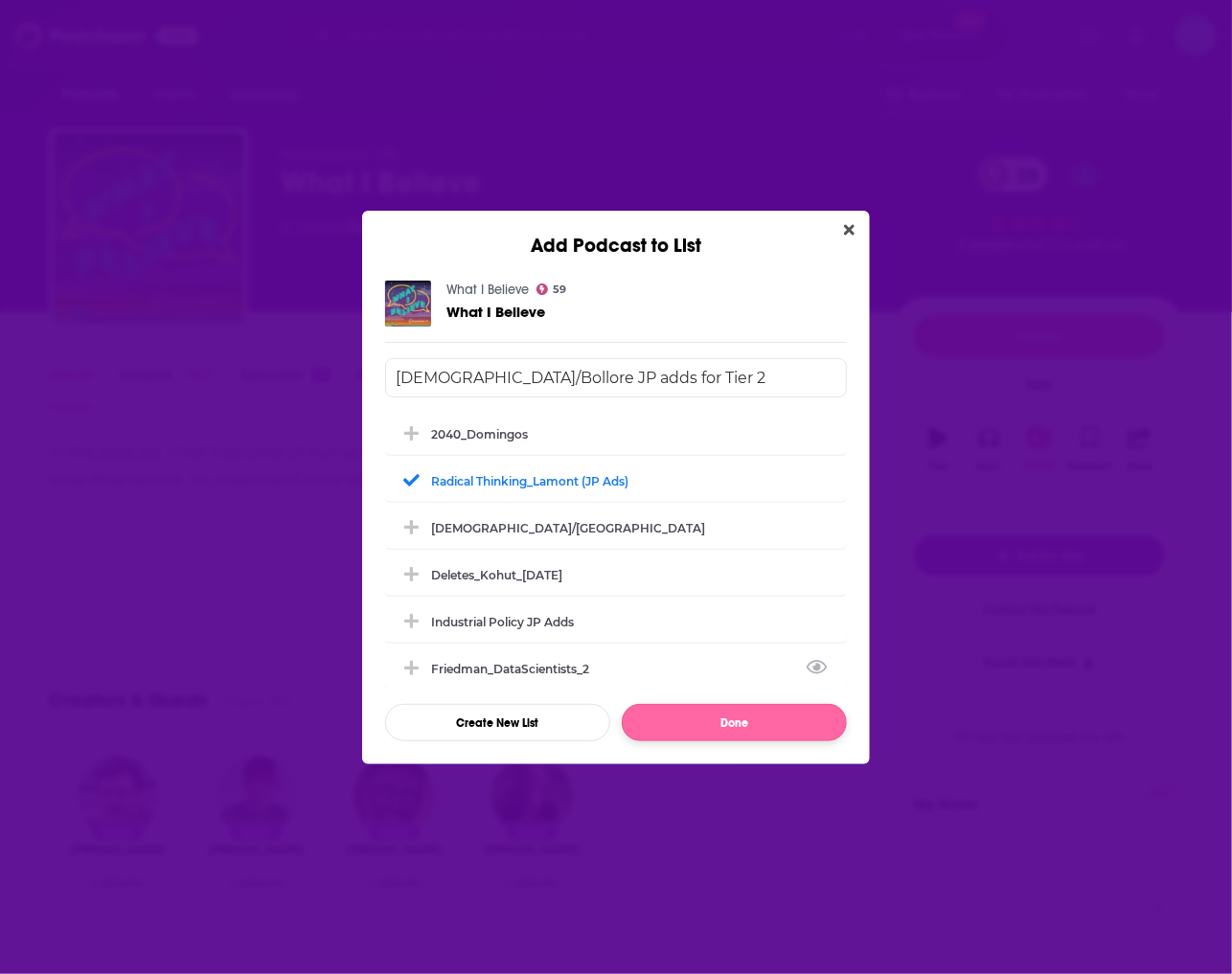 type on "God/Bollore JP adds for Tier 2" 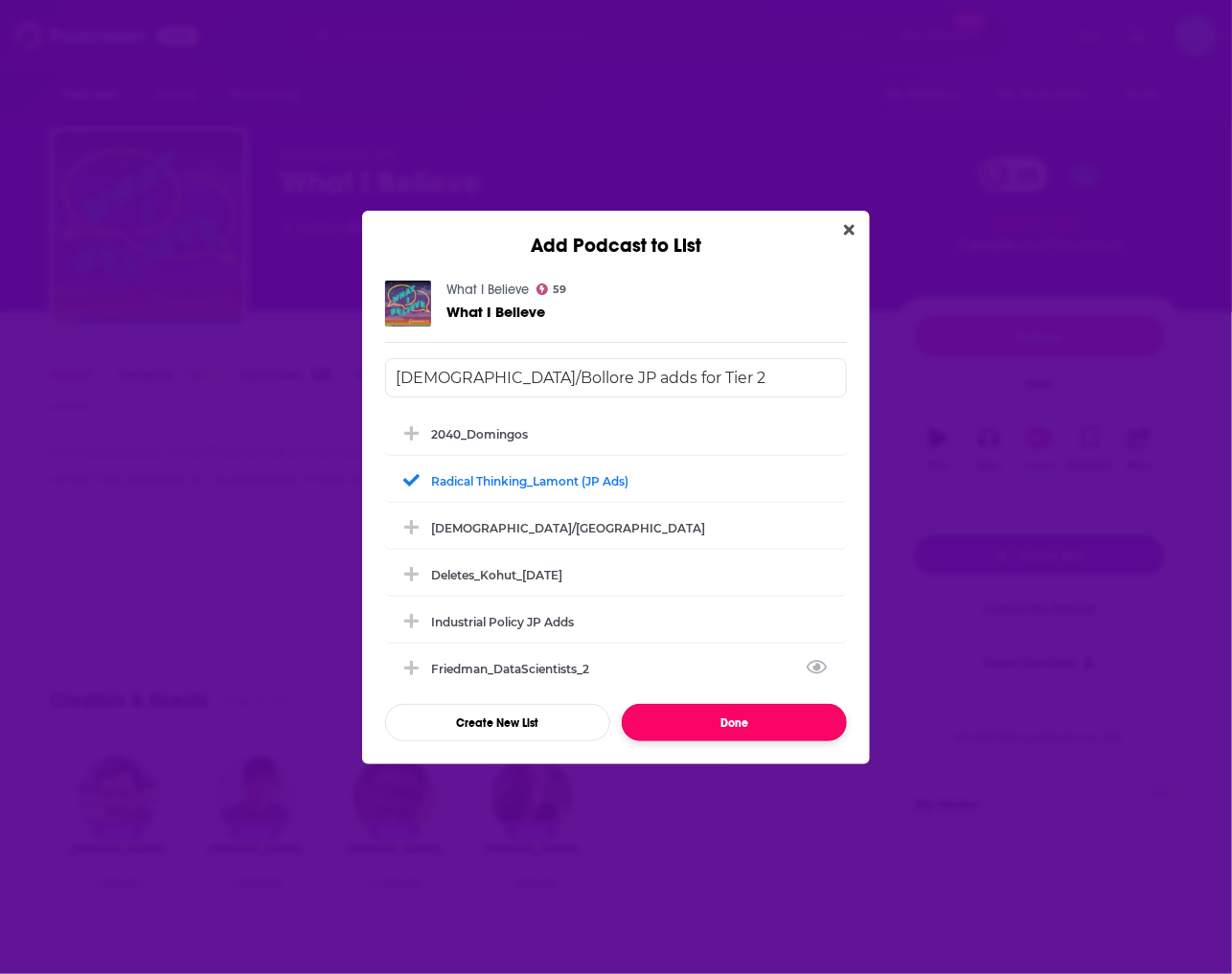 click on "Done" at bounding box center [734, 722] 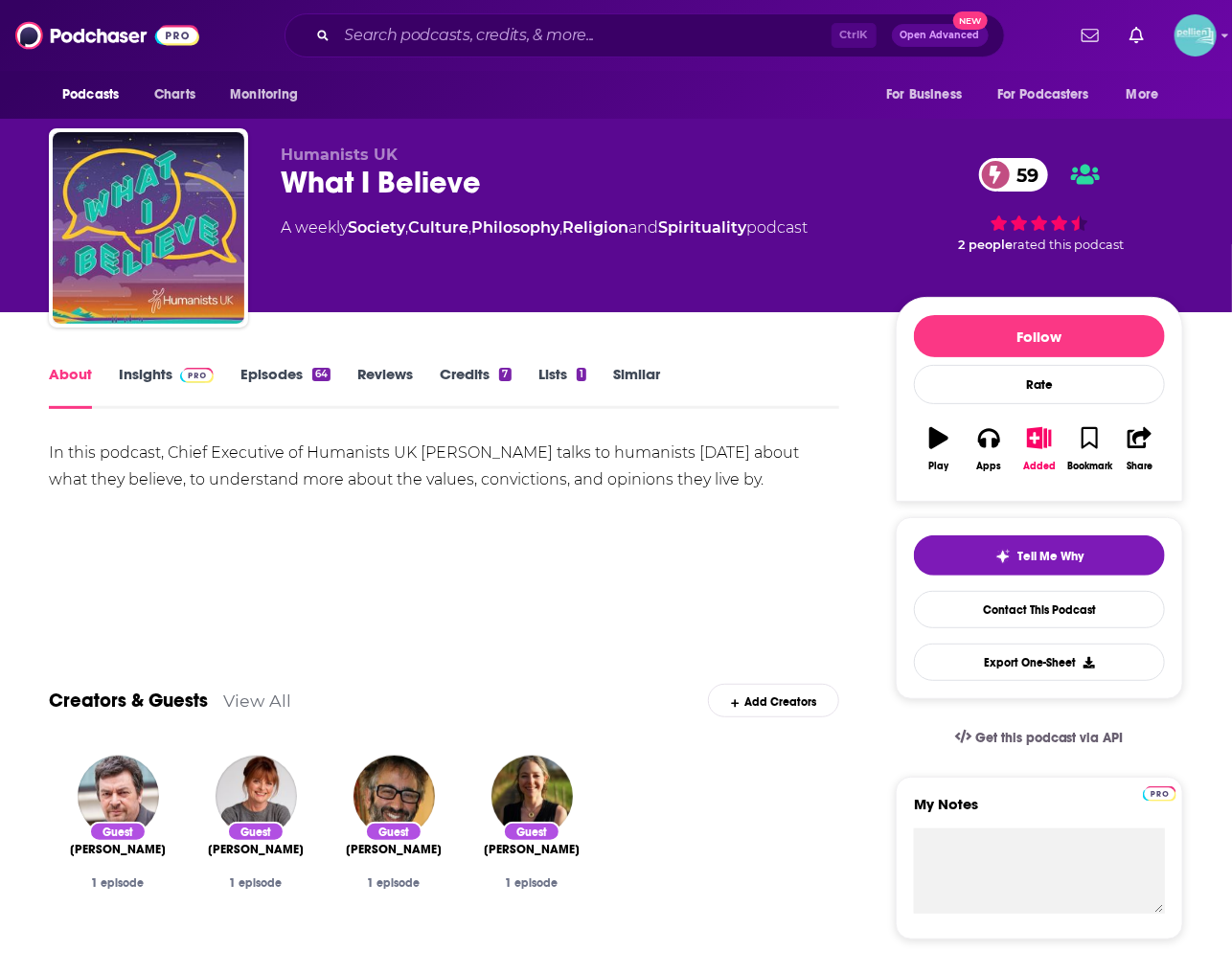 click on "In this podcast, Chief Executive of Humanists UK Andrew Copson talks to humanists today about what they believe, to understand more about the values, convictions, and opinions they live by." at bounding box center [444, 466] 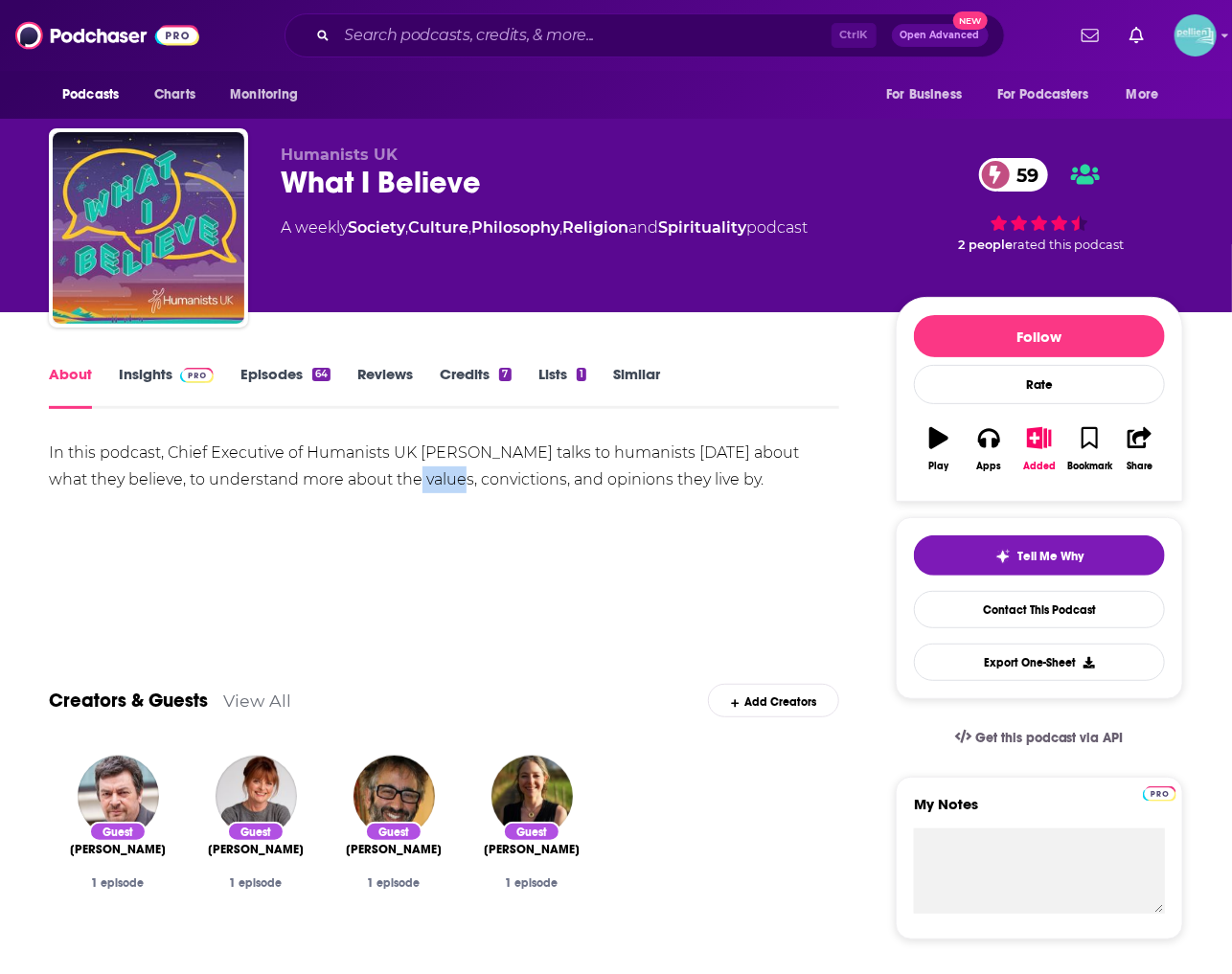 click on "In this podcast, Chief Executive of Humanists UK Andrew Copson talks to humanists today about what they believe, to understand more about the values, convictions, and opinions they live by." at bounding box center [444, 466] 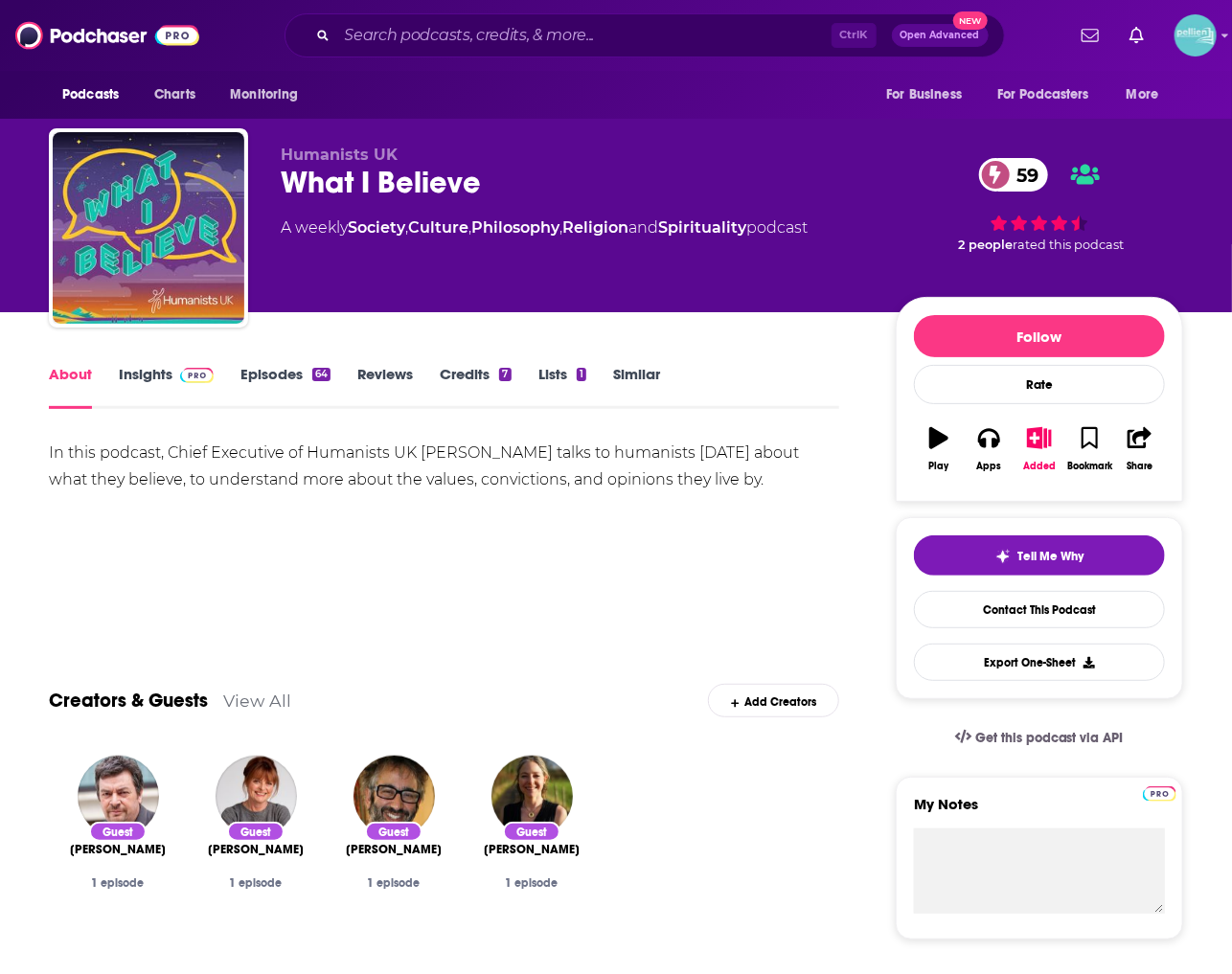 click on "In this podcast, Chief Executive of Humanists UK Andrew Copson talks to humanists today about what they believe, to understand more about the values, convictions, and opinions they live by." at bounding box center [444, 466] 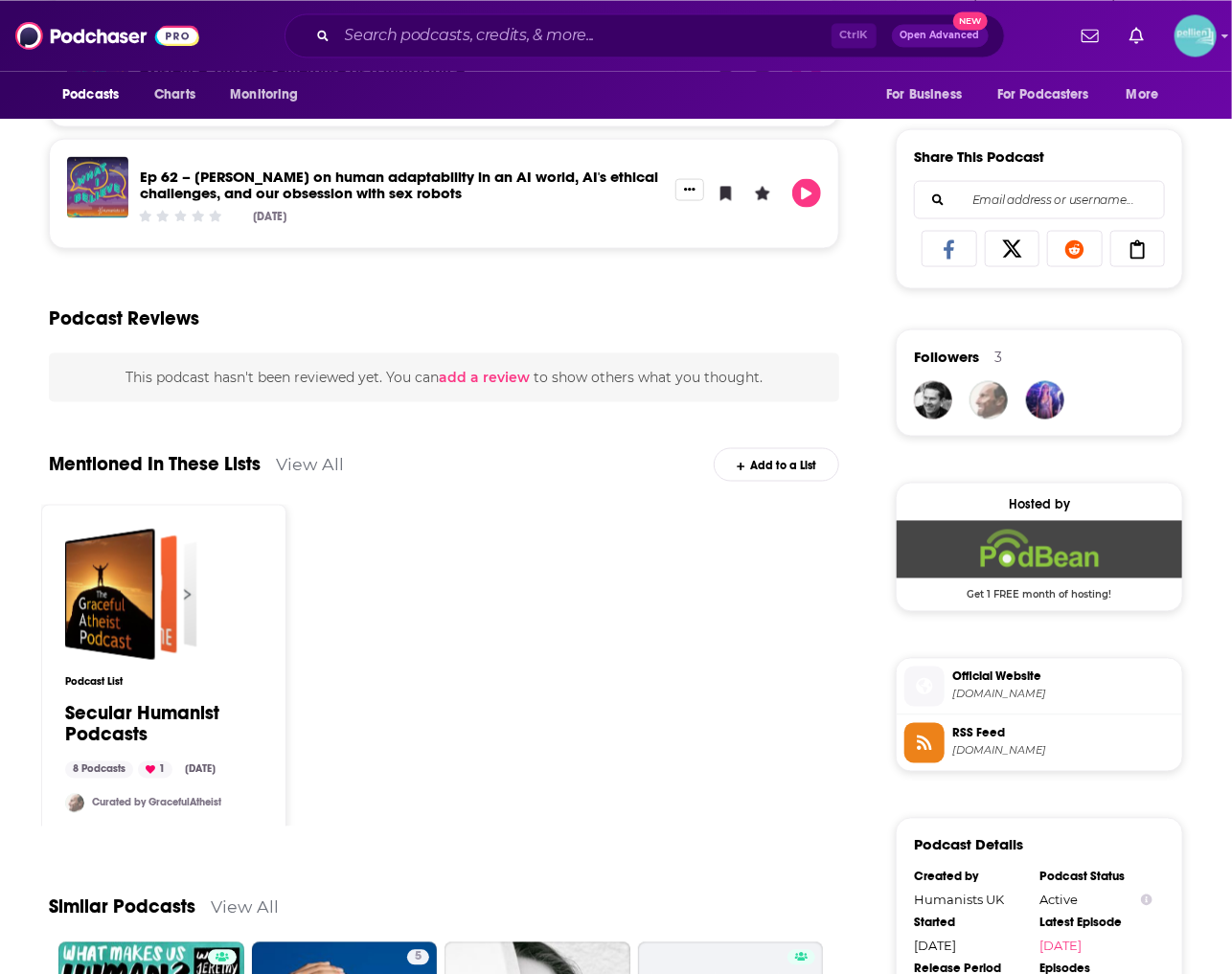 scroll, scrollTop: 186, scrollLeft: 0, axis: vertical 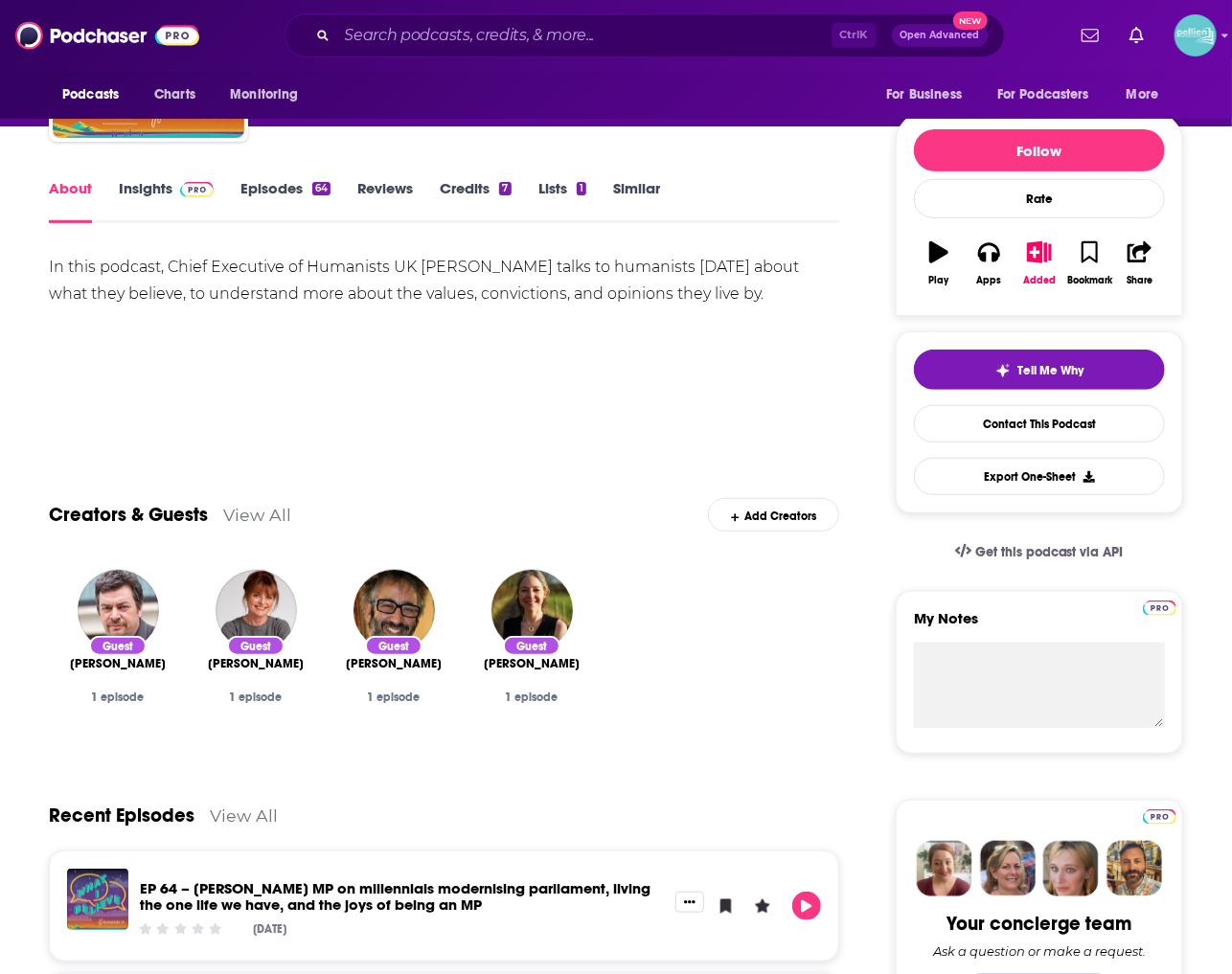 click on "In this podcast, Chief Executive of Humanists UK Andrew Copson talks to humanists today about what they believe, to understand more about the values, convictions, and opinions they live by." at bounding box center [444, 321] 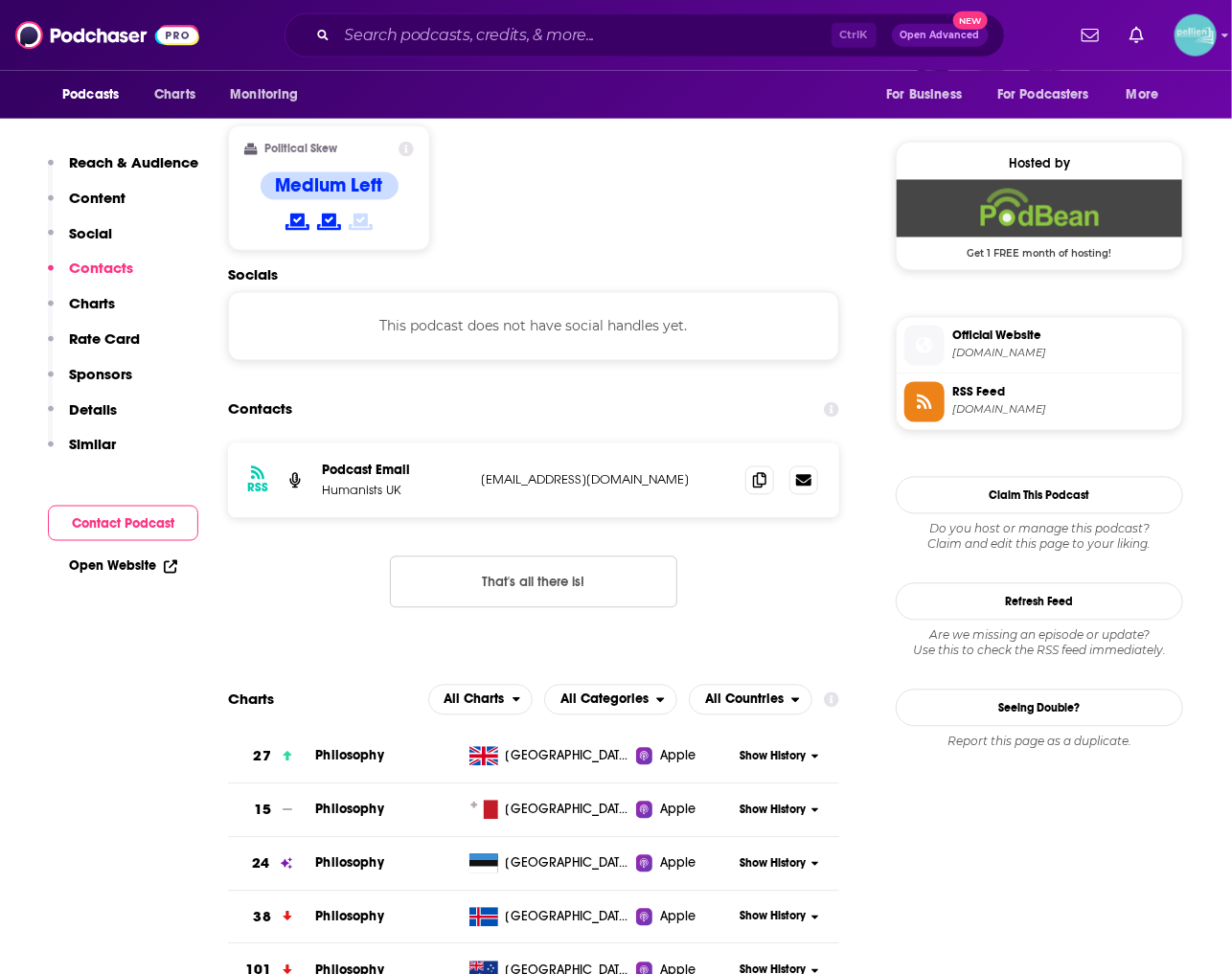 scroll, scrollTop: 1676, scrollLeft: 0, axis: vertical 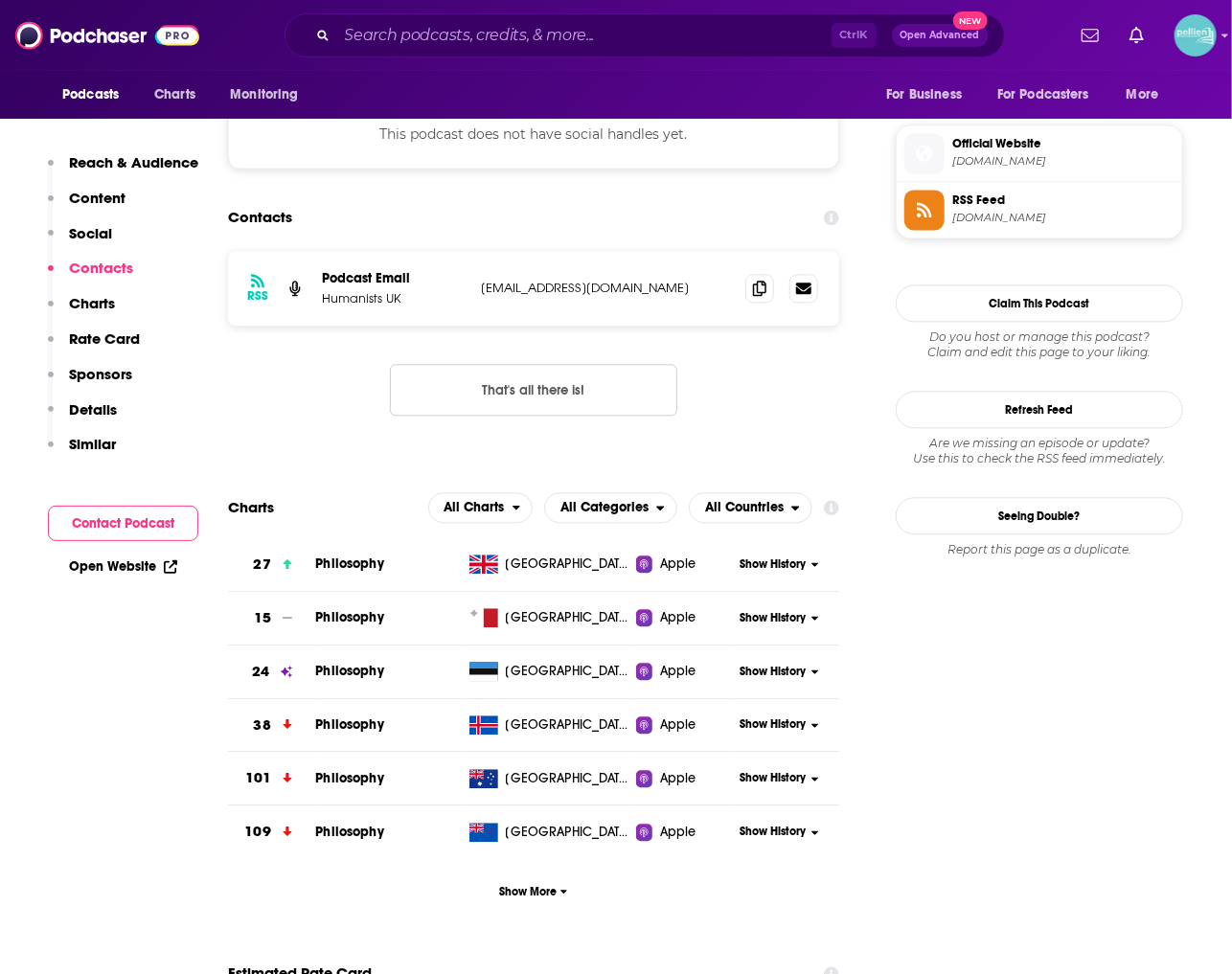 click on "Official Website" at bounding box center (1063, 144) 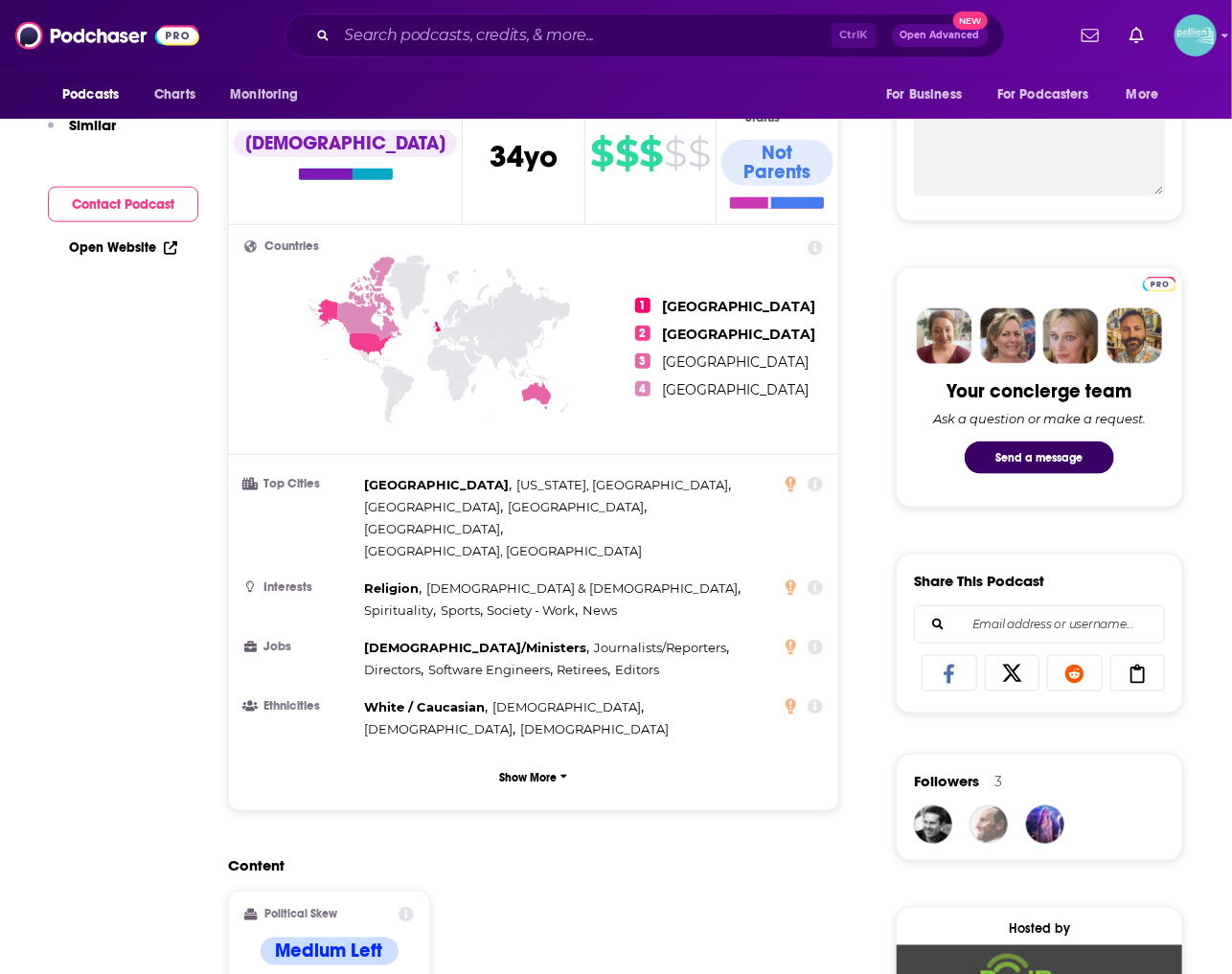 scroll, scrollTop: 0, scrollLeft: 0, axis: both 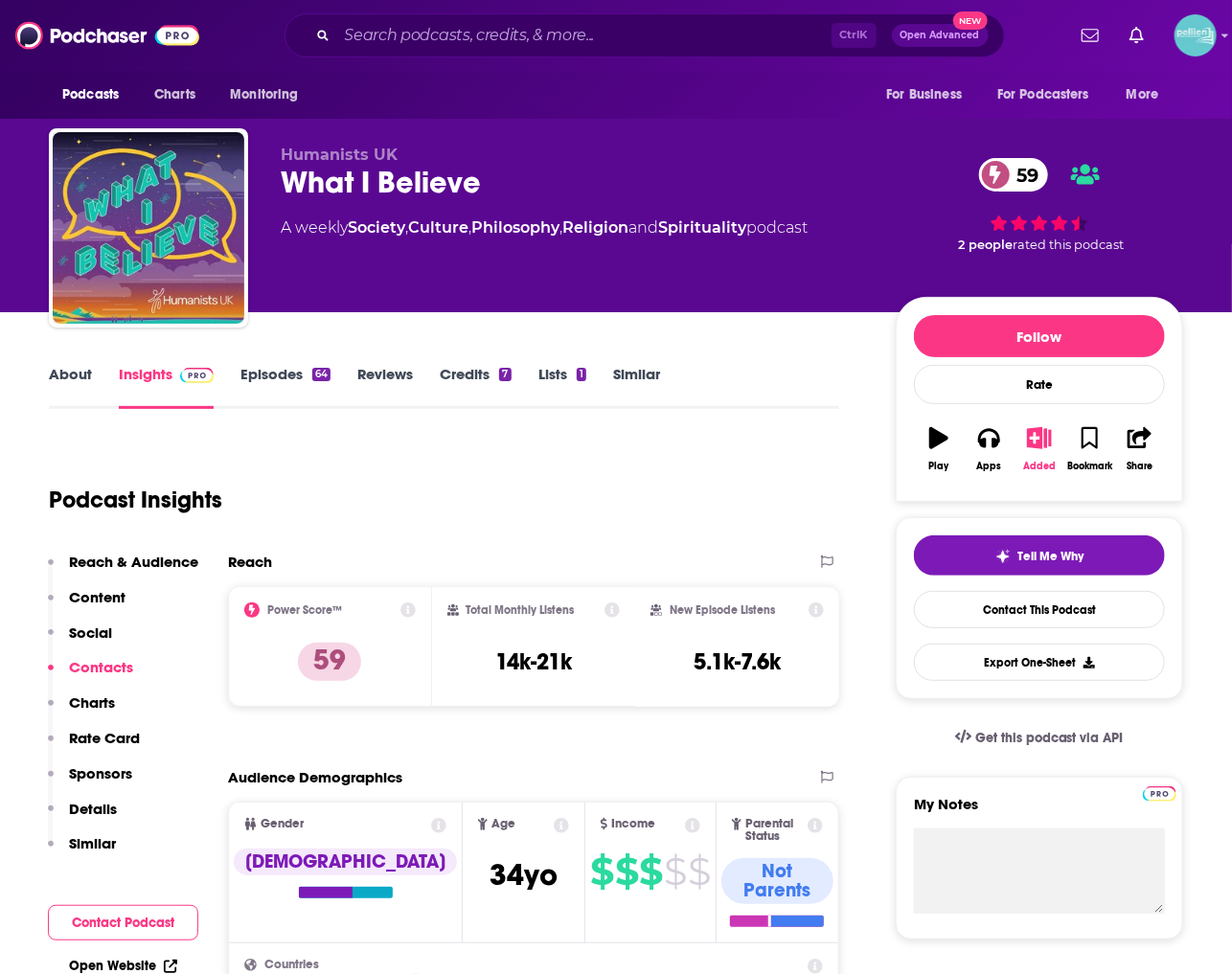 click on "Added" at bounding box center [1039, 449] 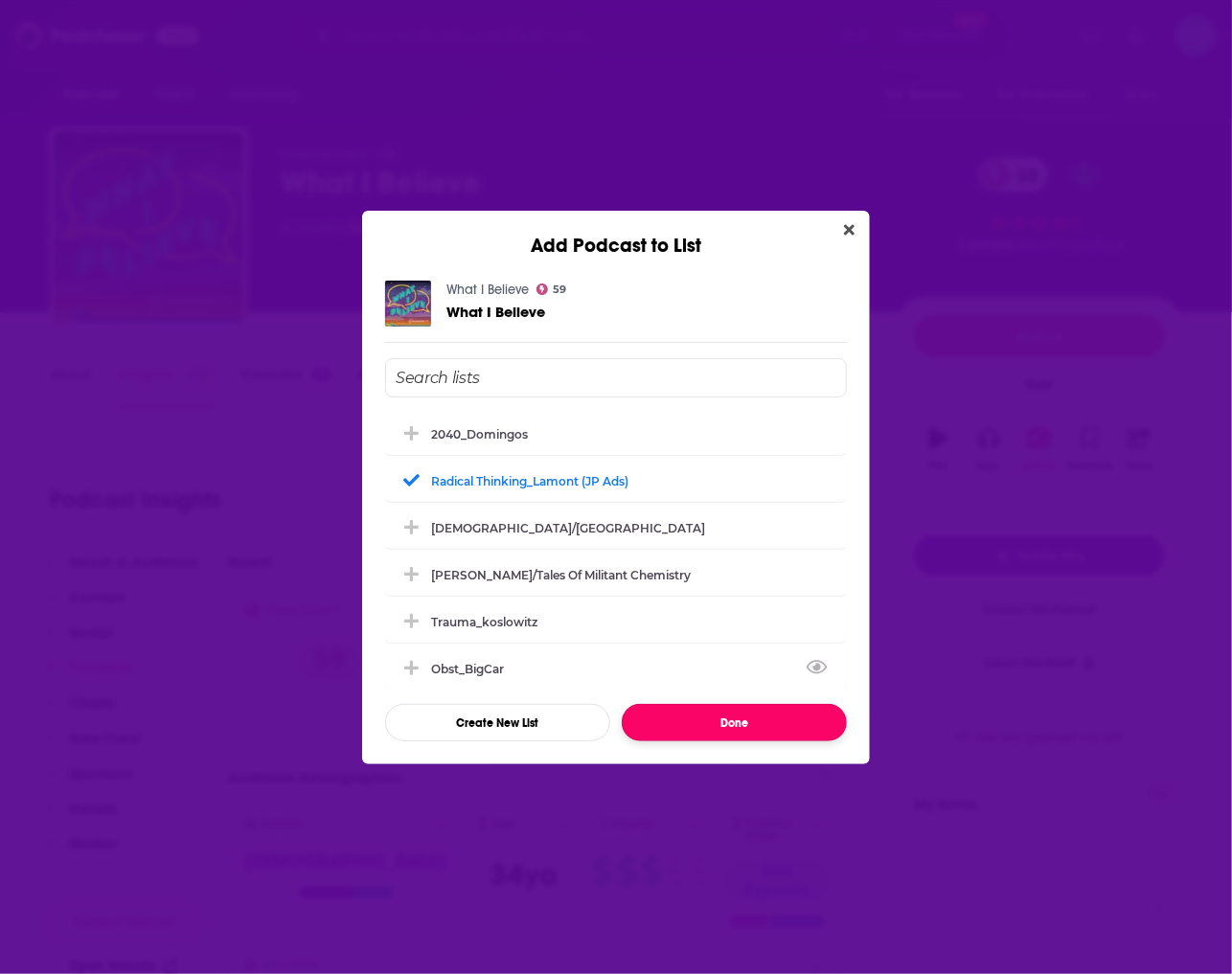 click on "Done" at bounding box center (734, 722) 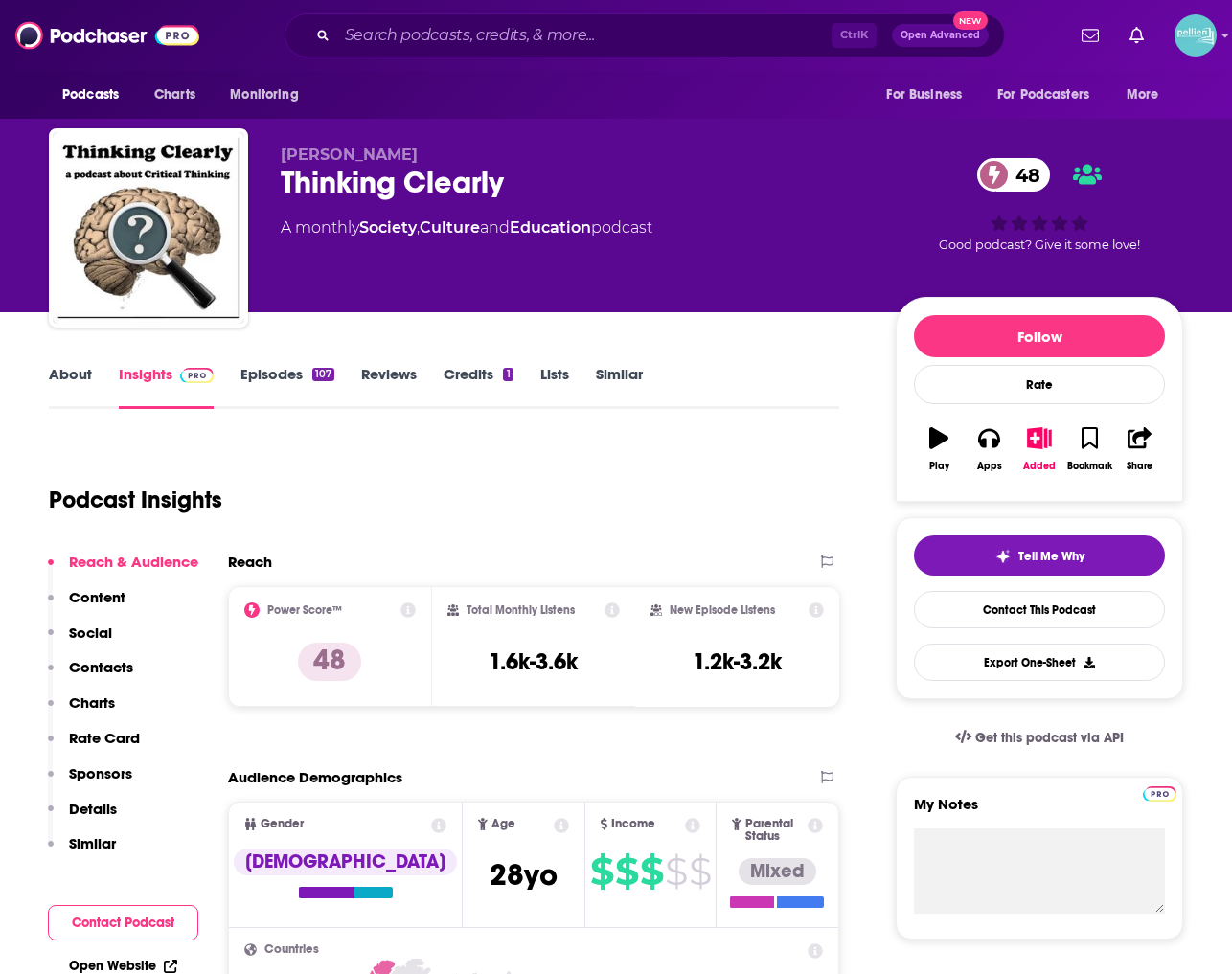 scroll, scrollTop: 0, scrollLeft: 0, axis: both 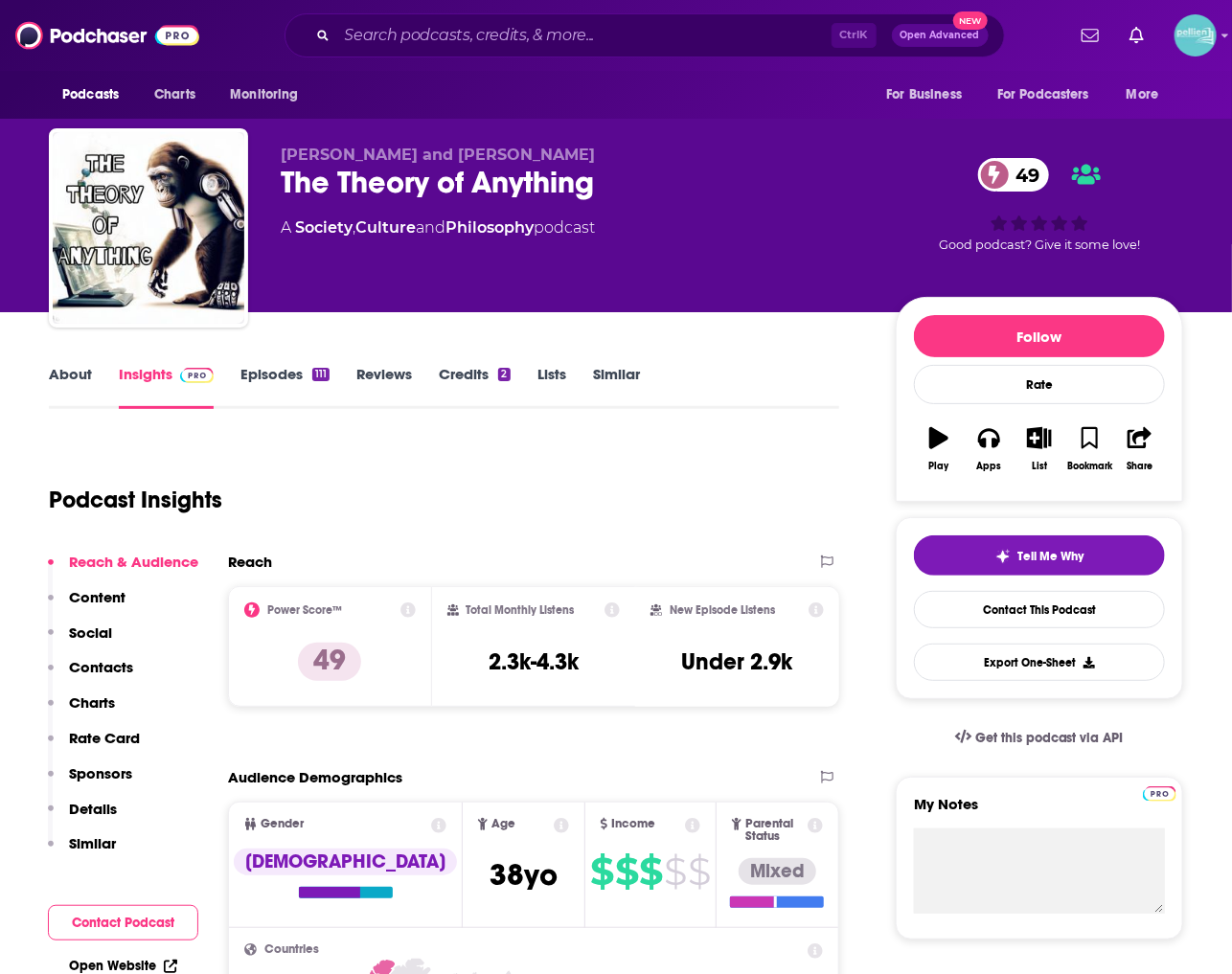 click on "Episodes 111" at bounding box center (285, 387) 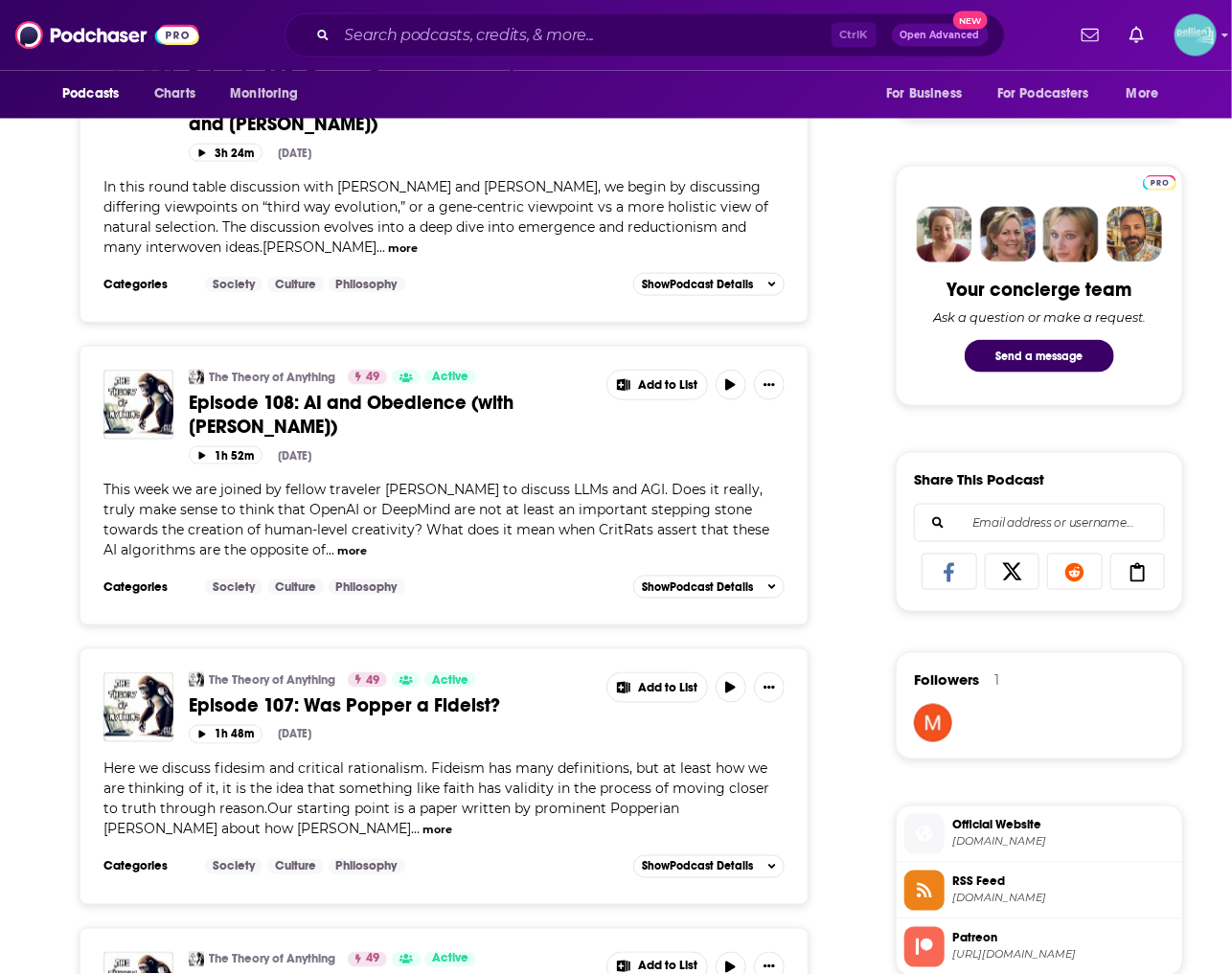 scroll, scrollTop: 0, scrollLeft: 0, axis: both 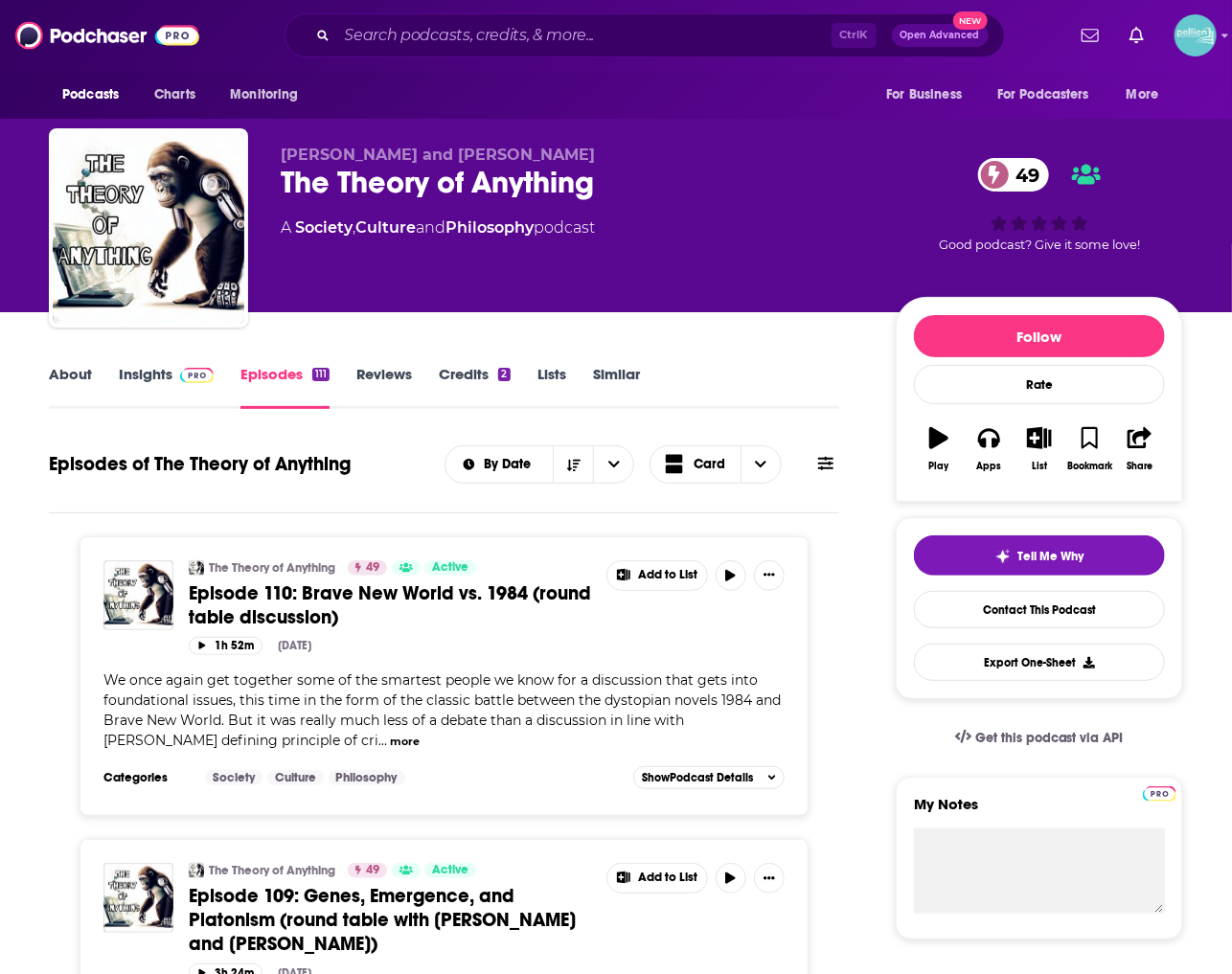 click on "About" at bounding box center [70, 387] 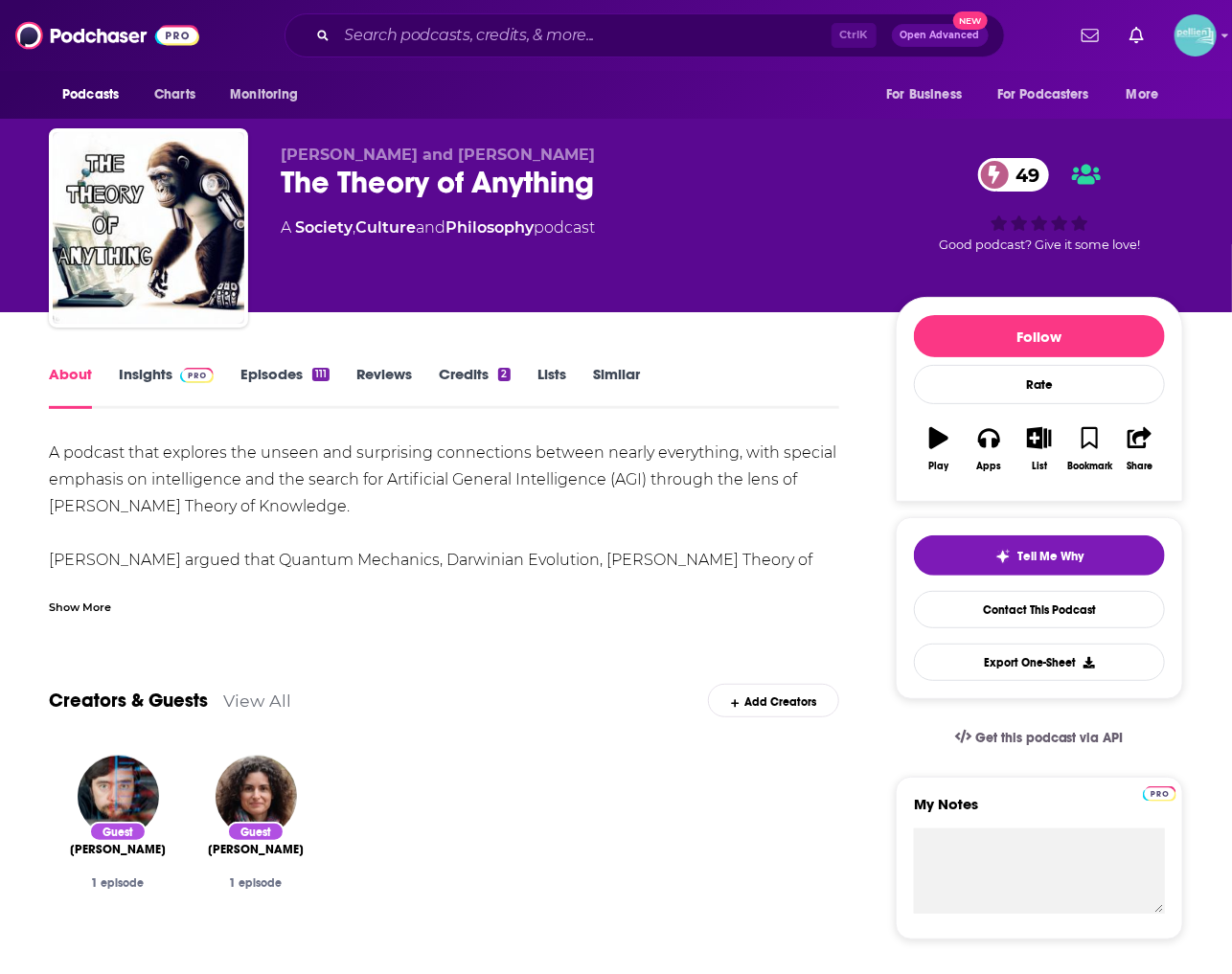 click on "Show More" at bounding box center (80, 605) 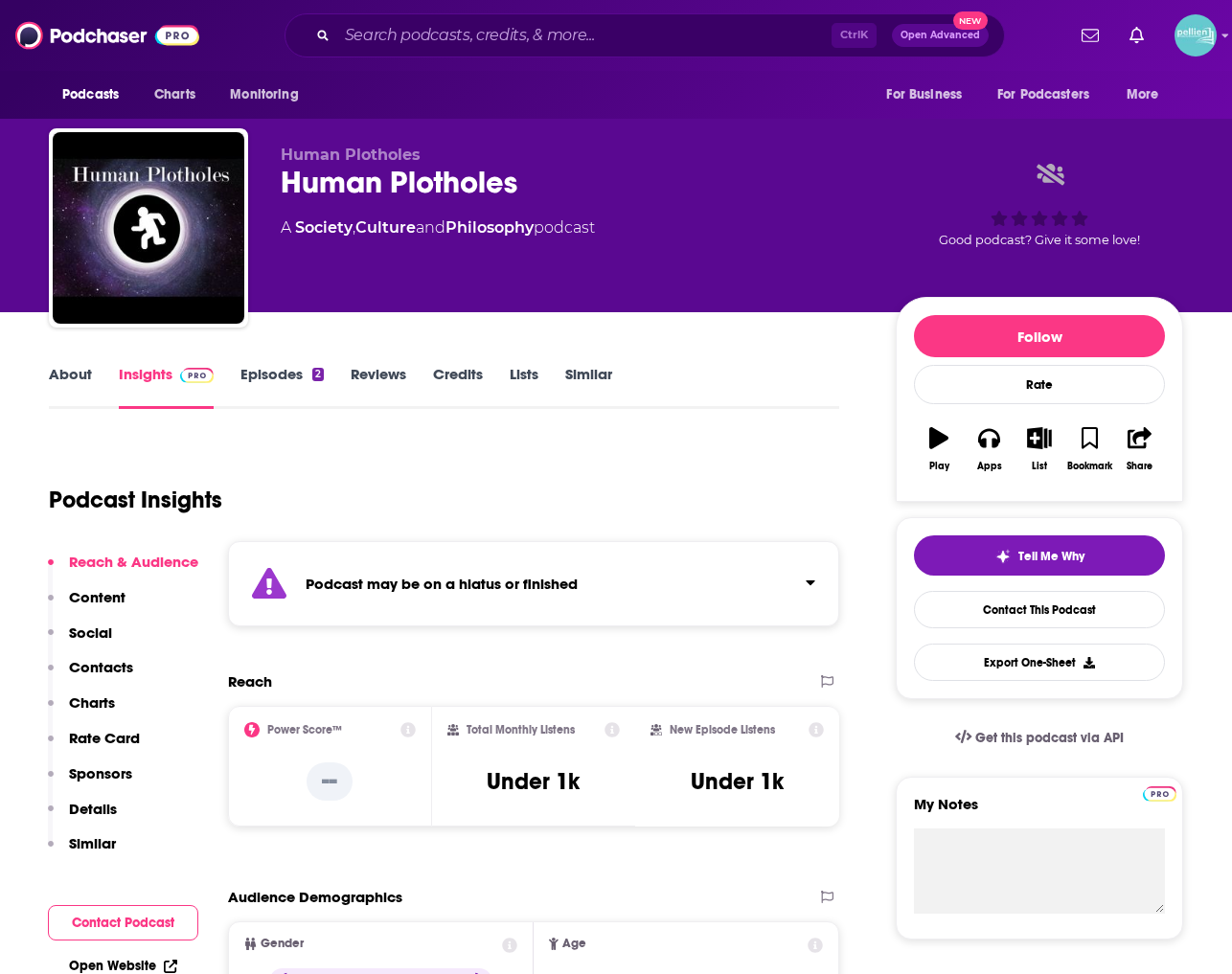 scroll, scrollTop: 0, scrollLeft: 0, axis: both 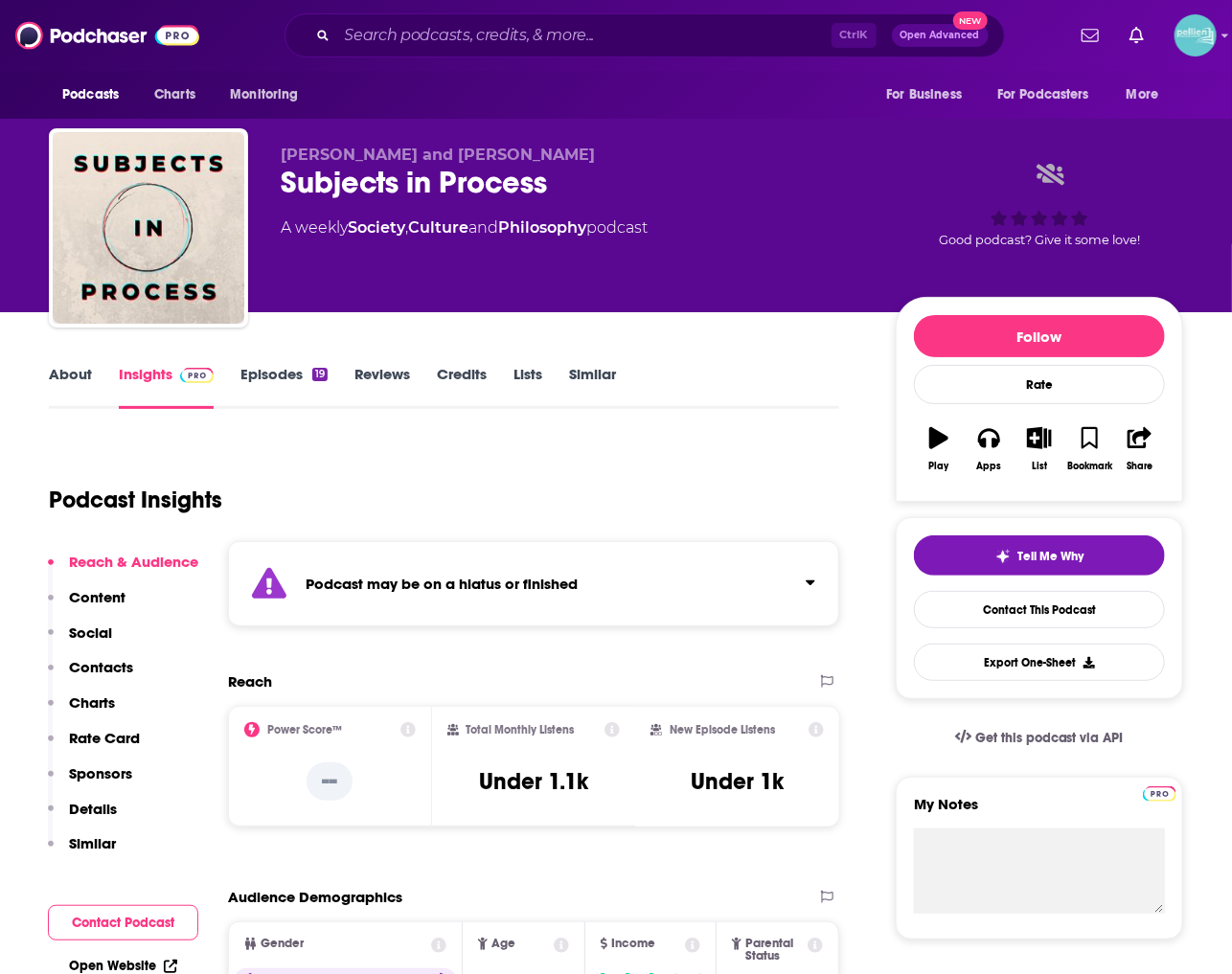 click on "About" at bounding box center [70, 387] 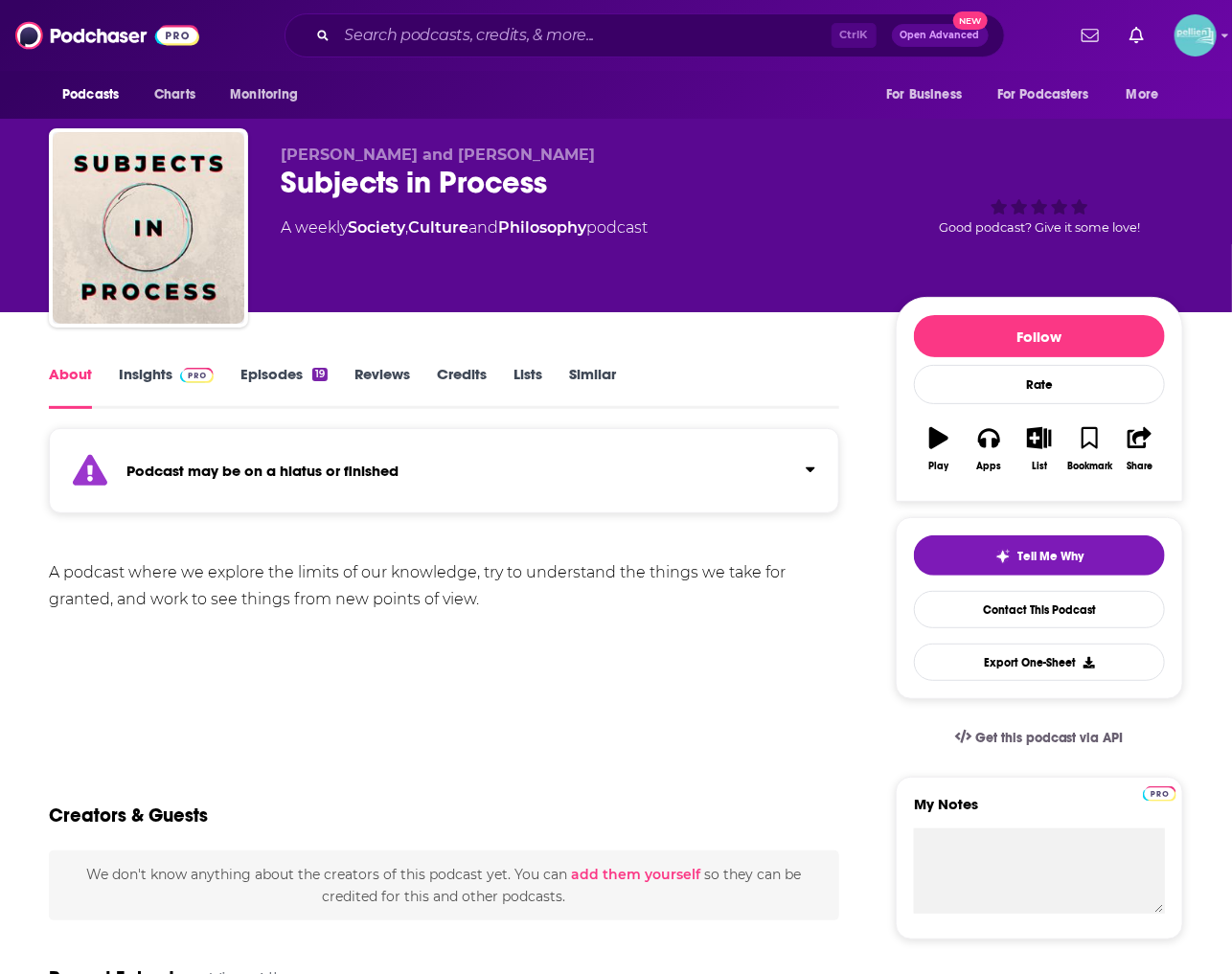 click on "Episodes 19" at bounding box center (284, 387) 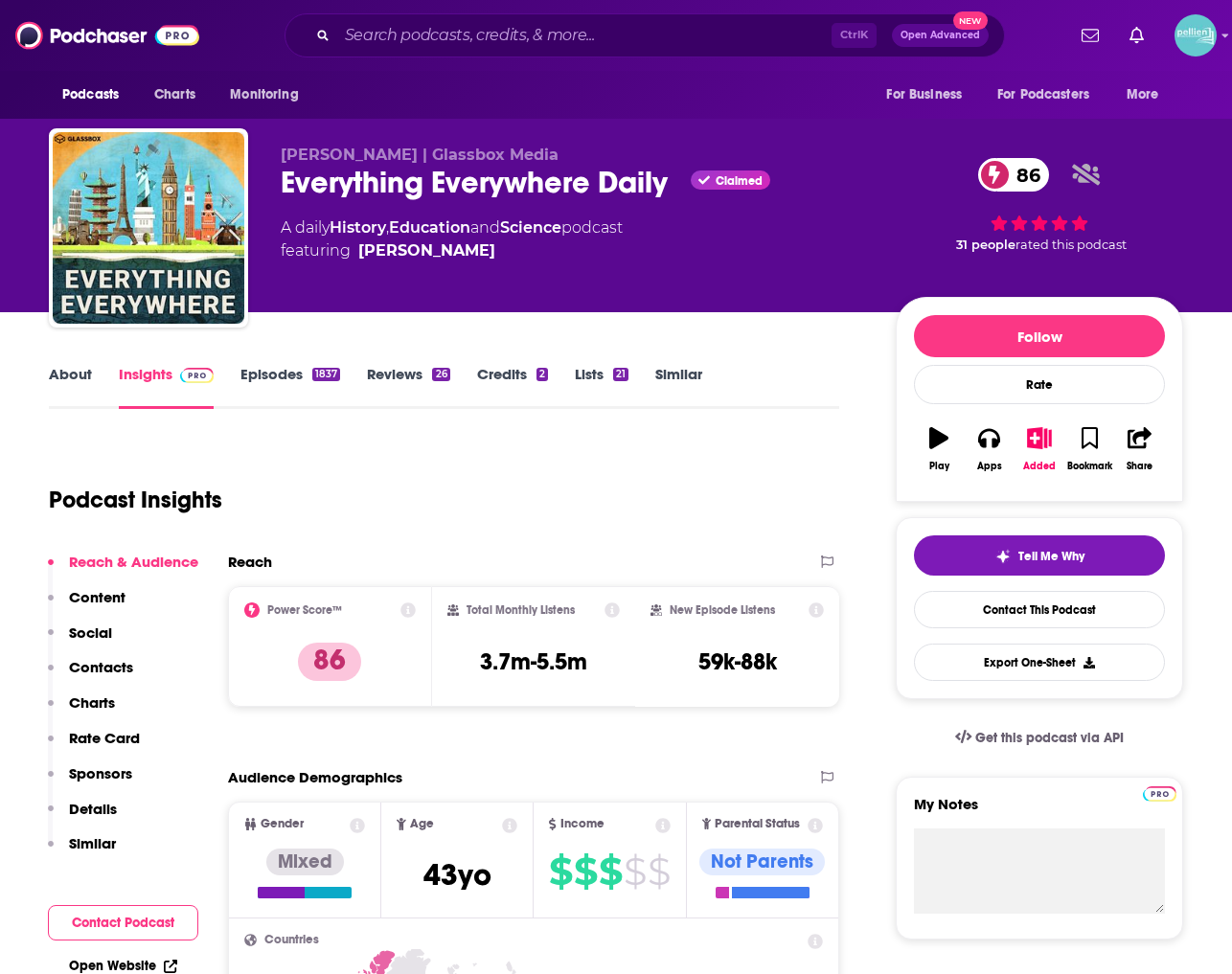 scroll, scrollTop: 0, scrollLeft: 0, axis: both 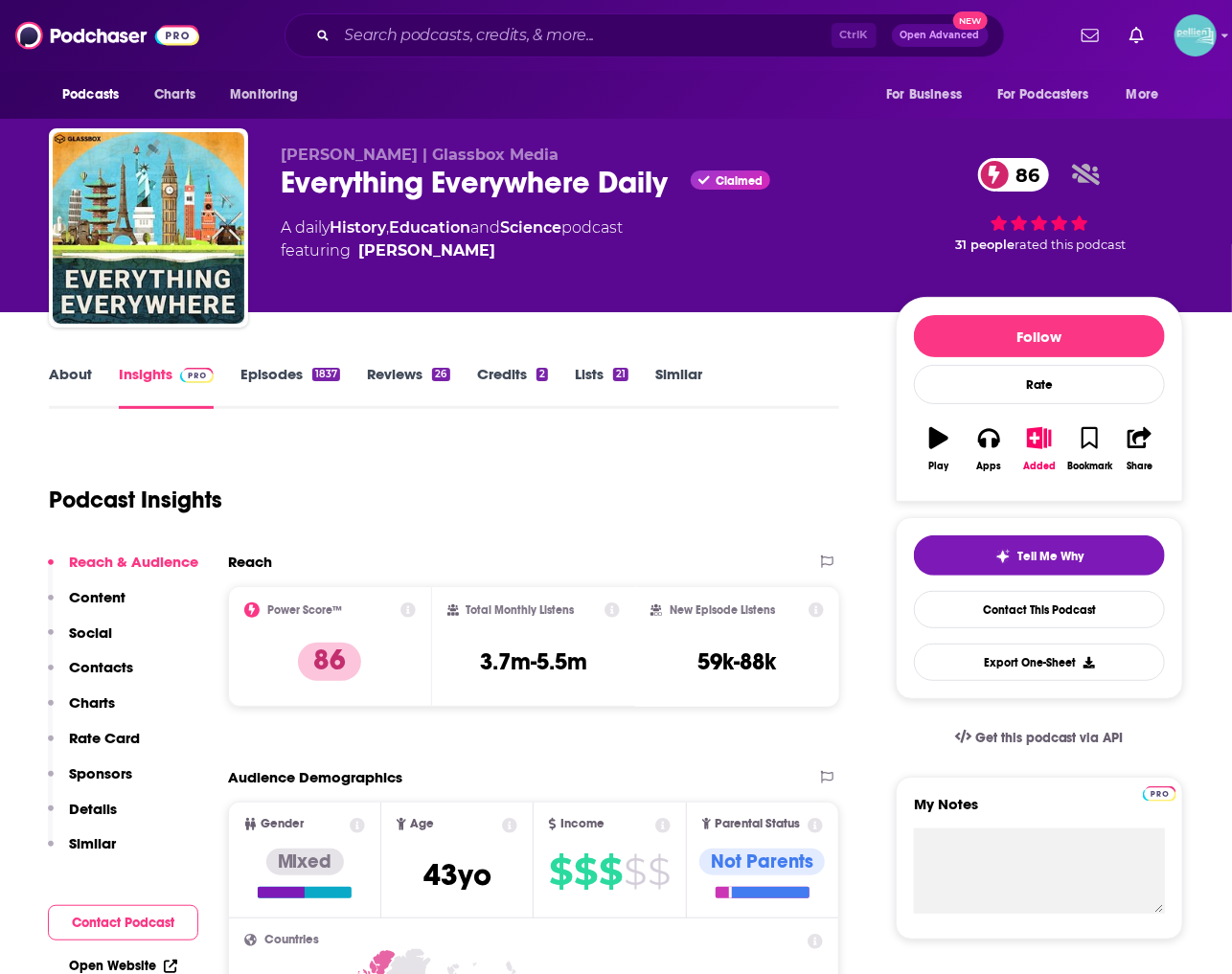 click on "Episodes 1837" at bounding box center (290, 387) 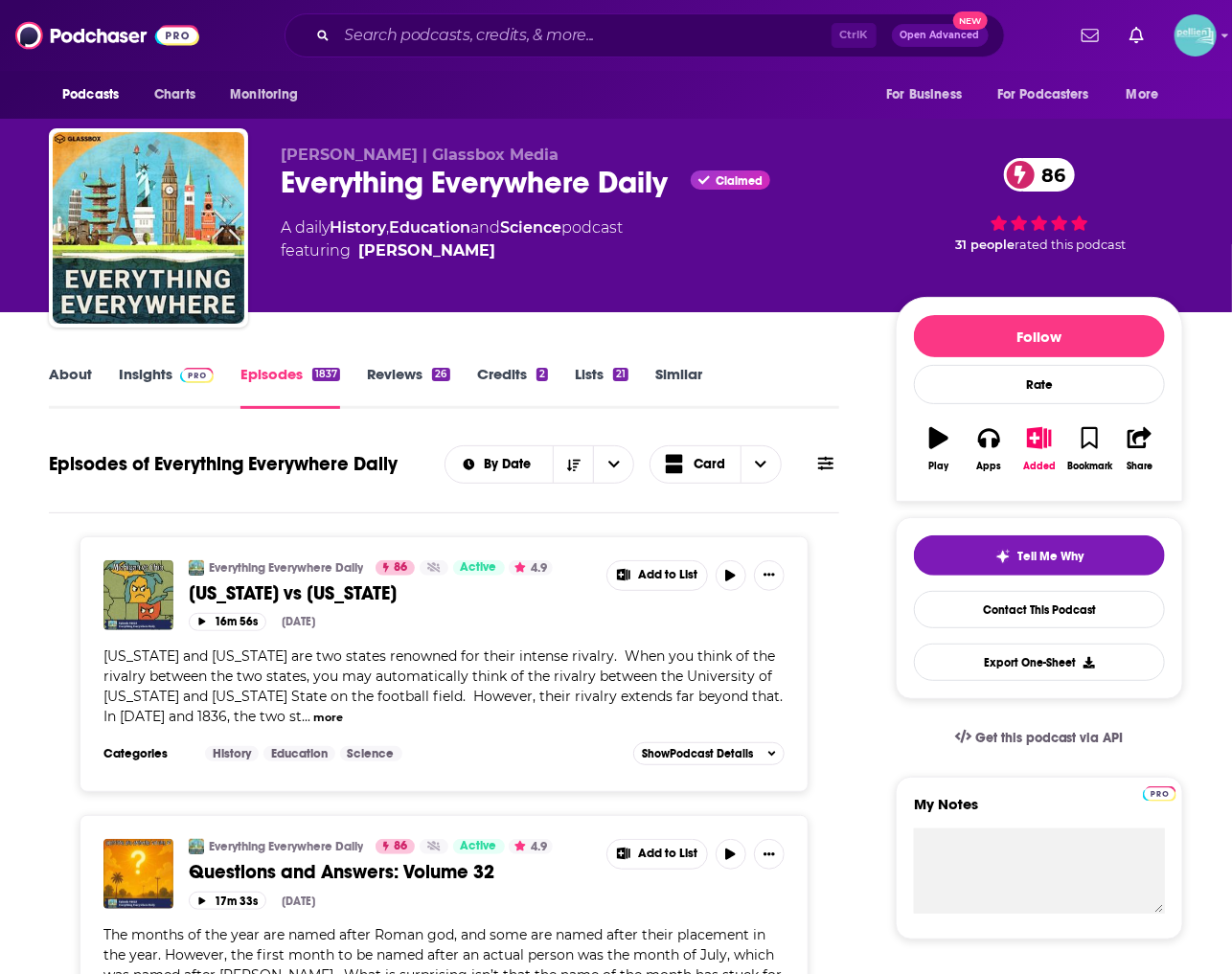 click on "About" at bounding box center [70, 387] 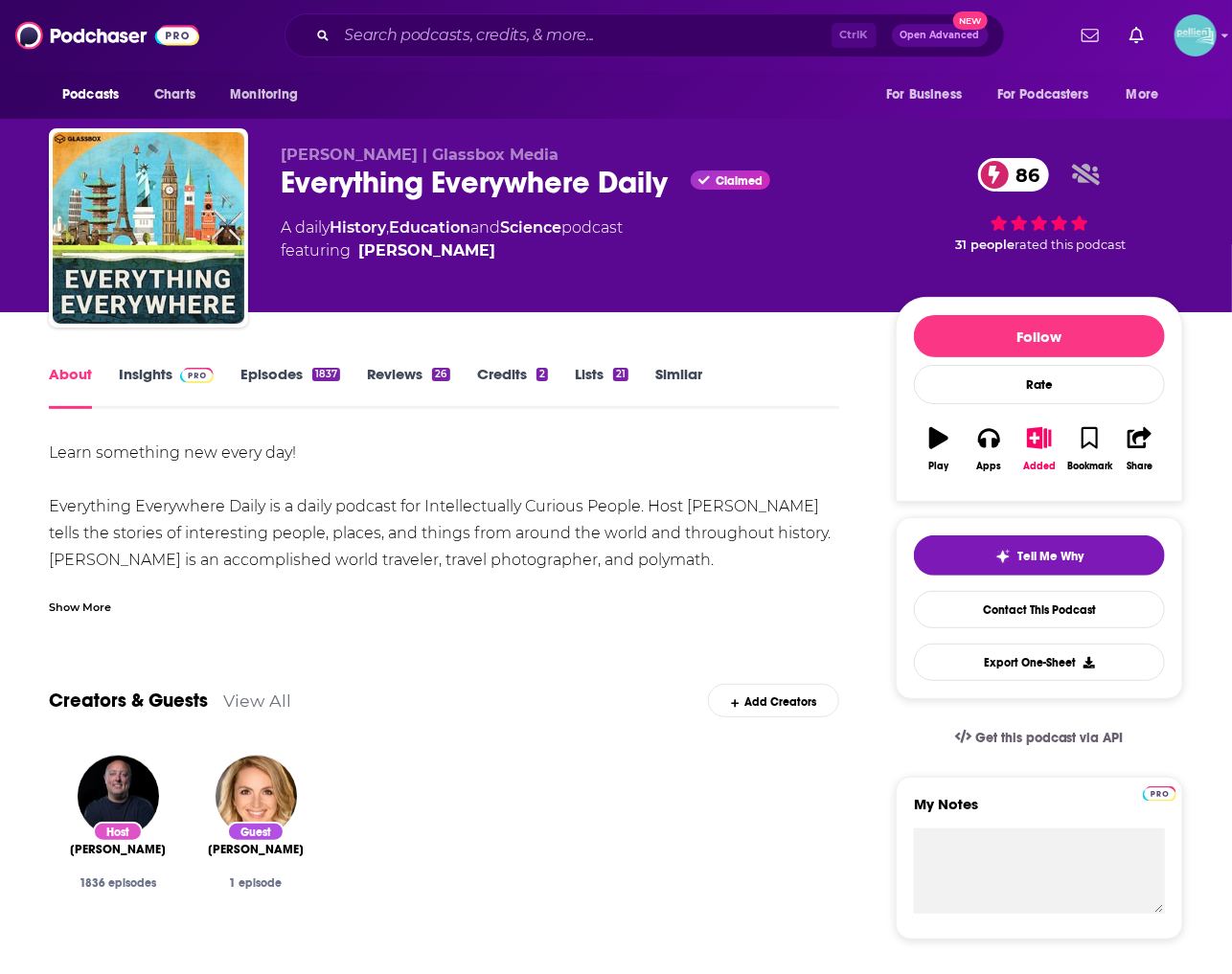click on "Show More" at bounding box center [80, 605] 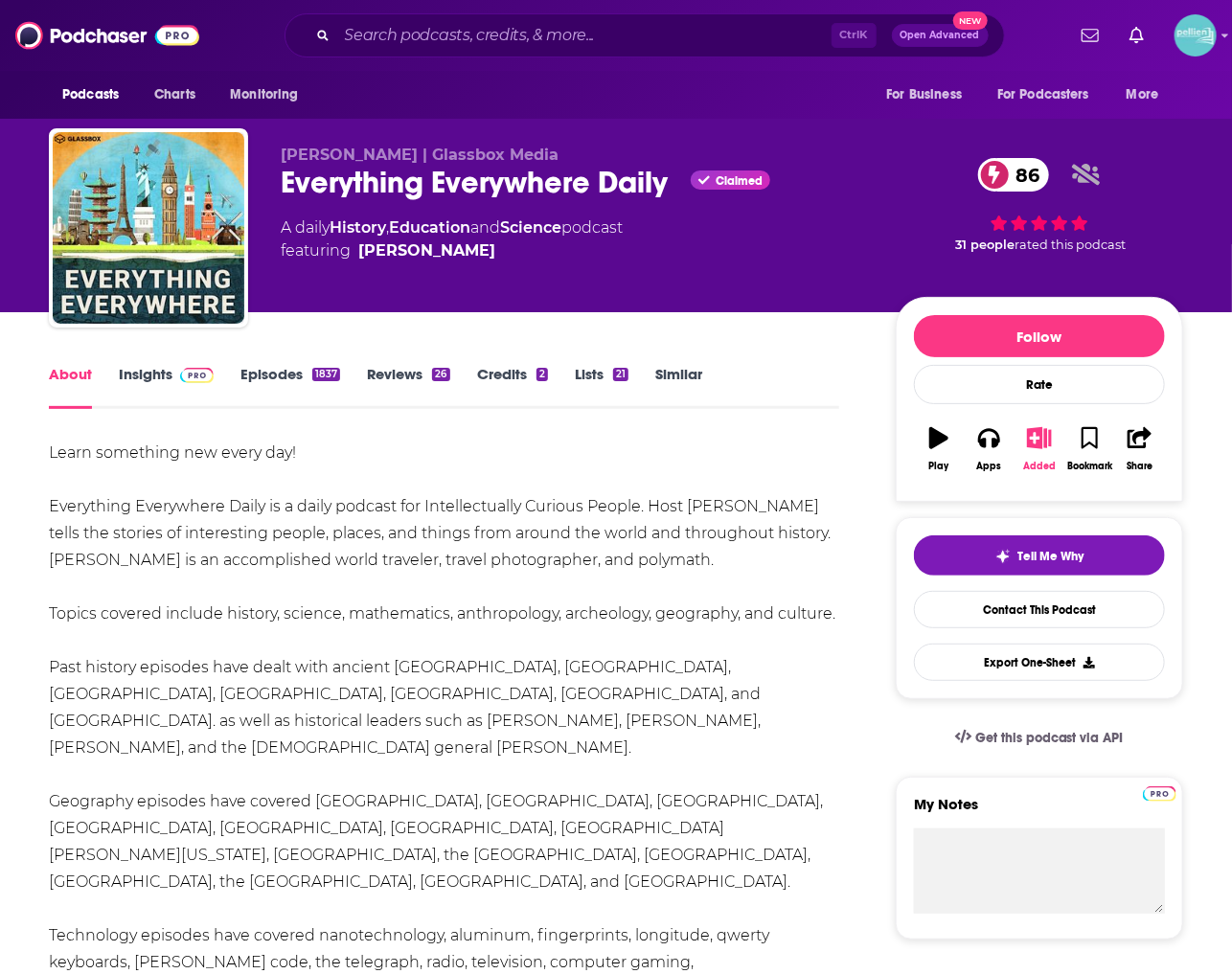 click on "Added" at bounding box center (1039, 449) 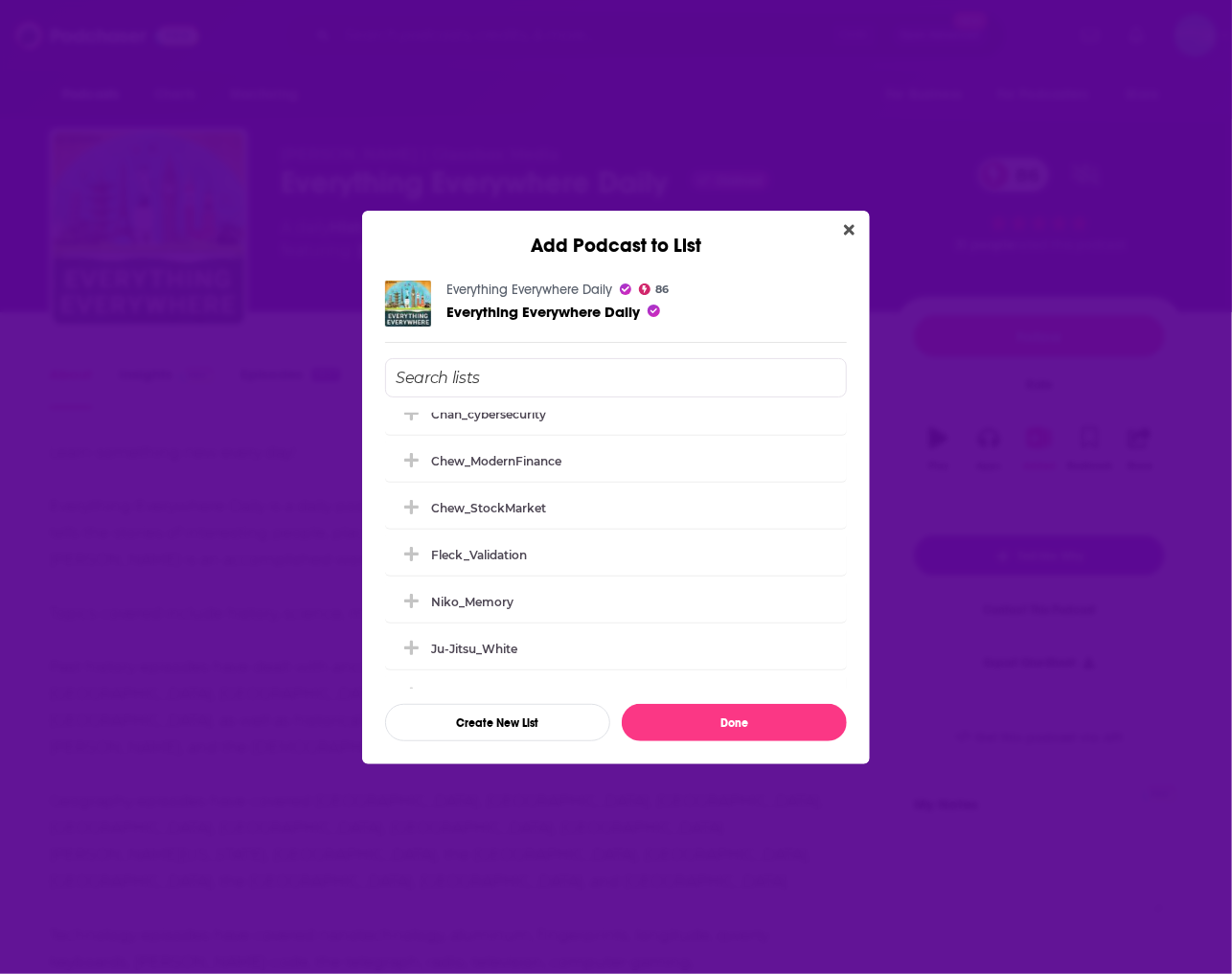 scroll, scrollTop: 0, scrollLeft: 0, axis: both 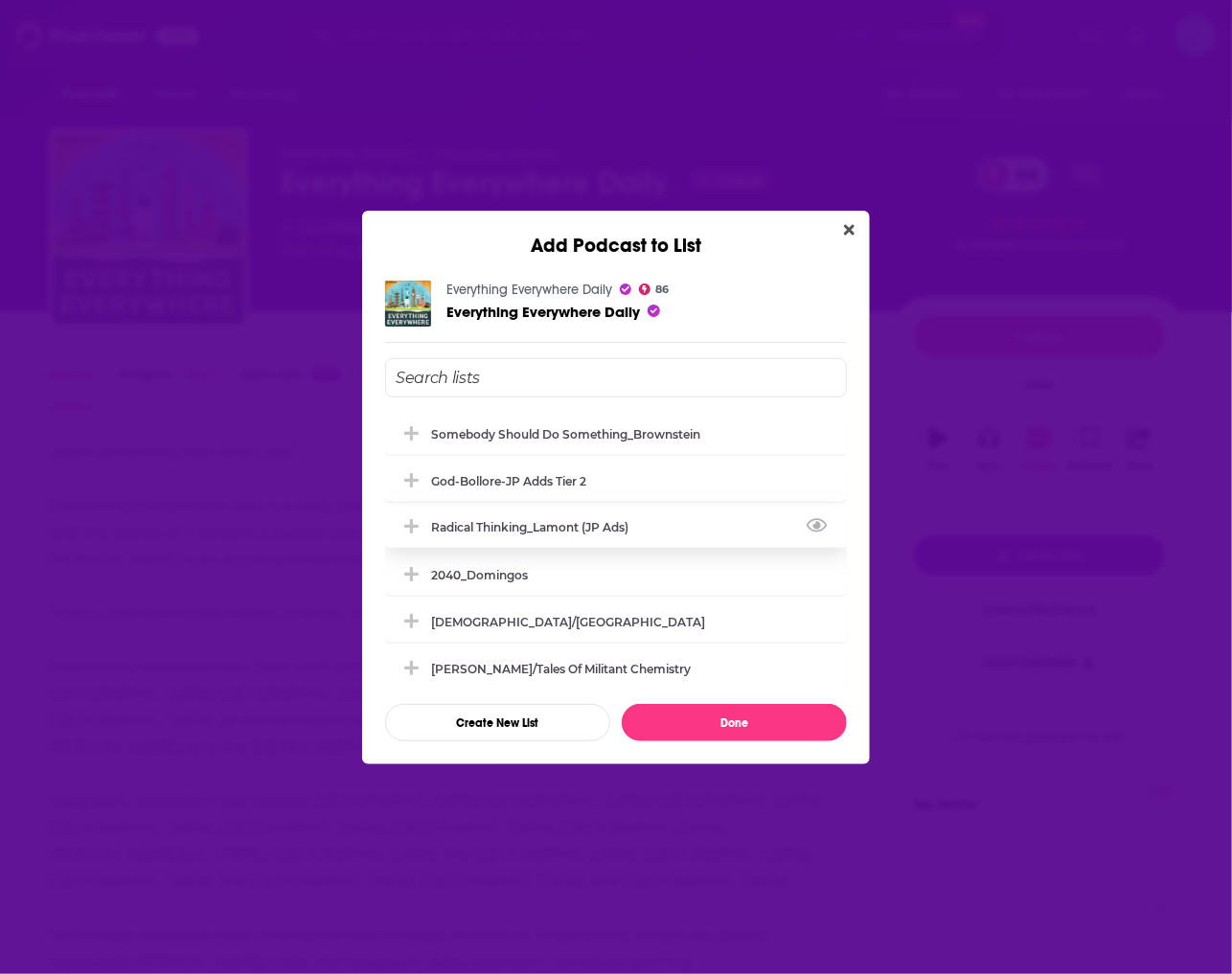 click on "Radical Thinking_Lamont (JP ads)" at bounding box center [536, 527] 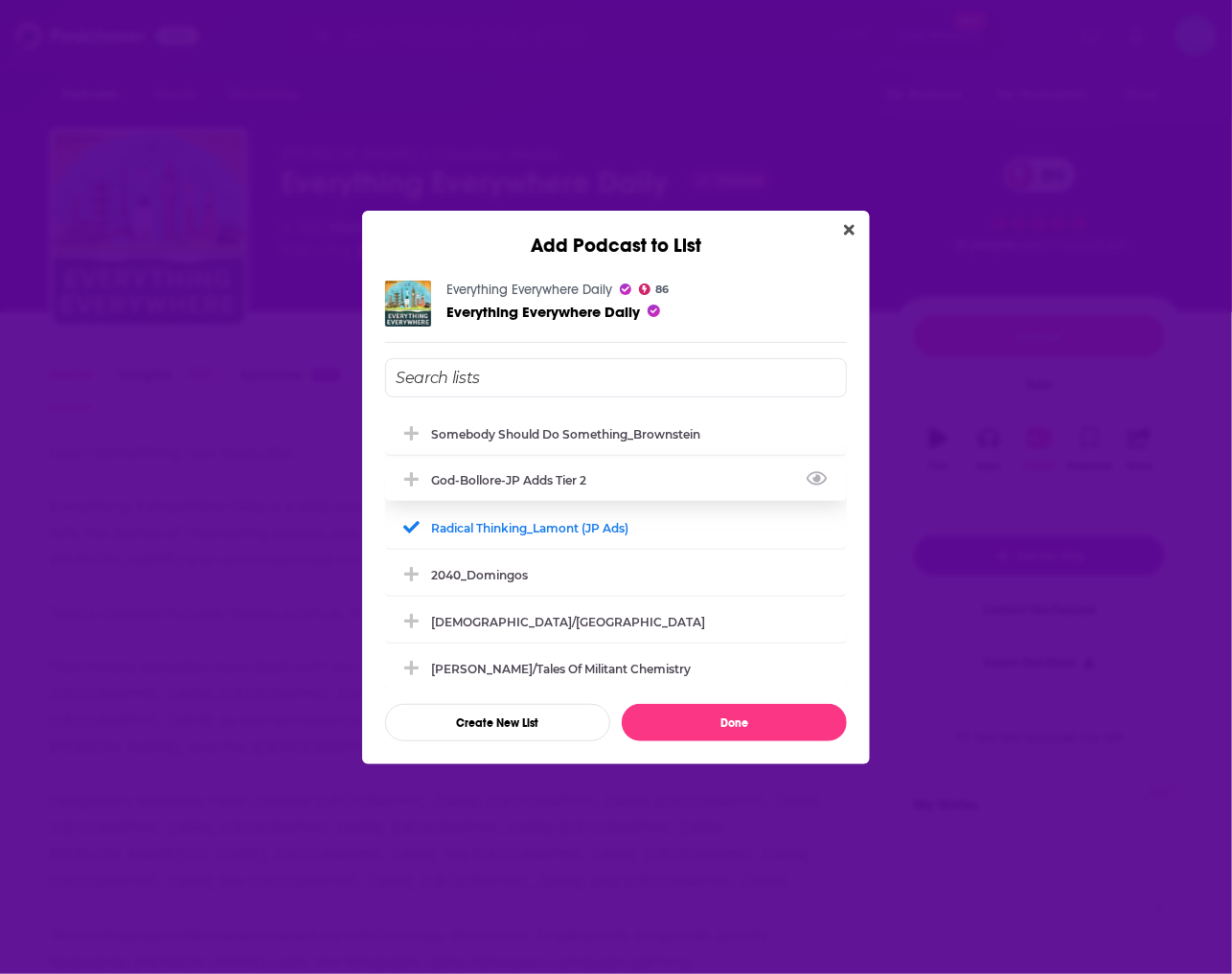 click on "God-Bollore-JP Adds Tier 2" at bounding box center (514, 480) 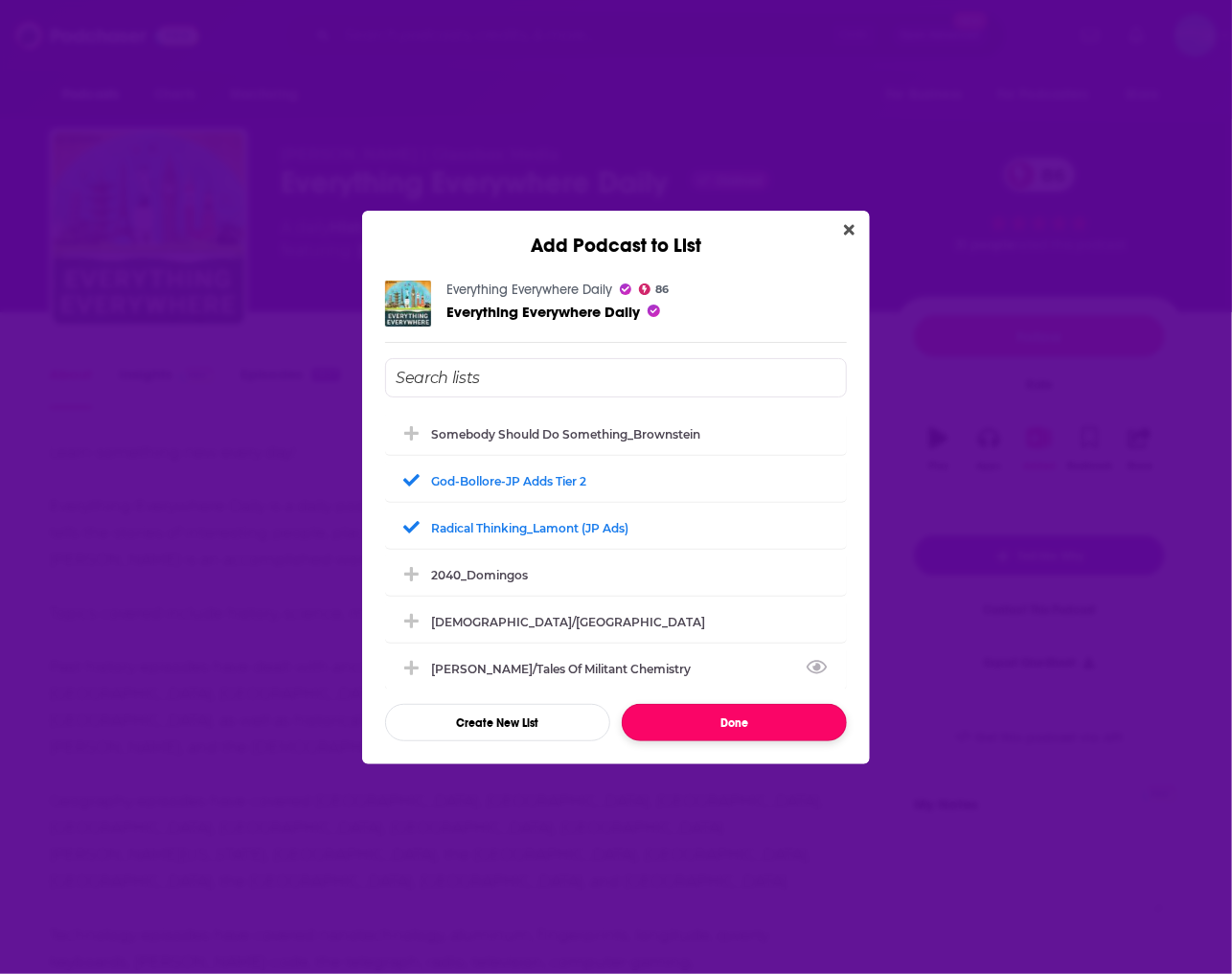 click on "Done" at bounding box center (734, 722) 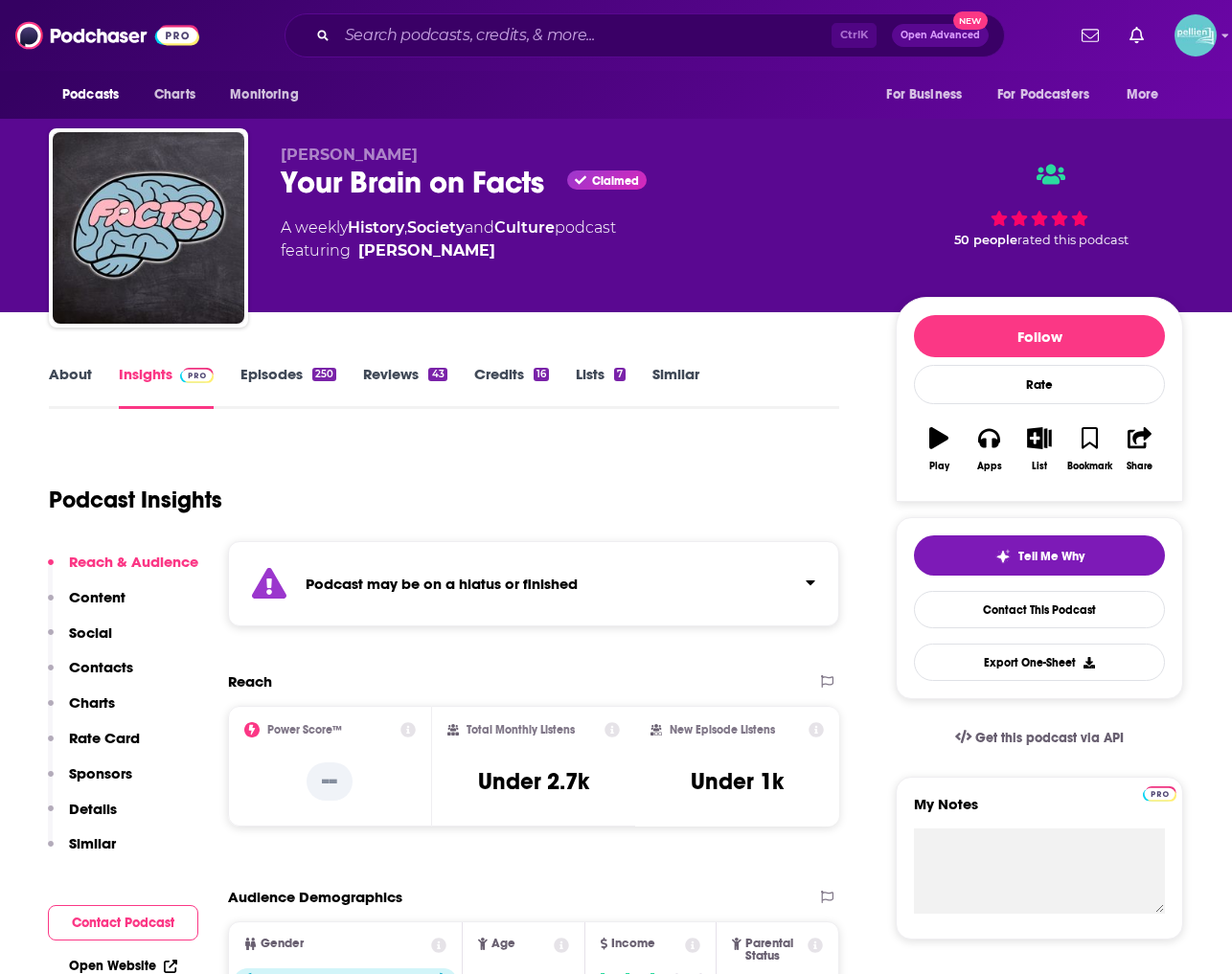 scroll, scrollTop: 0, scrollLeft: 0, axis: both 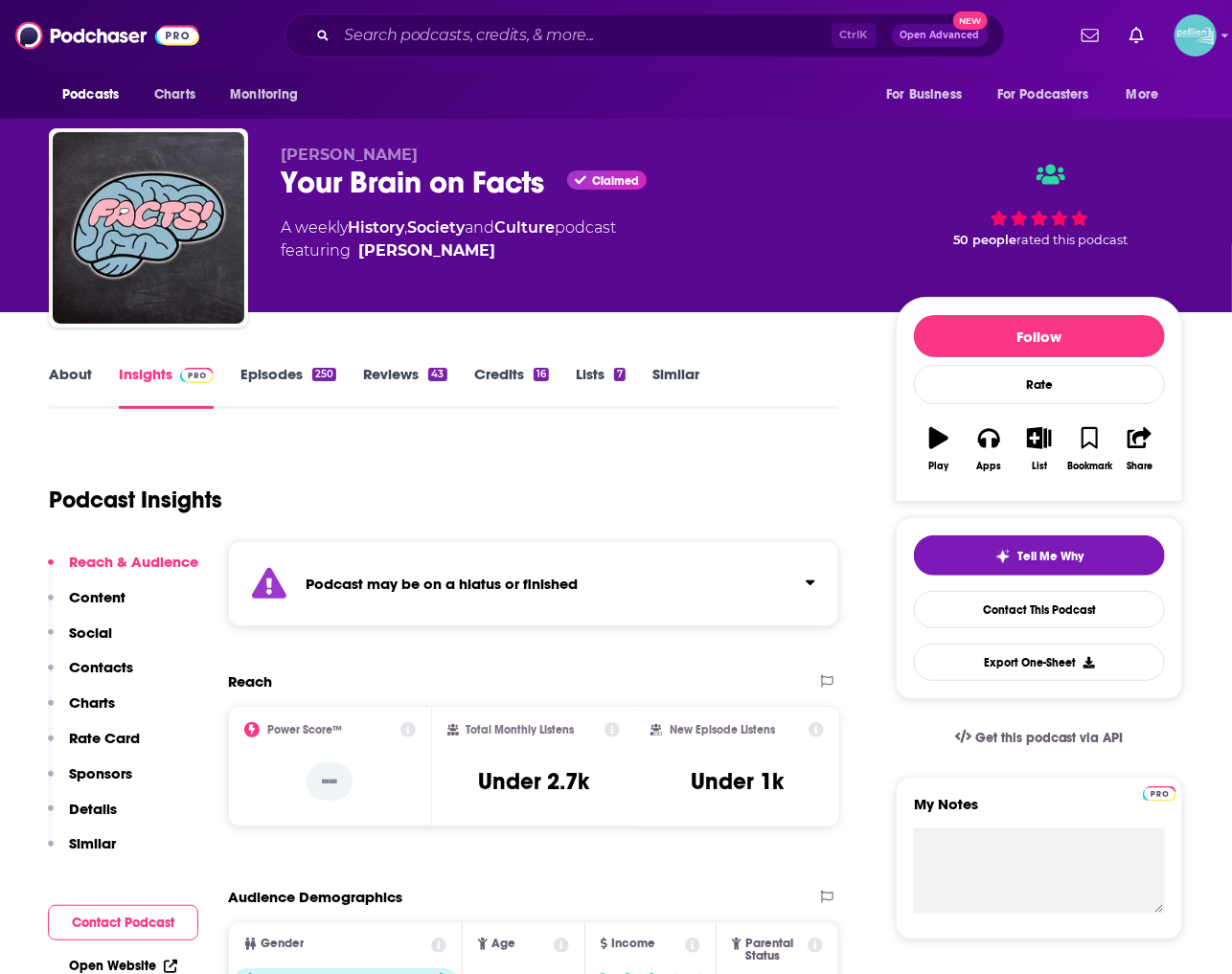 click on "Episodes 250" at bounding box center [288, 387] 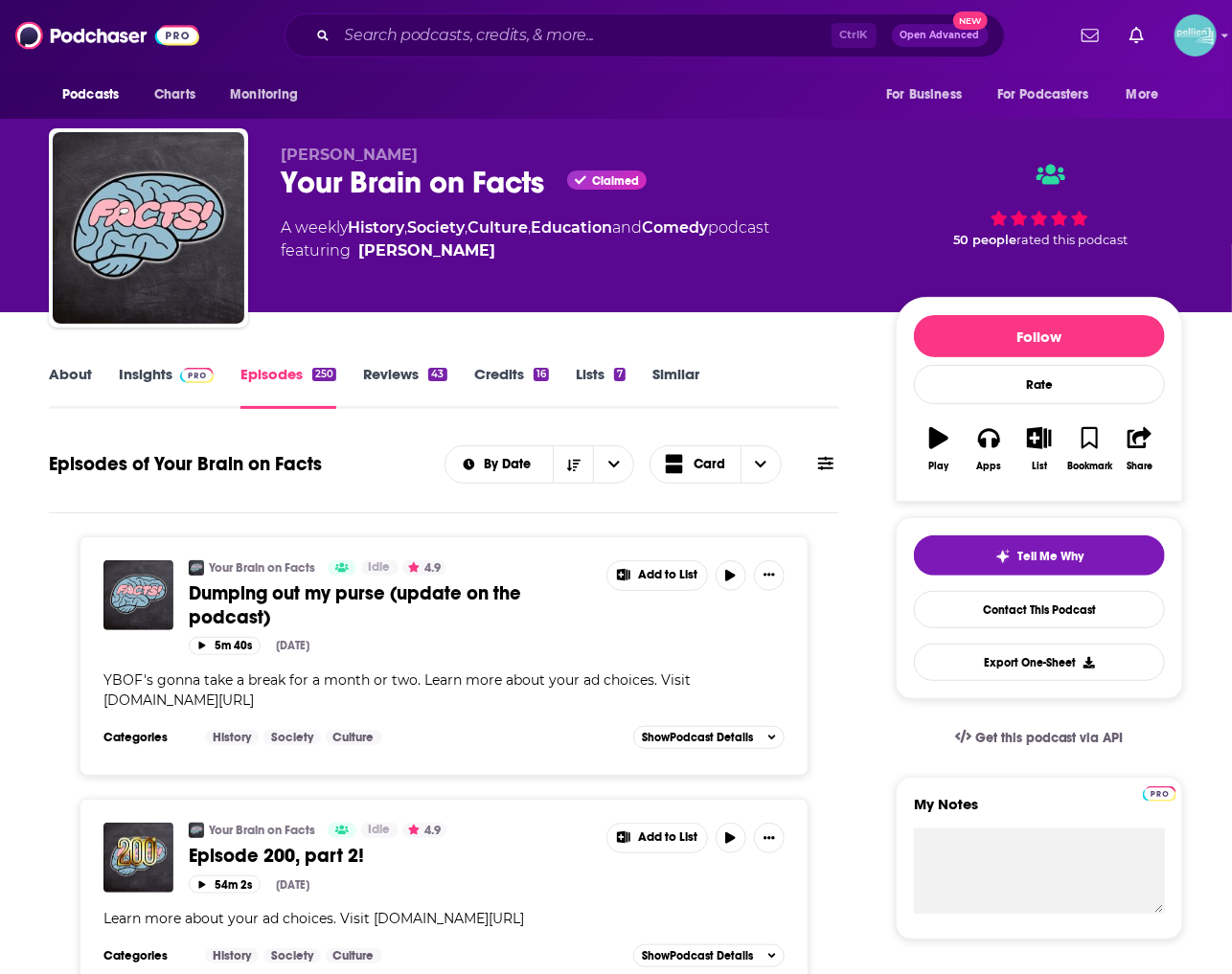 click on "Lists 7" at bounding box center (601, 387) 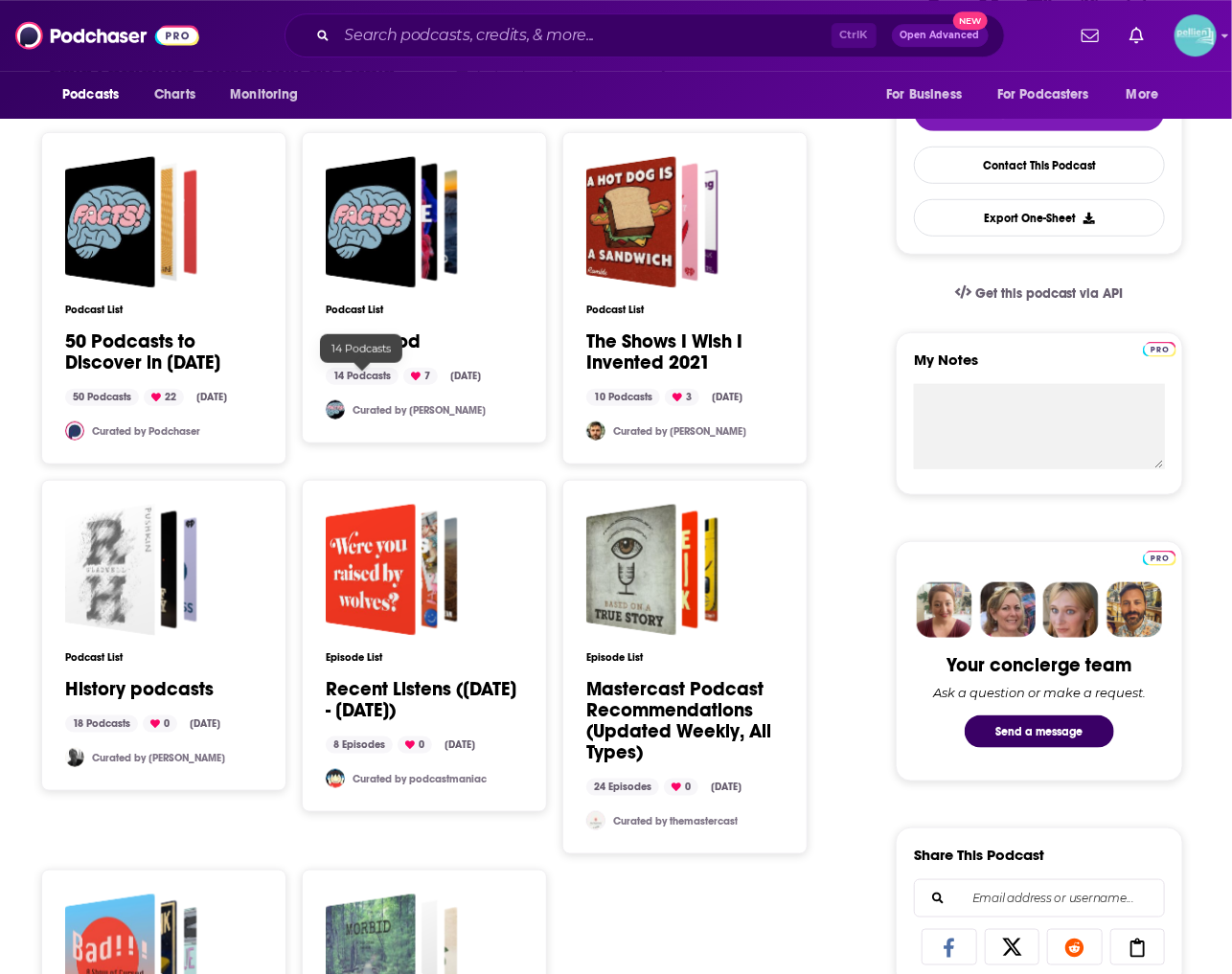 scroll, scrollTop: 479, scrollLeft: 0, axis: vertical 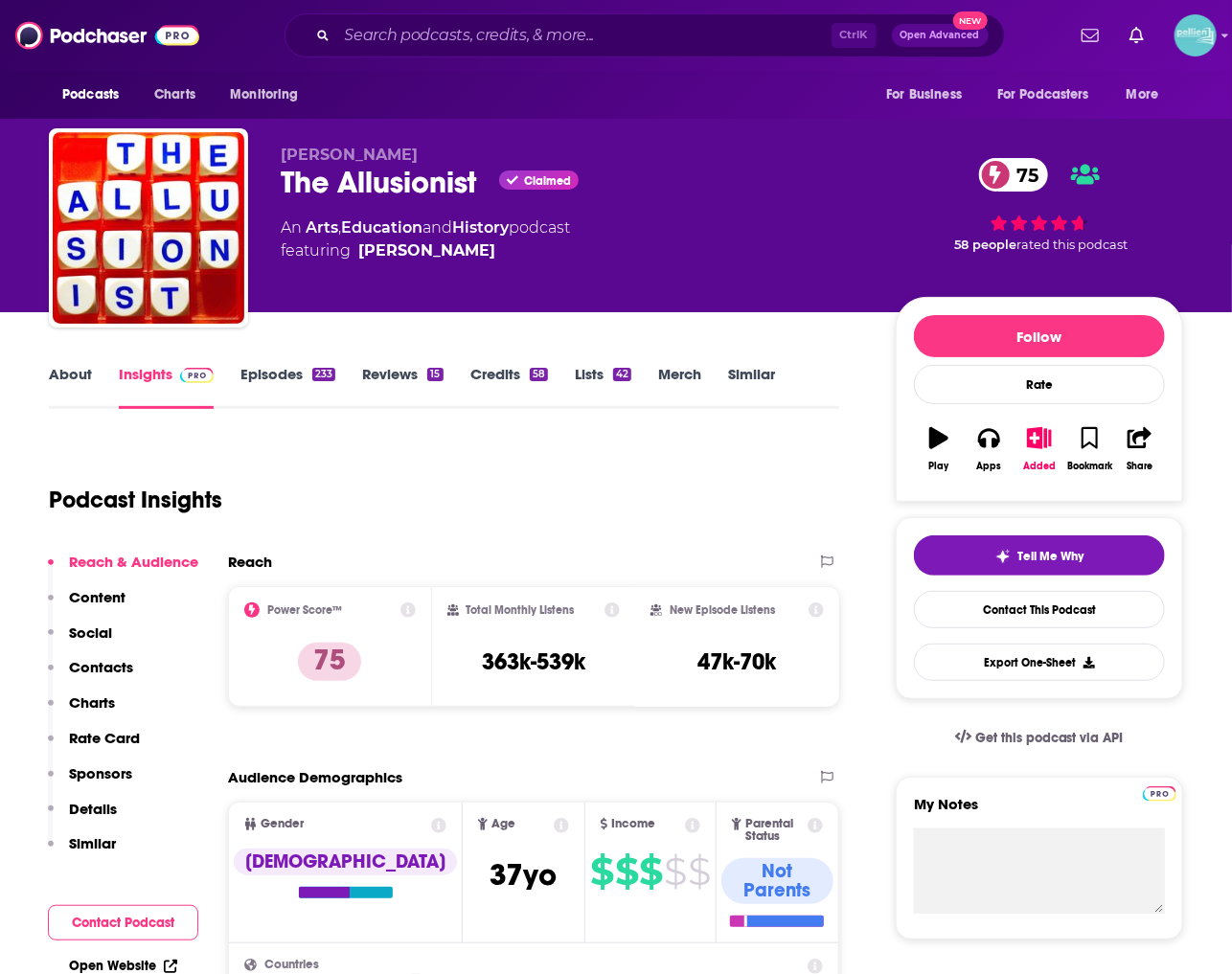click on "About" at bounding box center (70, 387) 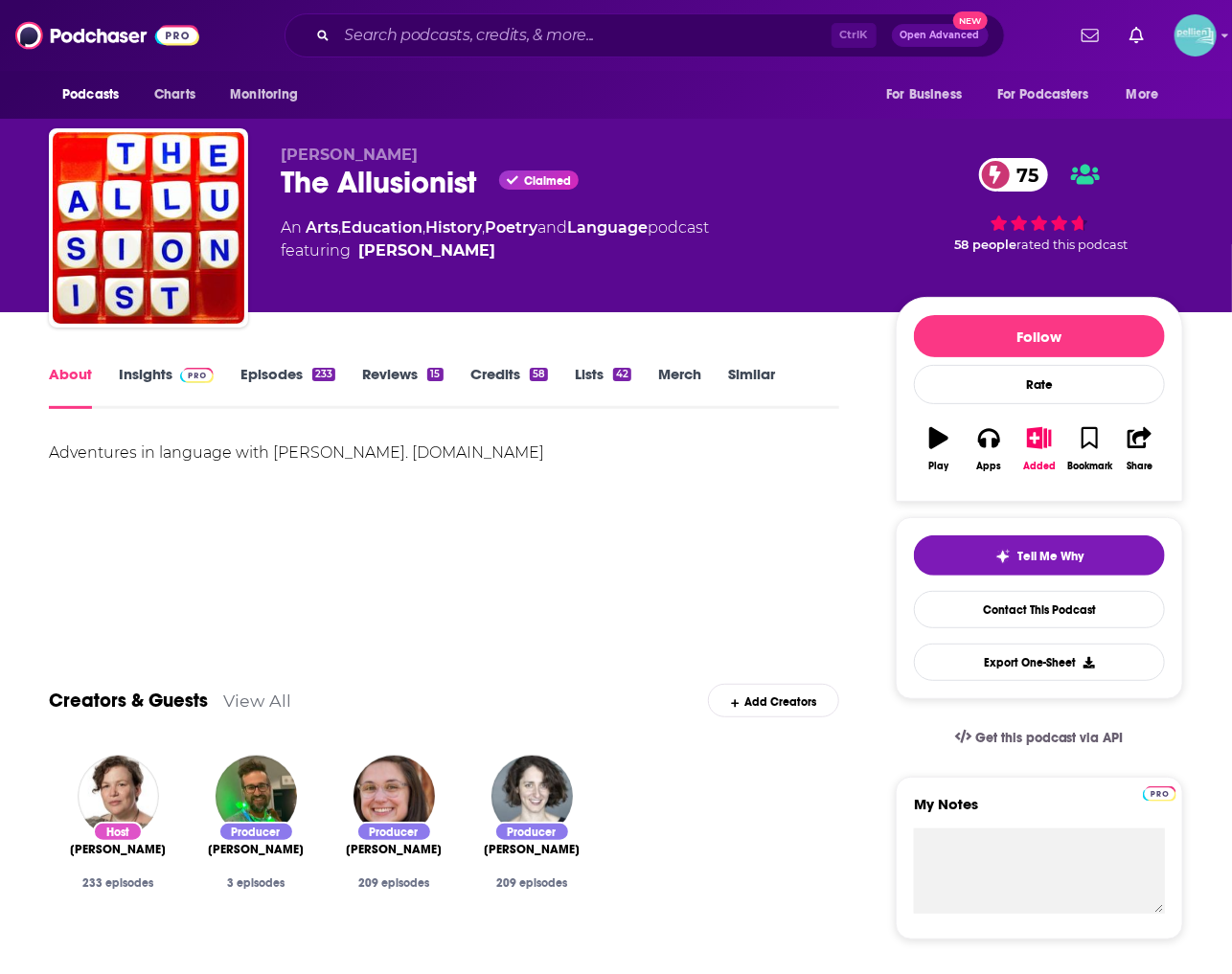 click on "Episodes 233" at bounding box center [287, 387] 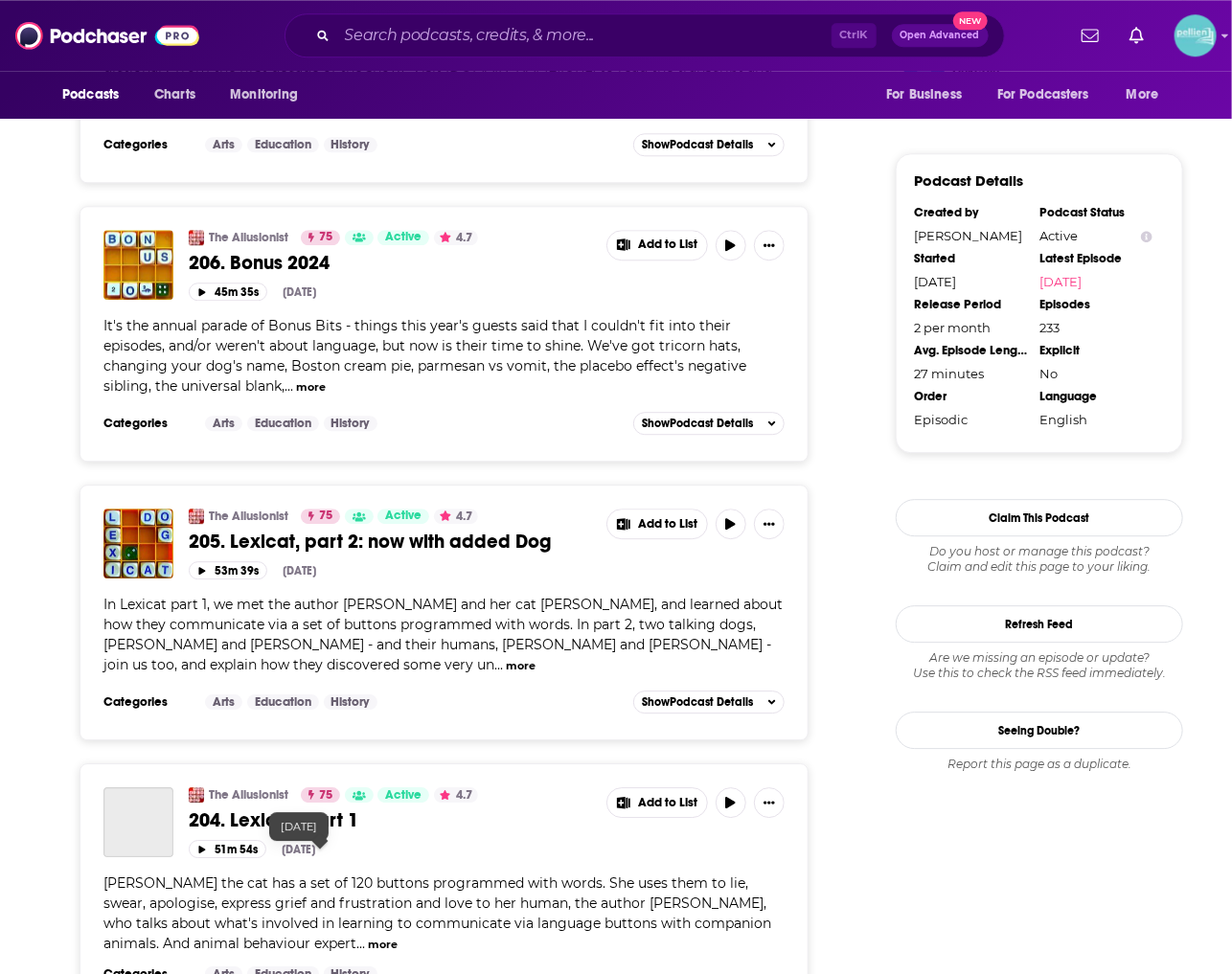 scroll, scrollTop: 2395, scrollLeft: 0, axis: vertical 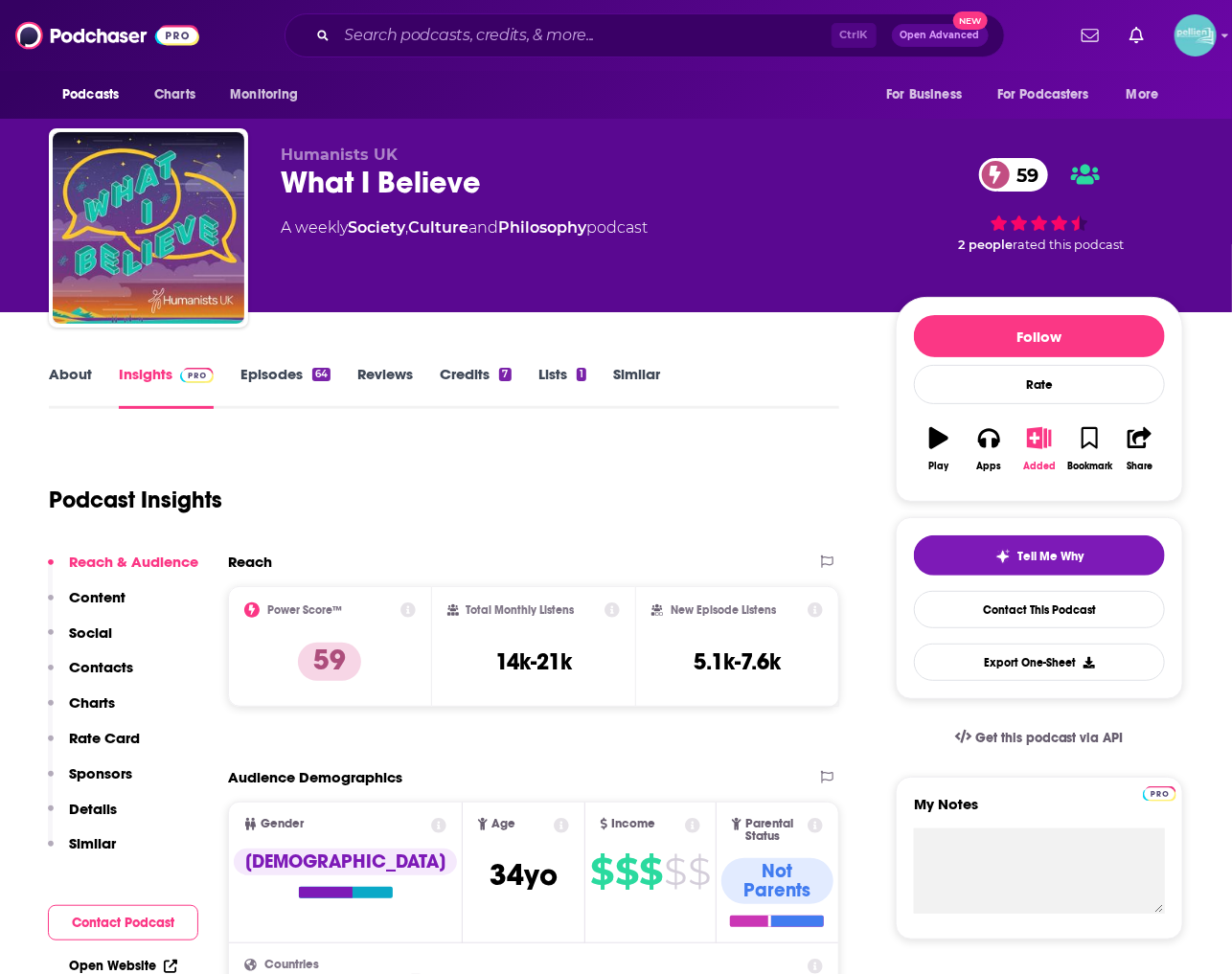 click on "Added" at bounding box center [1039, 449] 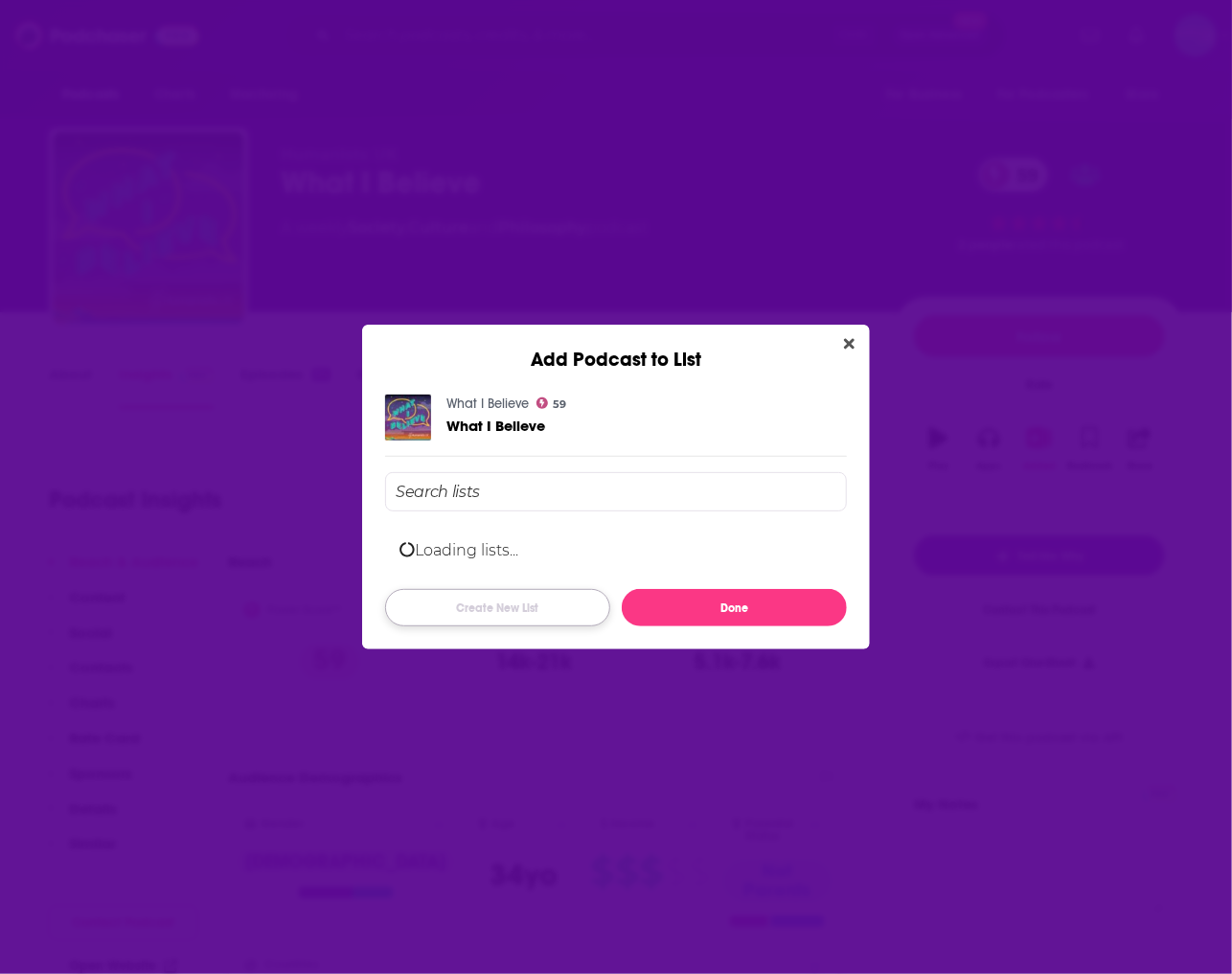 click on "Create New List" at bounding box center [497, 607] 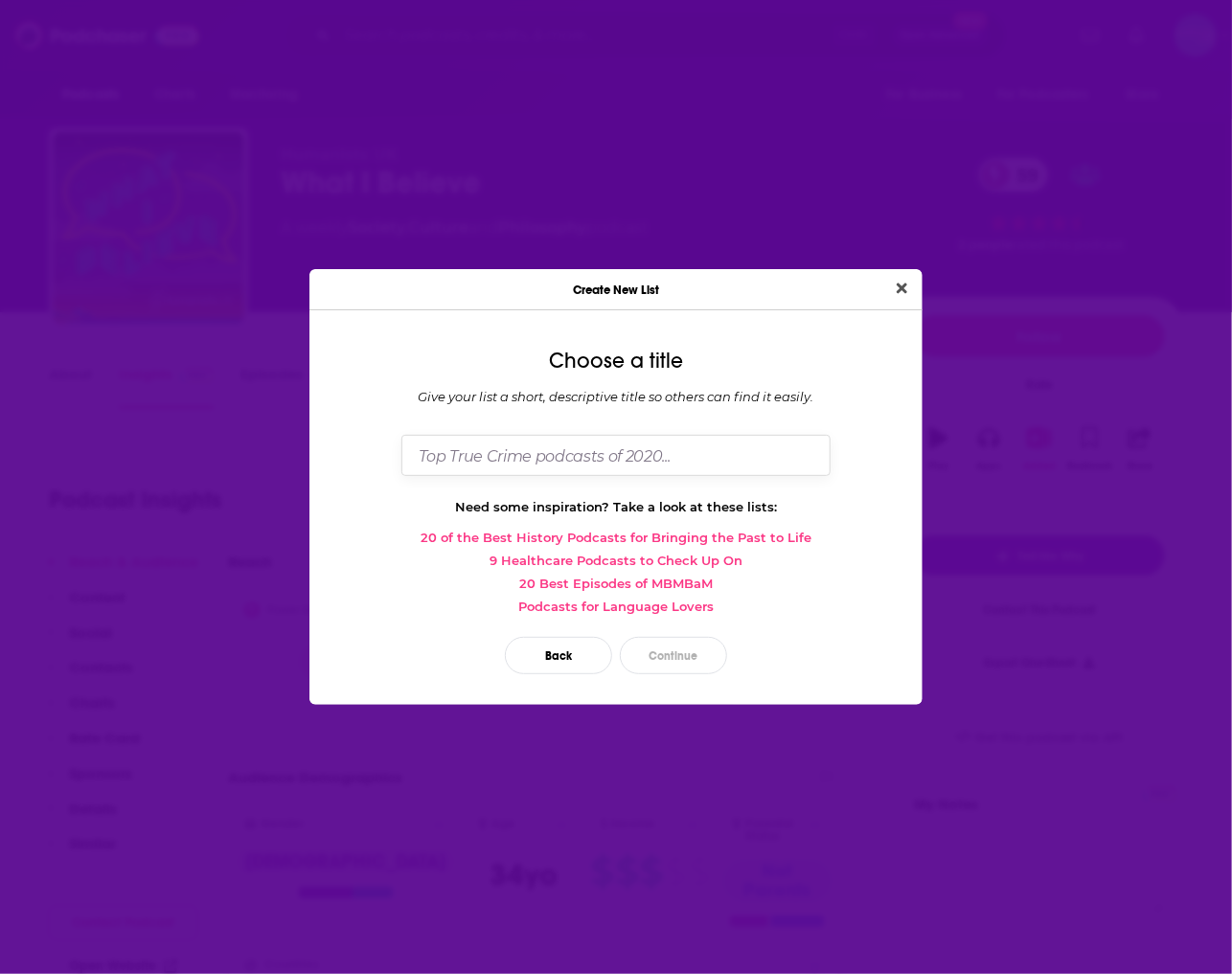 click at bounding box center [616, 455] 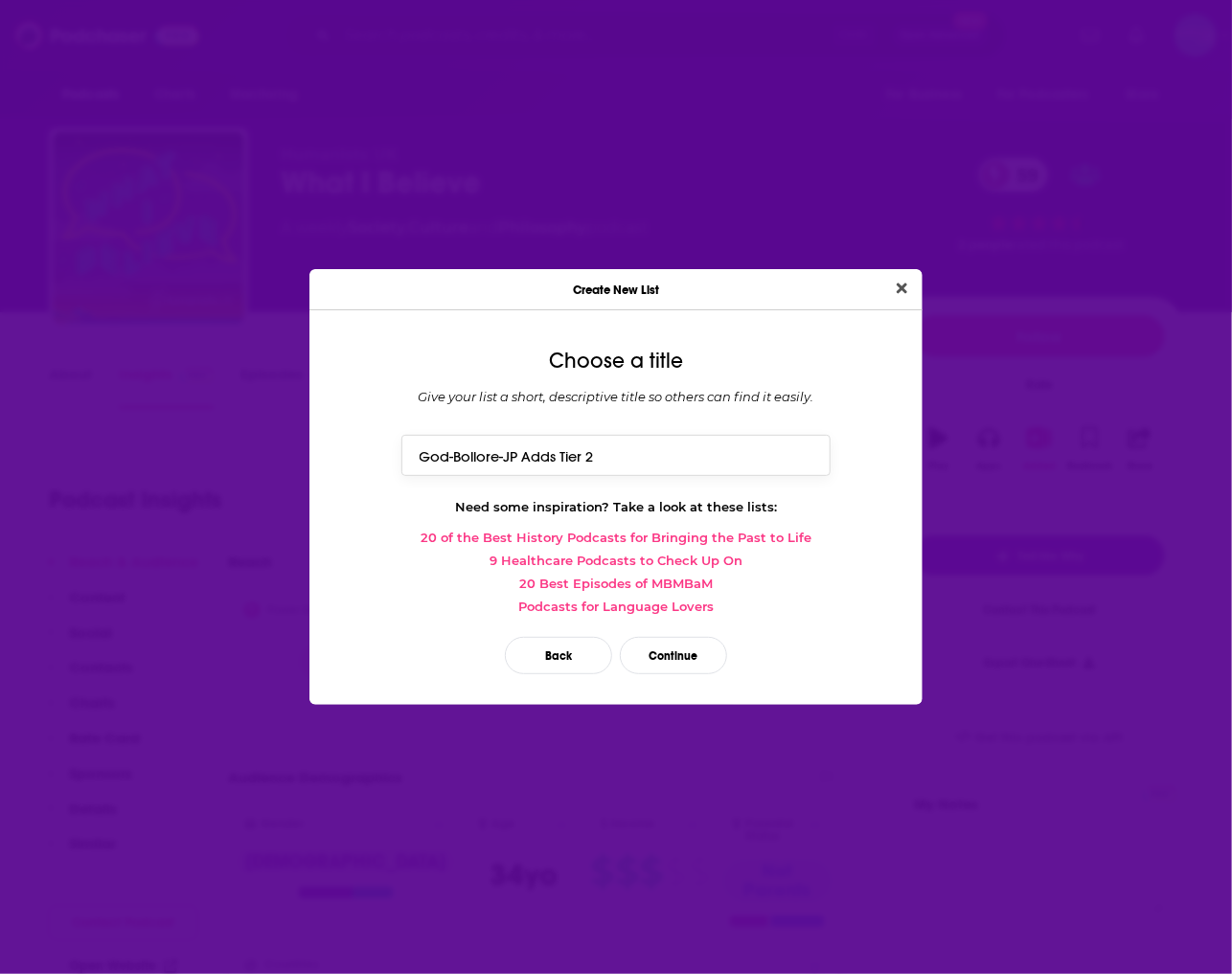 type on "God-Bollore-JP Adds Tier 2" 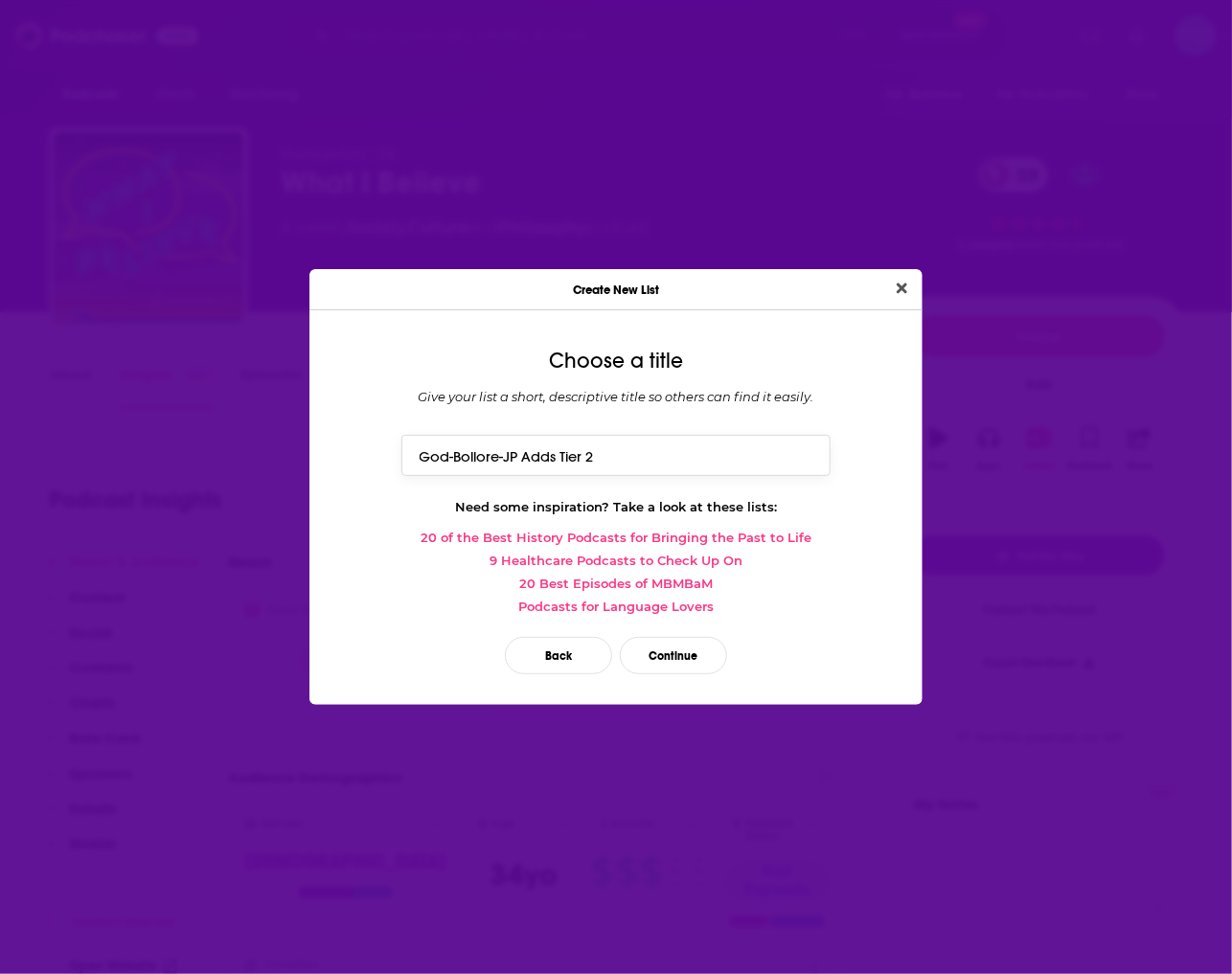 click at bounding box center (901, 288) 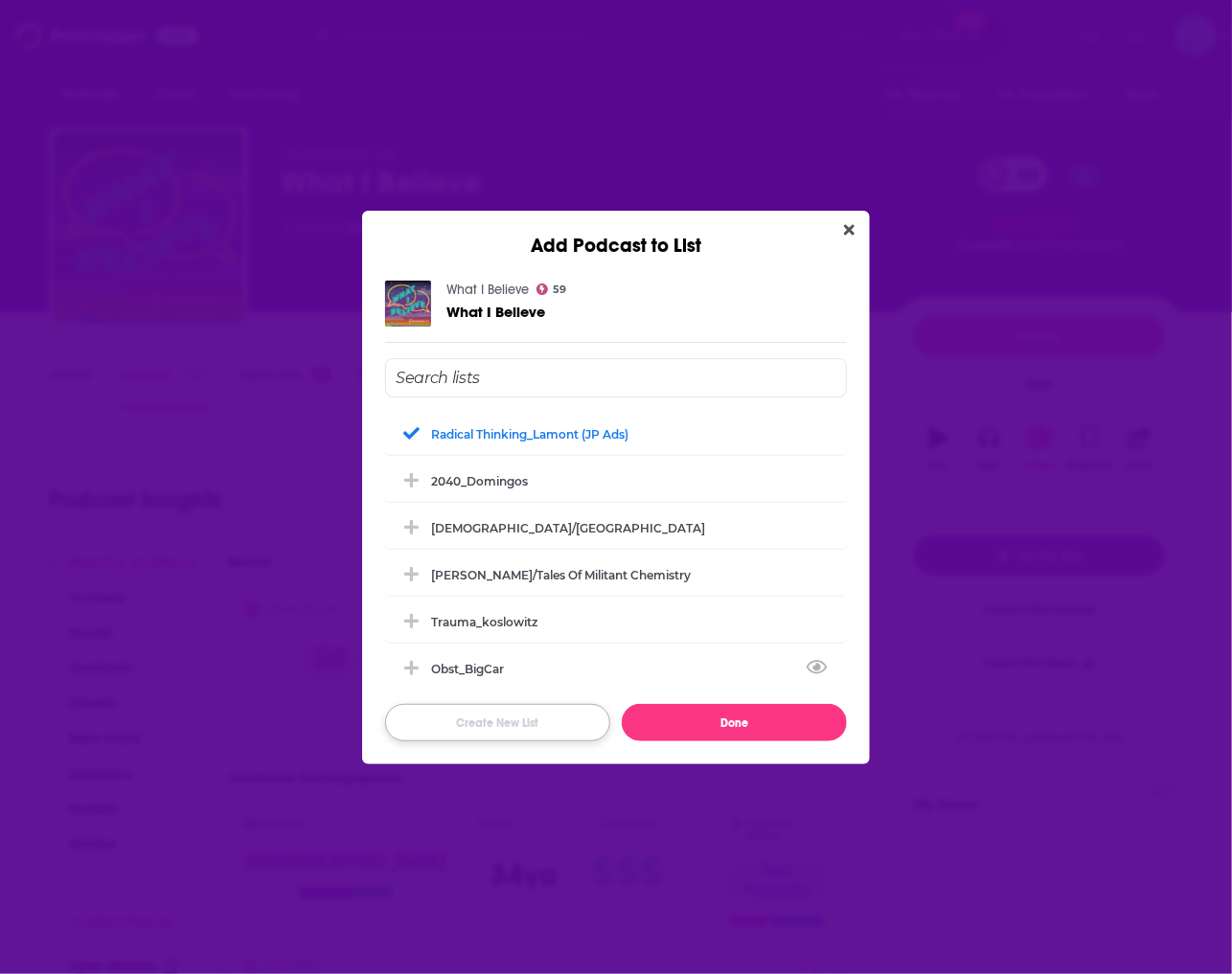 click on "Create New List" at bounding box center (497, 722) 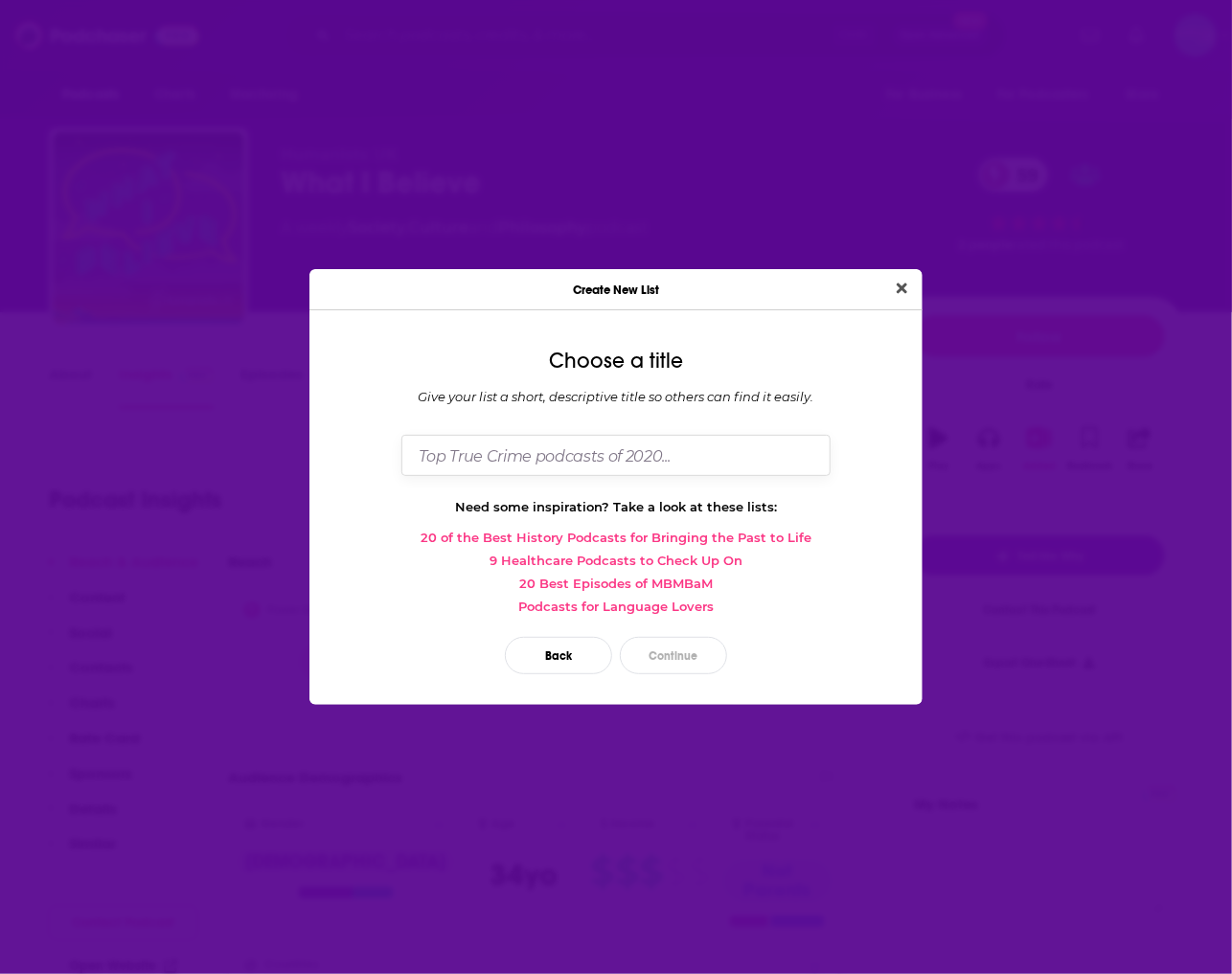 click at bounding box center [616, 455] 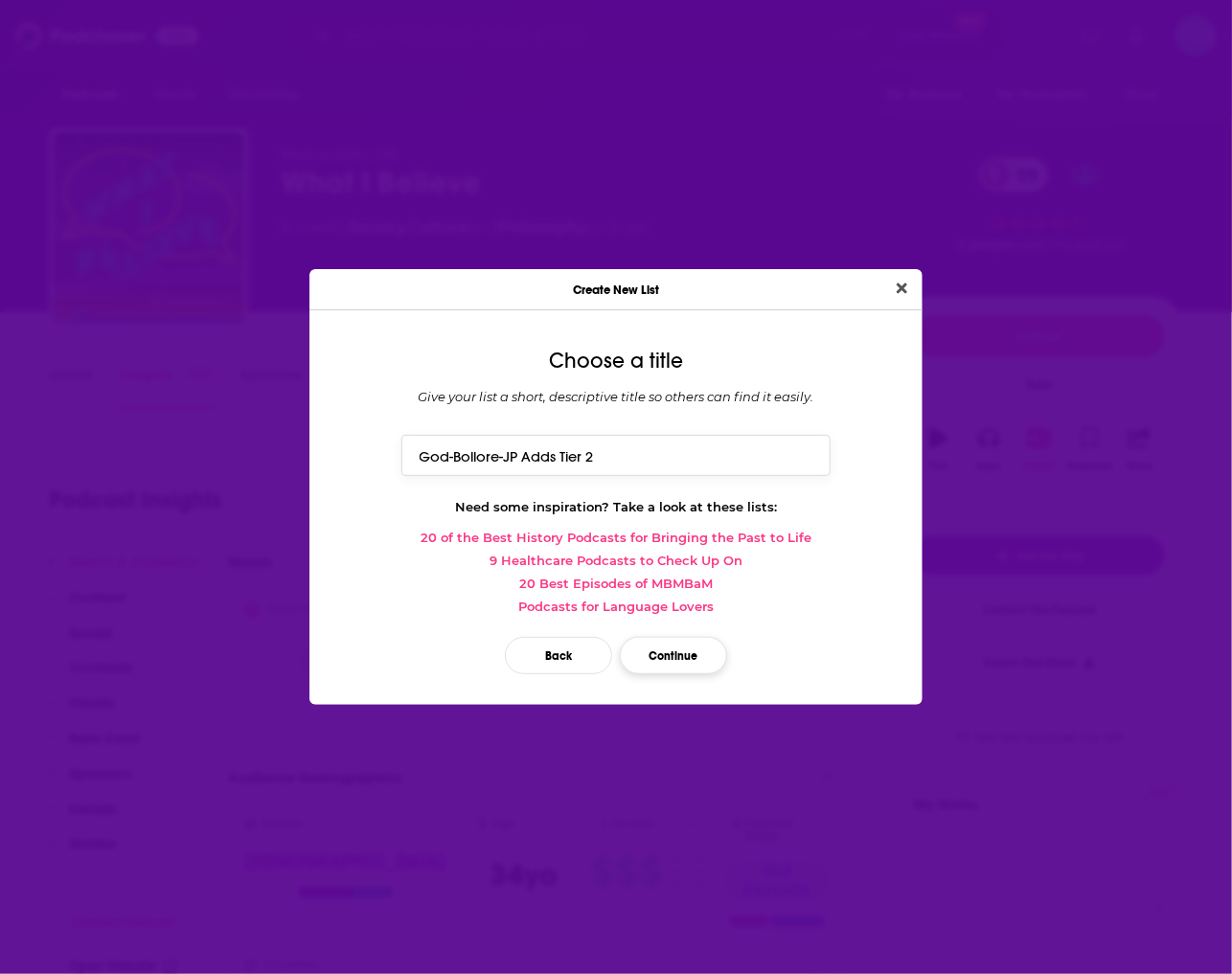 type on "God-Bollore-JP Adds Tier 2" 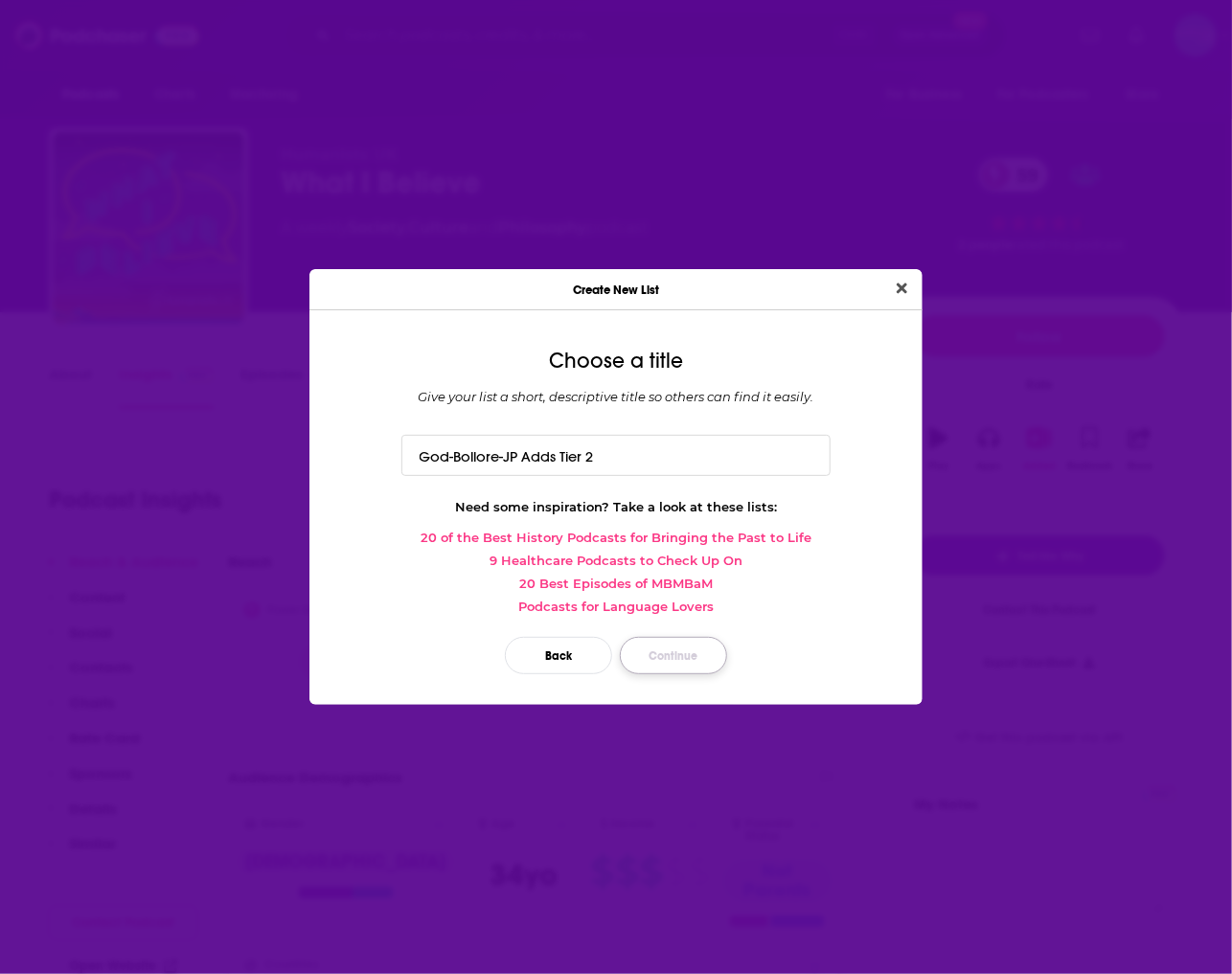 click on "Continue" at bounding box center [673, 655] 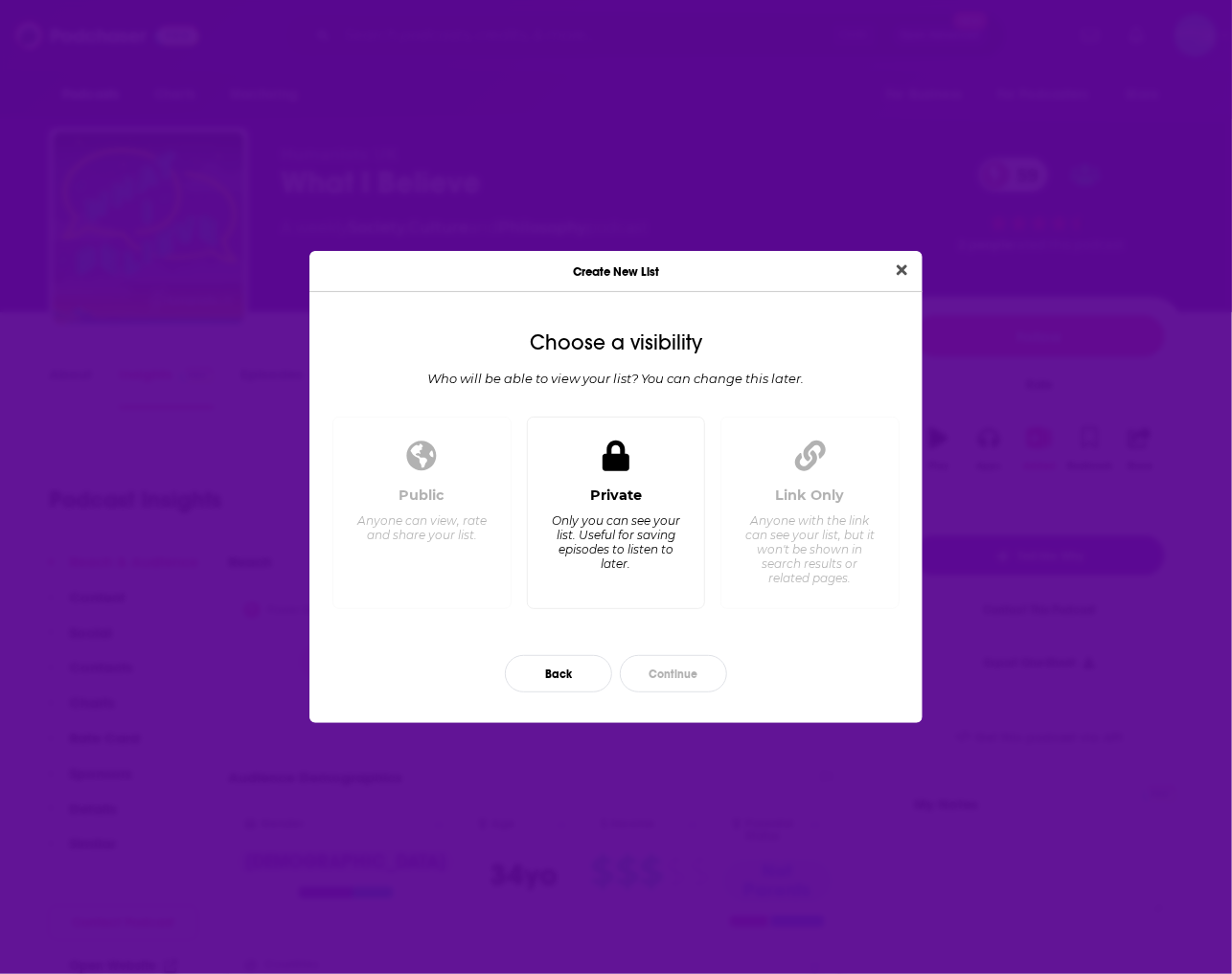 click on "Only you can see your list. Useful for saving episodes to listen to later." at bounding box center (615, 542) 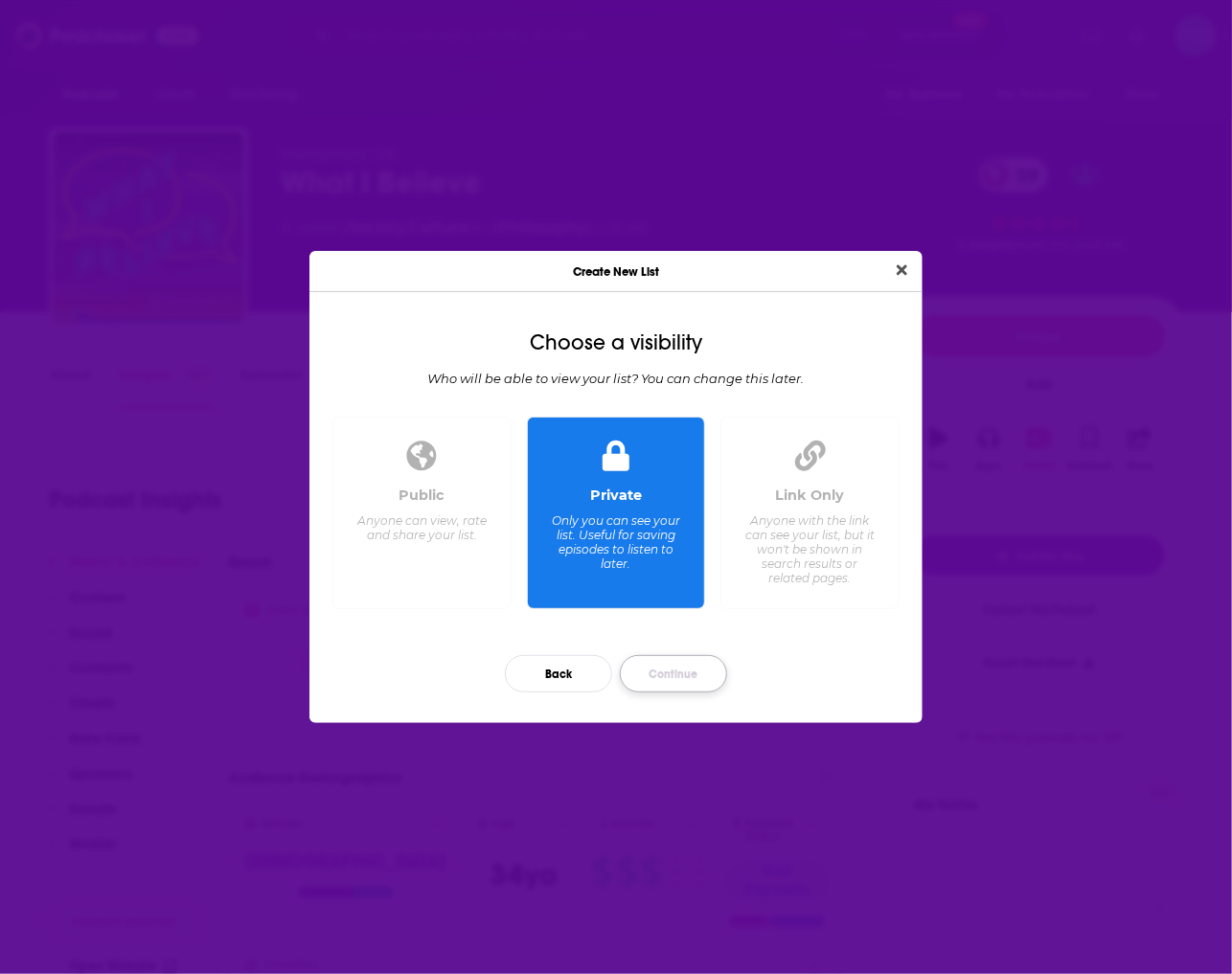 click on "Continue" at bounding box center [673, 673] 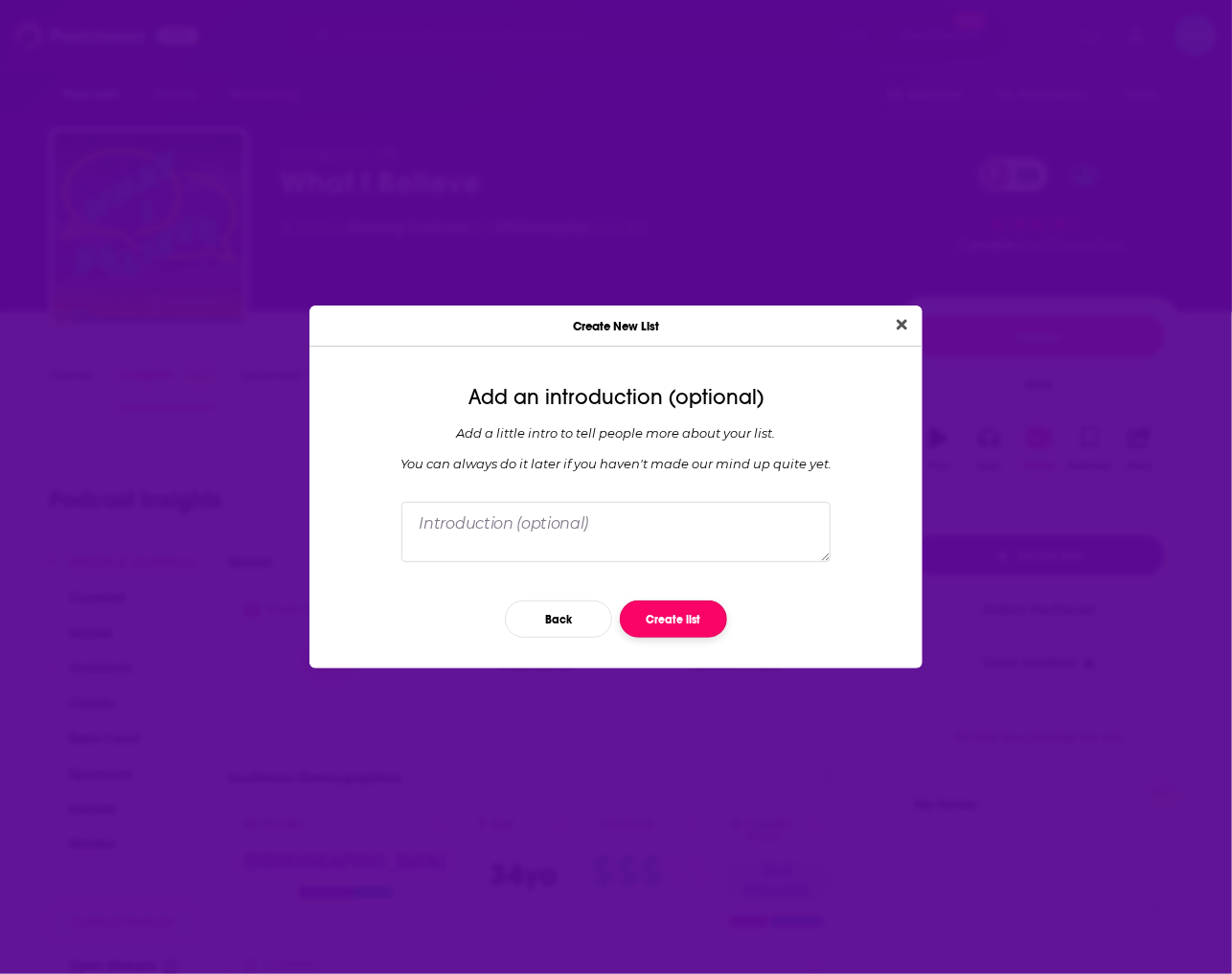 click on "Create list" at bounding box center [673, 619] 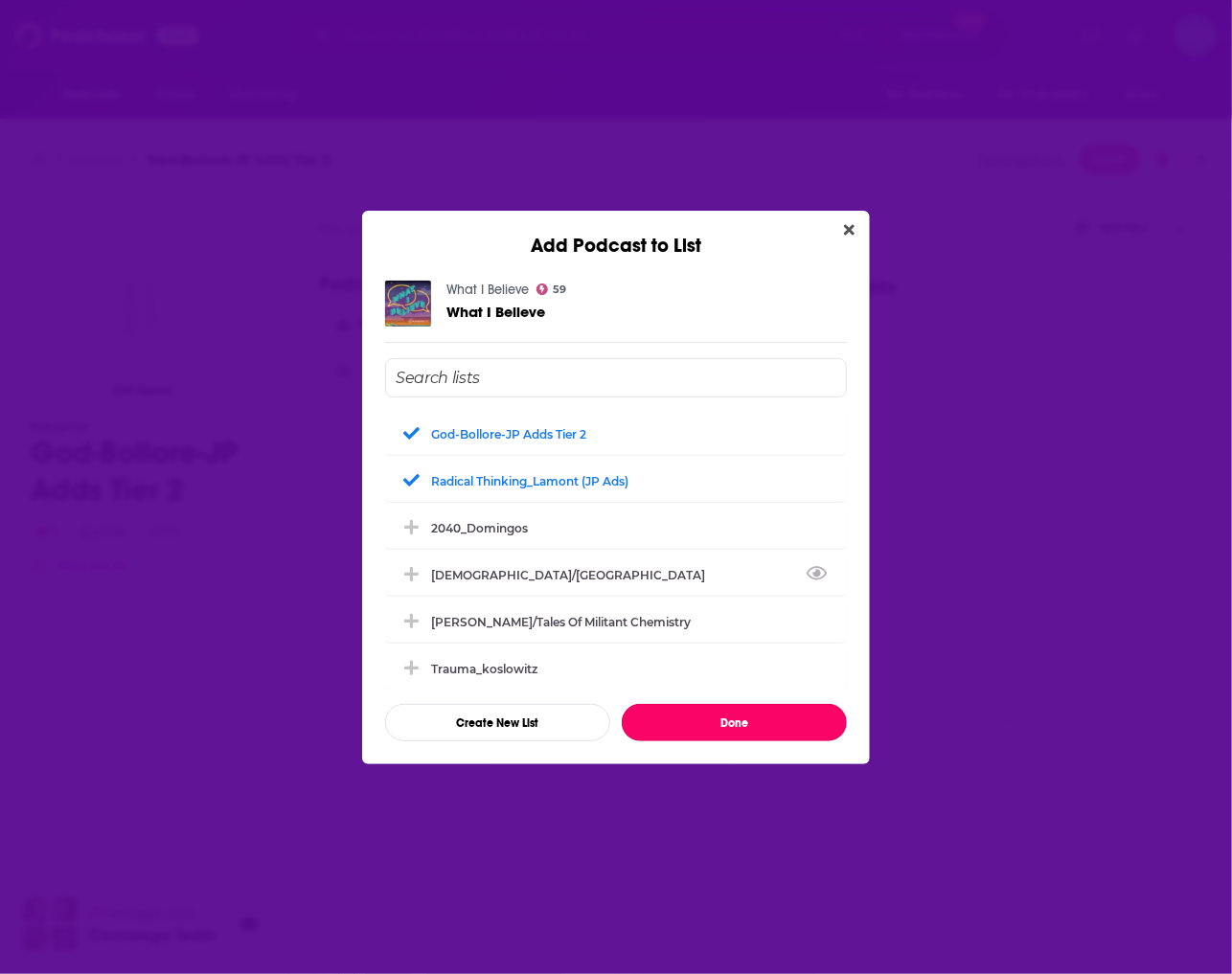 click on "Done" at bounding box center [734, 722] 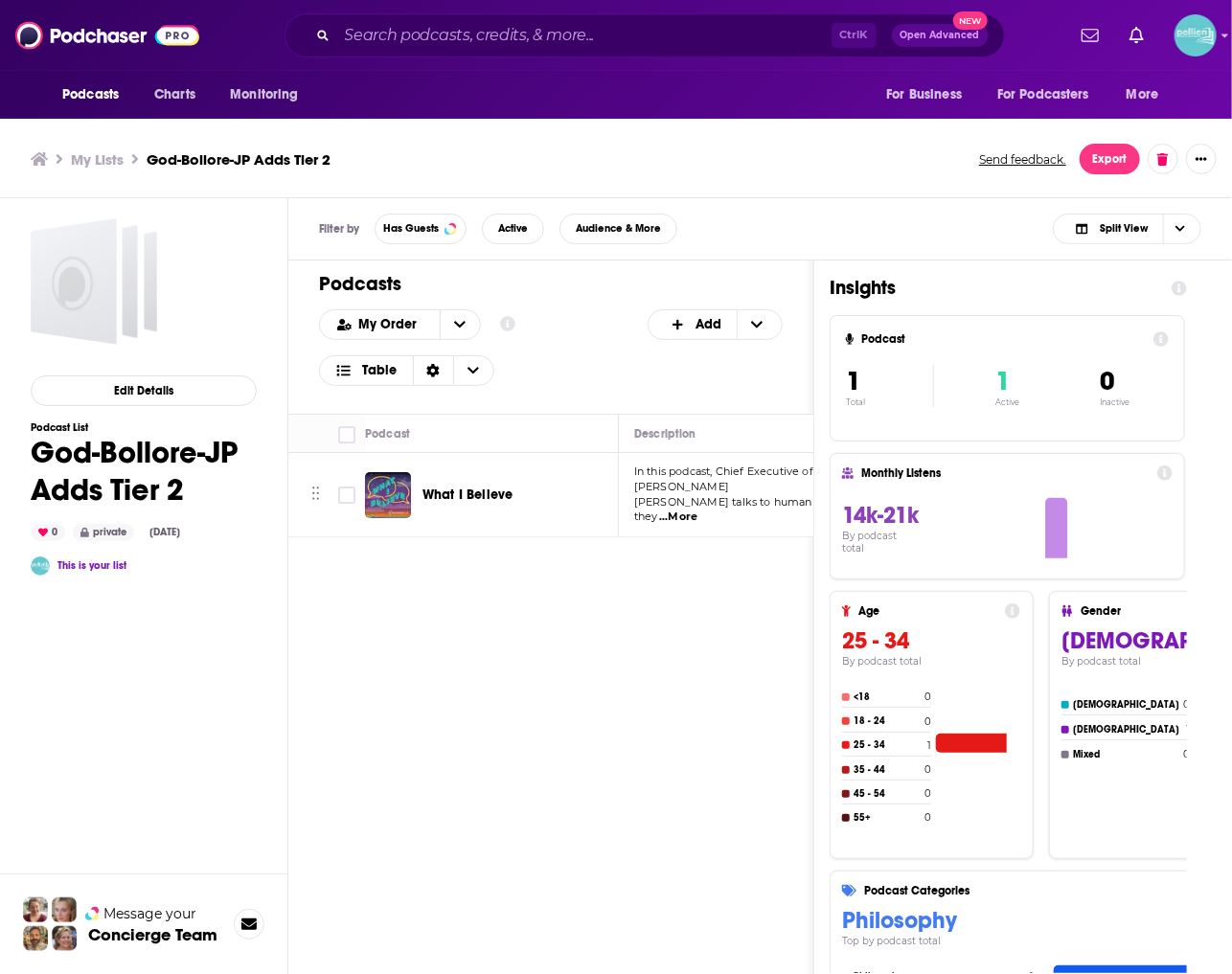 click on "Podcasts Charts Monitoring Ctrl  K Open Advanced New For Business For Podcasters More Podcasts Charts Monitoring For Business For Podcasters More My Lists God-Bollore-JP Adds Tier 2 Send feedback. Export Edit Details Podcast List God-Bollore-JP Adds Tier 2 0 private Jul 3rd, 2025 This is your list Message your Concierge Team Filter by Has Guests Active Audience & More Split View Podcasts Add My Order Customize Your List Order Select the  “My Order”  sort and remove all filters to enable drag-and-drop reordering. Add Table Move Podcast Description Categories Reach (Monthly) Reach (Episode) Contacts Your Notes What I Believe In this podcast, Chief Executive of Humanists UK Andrew Copson talks to humanists today about what they   ...More Society Culture Philosophy 59 14k-21k 5.1k-7.6k 1   Contact Insights Podcast 1 Total 1 Active 0 Inactive Monthly Listens 14k-21k By podcast total Age 25 - 34 By podcast total <18 0 18 - 24 0 25 - 34 1 35 - 44 0 45 - 54 0 55+ 0 Gender Male By podcast total Female 0 Male 1 0 1" at bounding box center (616, 489) 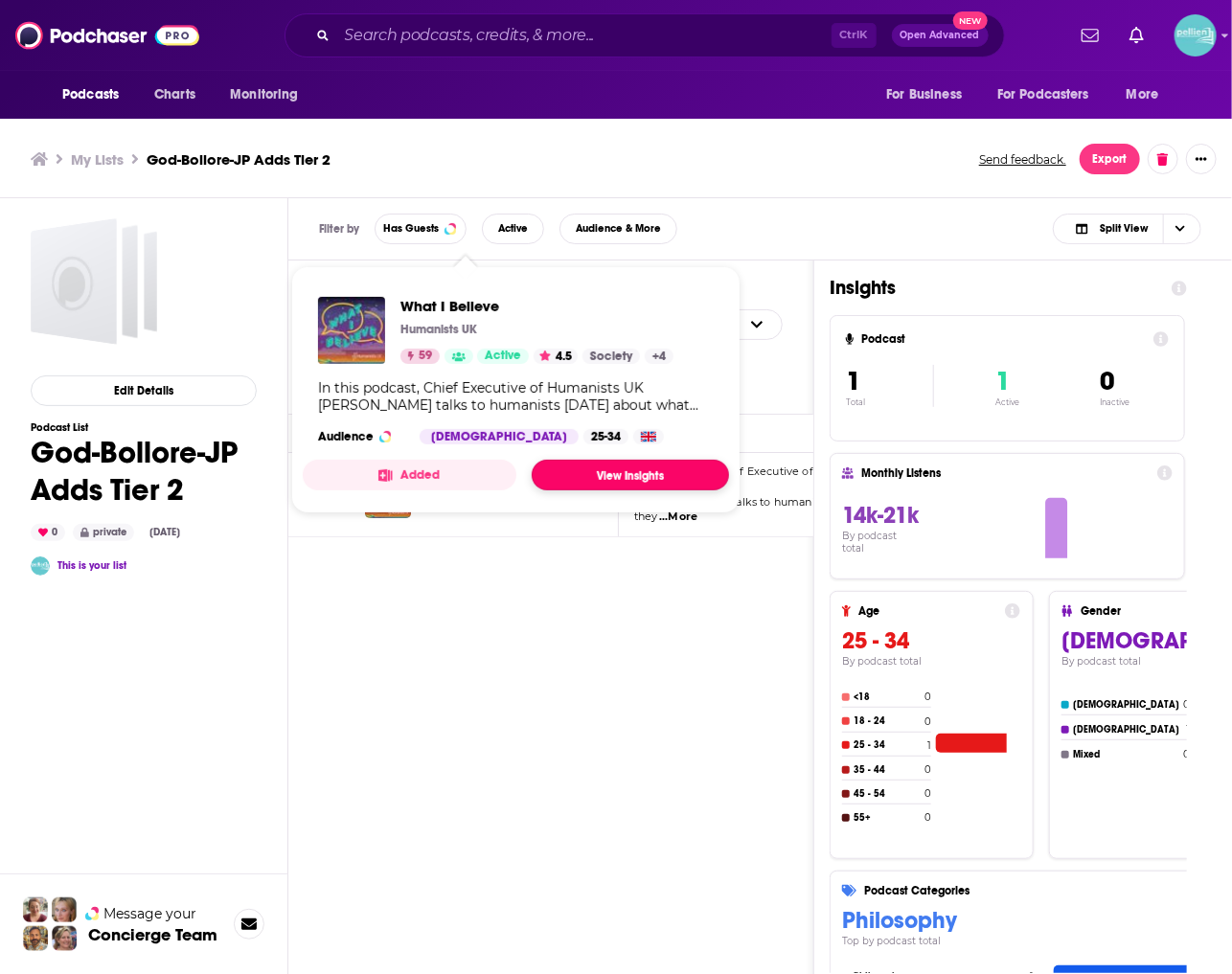 click on "View Insights" at bounding box center (630, 475) 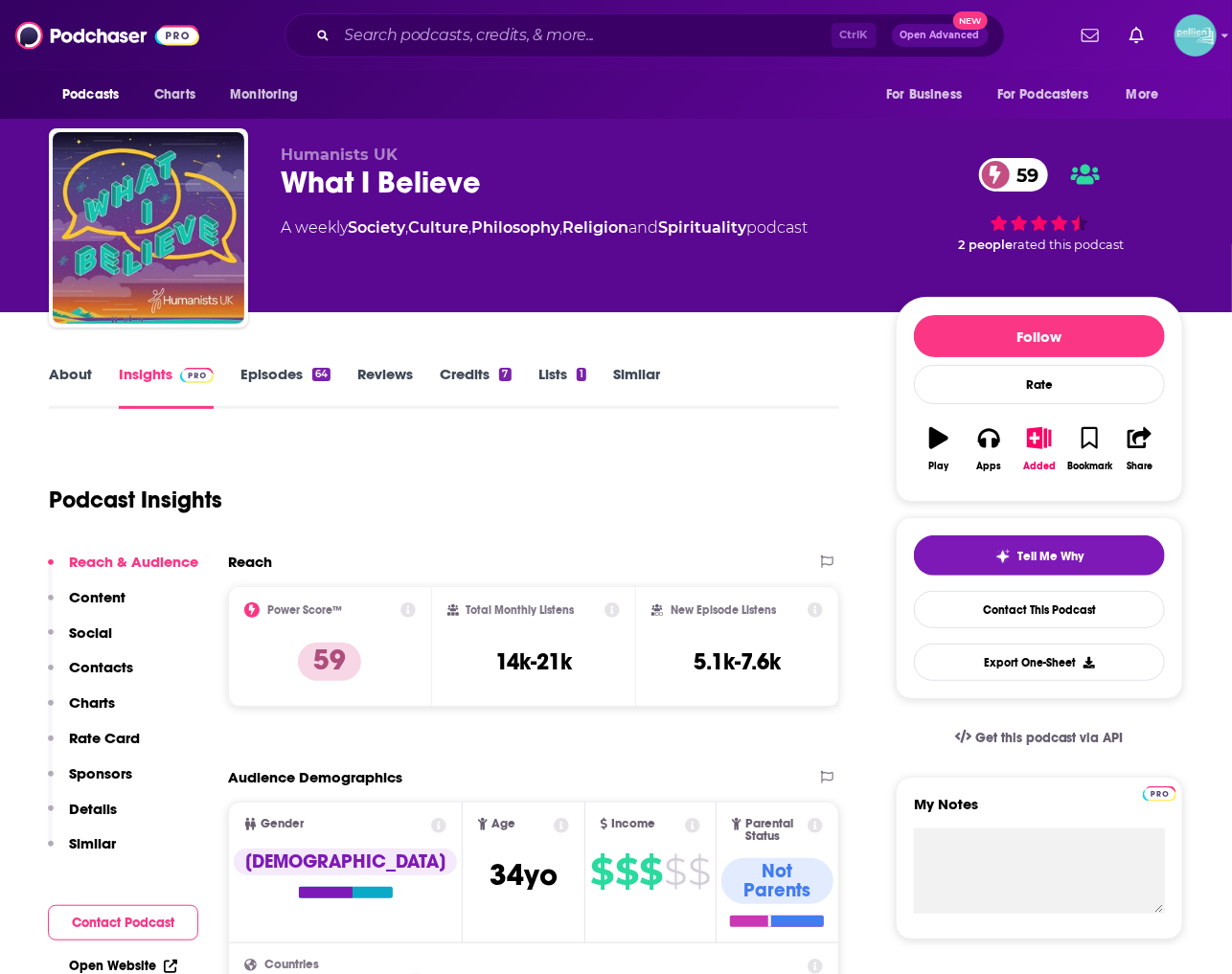 click on "Similar" at bounding box center (636, 387) 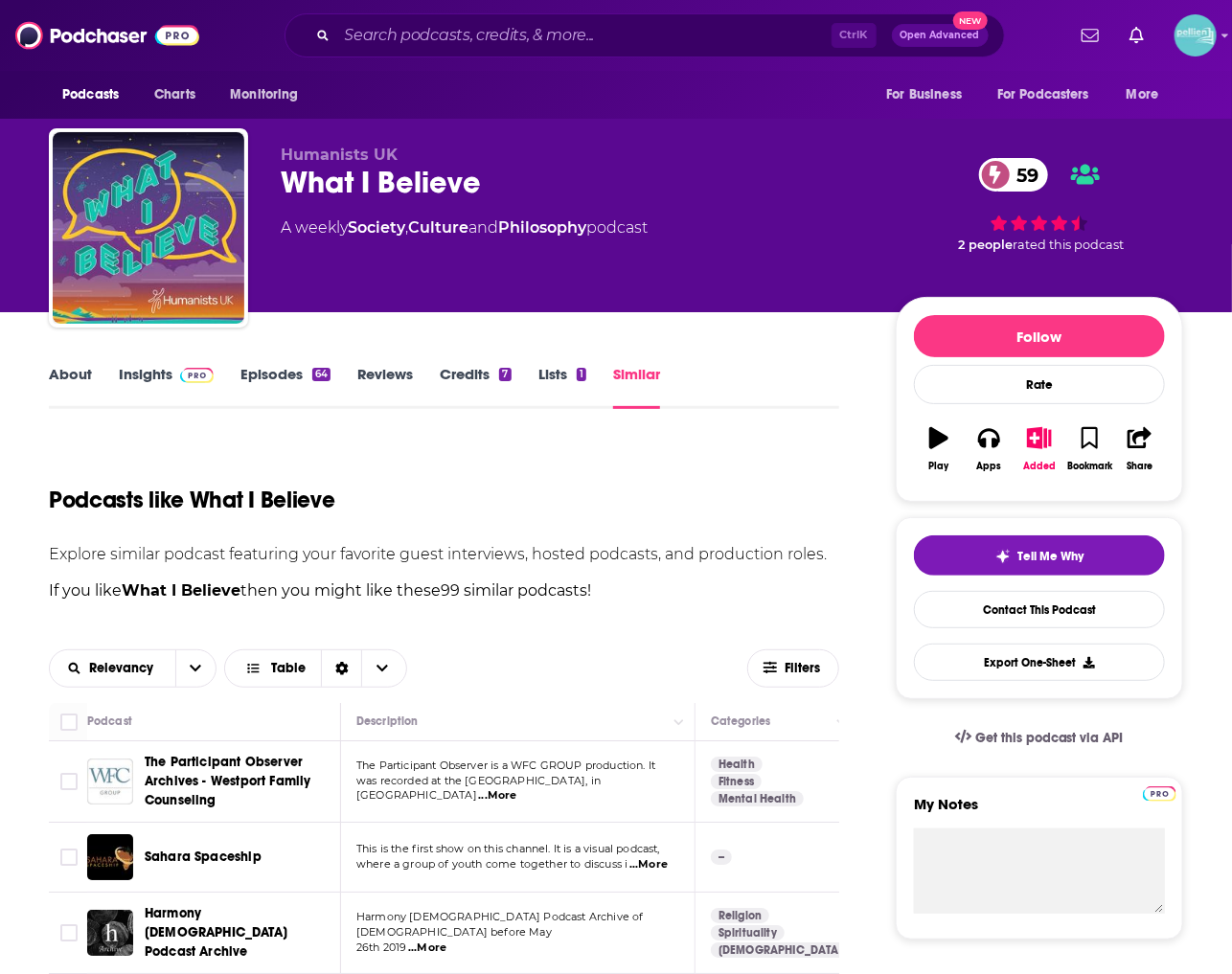 click on "Podcasts like  What I Believe" at bounding box center [444, 488] 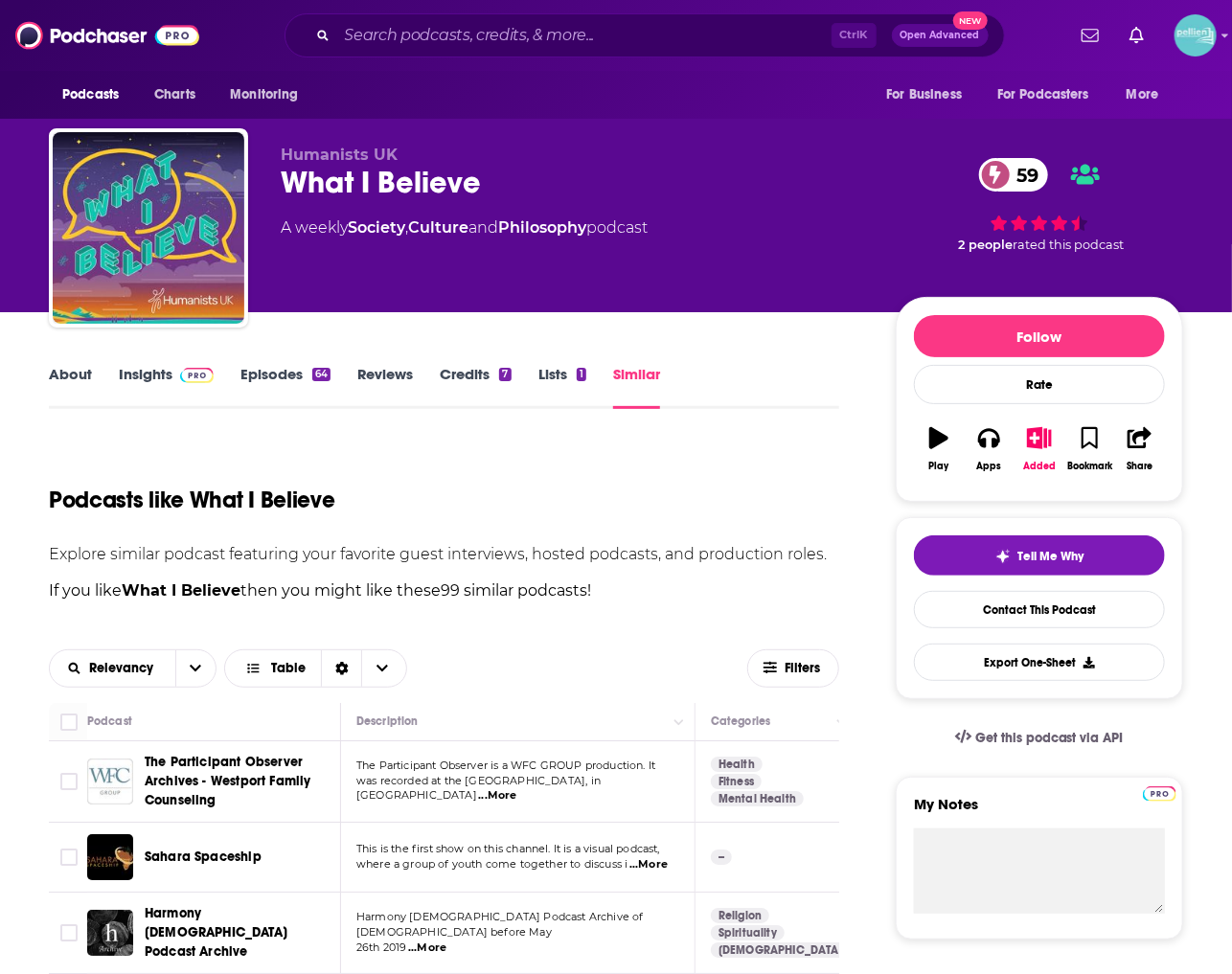scroll, scrollTop: 479, scrollLeft: 0, axis: vertical 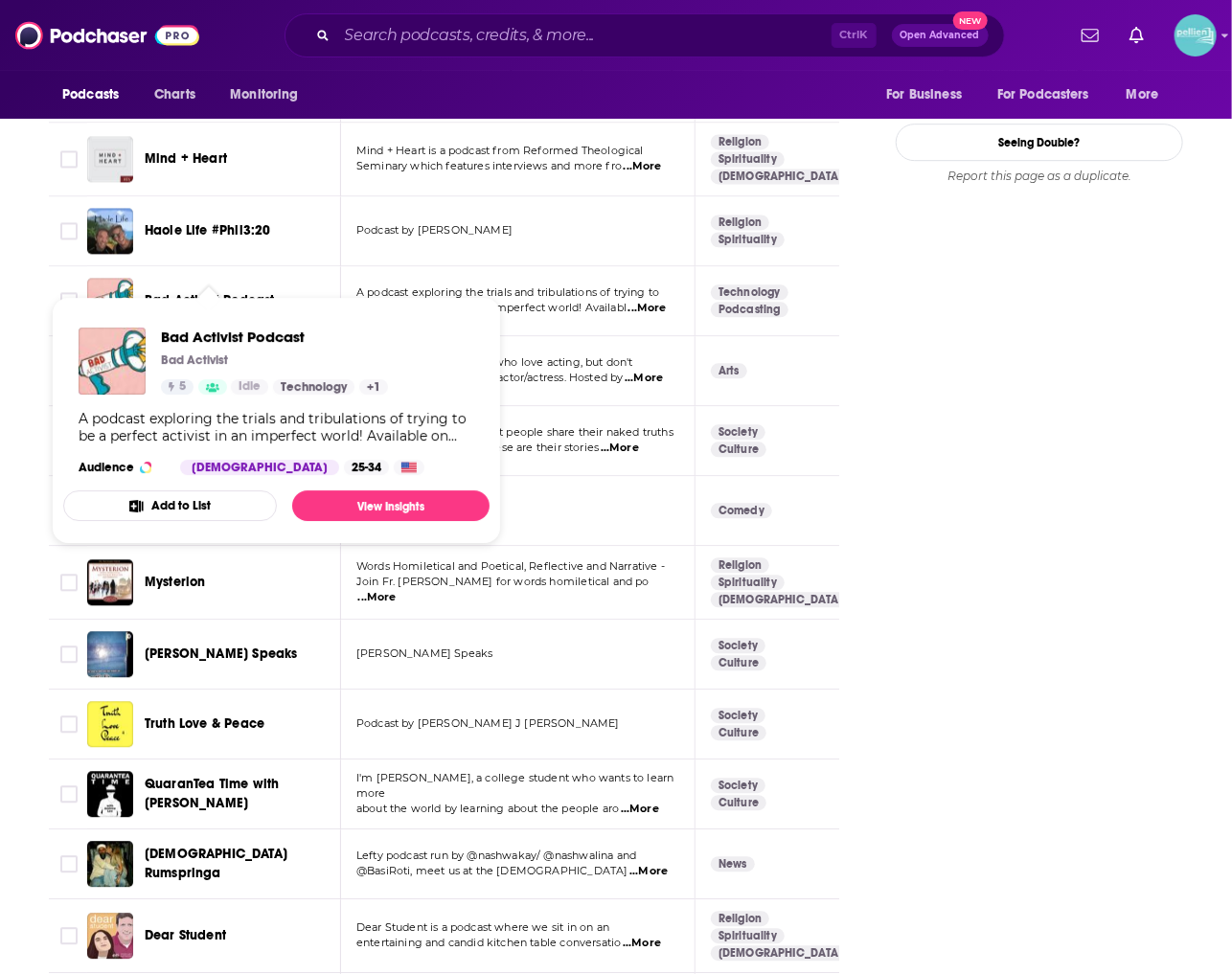 click on "Add to List" at bounding box center [170, 506] 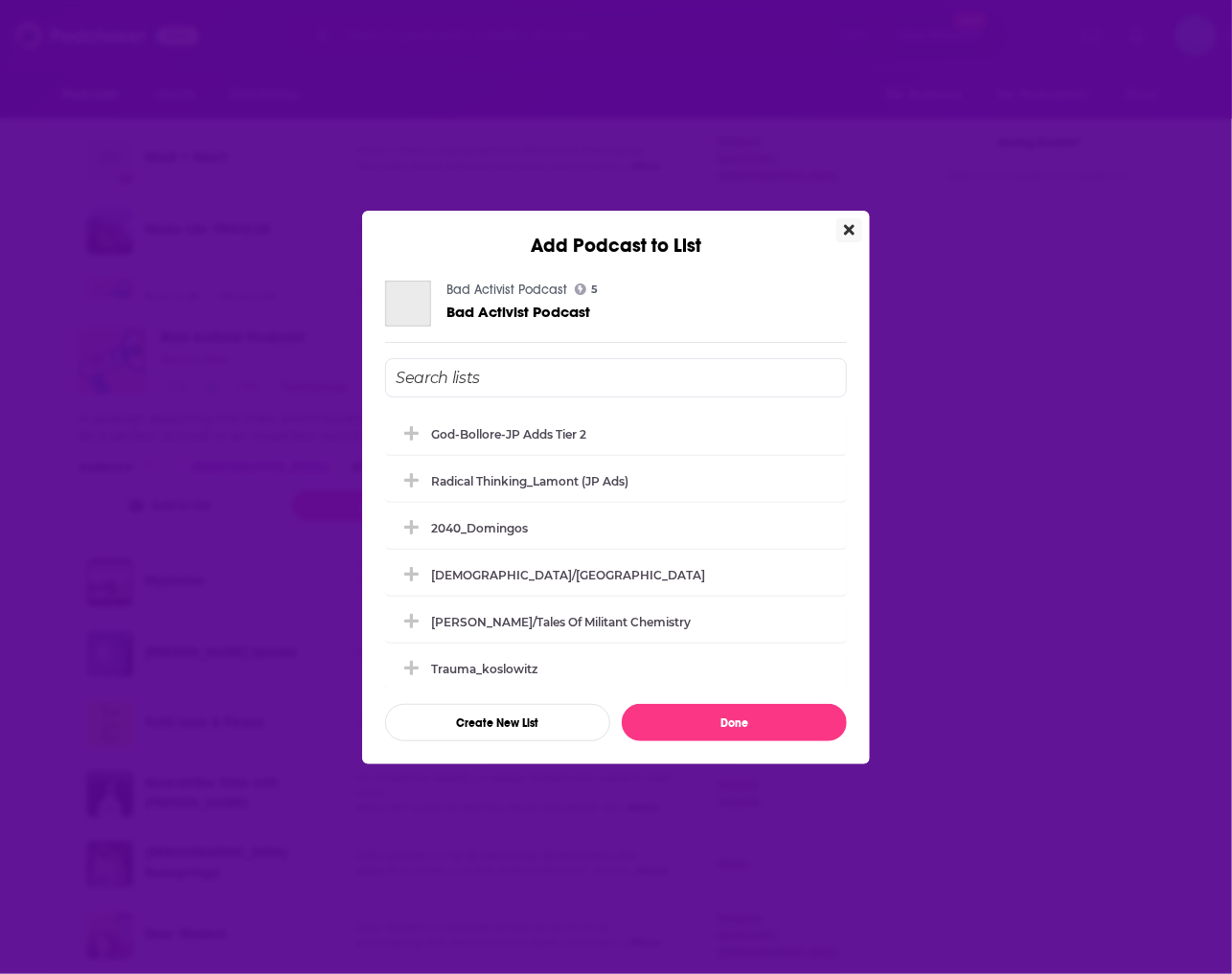 scroll, scrollTop: 0, scrollLeft: 0, axis: both 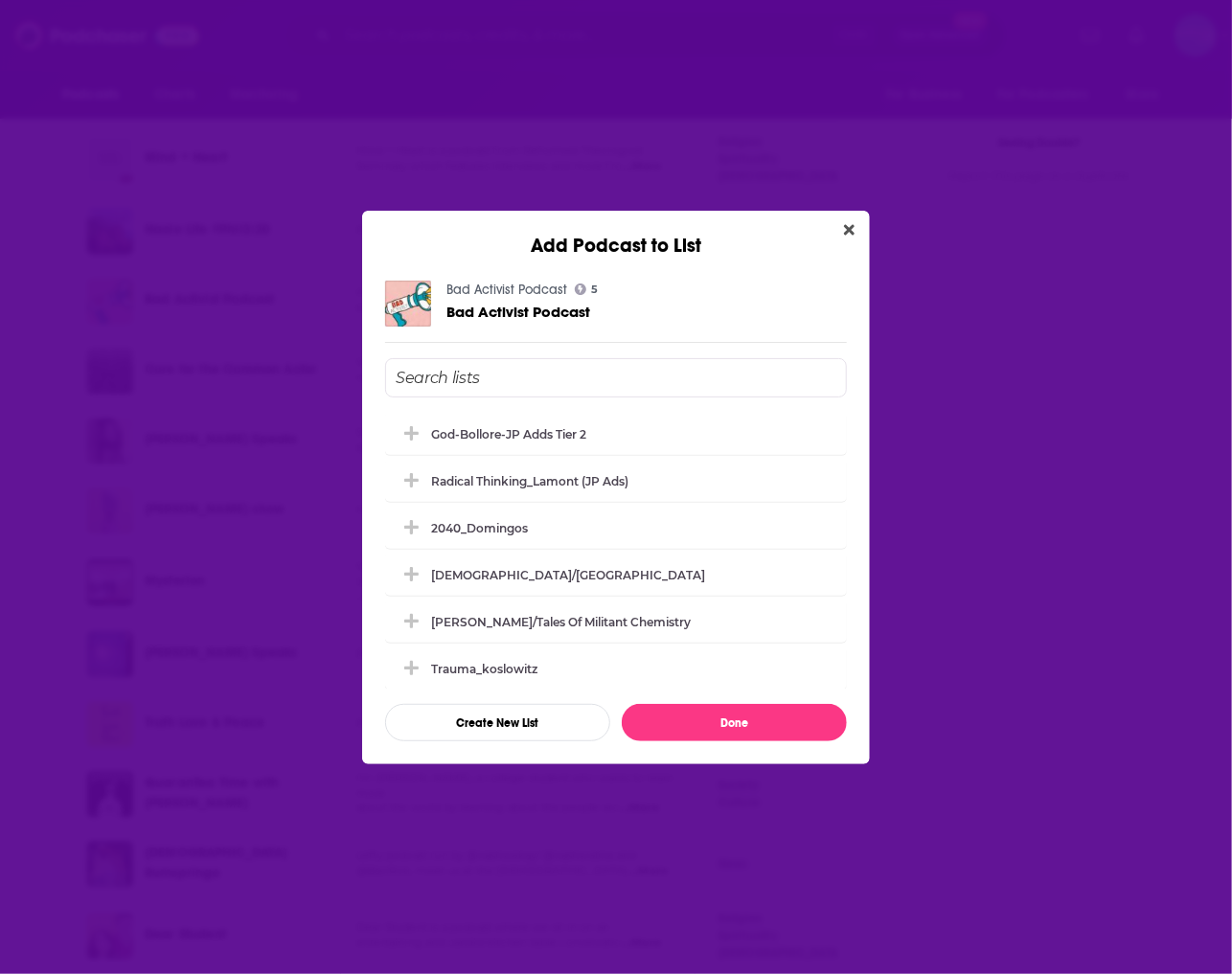 click at bounding box center [616, 377] 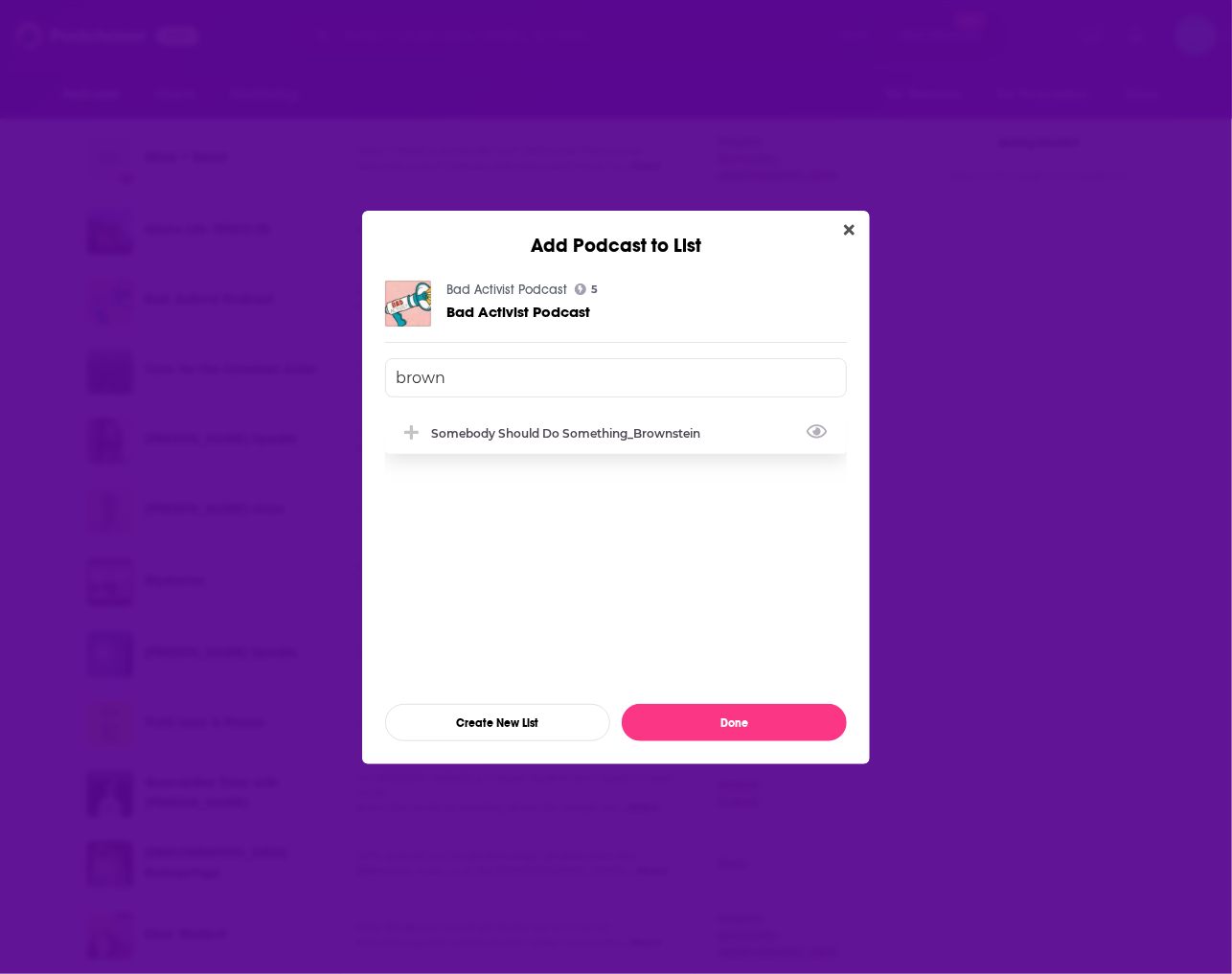 click on "Somebody Should Do Something_Brownstein" at bounding box center [571, 433] 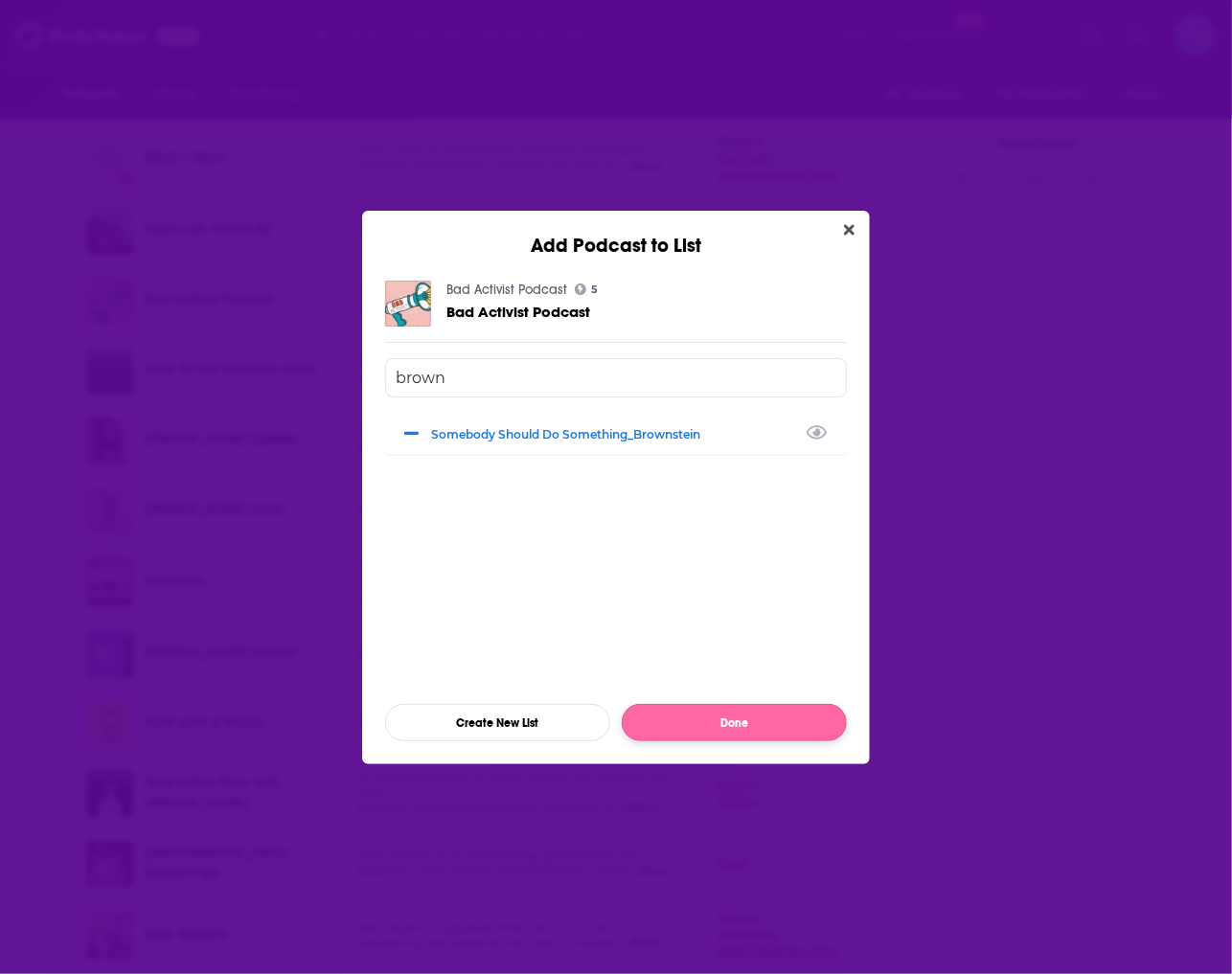 type on "brown" 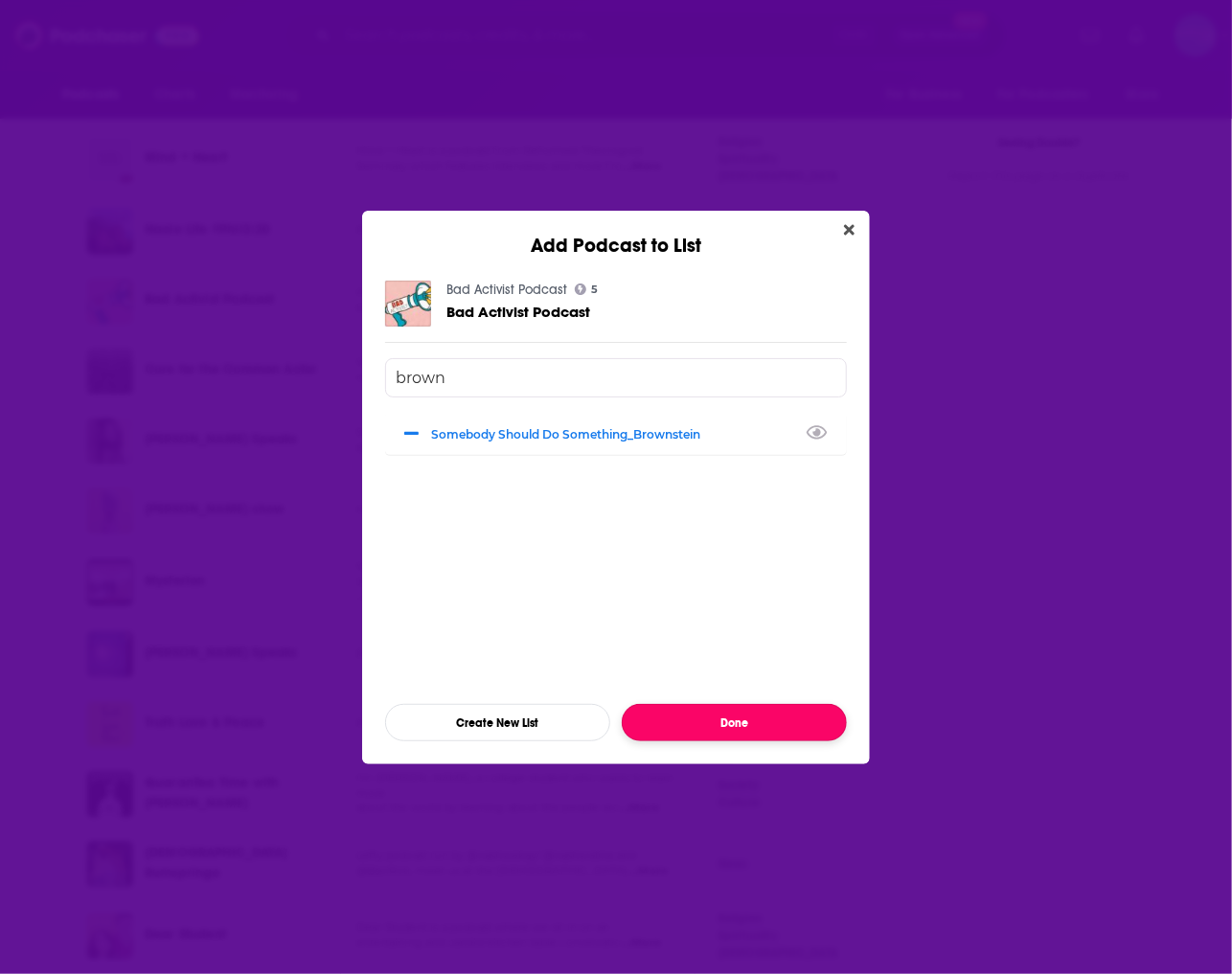 click on "Done" at bounding box center [734, 722] 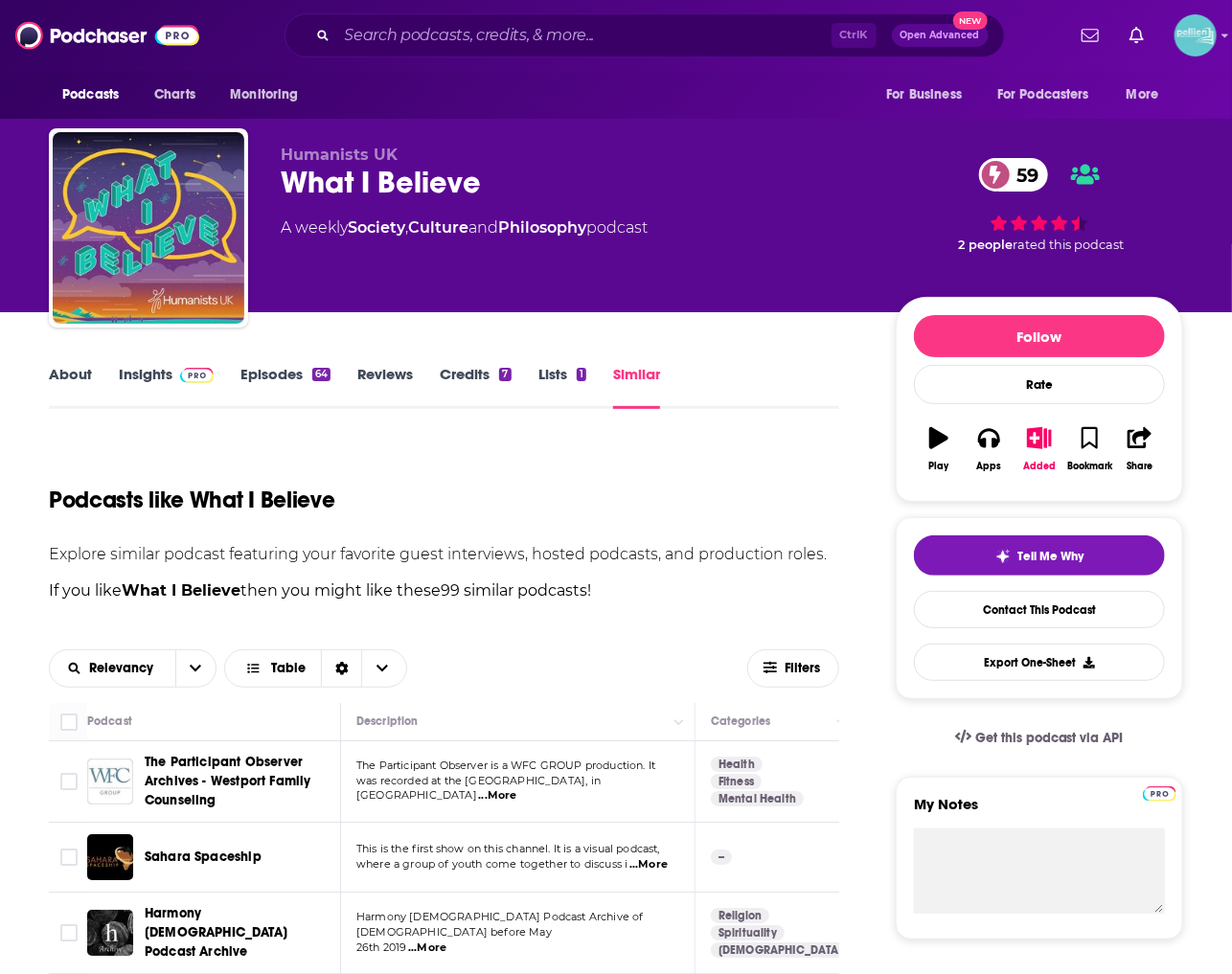 click on "Podcast by Compton J Smith" at bounding box center [518, 3119] 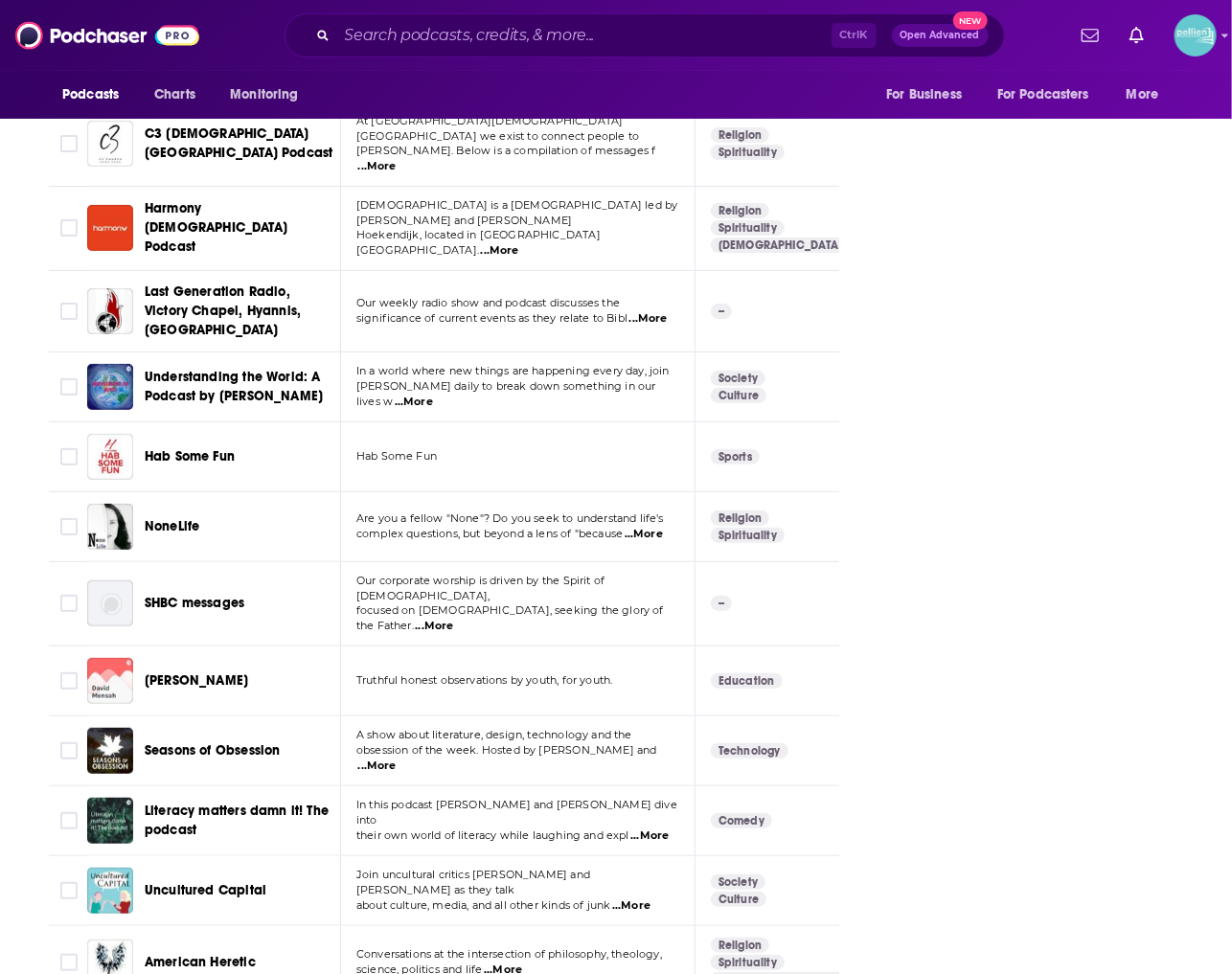 scroll, scrollTop: 4551, scrollLeft: 0, axis: vertical 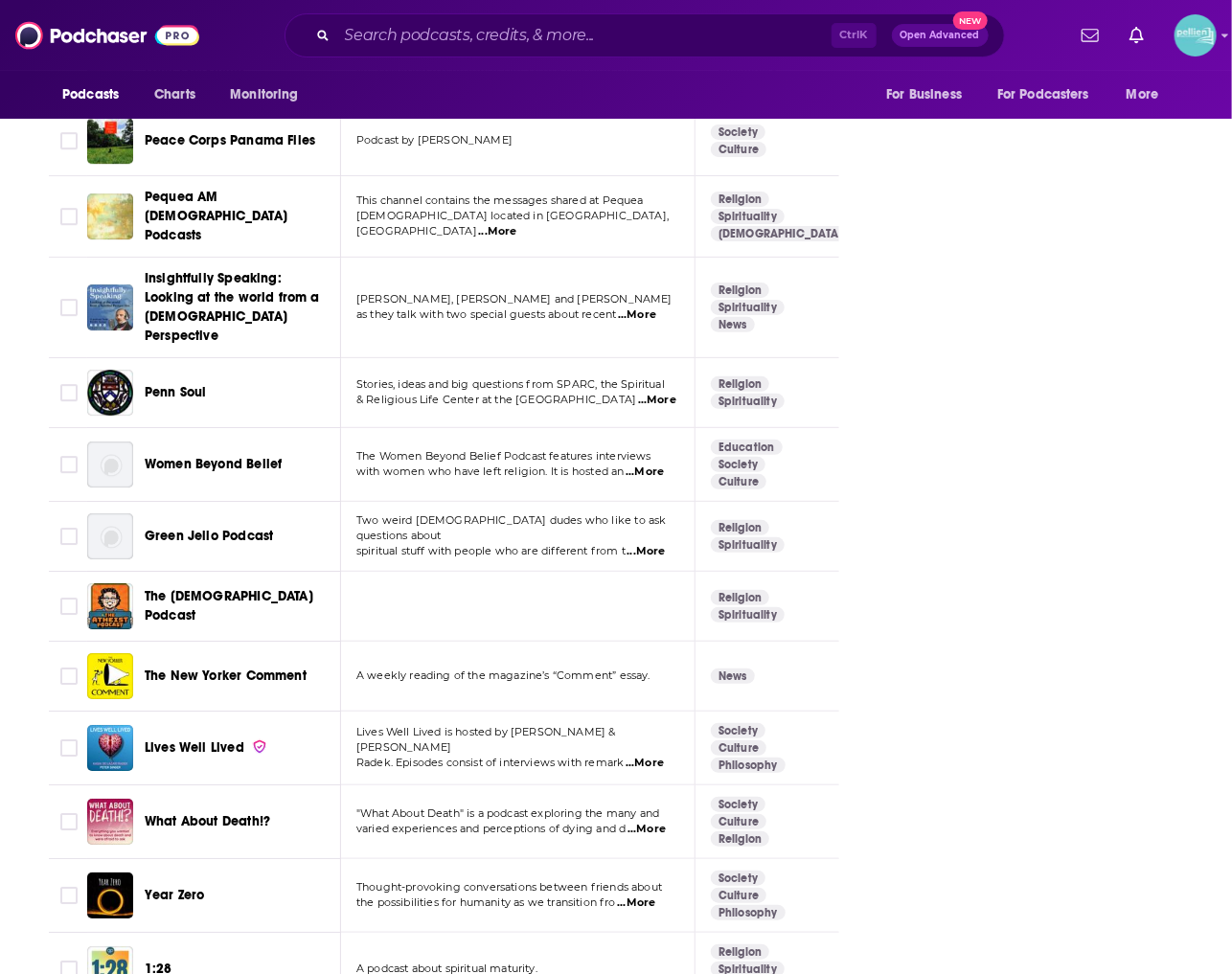 click on "Follow Rate Play Apps Added Bookmark Share Tell Me Why Contact This Podcast Export One-Sheet Get this podcast via API My Notes Your concierge team Ask a question or make a request. Send a message Share This Podcast Recommendation sent https://www.podchaser.com/podcasts/what-i-believe-1251209 Copy Link Followers 3 Hosted by Get 1 FREE month of hosting! Official Website humanistsuk.podbean.com RSS Feed feed.podbean.com Podcast Details Created by Humanists UK Podcast Status Active Started Jun 3rd, 2020 Latest Episode Jul 2nd, 2025 Release Period Weekly Episodes 64 Avg. Episode Length 35 minutes Explicit No Order Episodic Language English Claim This Podcast Do you host or manage this podcast? Claim and edit this page to your liking. Refresh Feed Are we missing an episode or update? Use this to check the RSS feed immediately. Seeing Double? Report this page as a duplicate." at bounding box center [1039, -2175] 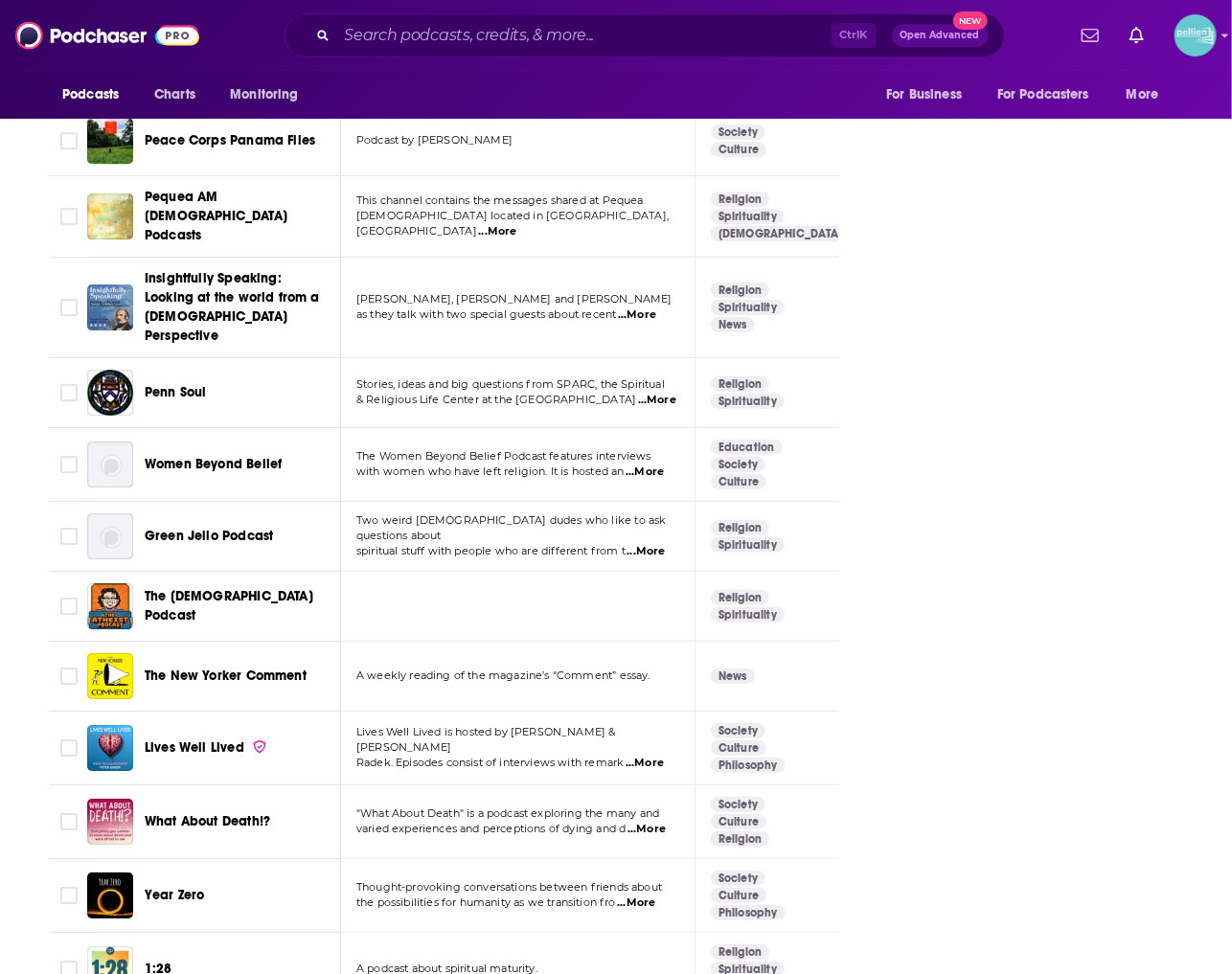 scroll, scrollTop: 6681, scrollLeft: 0, axis: vertical 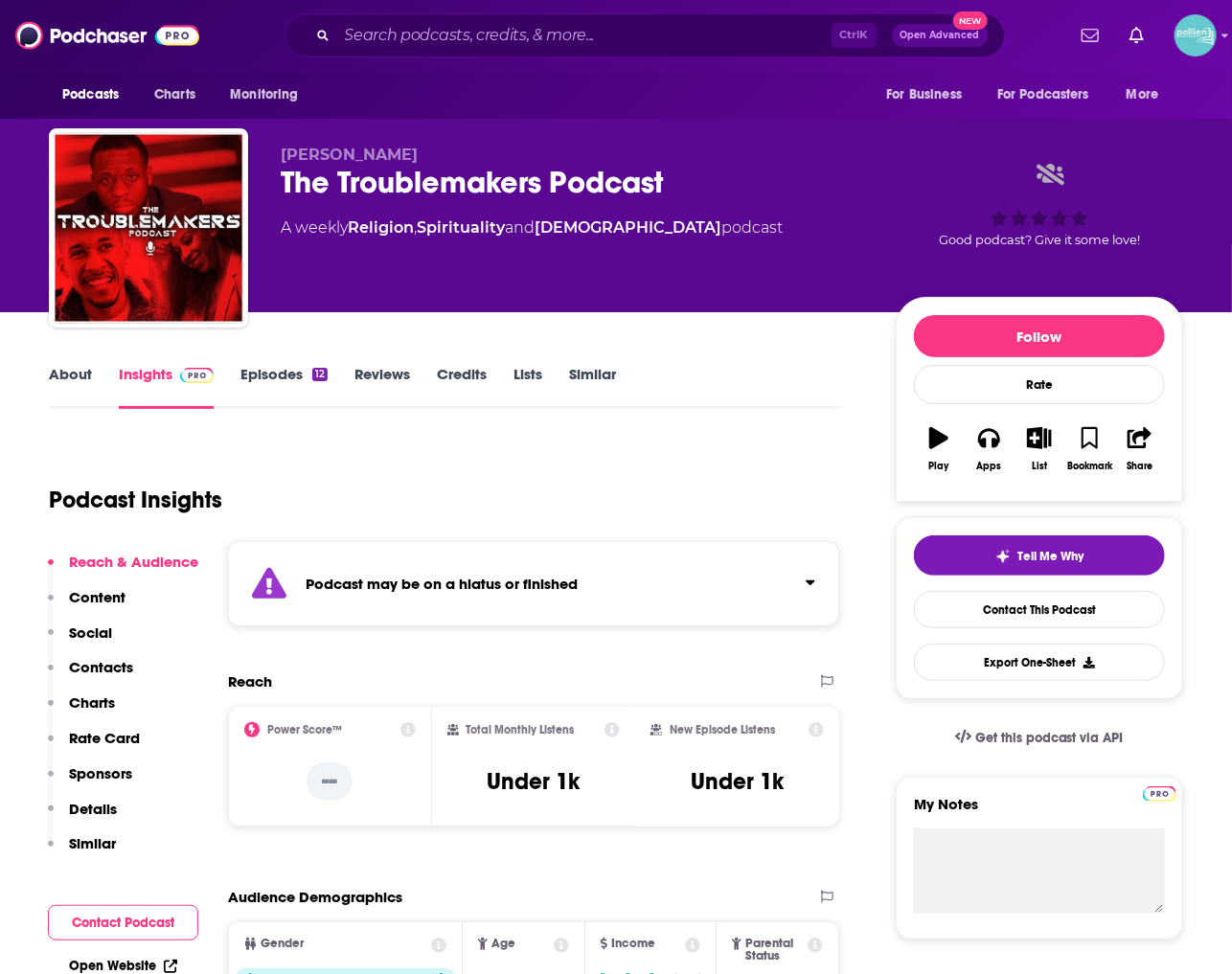 click on "Episodes 12" at bounding box center [284, 387] 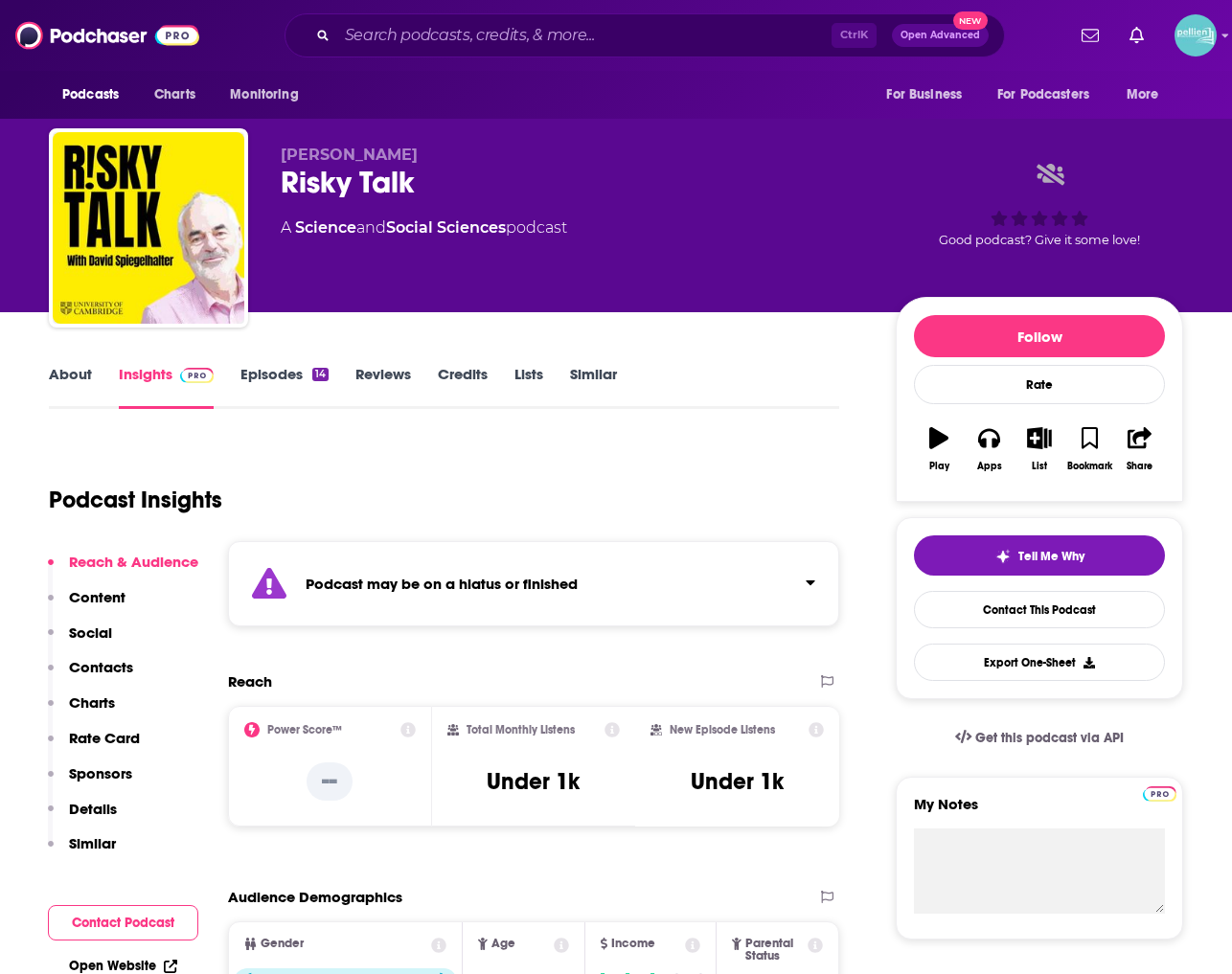 scroll, scrollTop: 0, scrollLeft: 0, axis: both 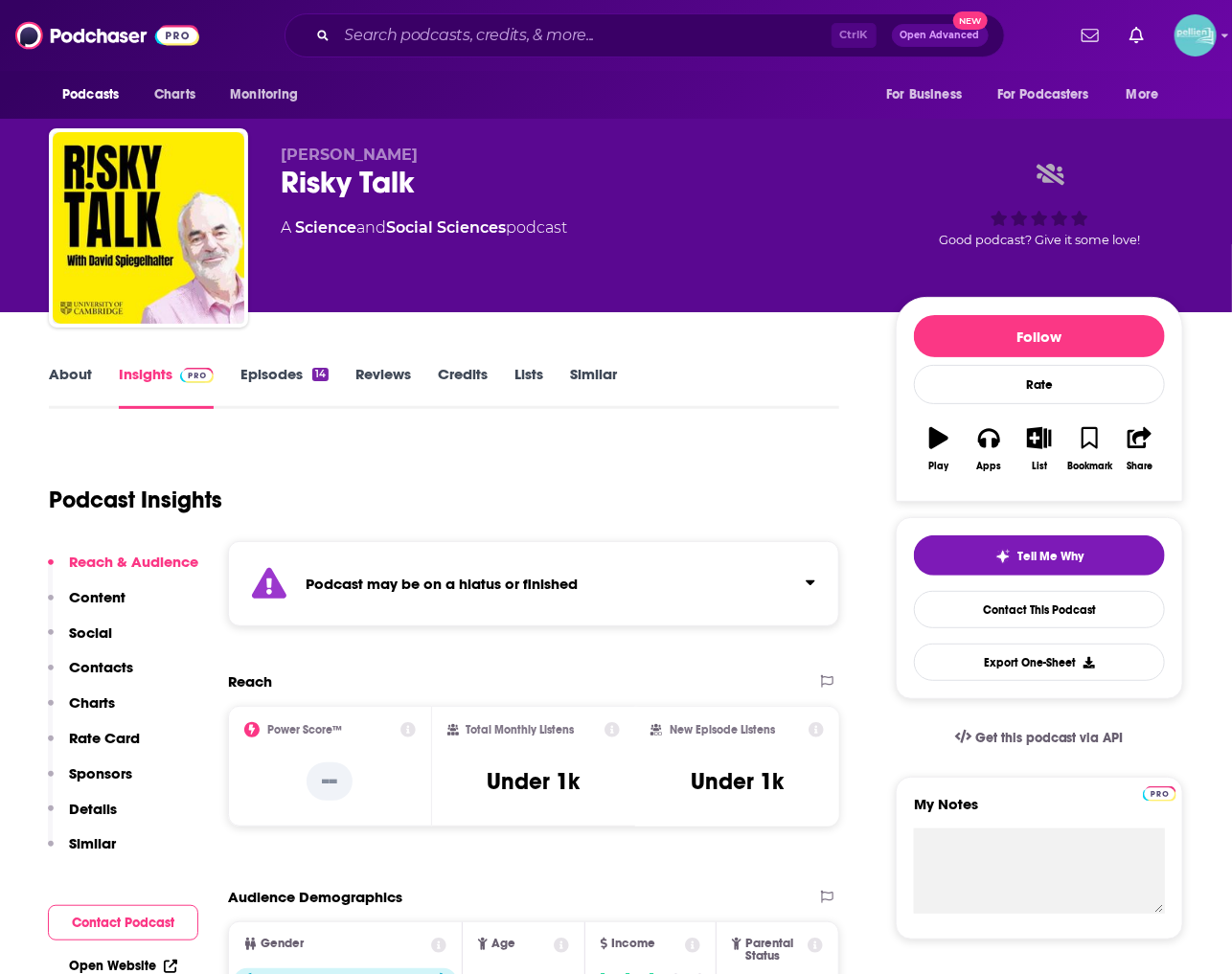 click on "About" at bounding box center (70, 387) 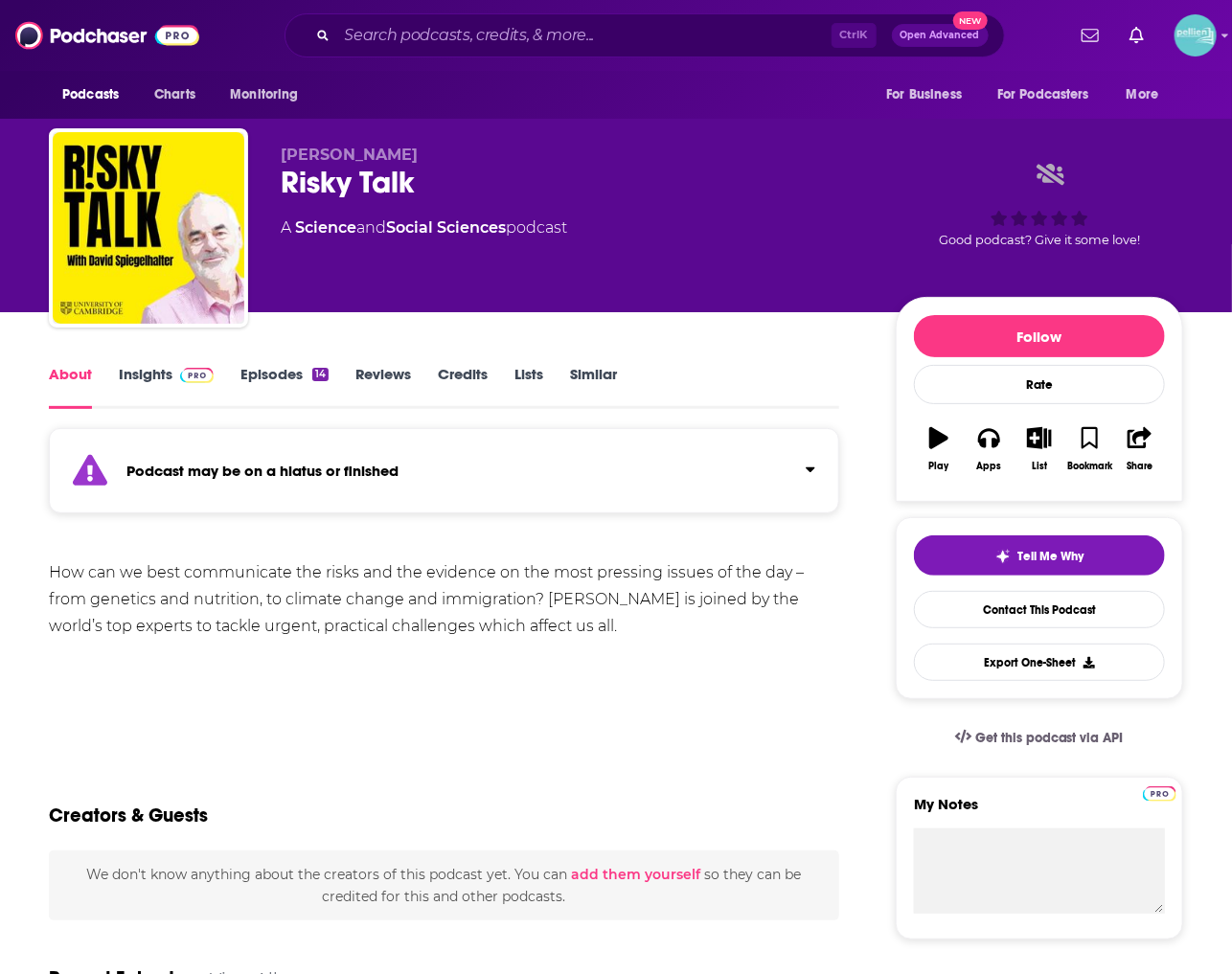 click on "Episodes 14" at bounding box center [285, 387] 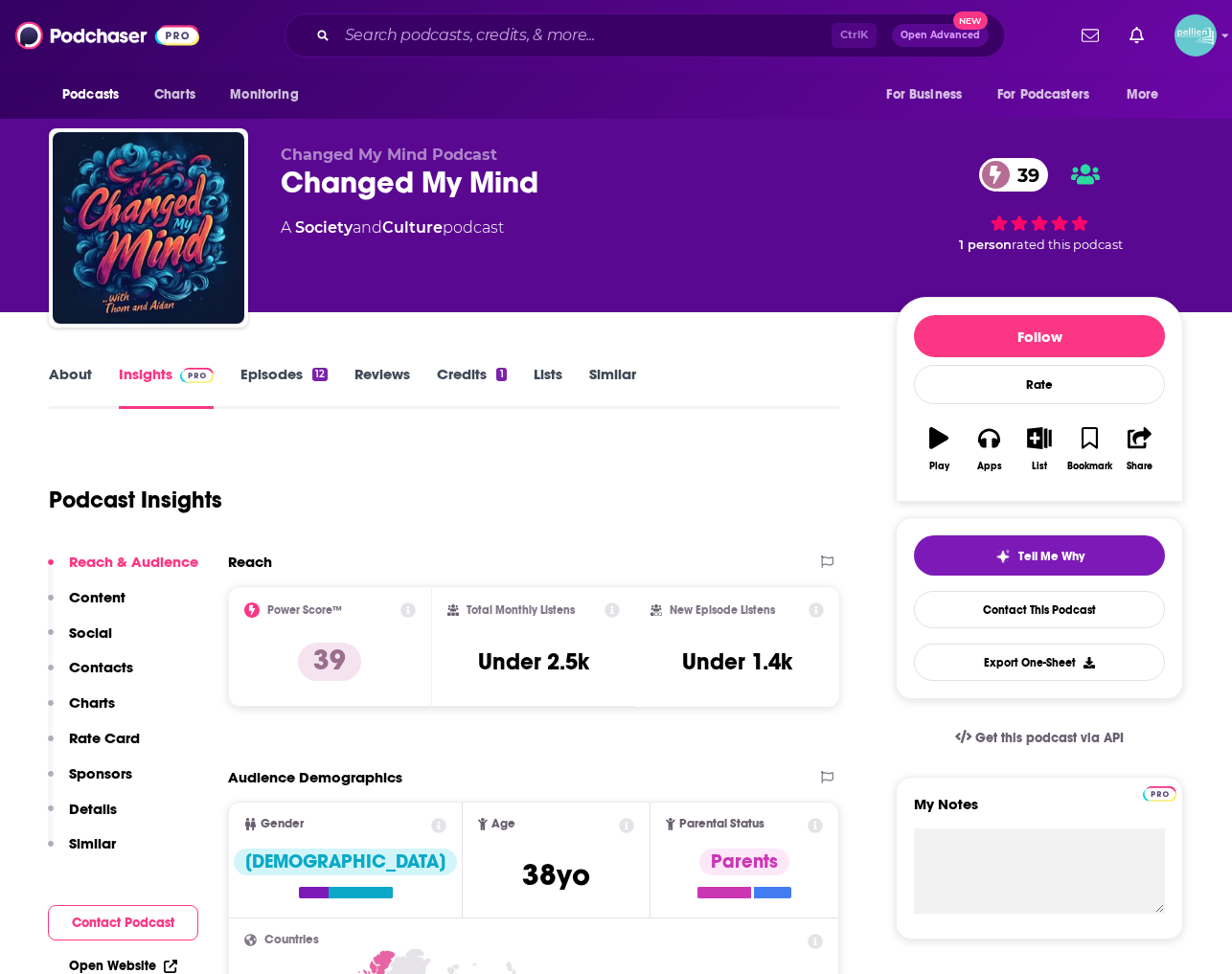 scroll, scrollTop: 0, scrollLeft: 0, axis: both 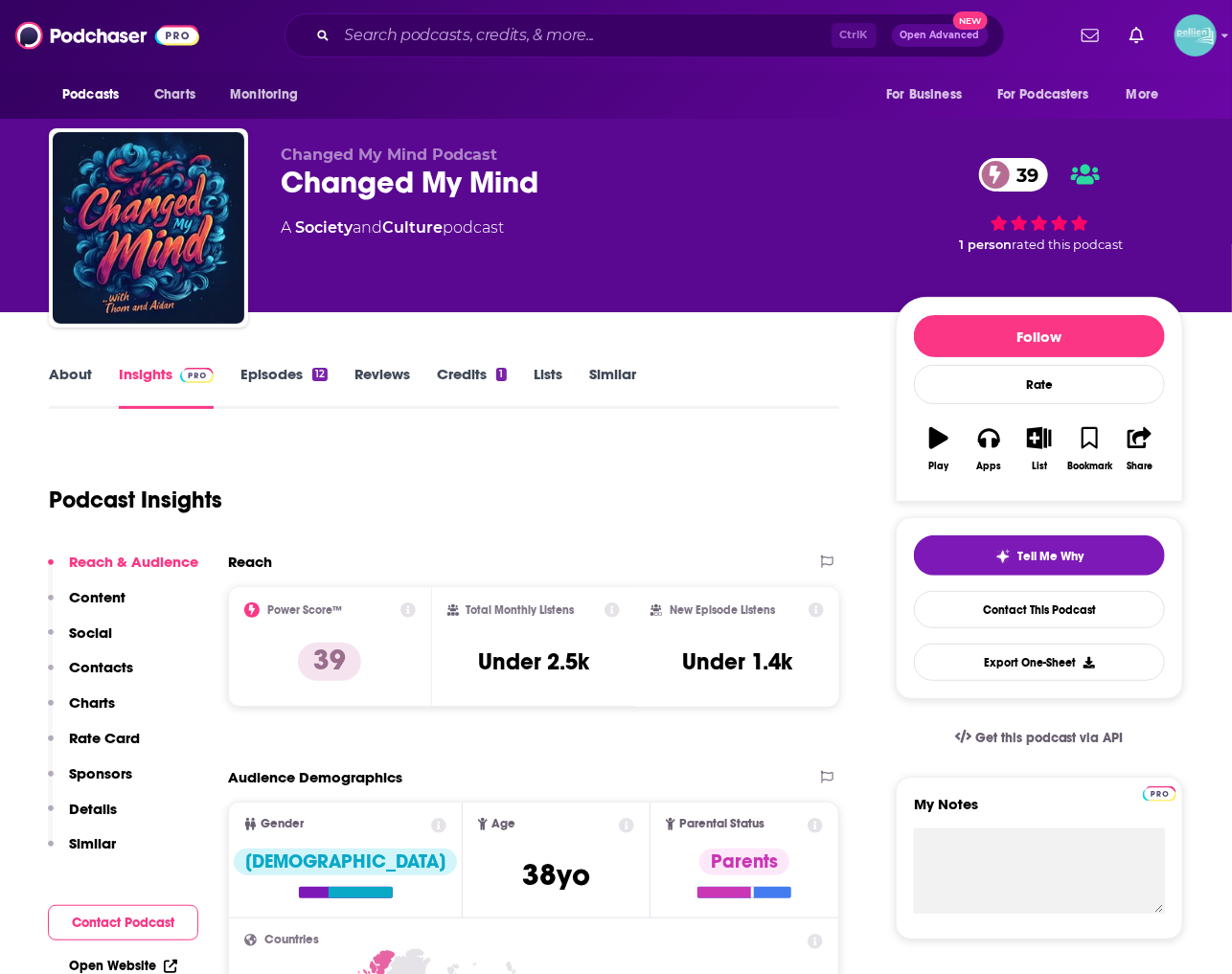 click on "Episodes 12" at bounding box center (284, 387) 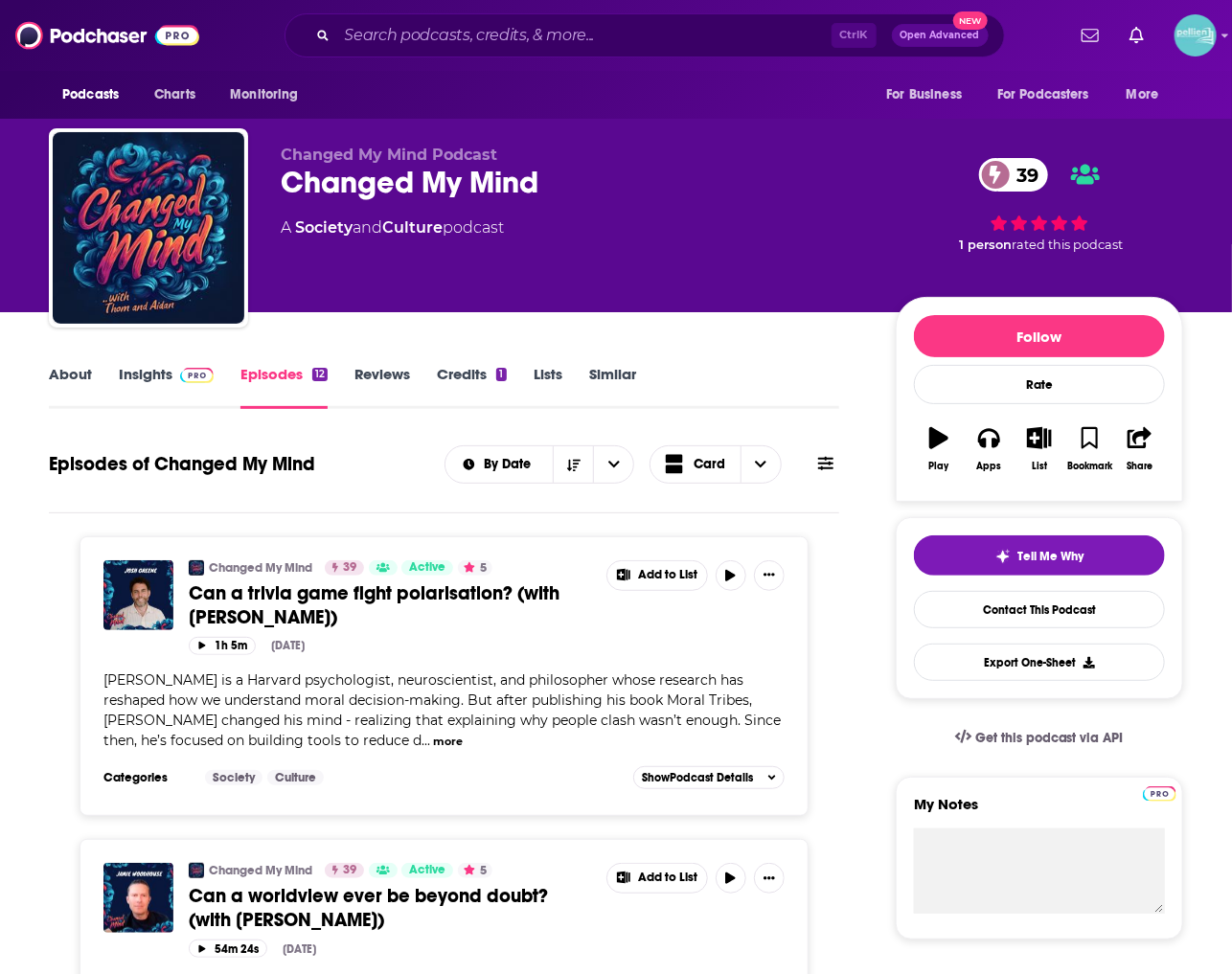 click on "About" at bounding box center [70, 387] 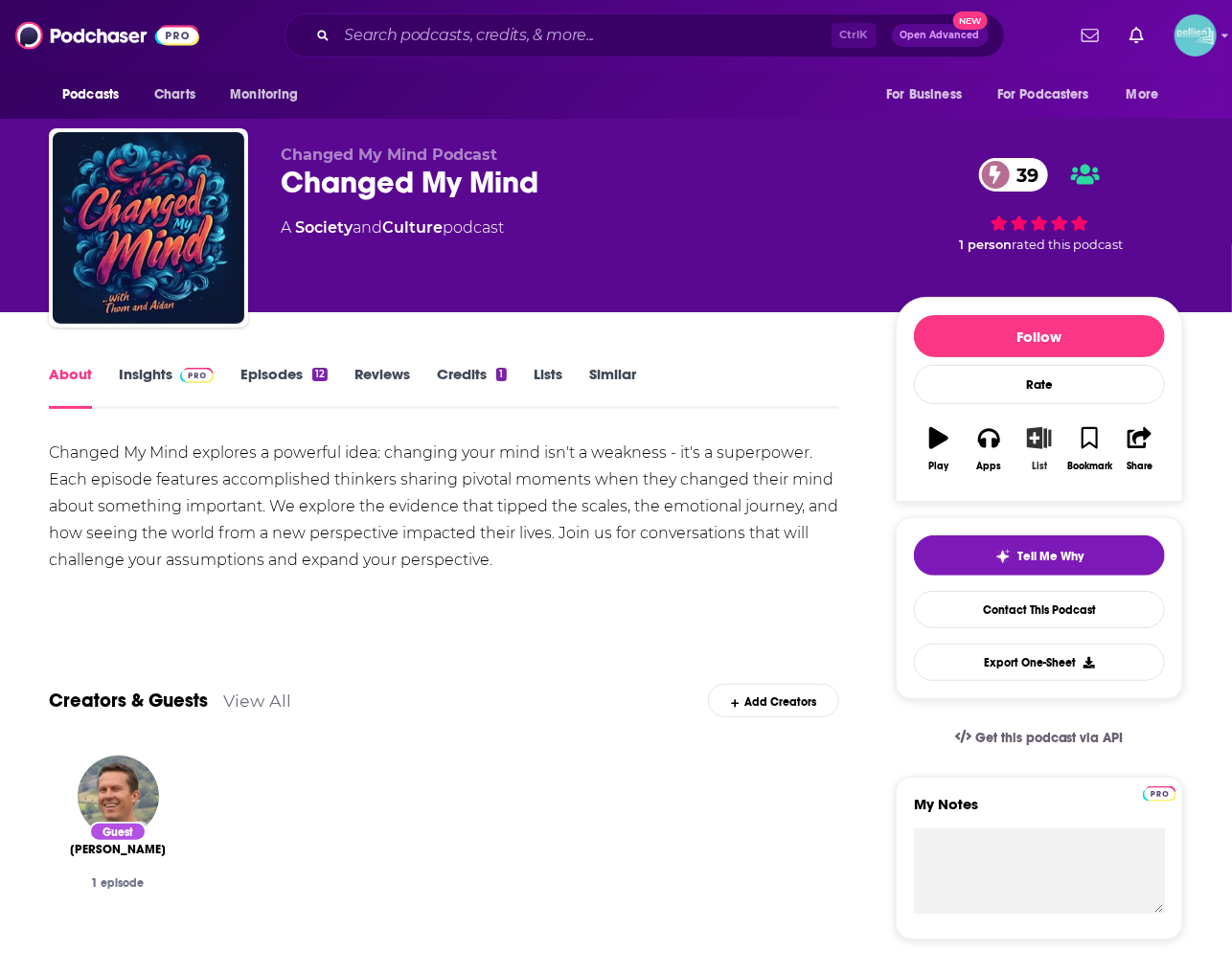 click on "List" at bounding box center [1039, 449] 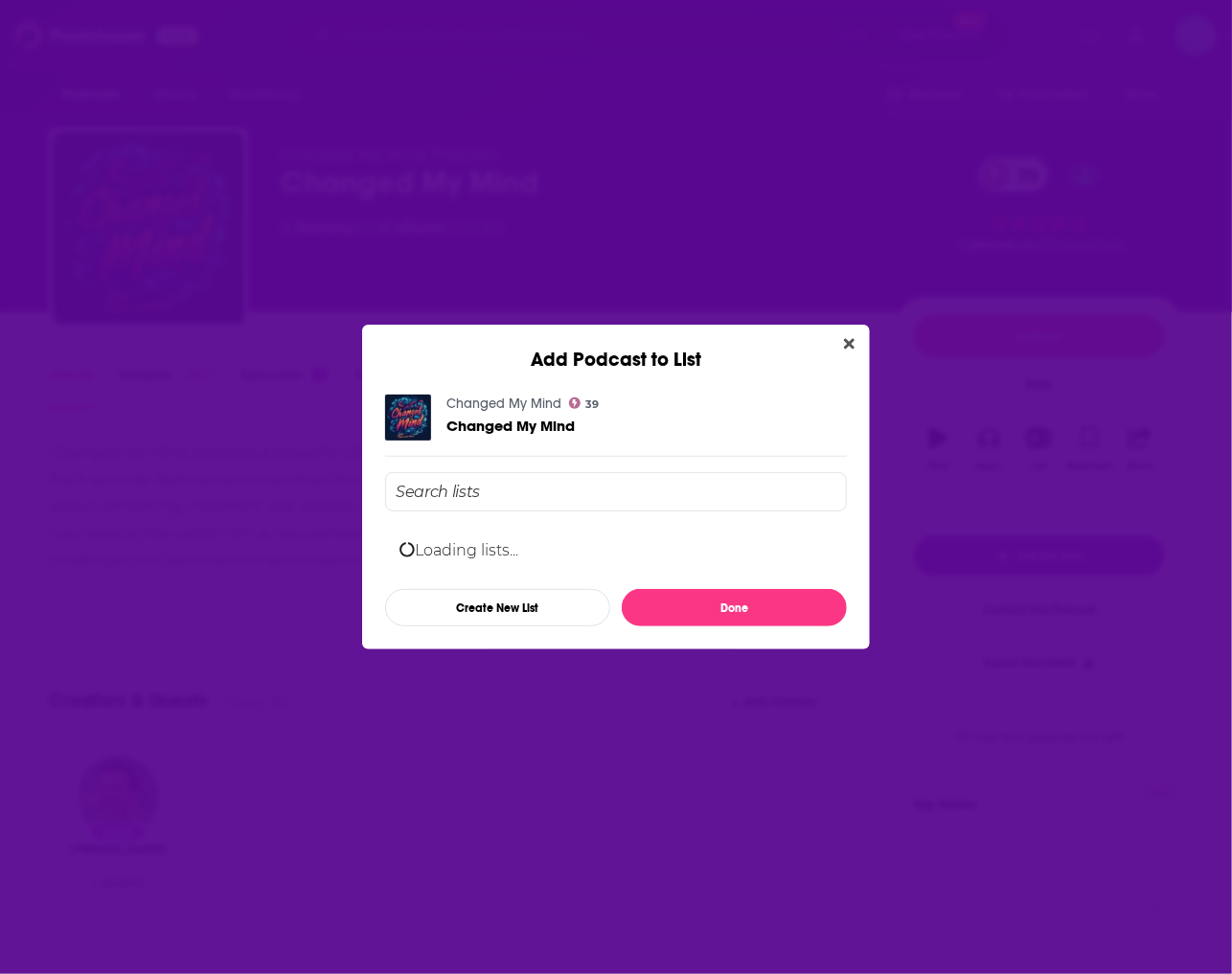 click at bounding box center (616, 491) 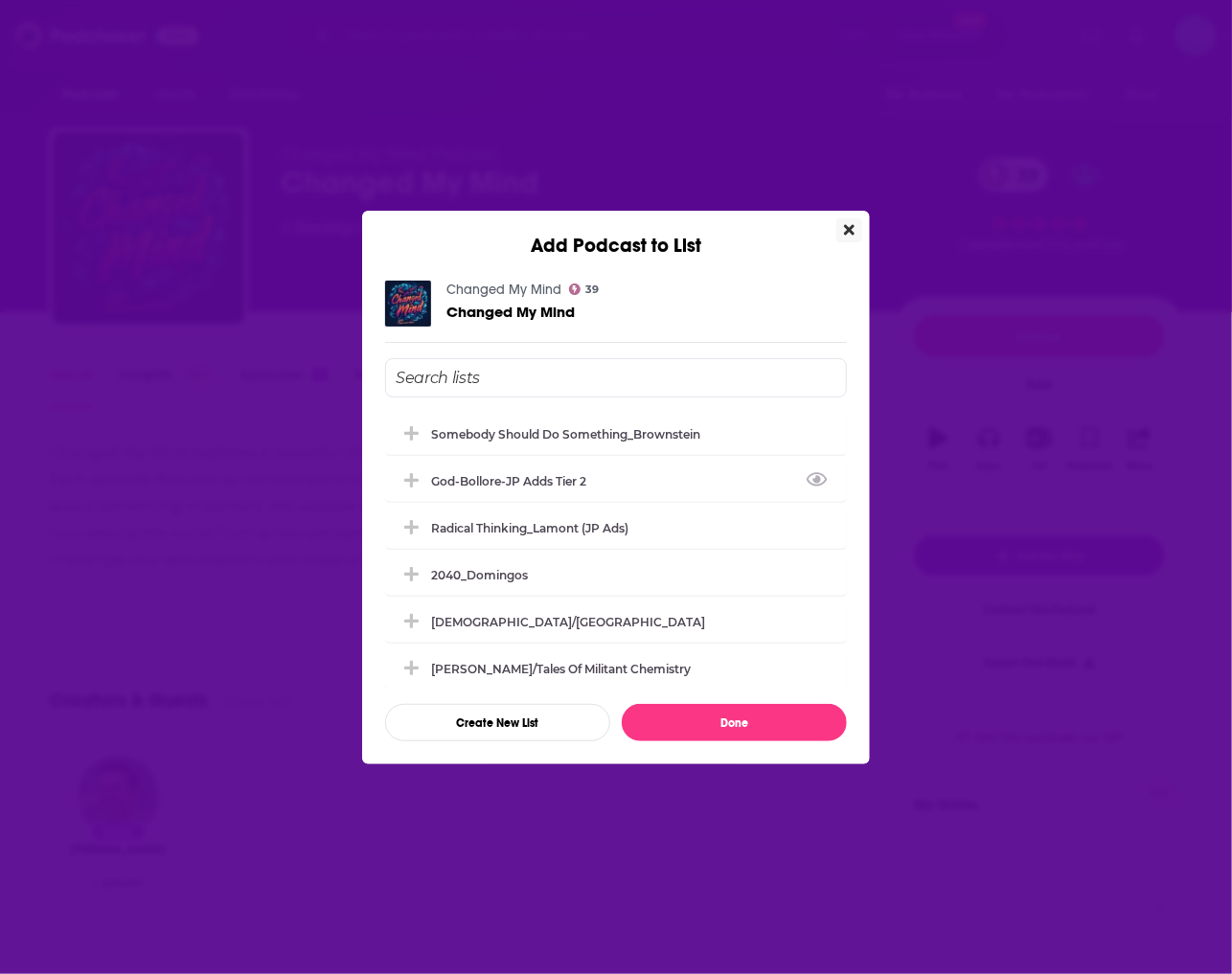 click 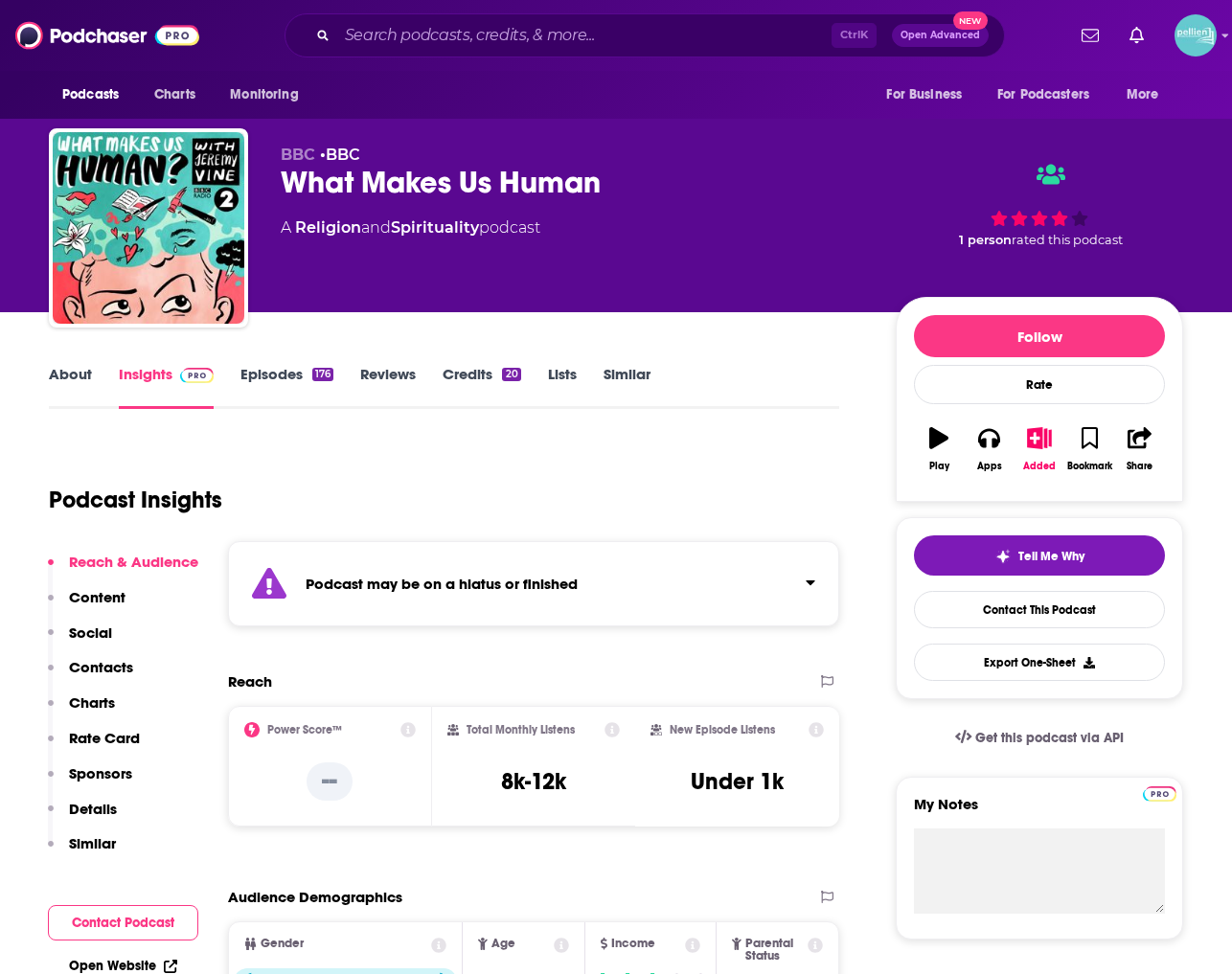 scroll, scrollTop: 0, scrollLeft: 0, axis: both 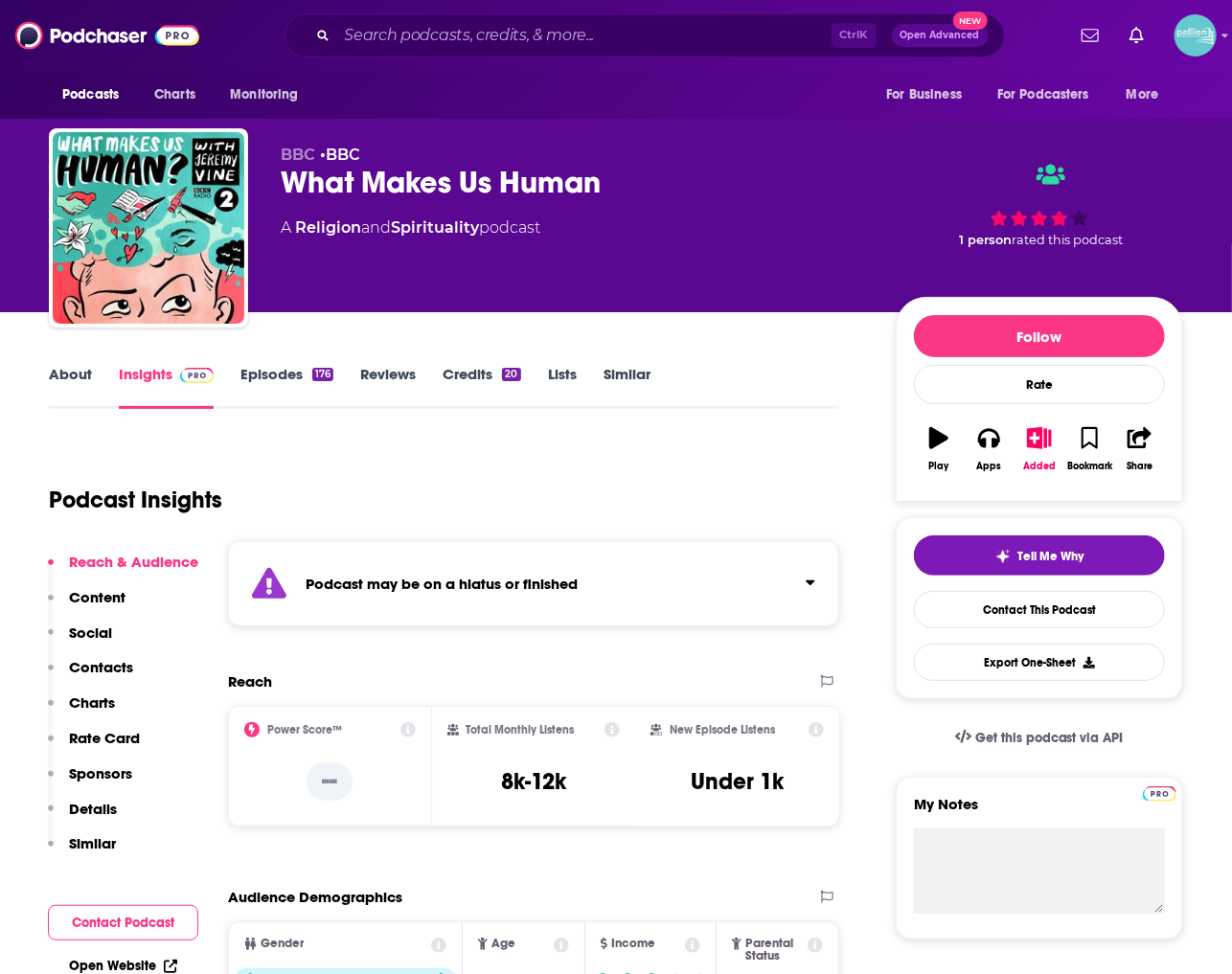 click on "About" at bounding box center (70, 387) 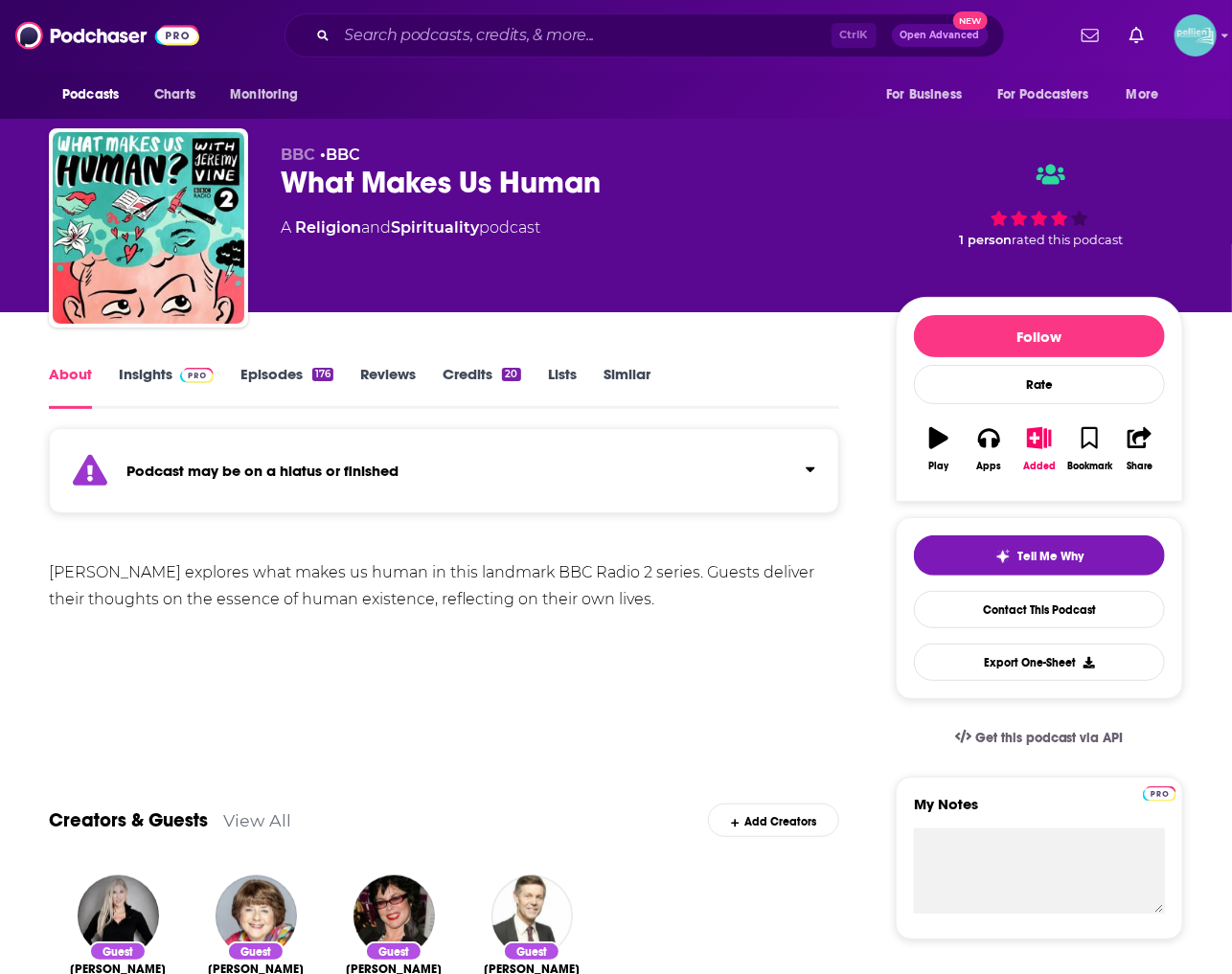 click on "Show More" at bounding box center (444, 719) 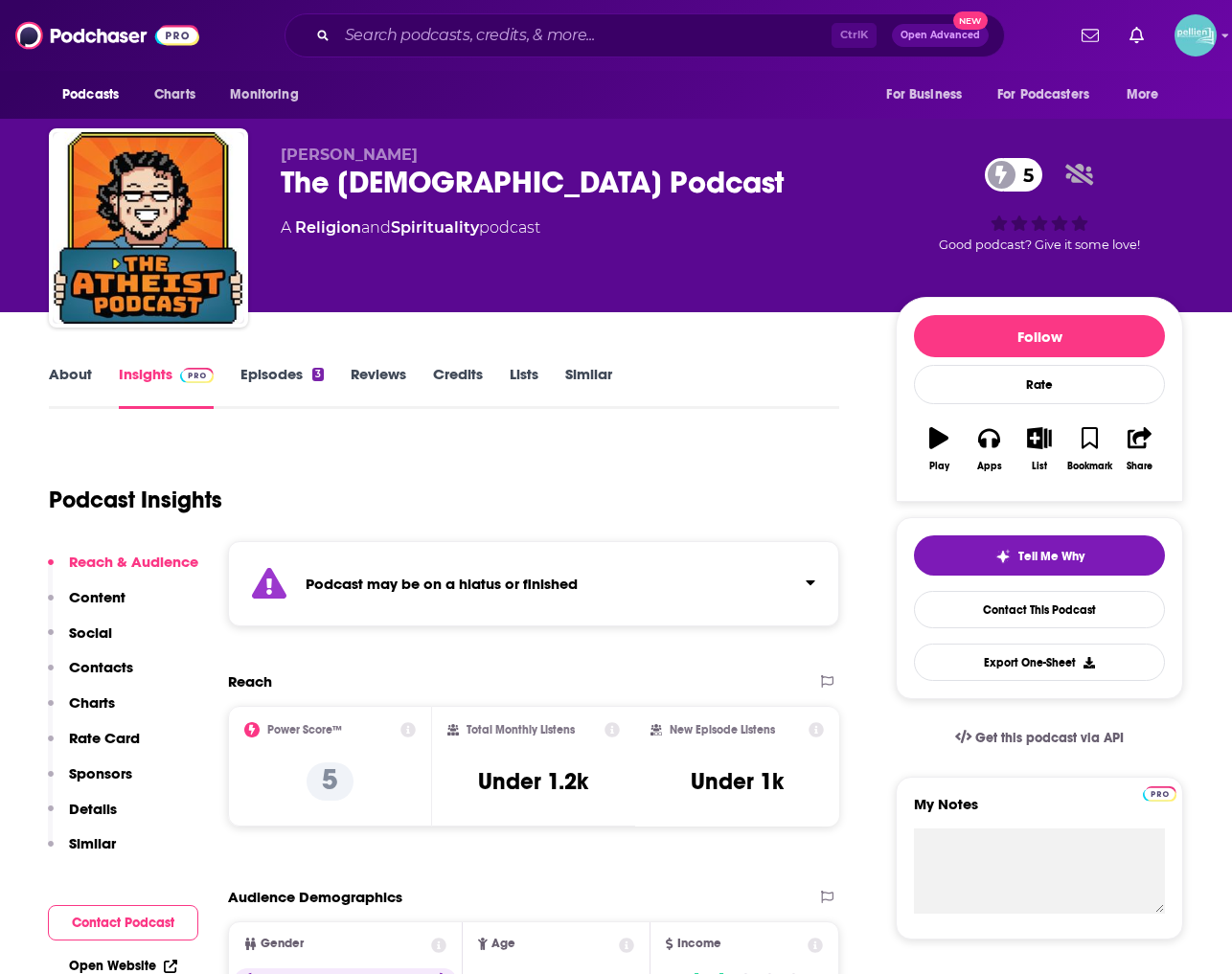 scroll, scrollTop: 0, scrollLeft: 0, axis: both 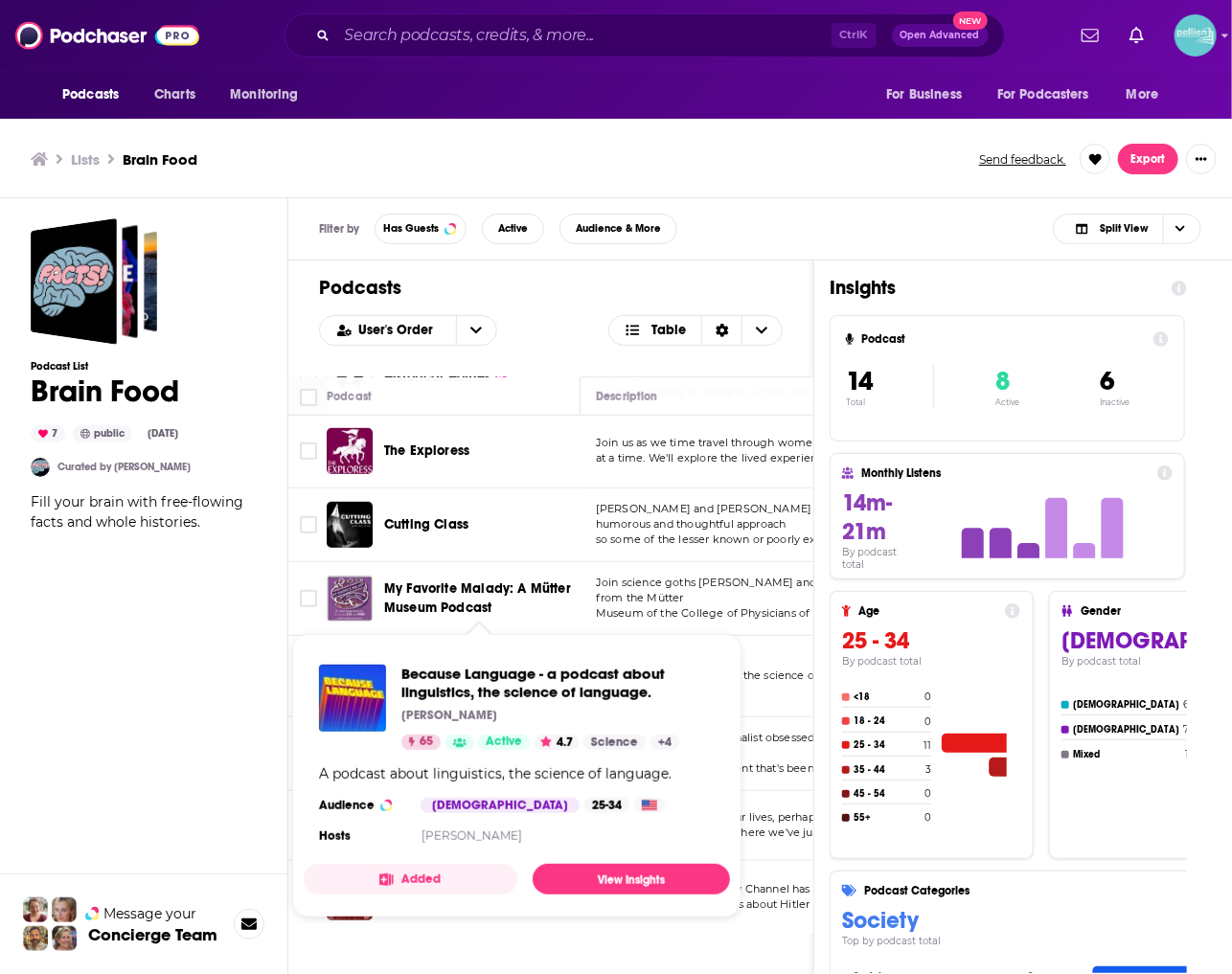 click on "Podcast List Brain Food 7 public Apr 19th, 2025 Curated by Moxie LaBouche Fill your brain with free-flowing facts and whole histories." at bounding box center [144, 694] 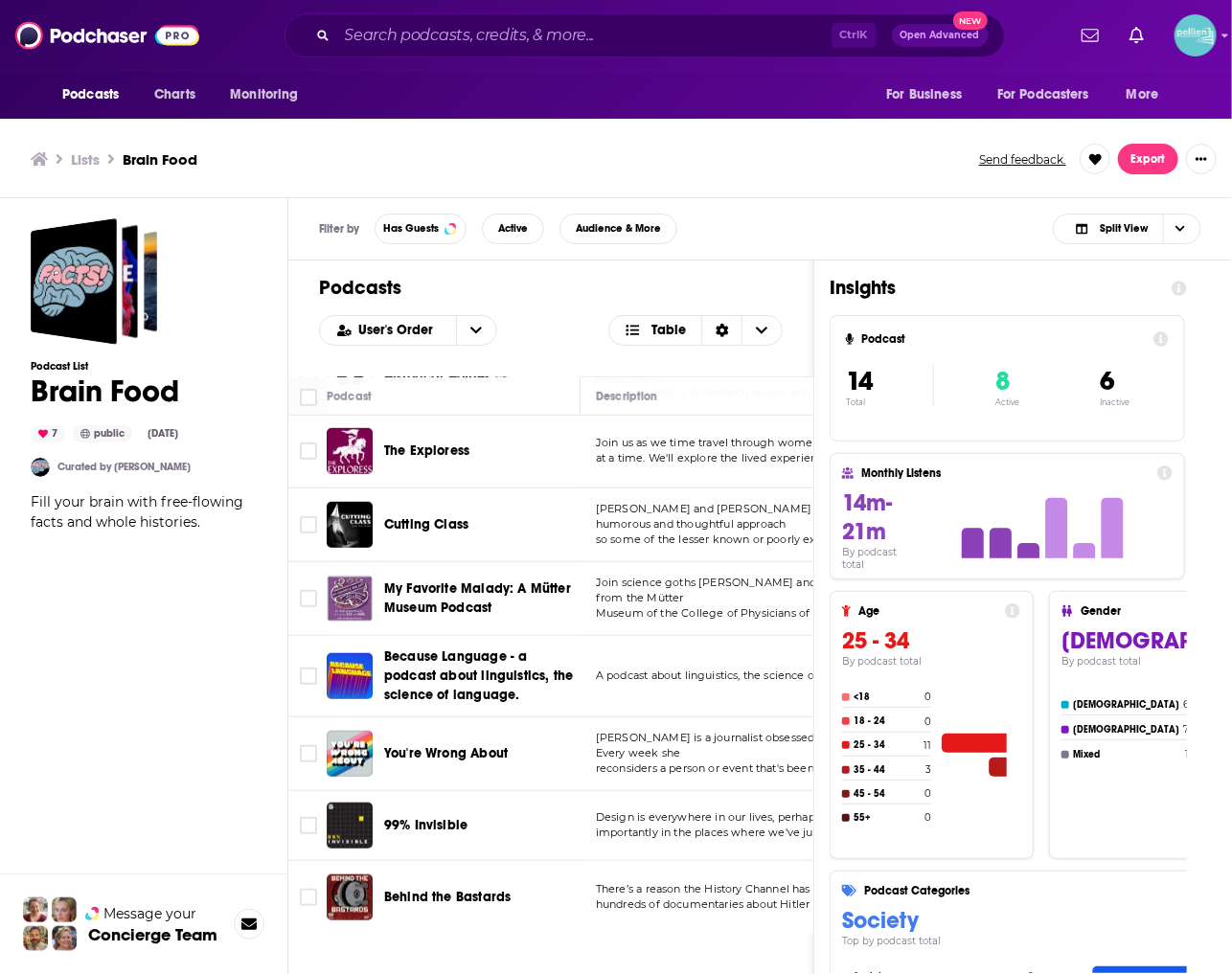 scroll, scrollTop: 5, scrollLeft: 0, axis: vertical 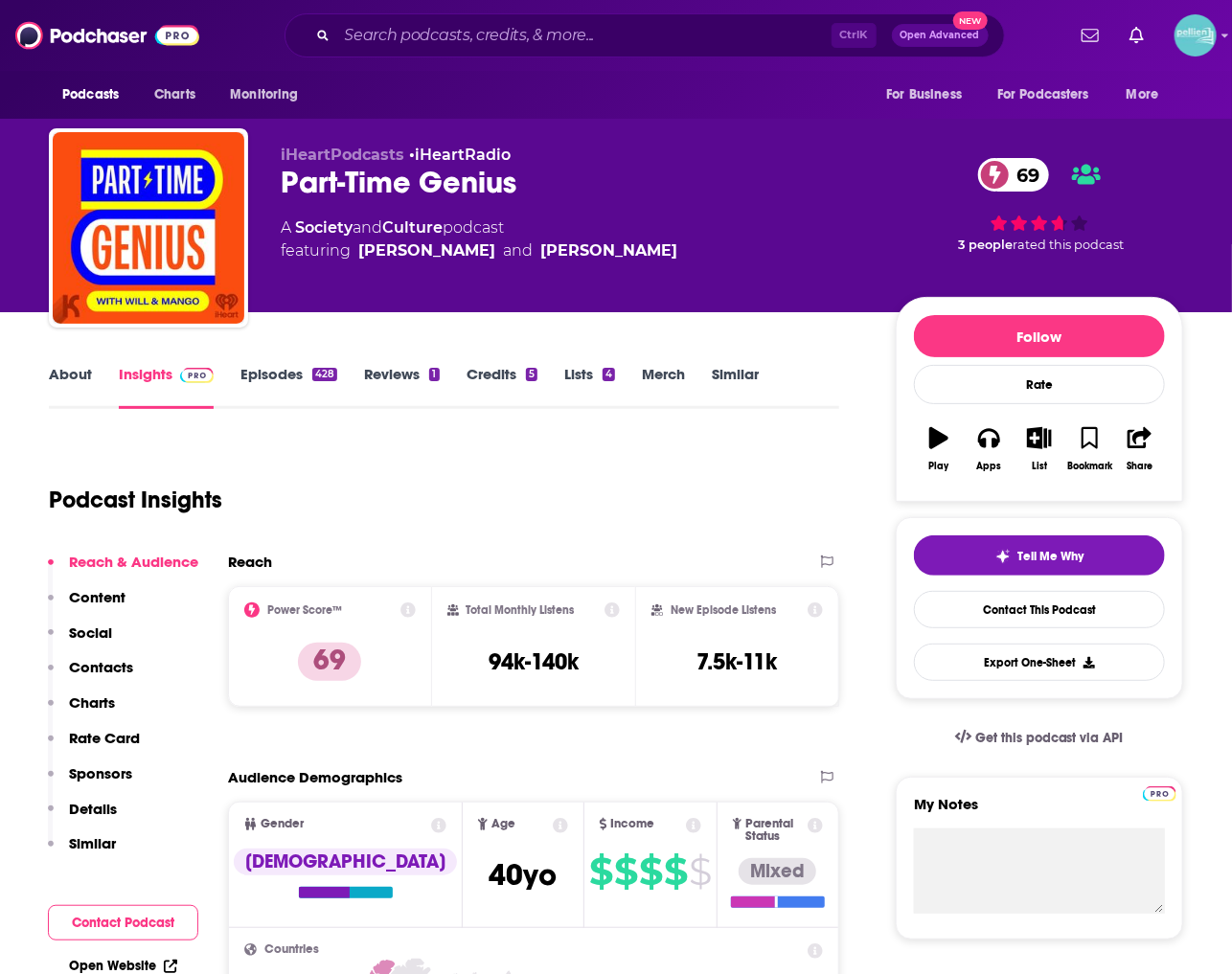 click on "About" at bounding box center (70, 387) 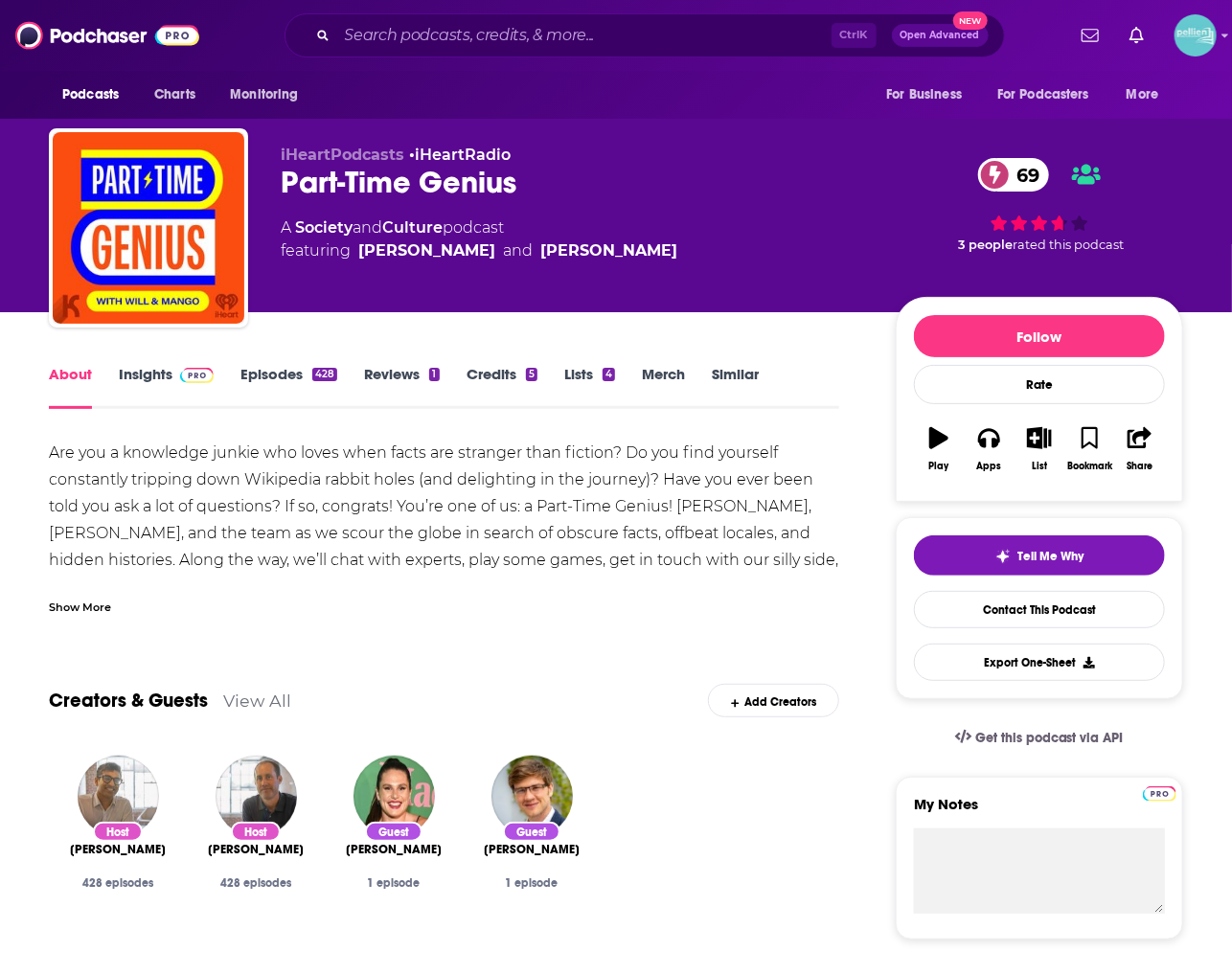click on "Show More" at bounding box center (80, 605) 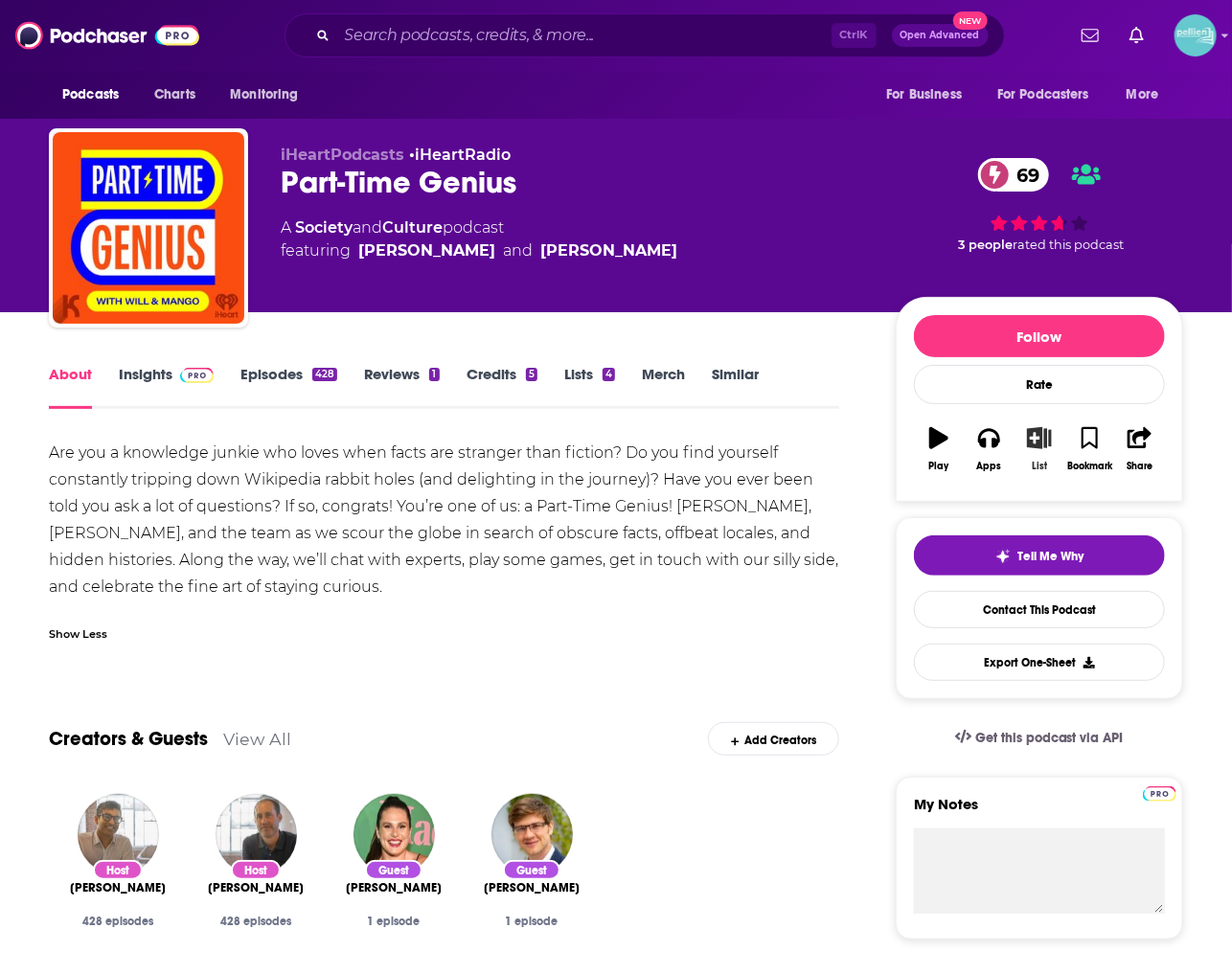 click on "List" at bounding box center [1039, 449] 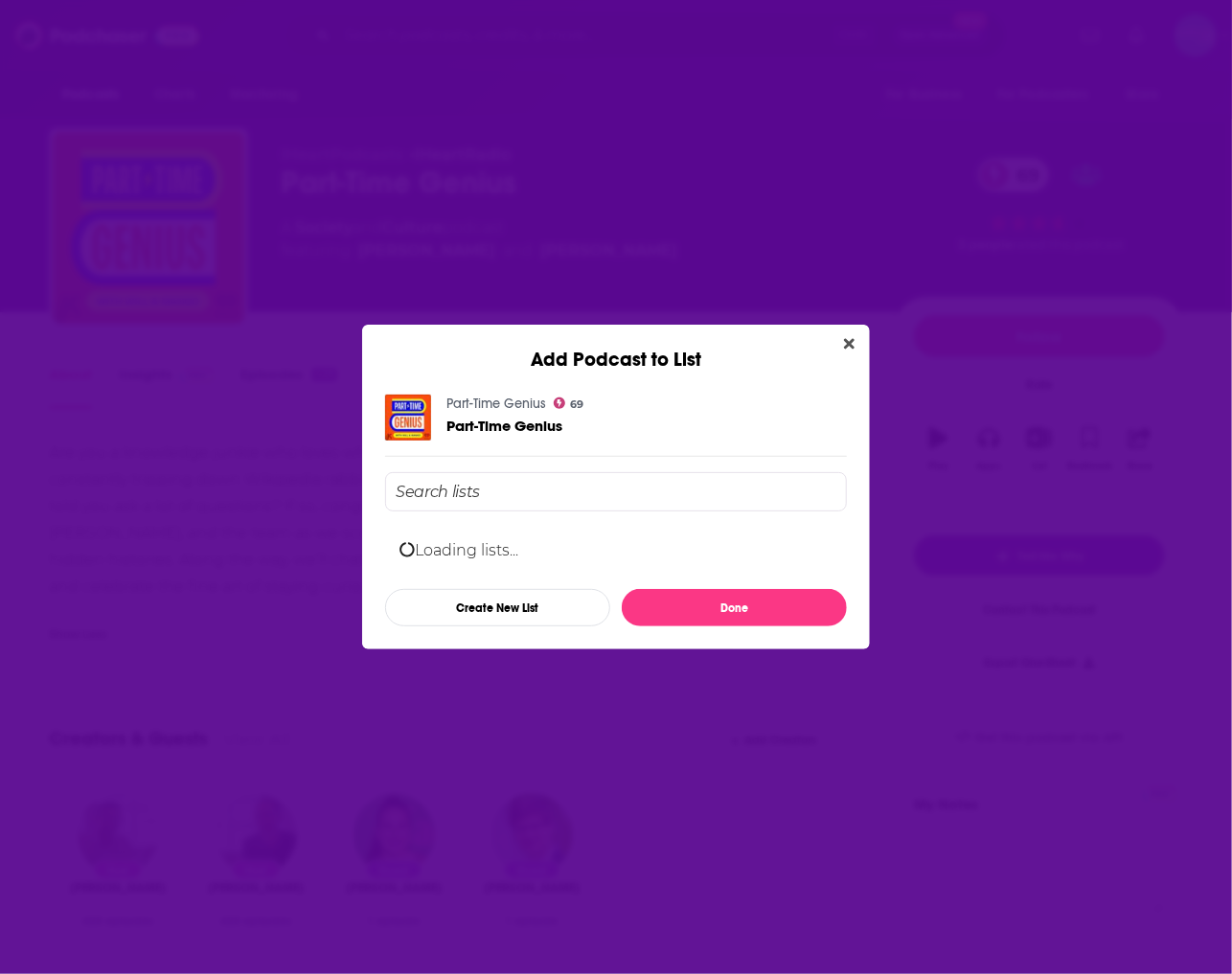 click at bounding box center (616, 491) 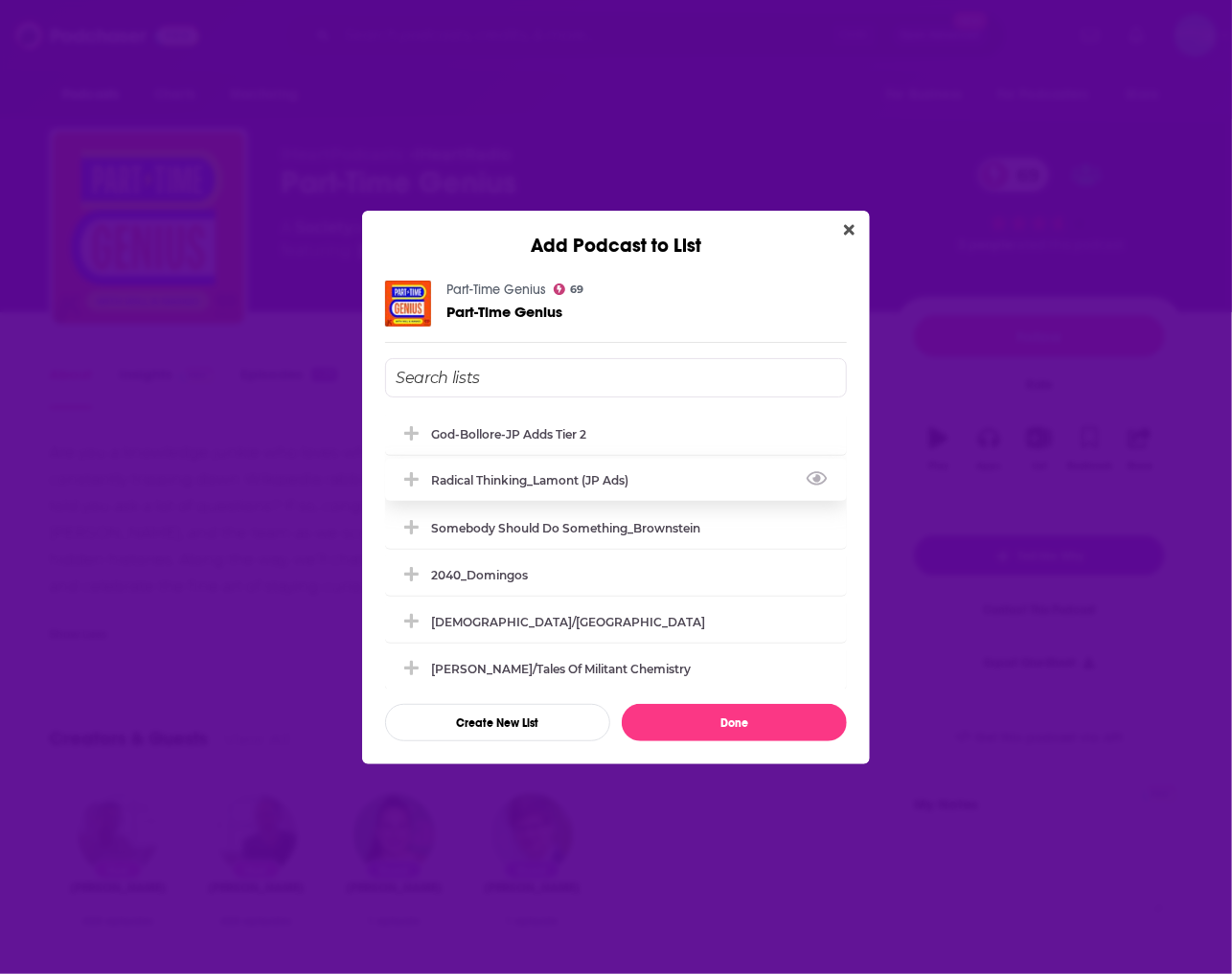 click on "Radical Thinking_Lamont (JP ads)" at bounding box center [536, 480] 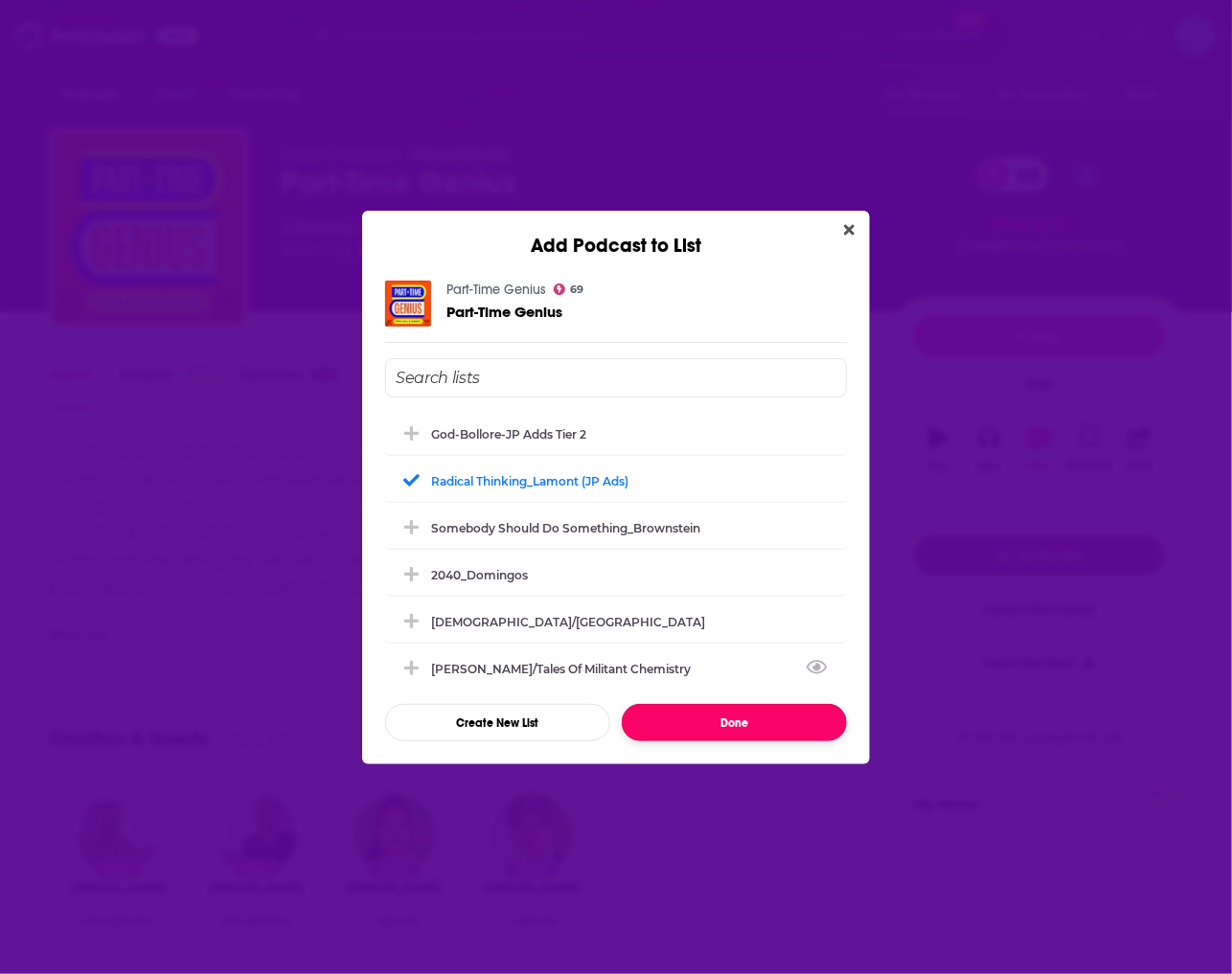 click on "Done" at bounding box center (734, 722) 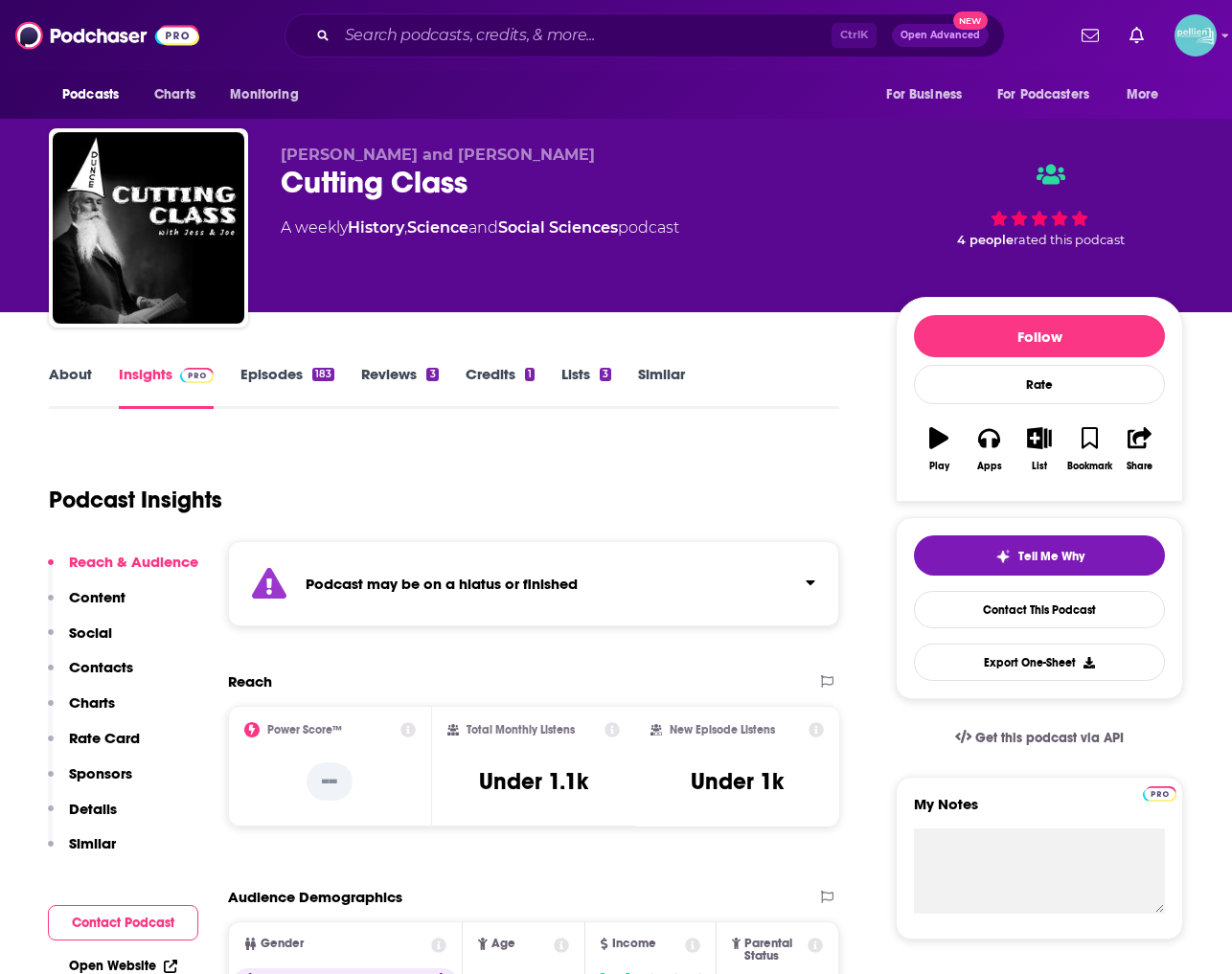 scroll, scrollTop: 0, scrollLeft: 0, axis: both 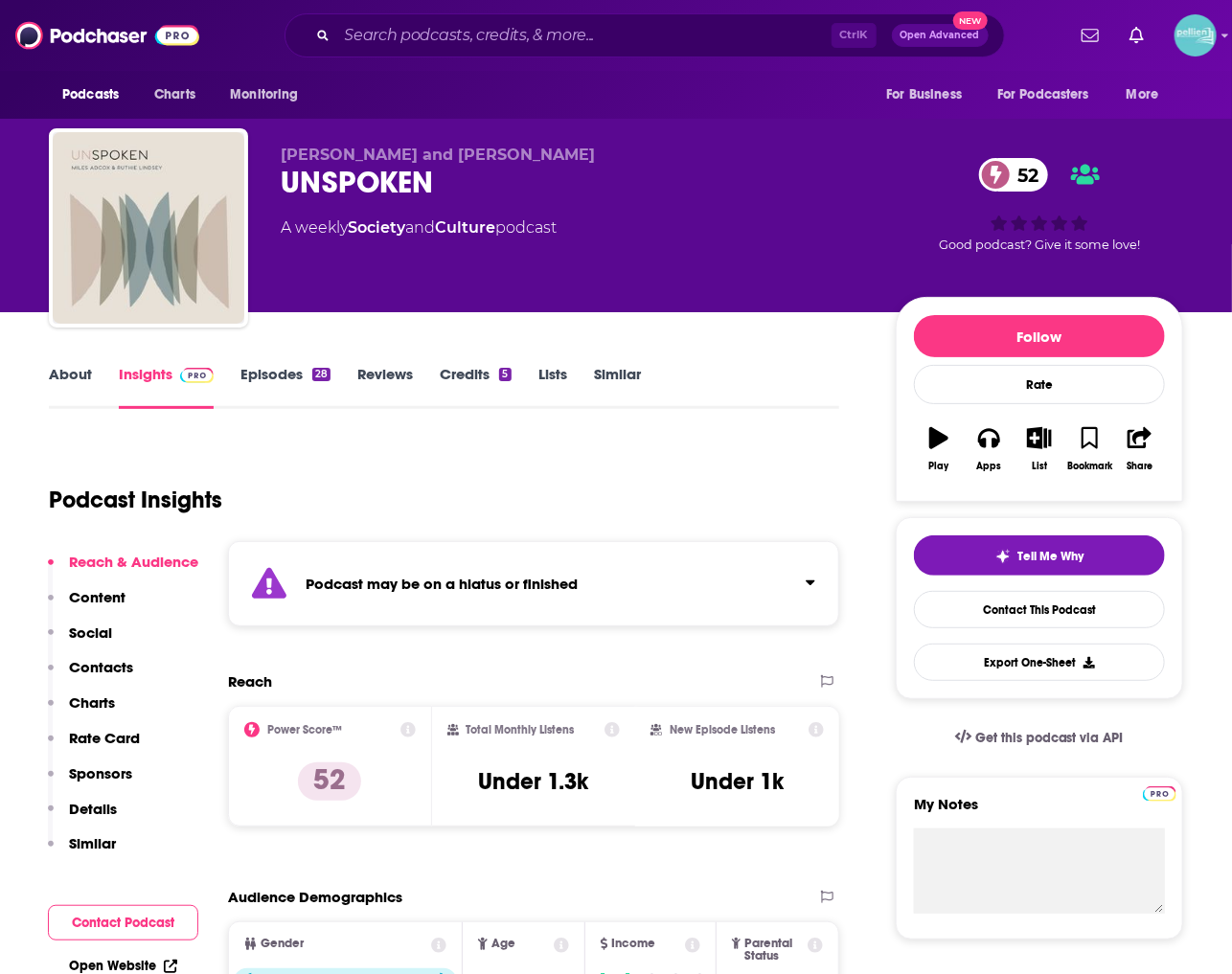 click on "Episodes 28" at bounding box center [285, 387] 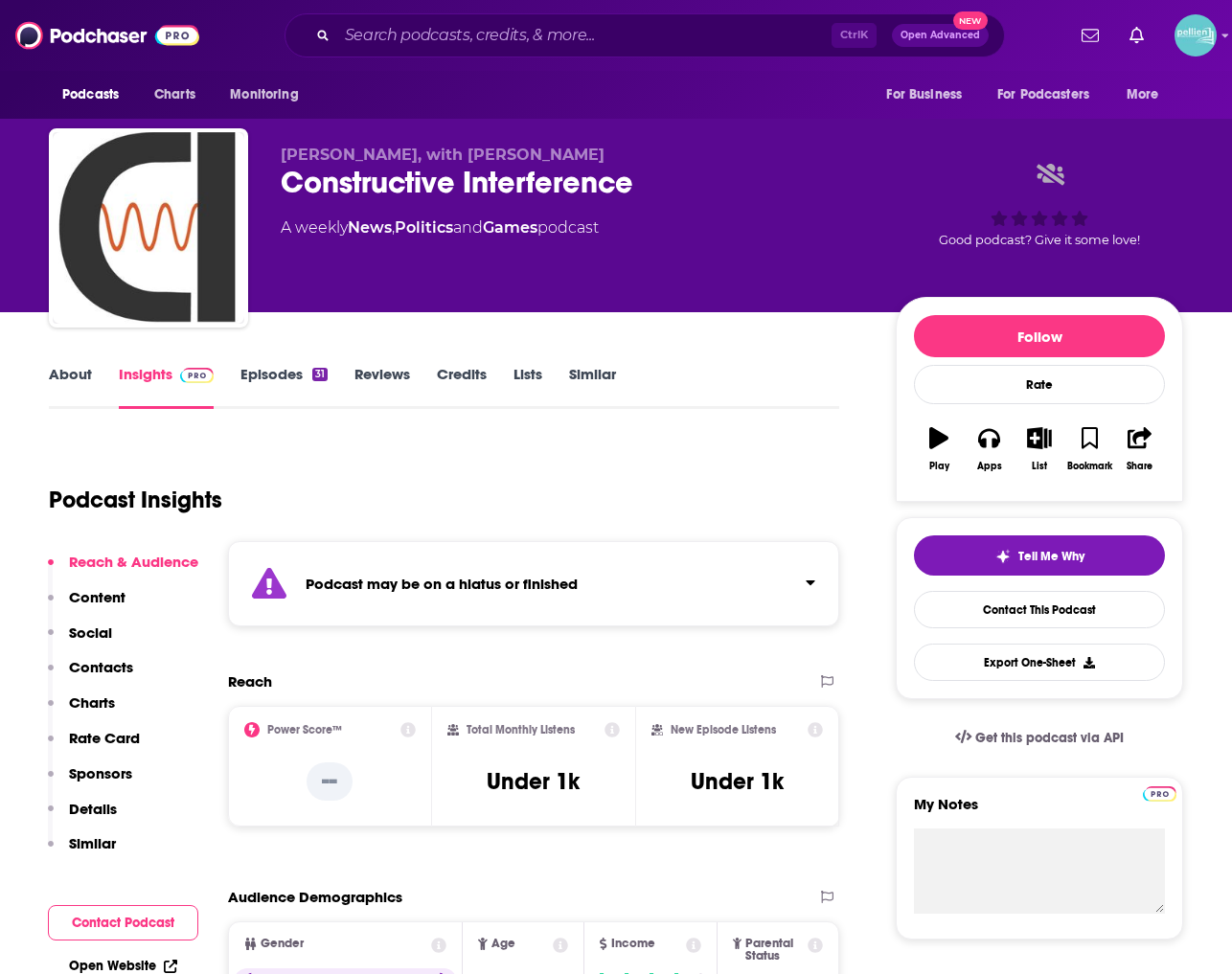 scroll, scrollTop: 0, scrollLeft: 0, axis: both 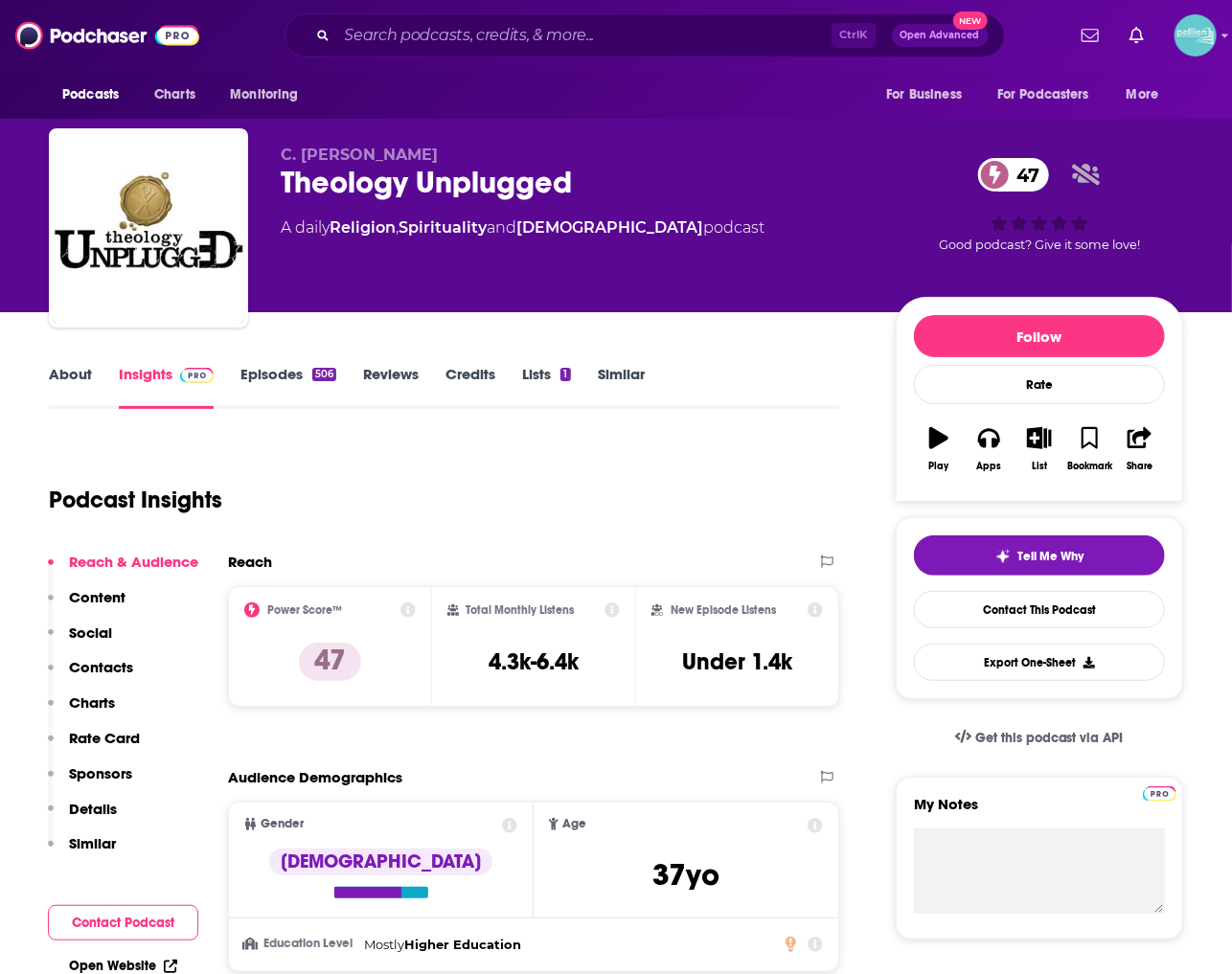 click on "About" at bounding box center (70, 387) 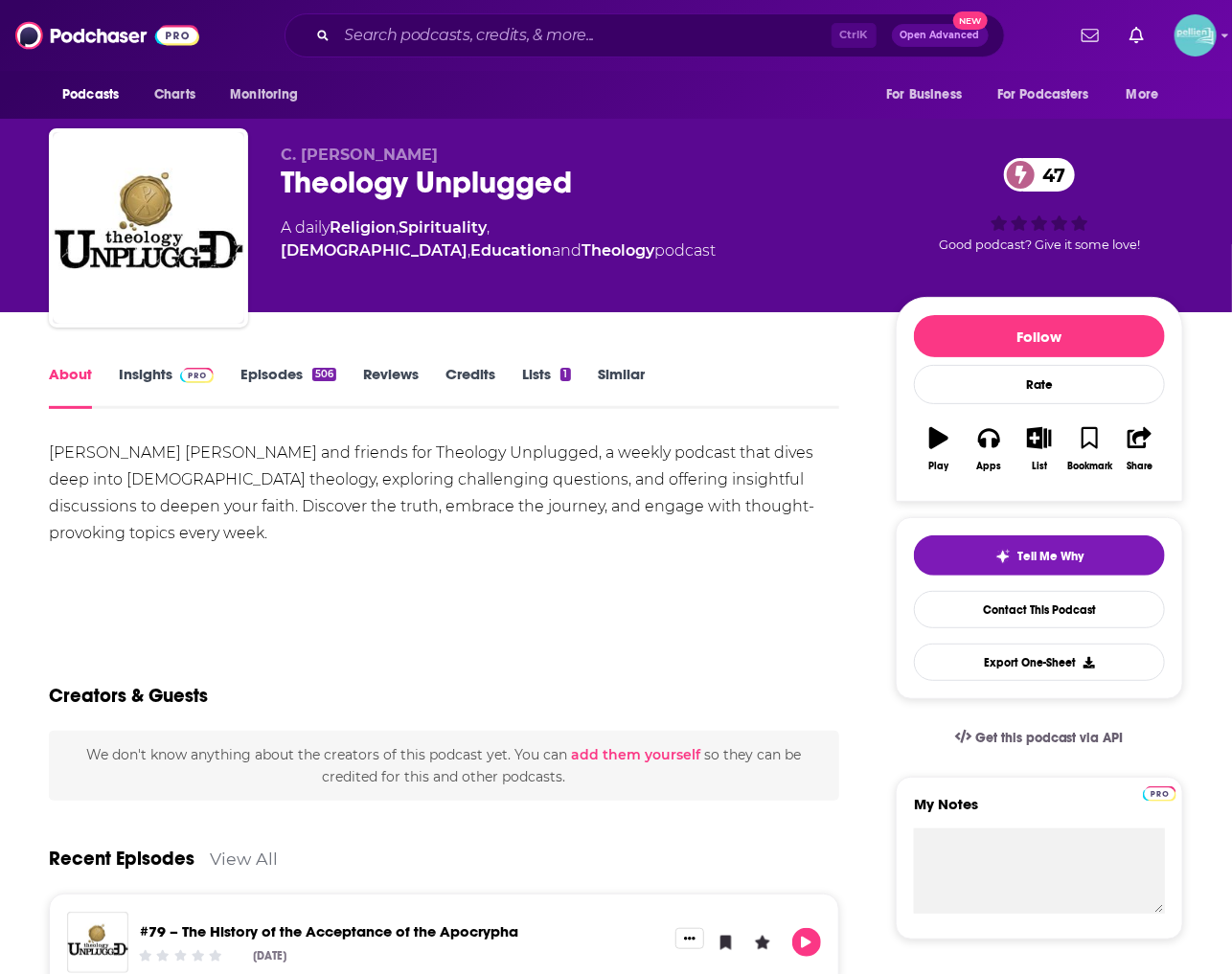click on "Episodes 506" at bounding box center (288, 387) 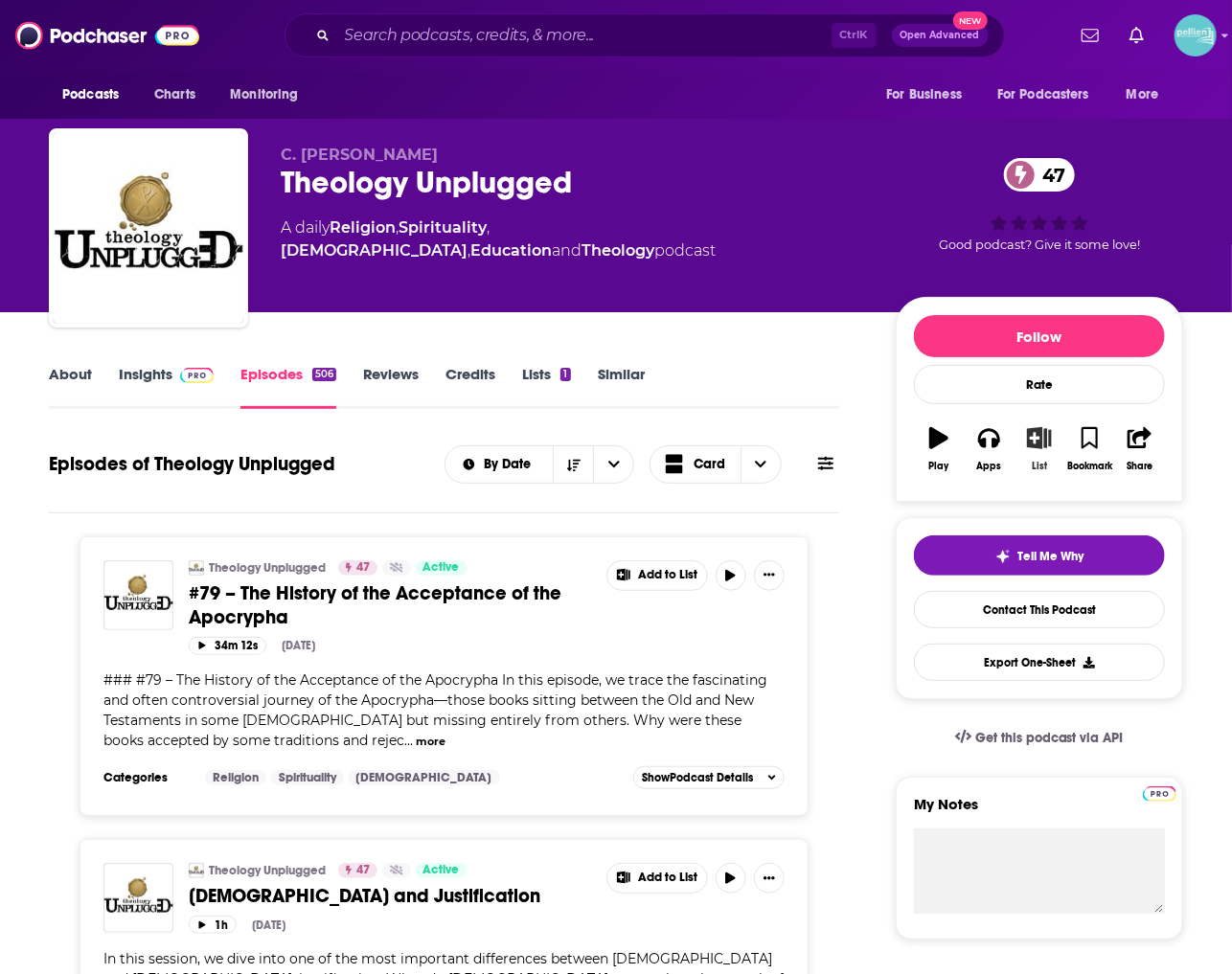 click 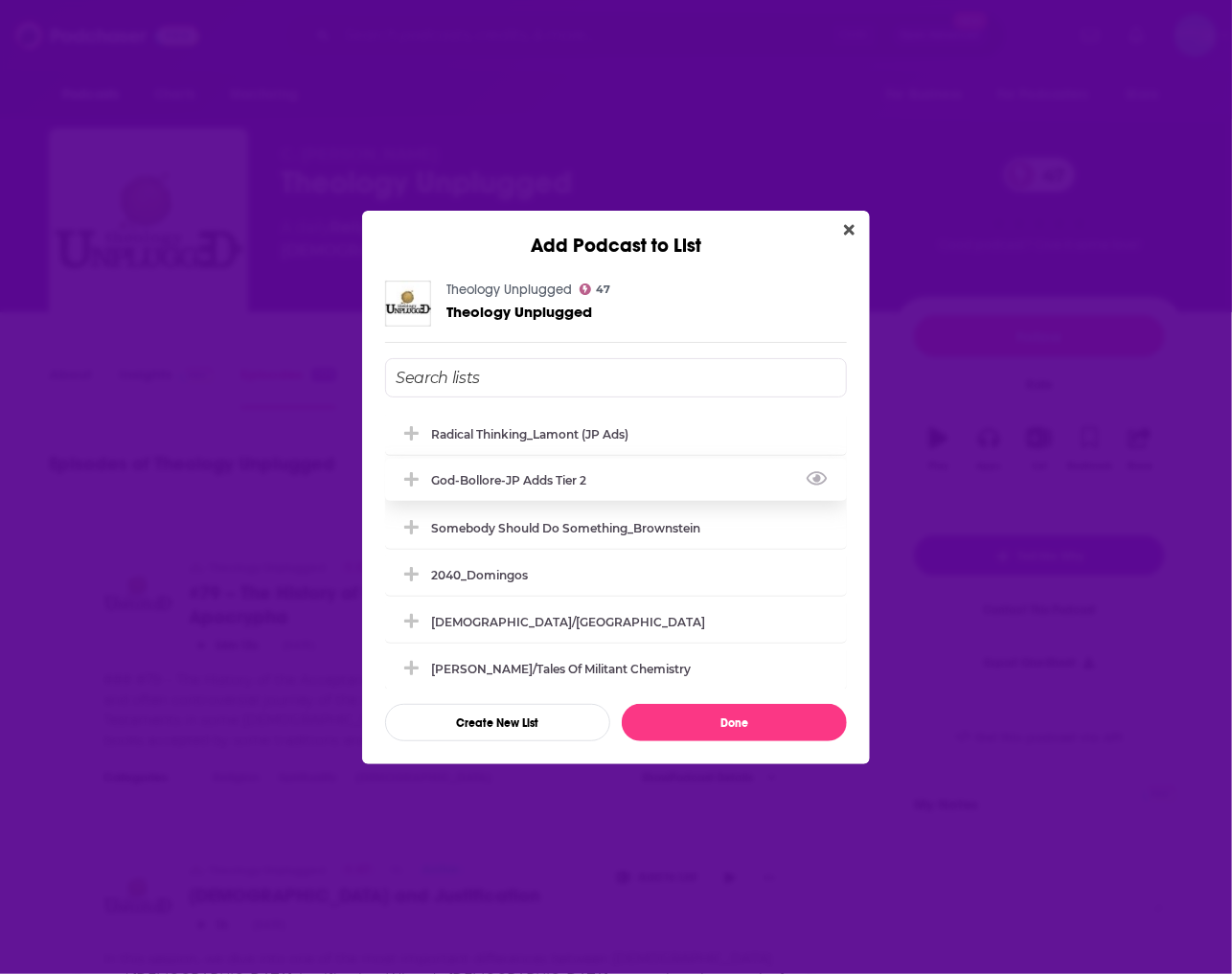 click on "God-Bollore-JP Adds Tier 2" at bounding box center [616, 480] 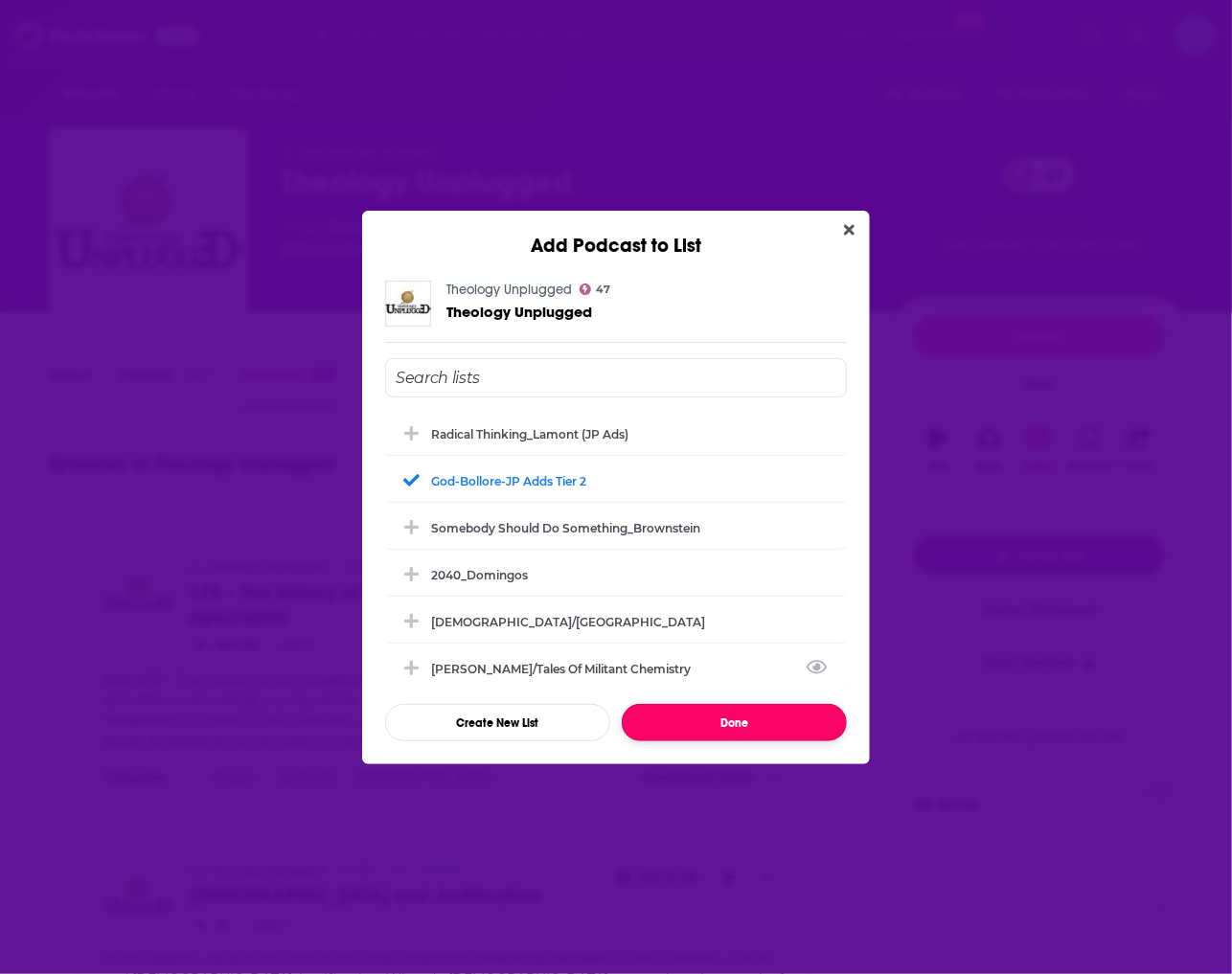 click on "Done" at bounding box center (734, 722) 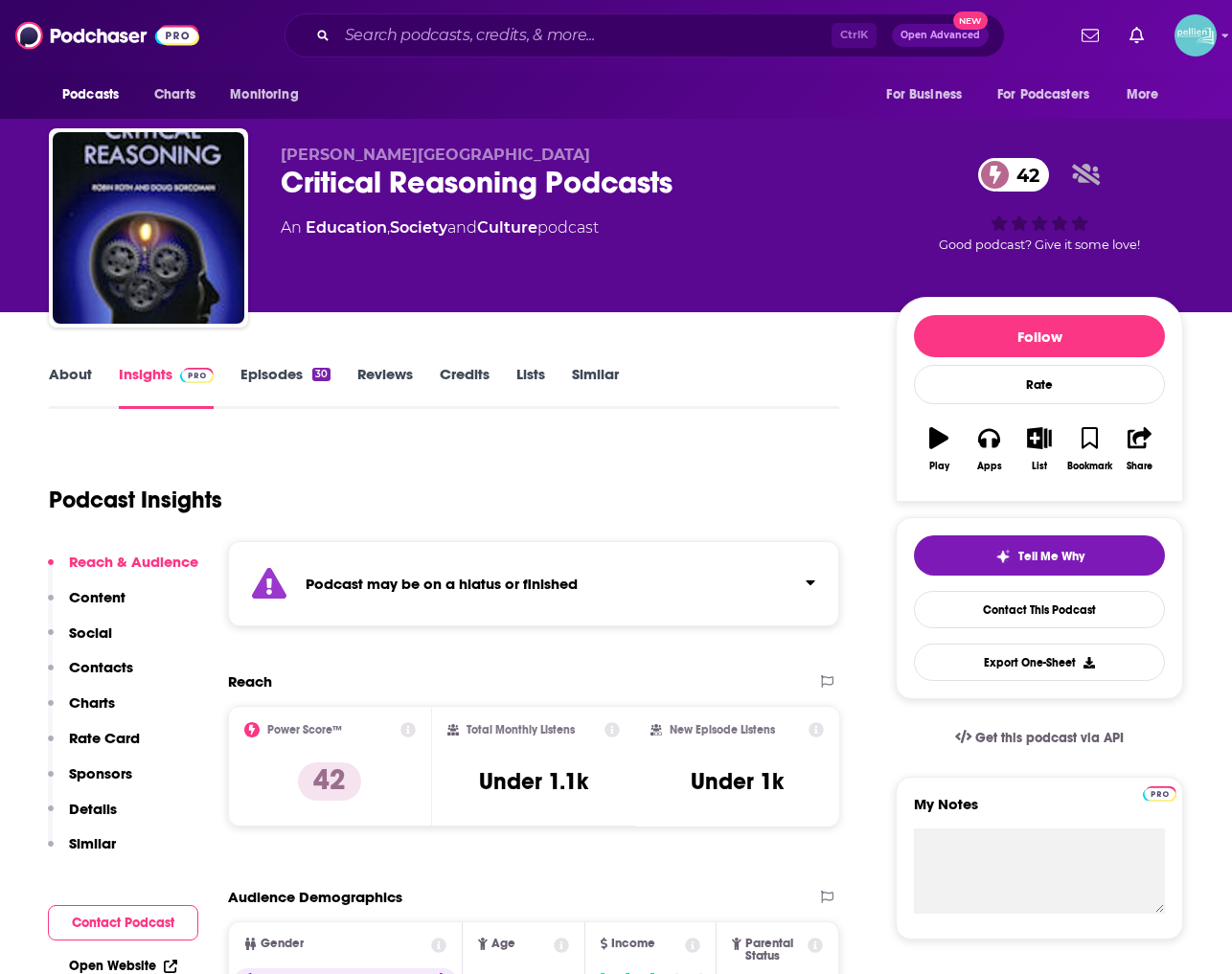 scroll, scrollTop: 0, scrollLeft: 0, axis: both 